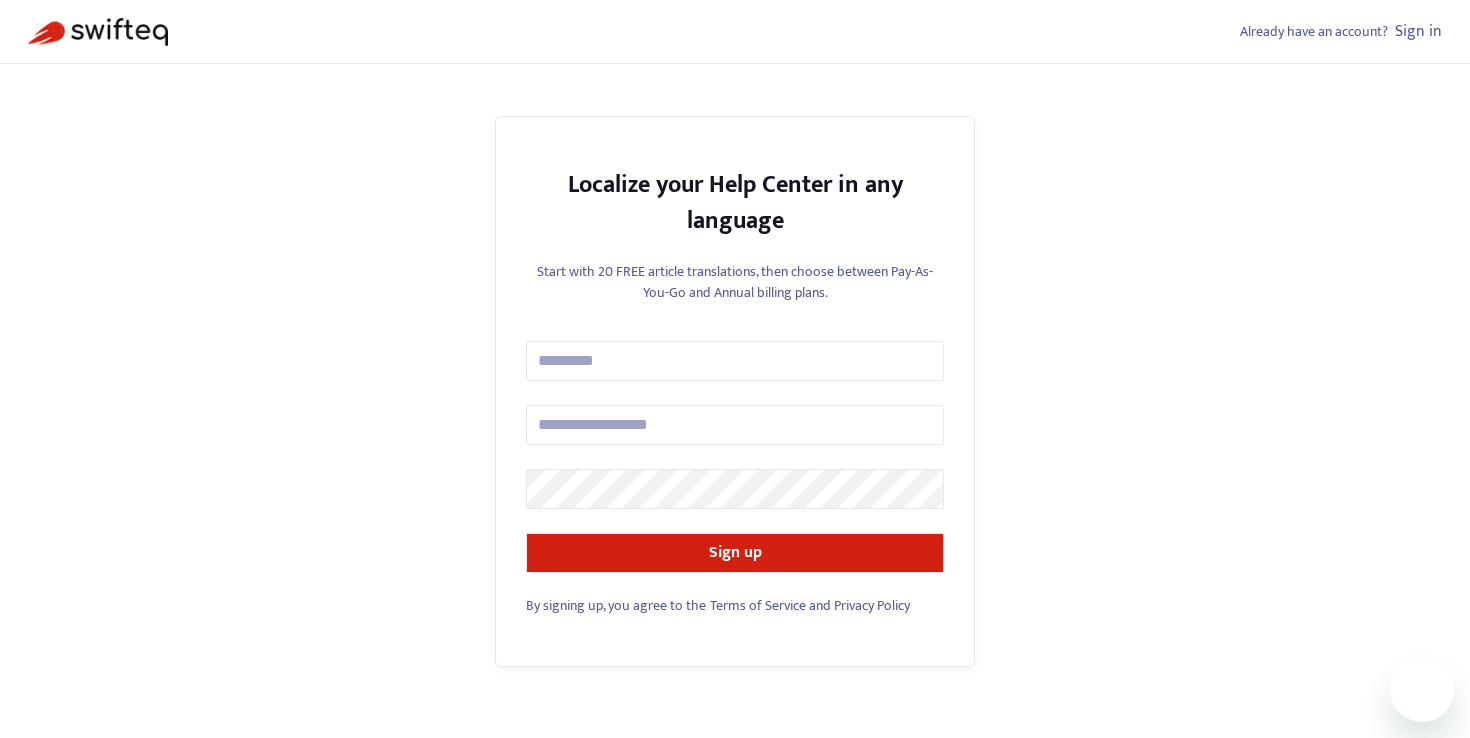 scroll, scrollTop: 0, scrollLeft: 0, axis: both 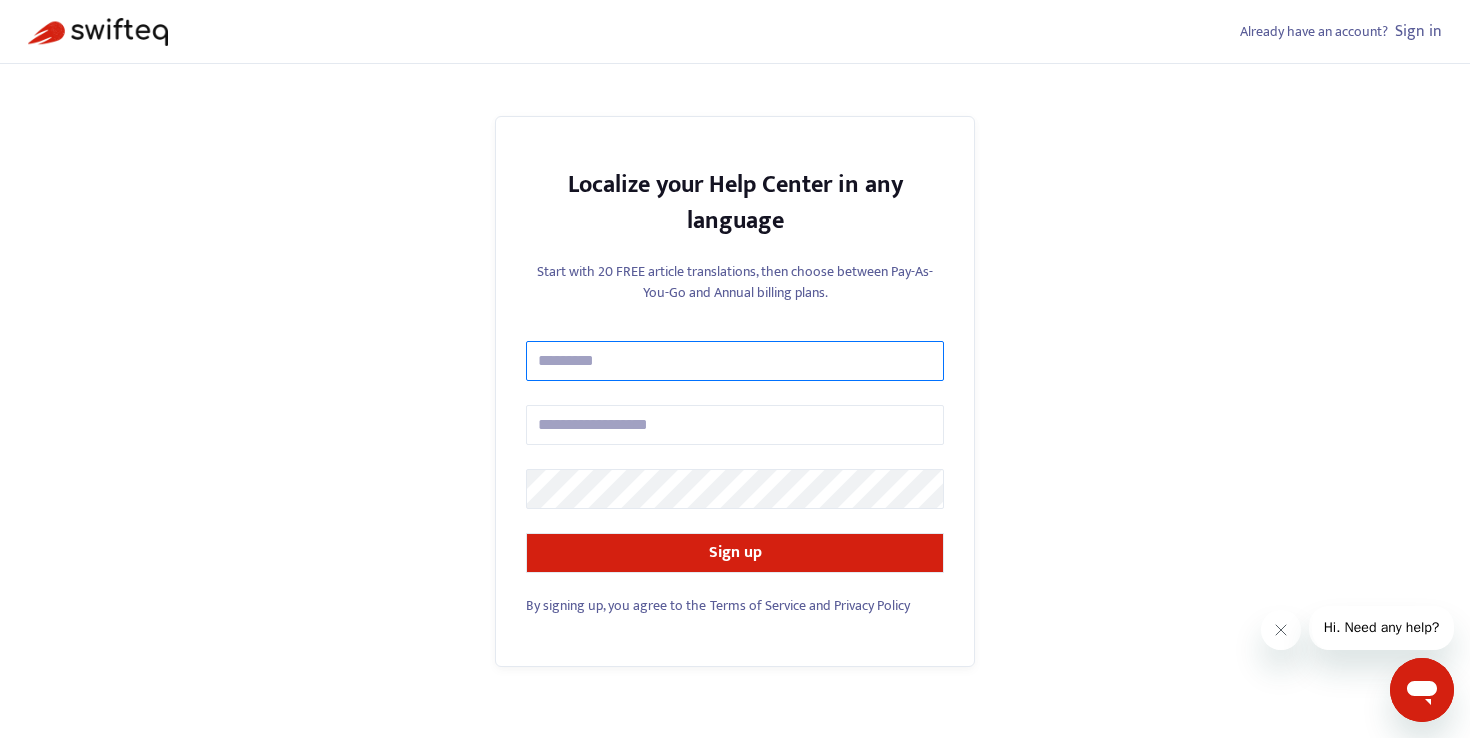 click at bounding box center [735, 361] 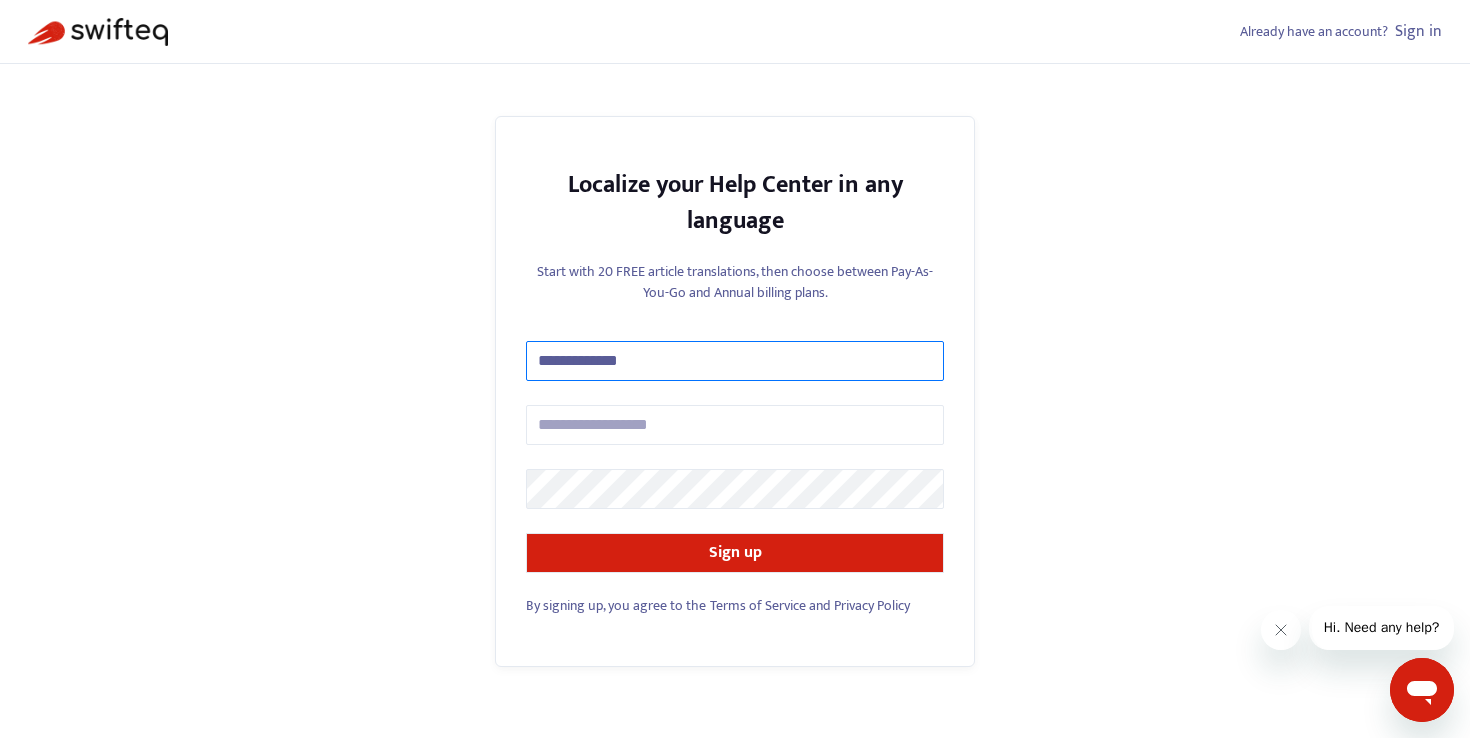 type on "**********" 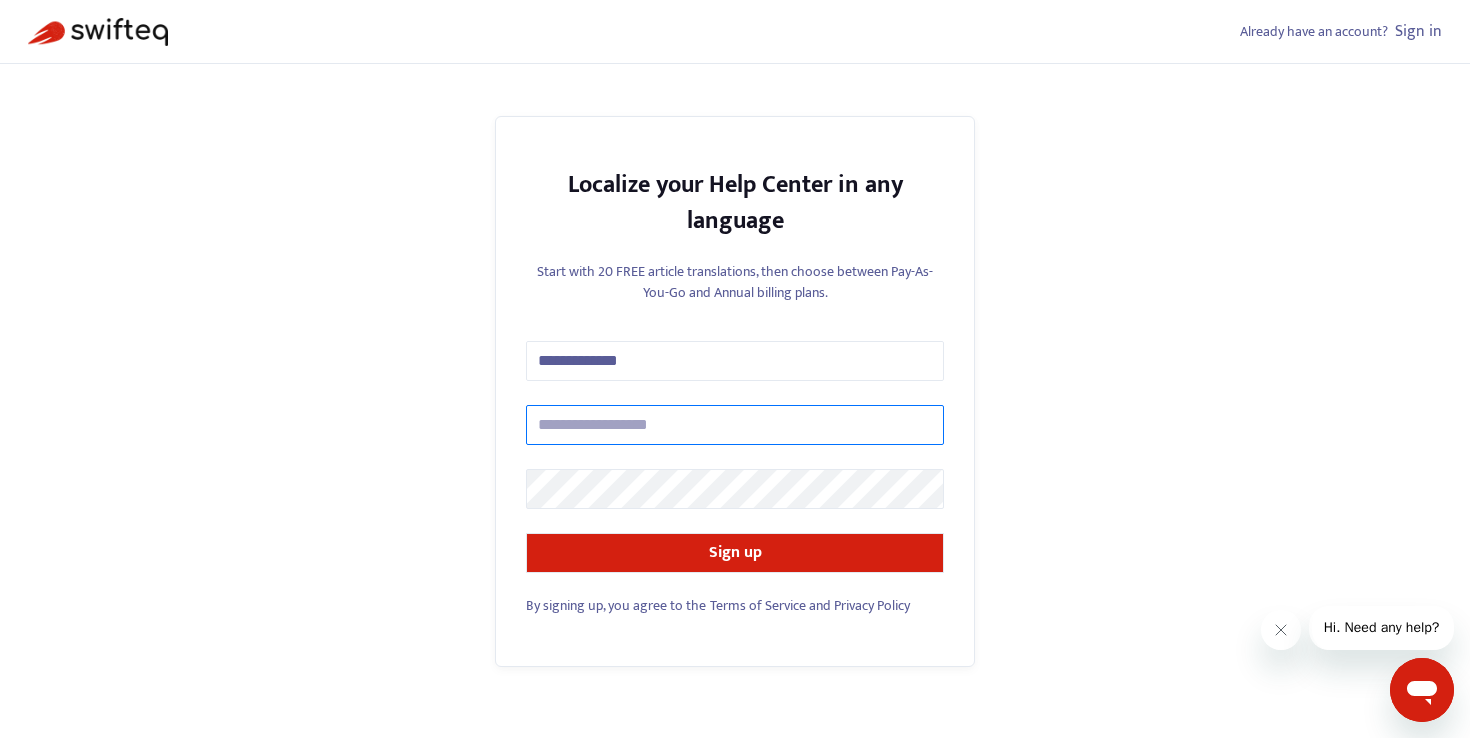 click at bounding box center [735, 425] 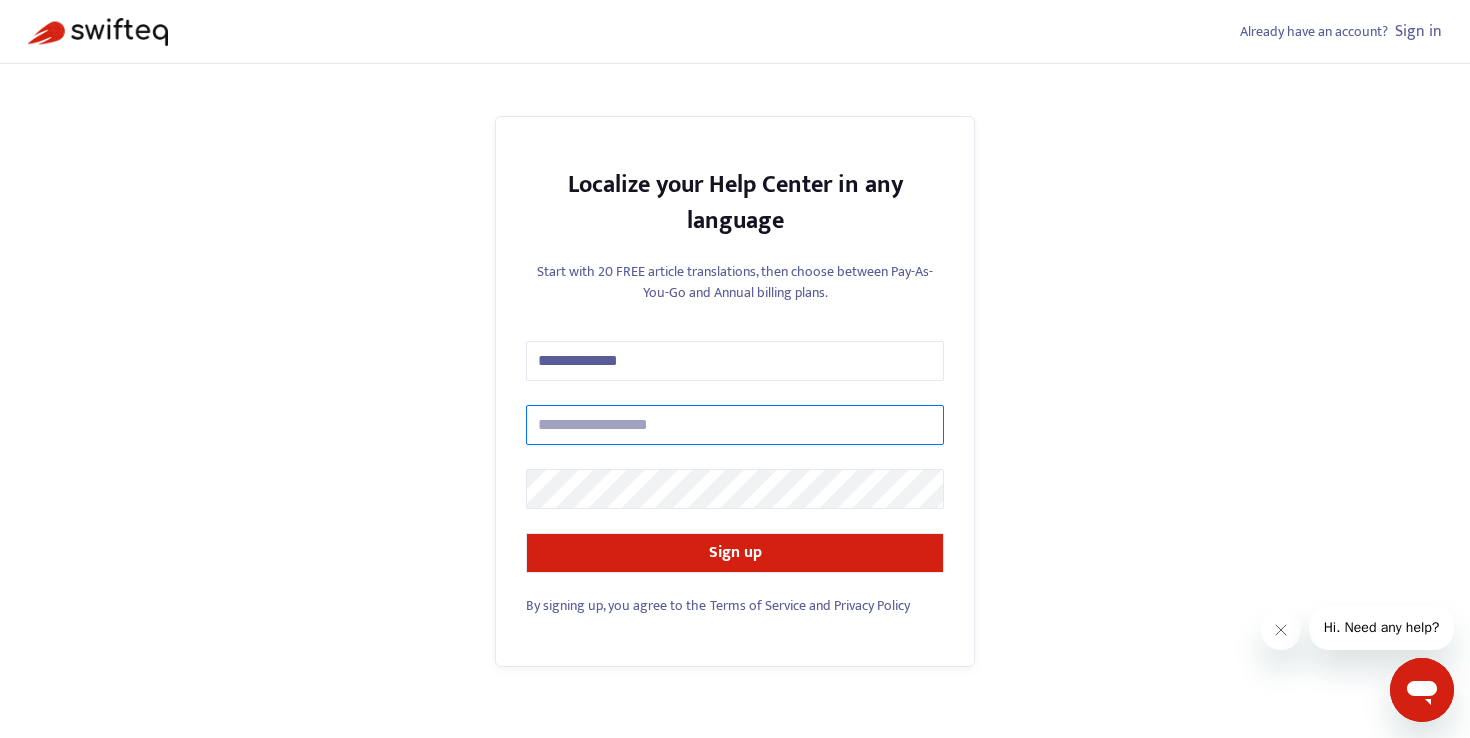 type on "**********" 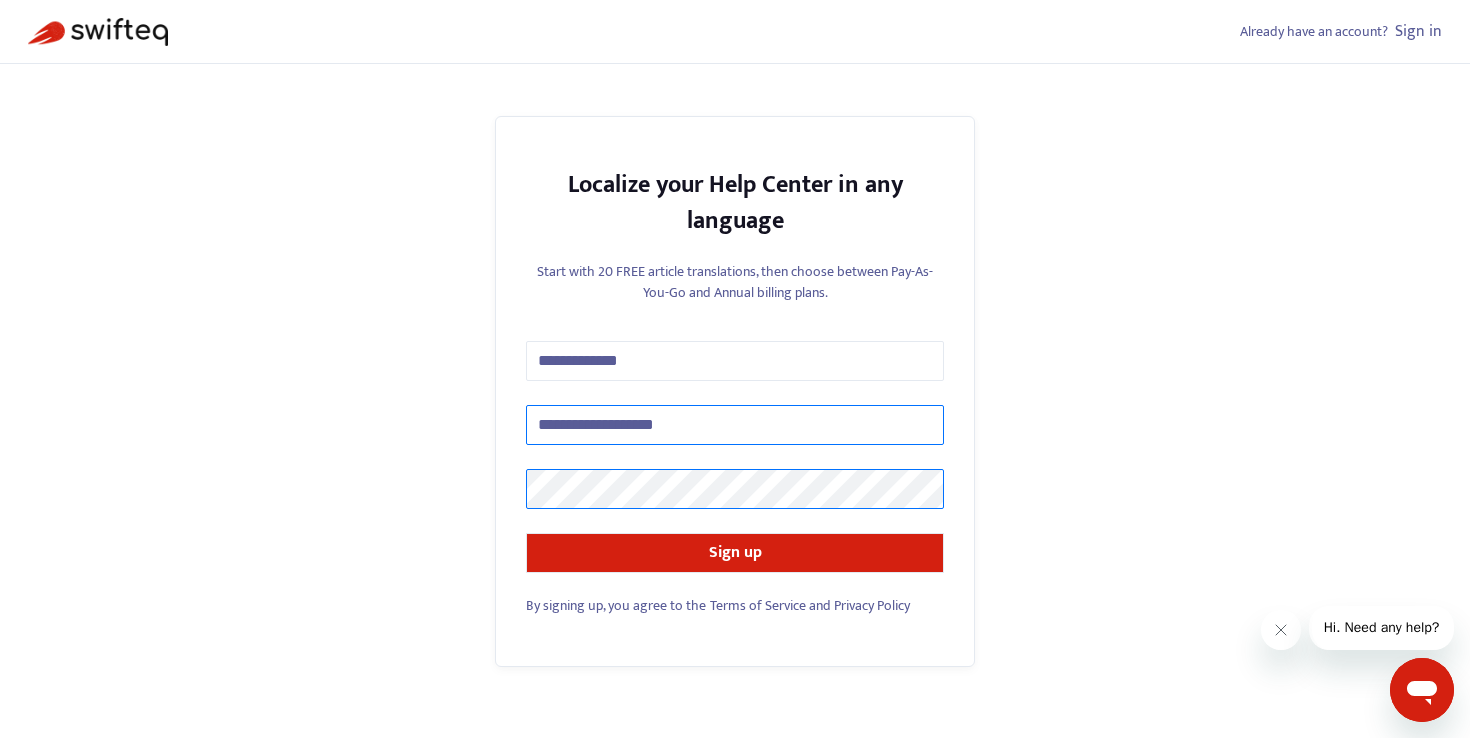 click on "Sign up" at bounding box center (735, 553) 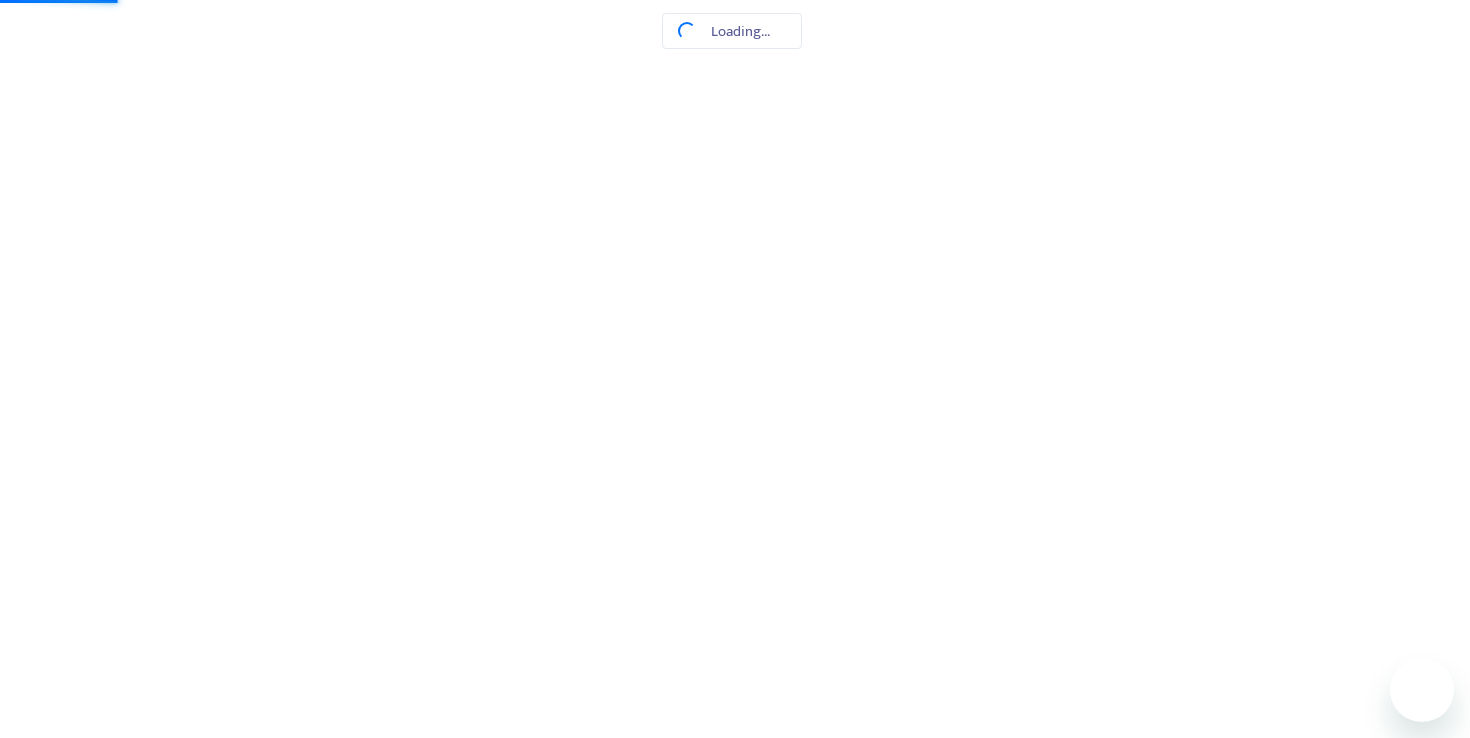 scroll, scrollTop: 0, scrollLeft: 0, axis: both 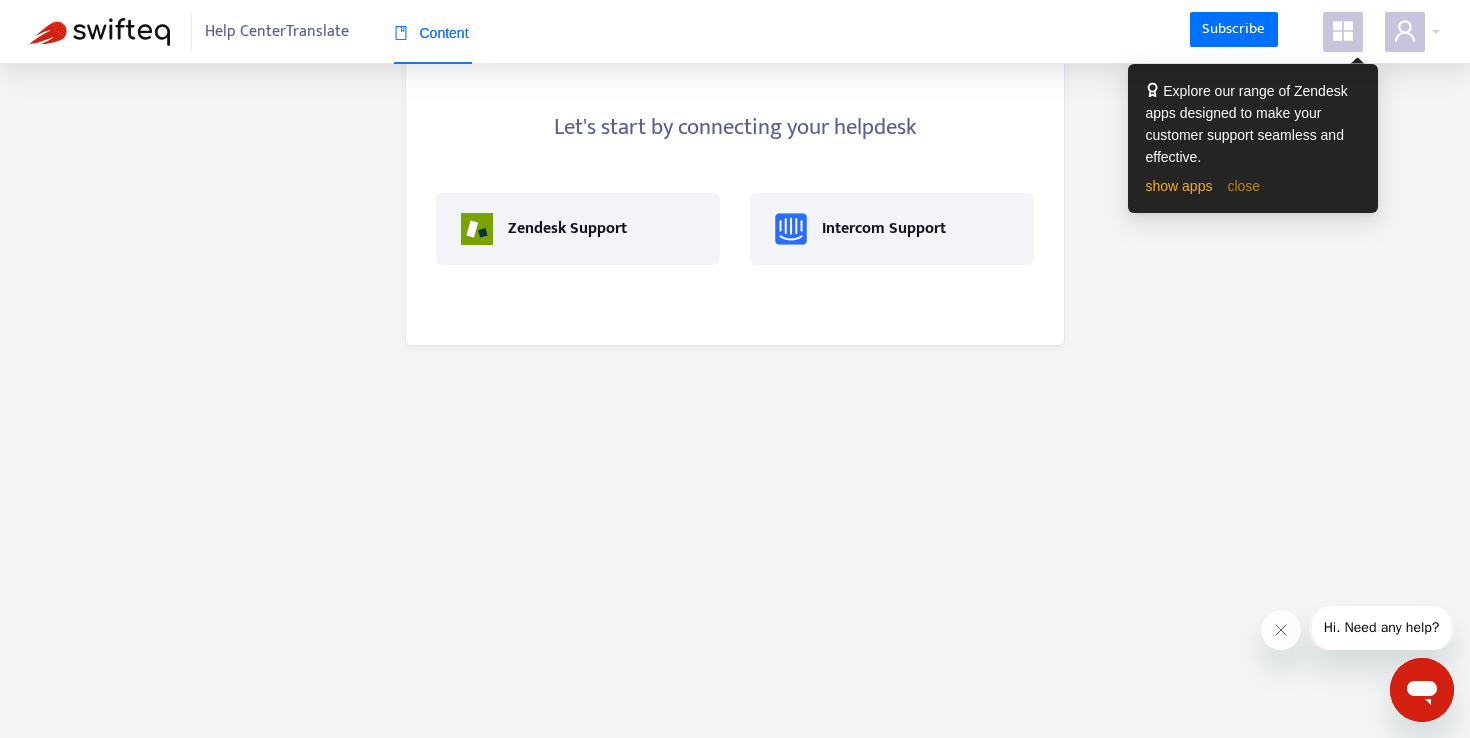 click on "close" at bounding box center [1243, 186] 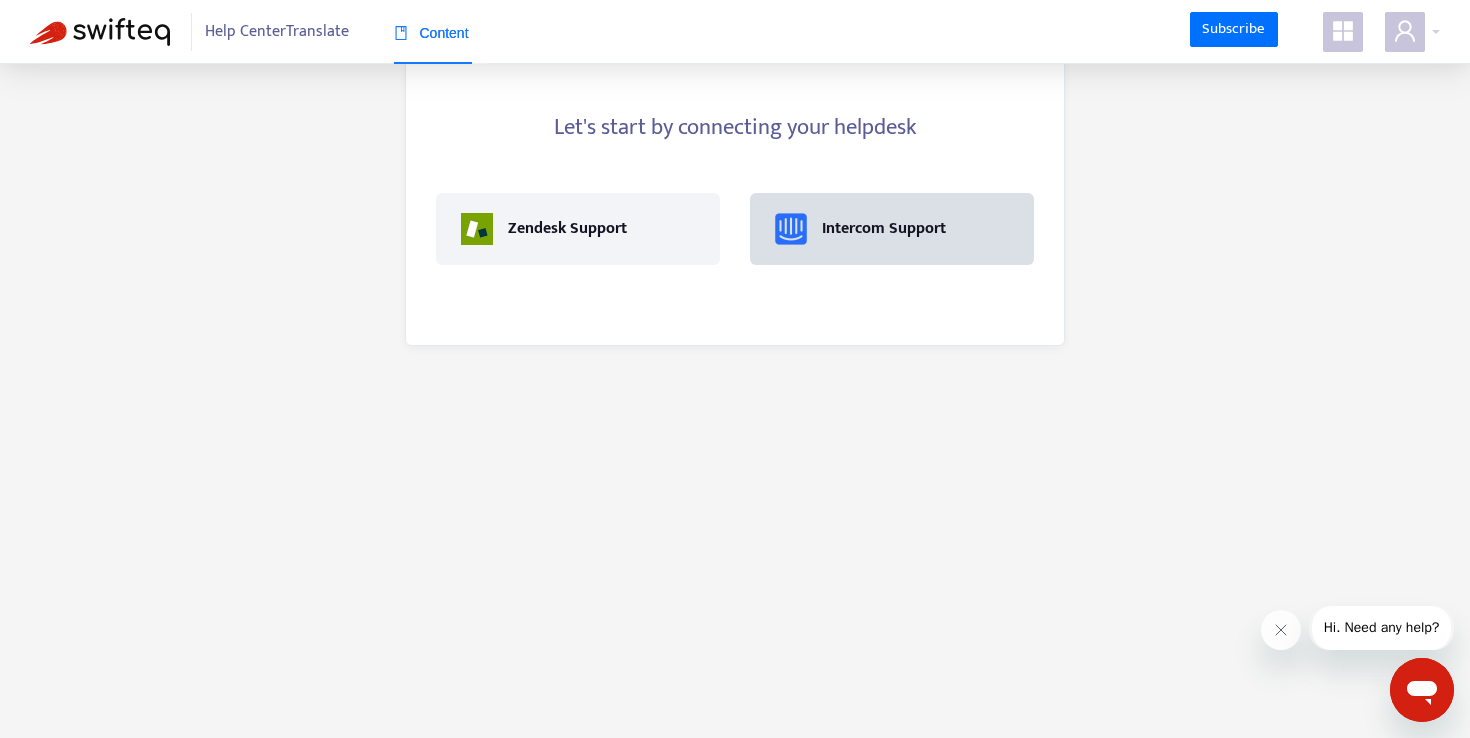 click on "Intercom Support" at bounding box center [884, 229] 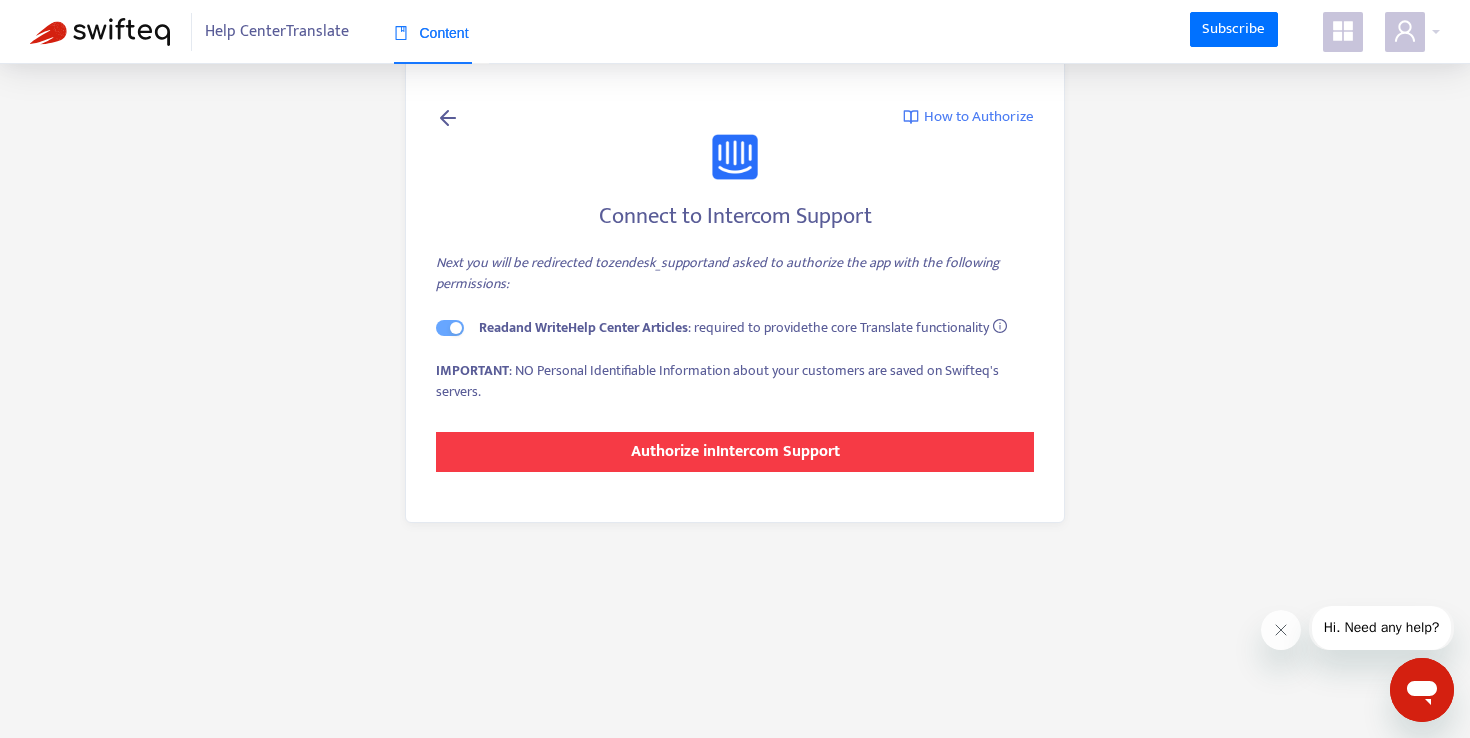 click on "Authorize in  Intercom Support" at bounding box center (735, 451) 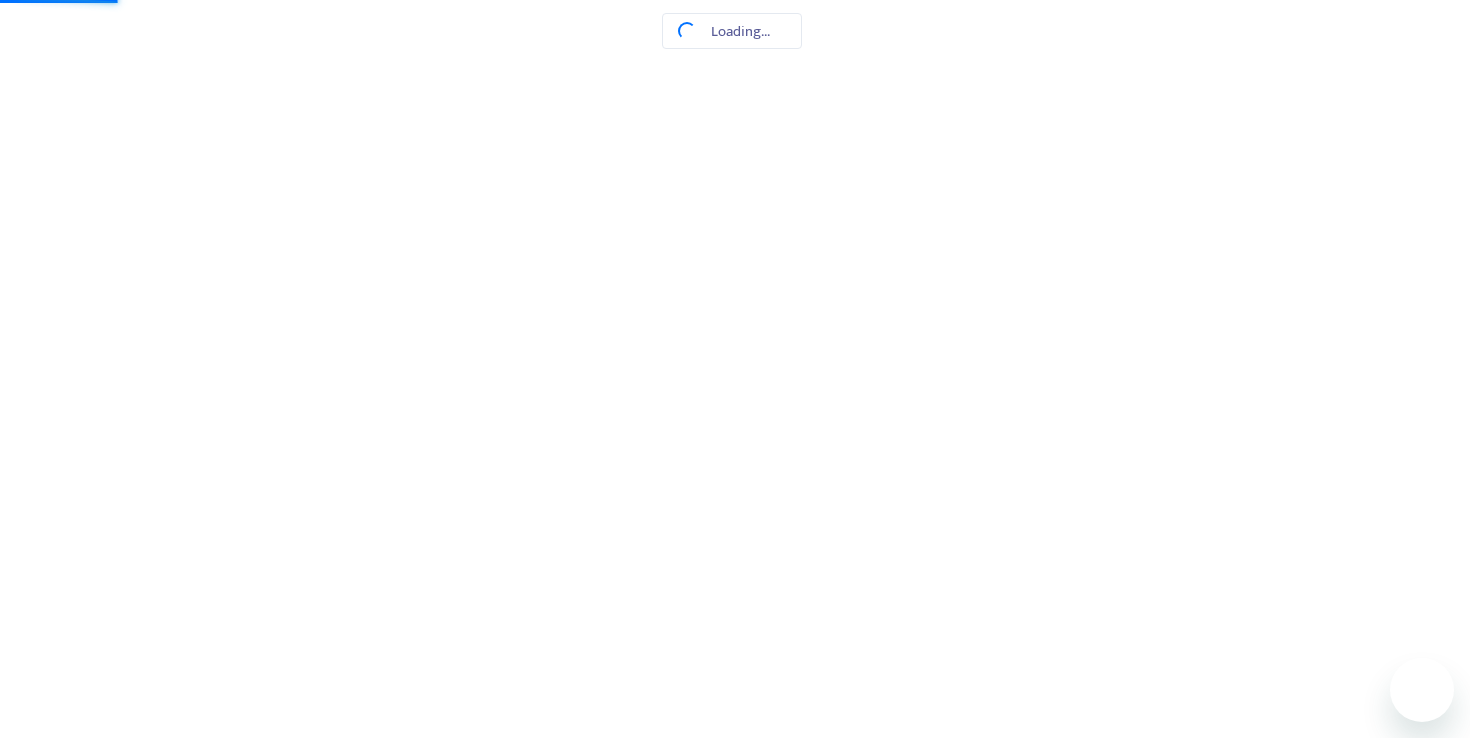 scroll, scrollTop: 0, scrollLeft: 0, axis: both 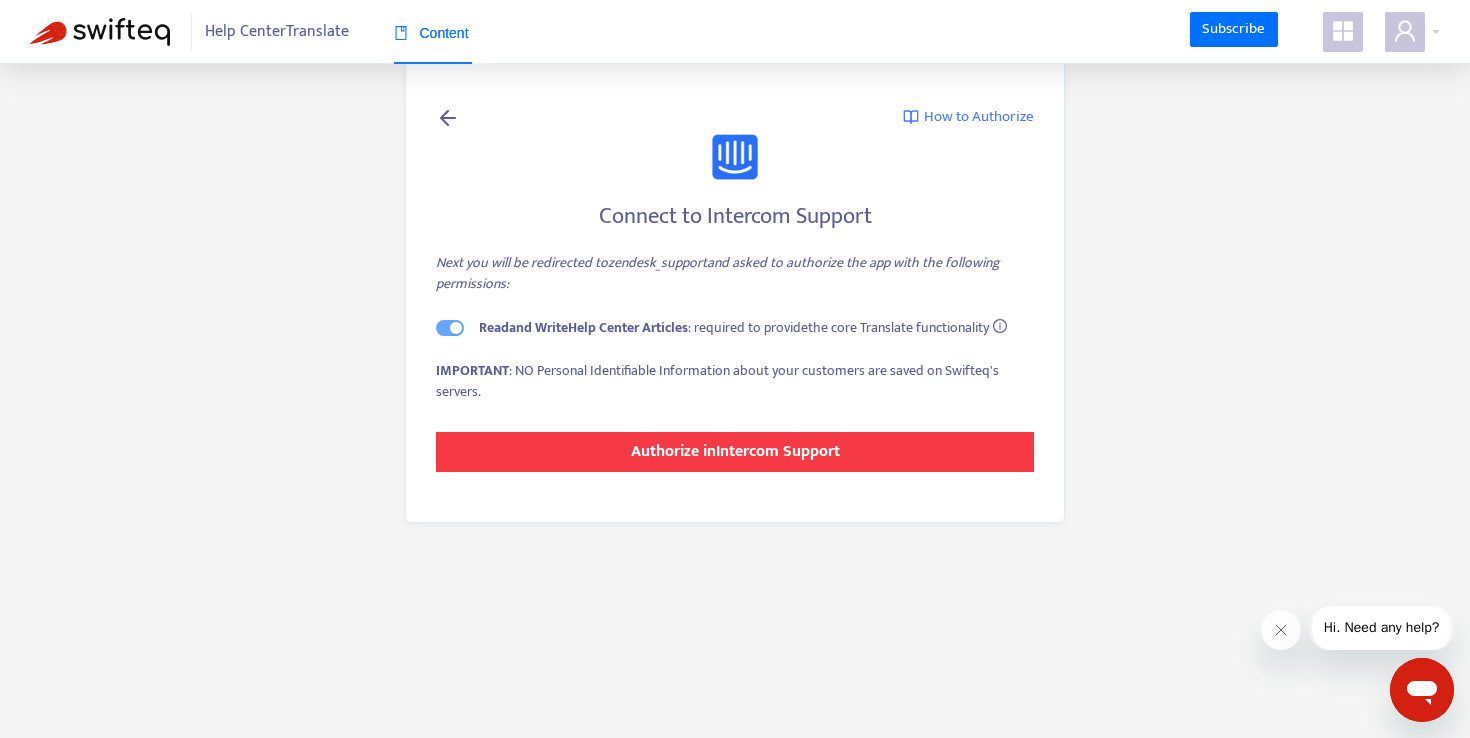 click on "Authorize in  Intercom Support" at bounding box center (735, 451) 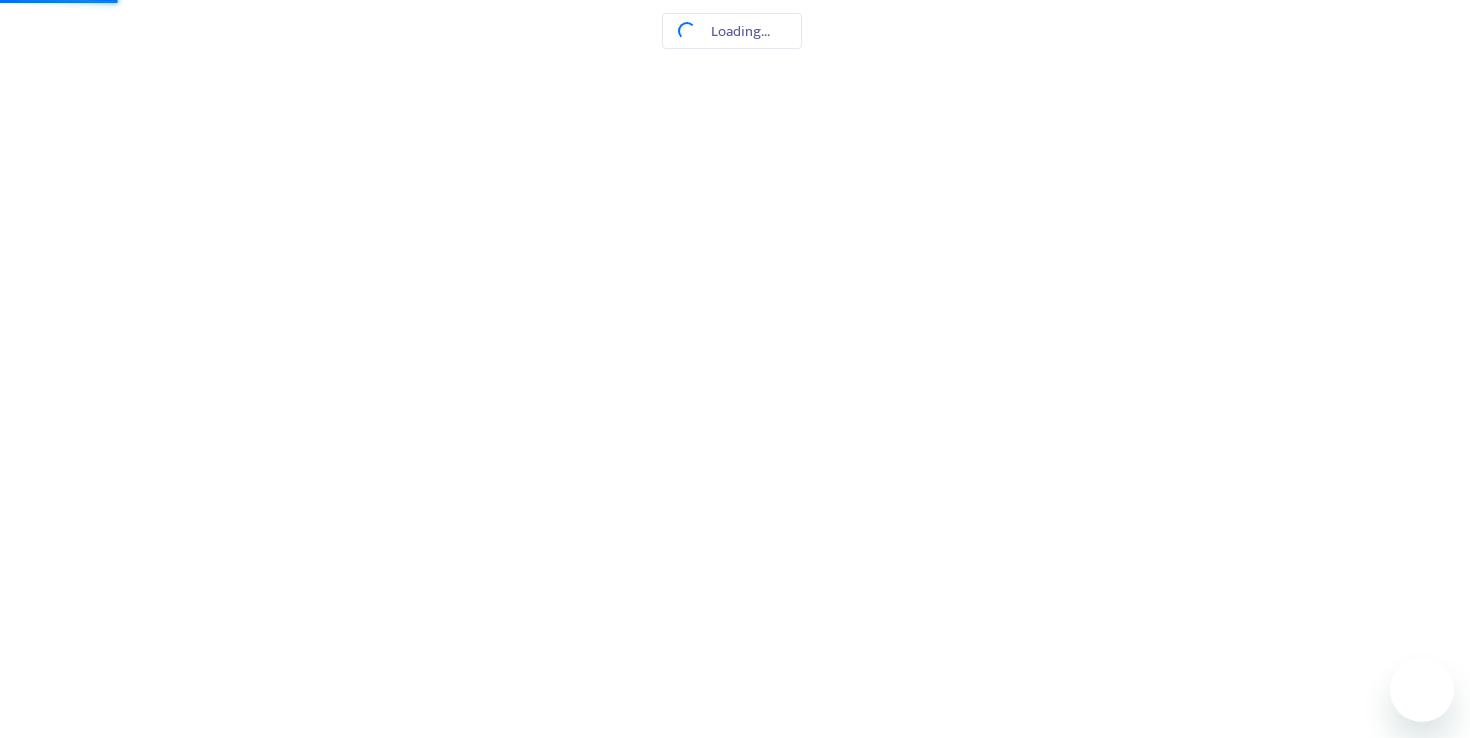 scroll, scrollTop: 0, scrollLeft: 0, axis: both 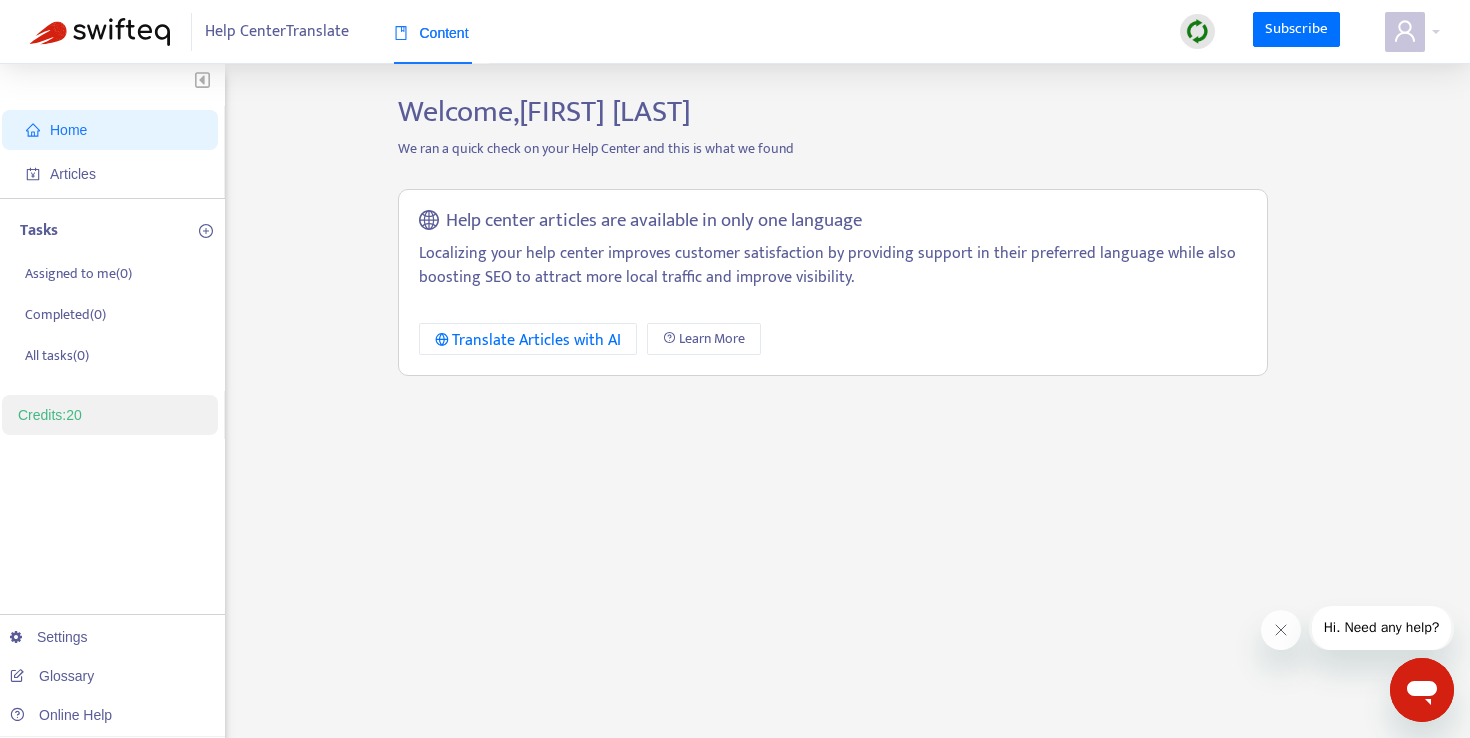 click at bounding box center [1197, 31] 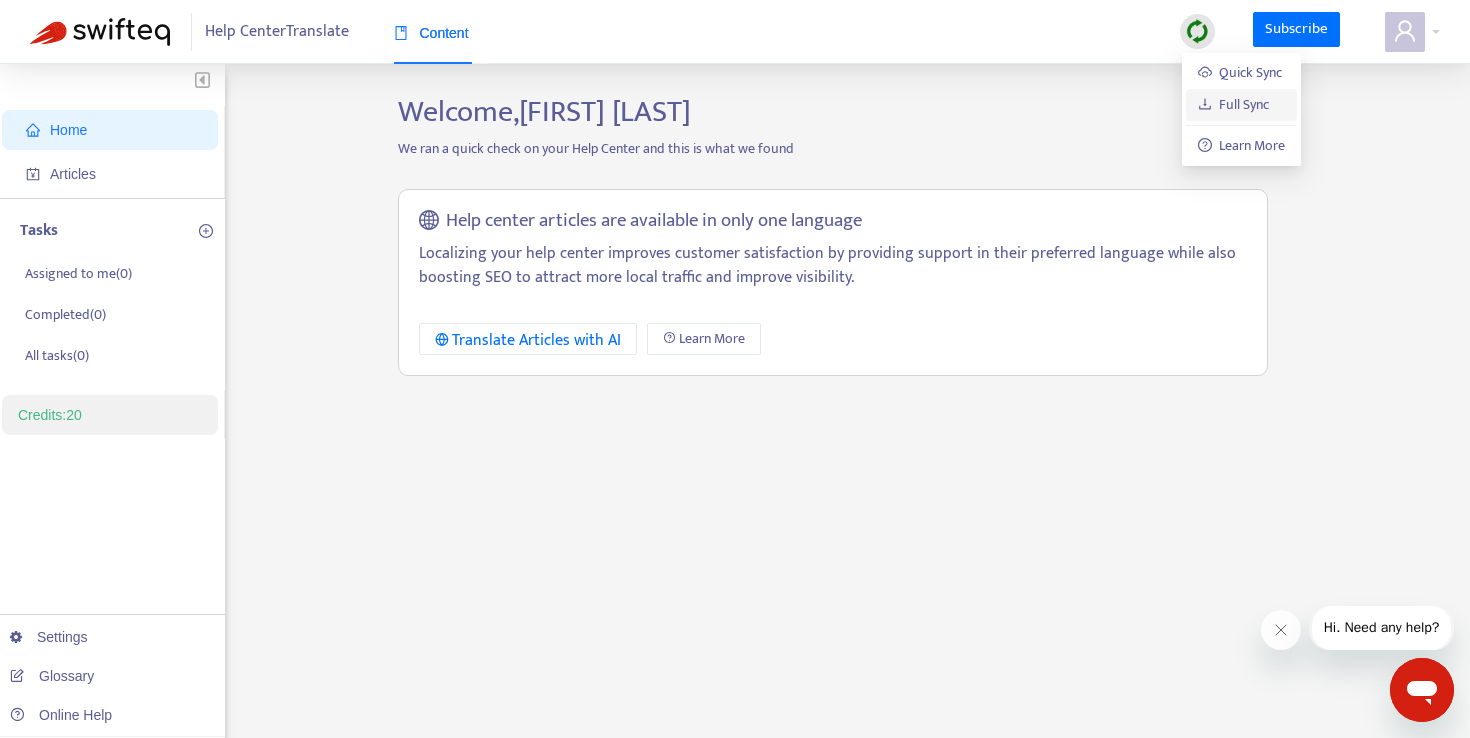 click on "Full Sync" at bounding box center [1234, 104] 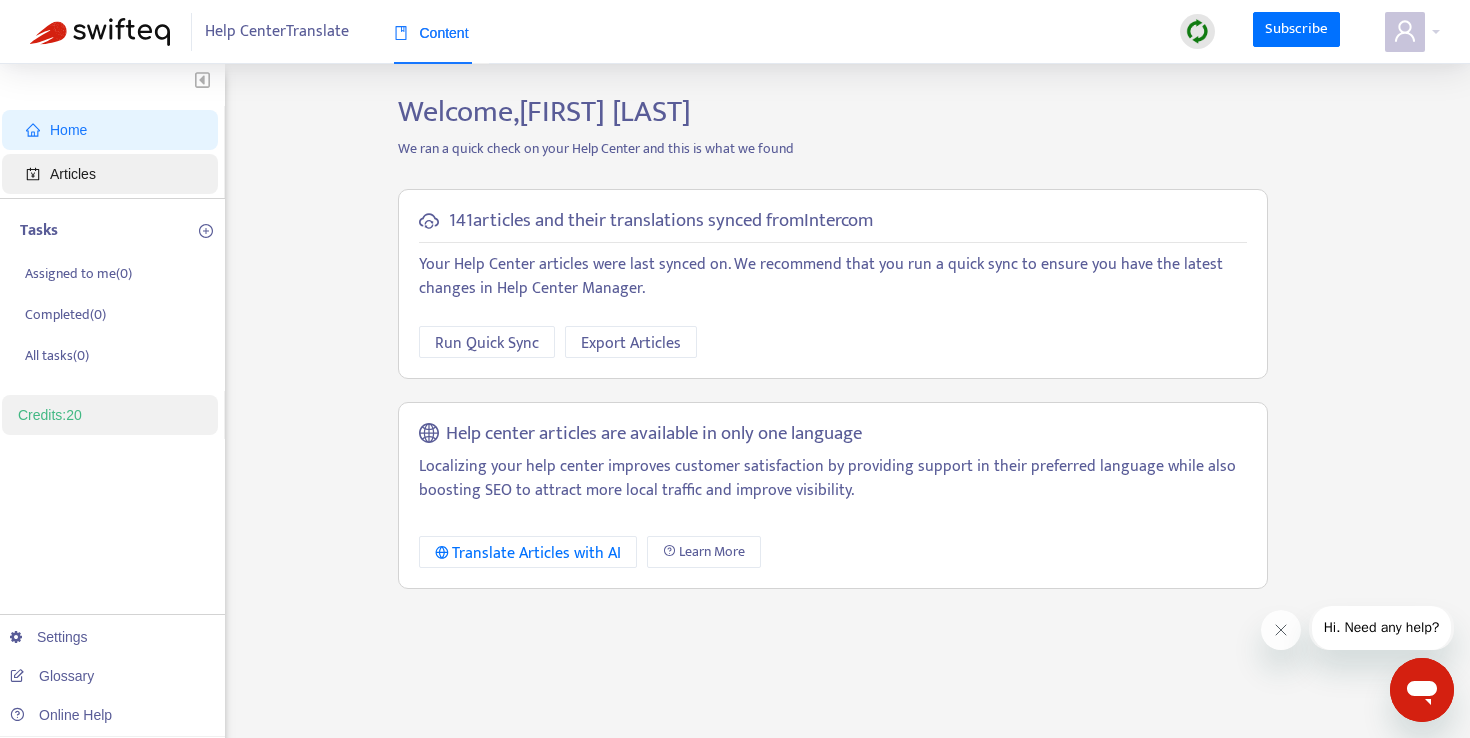 click on "Articles" at bounding box center (114, 174) 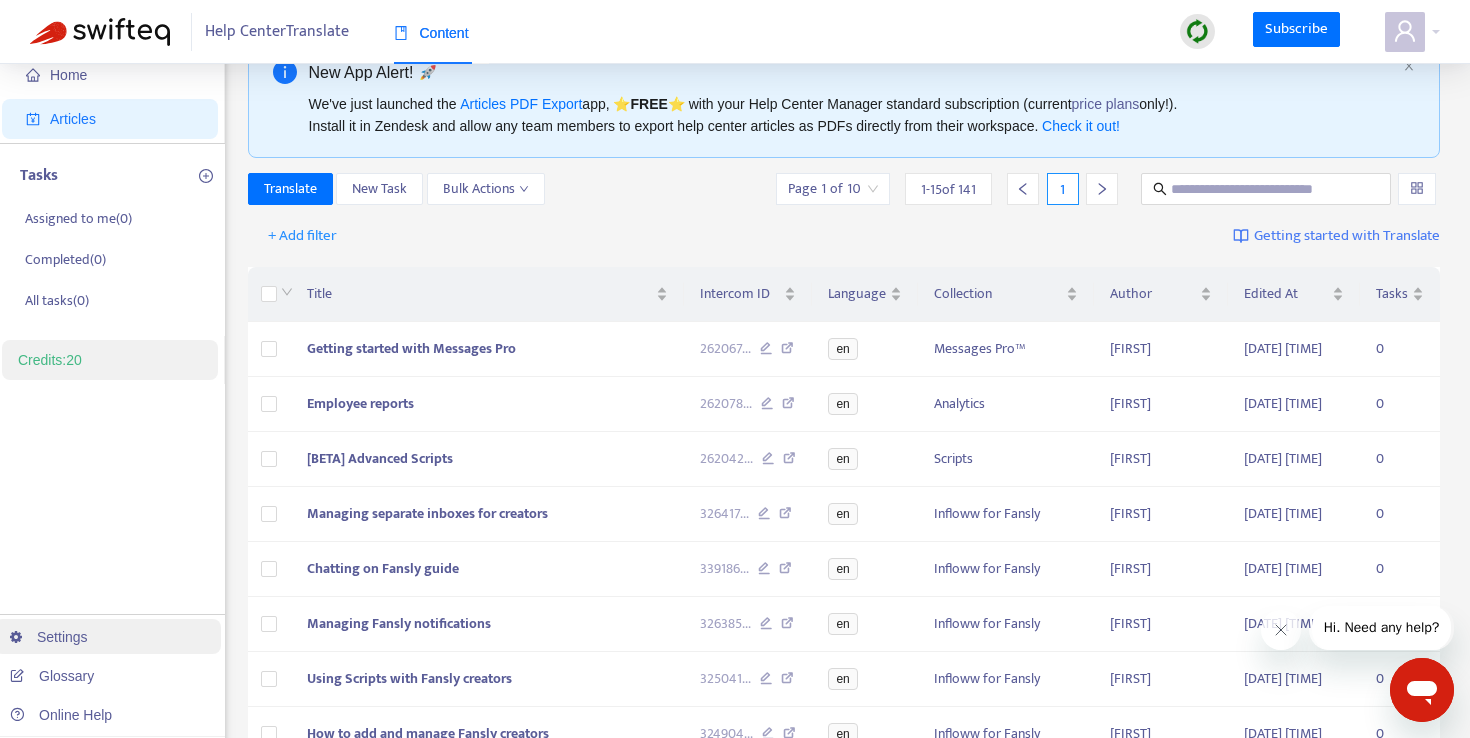 scroll, scrollTop: 0, scrollLeft: 0, axis: both 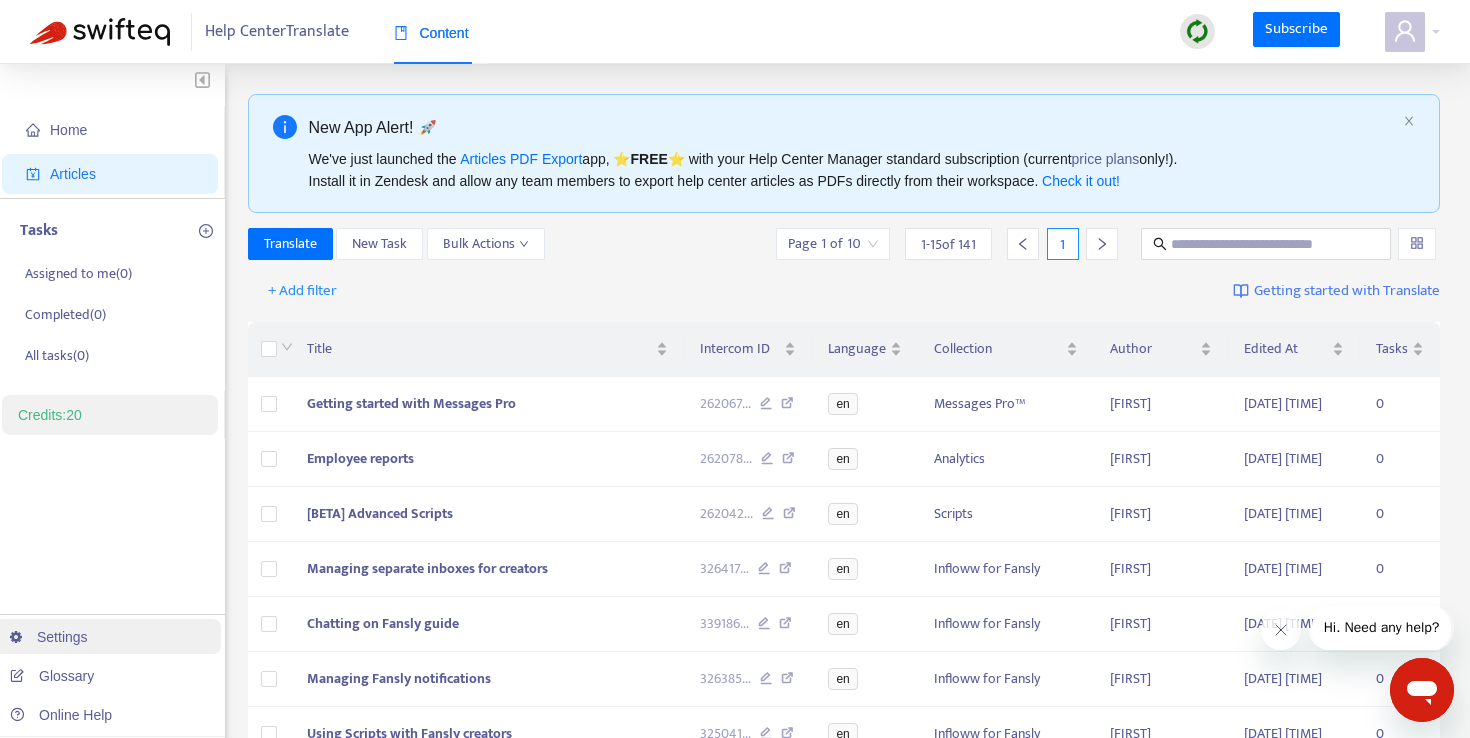 click on "Settings" at bounding box center (49, 637) 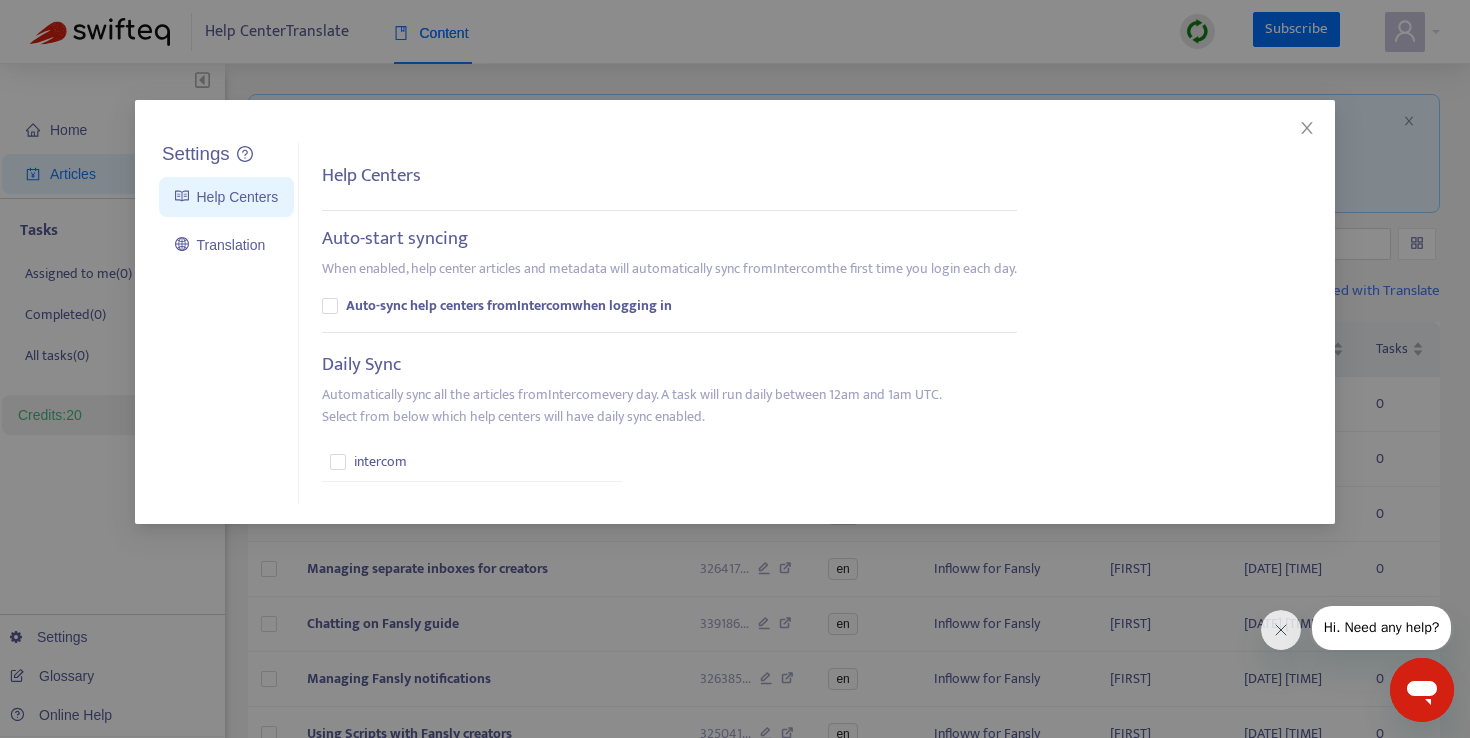 click on "Settings Help Centers Translation Settings Help Centers Auto-start syncing When enabled, help center articles and metadata will automatically sync from Intercom the first time you login each day. Auto-sync help centers from Intercom when logging in Daily Sync Automatically sync all the articles from Intercom every day. A task will run daily between 12am and 1am UTC. Select from below which help centers will have daily sync enabled. intercom" at bounding box center [735, 369] 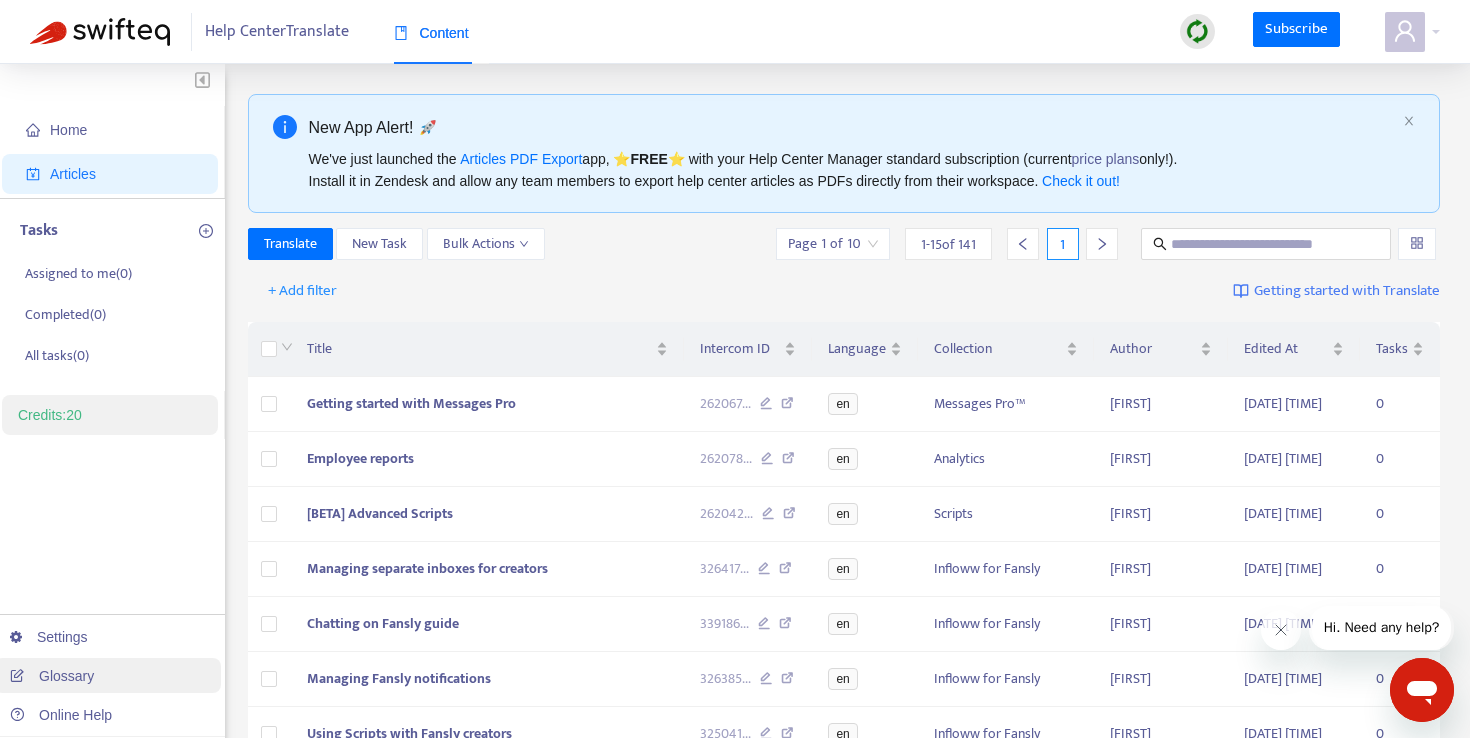click on "Glossary" at bounding box center [52, 676] 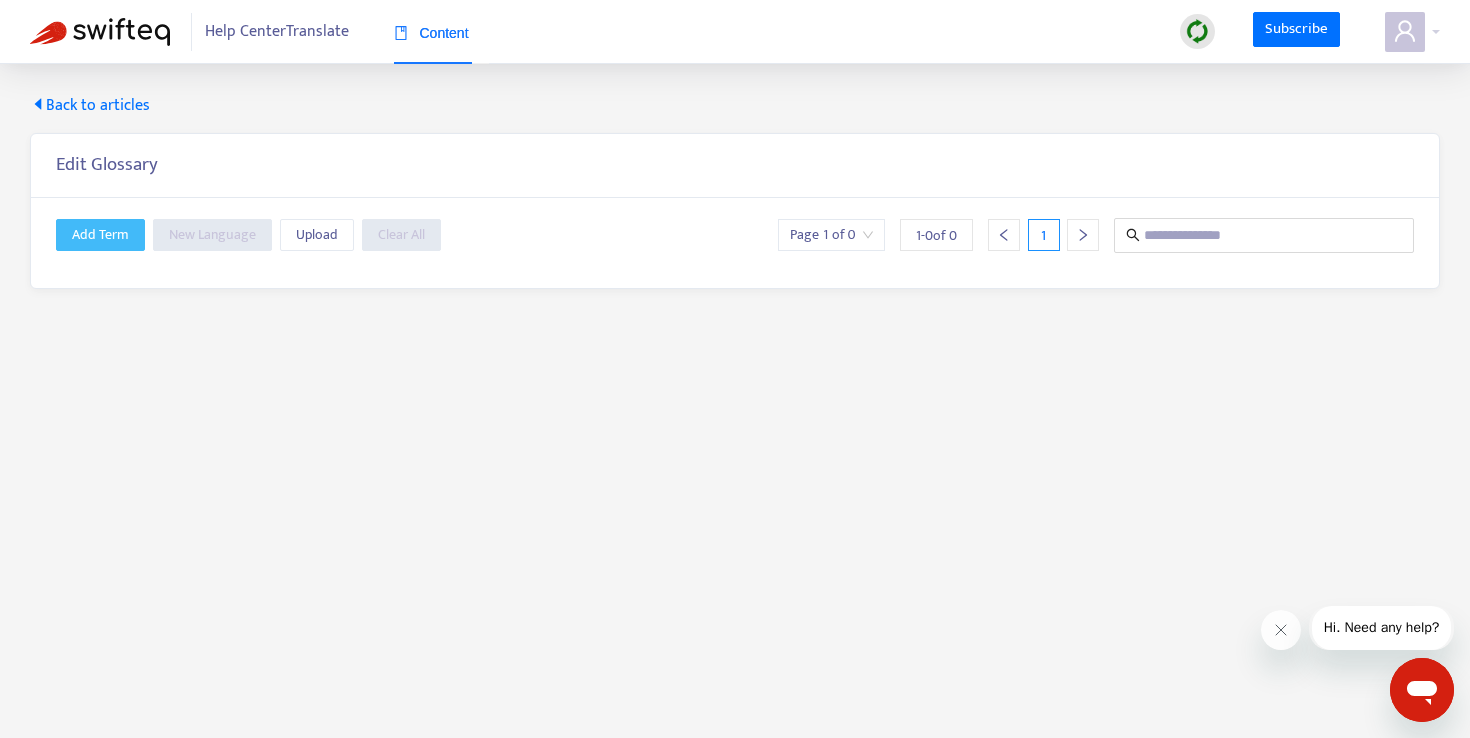 click on "Add Term" at bounding box center [100, 235] 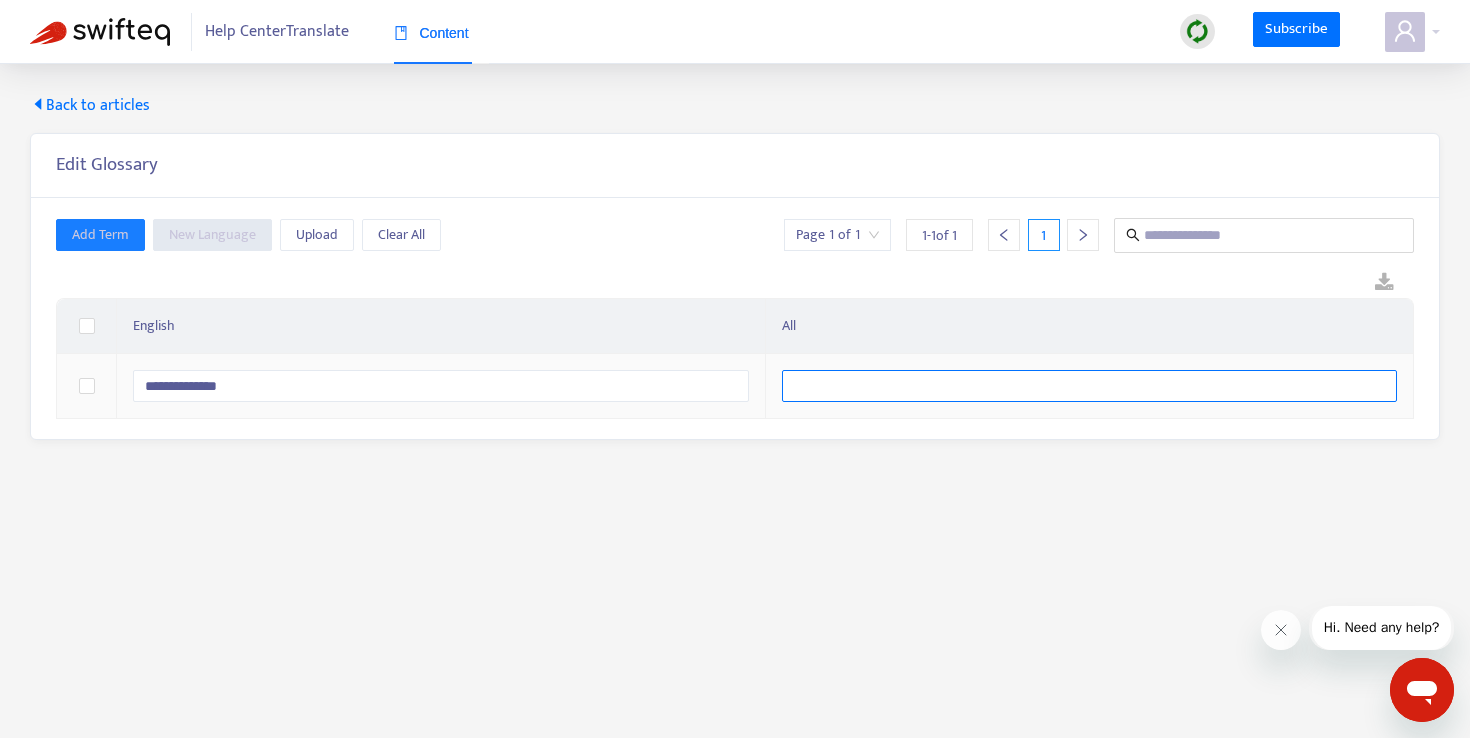 type on "**********" 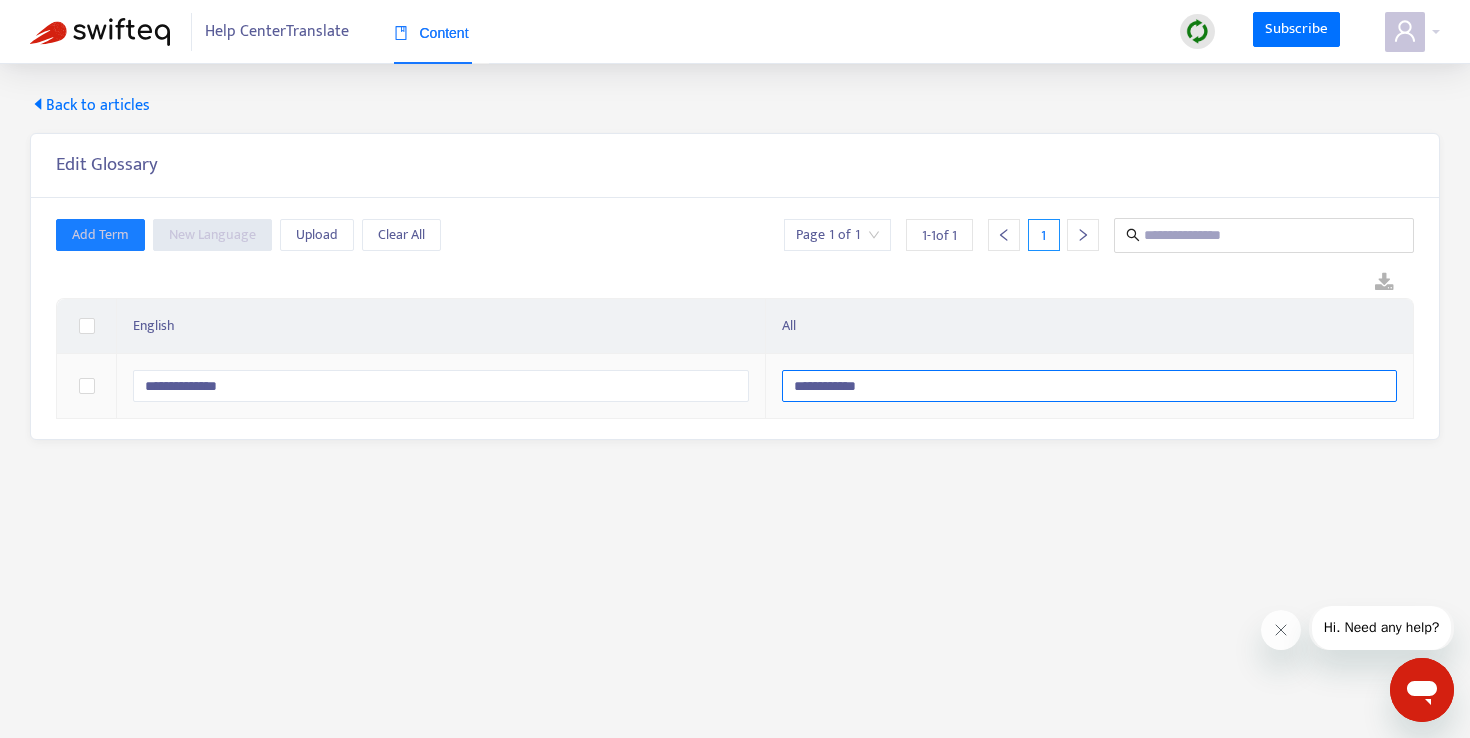 type on "**********" 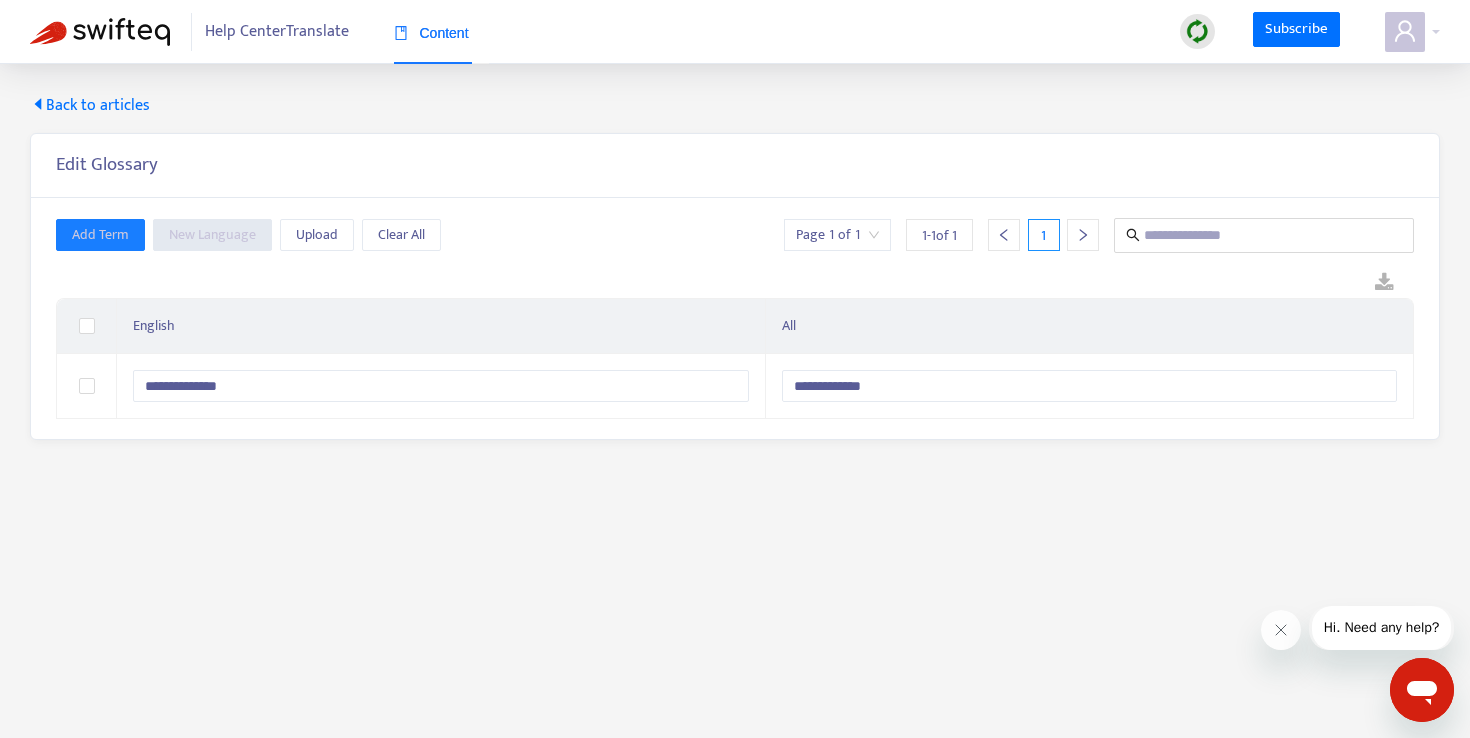 click on "**********" at bounding box center (735, 433) 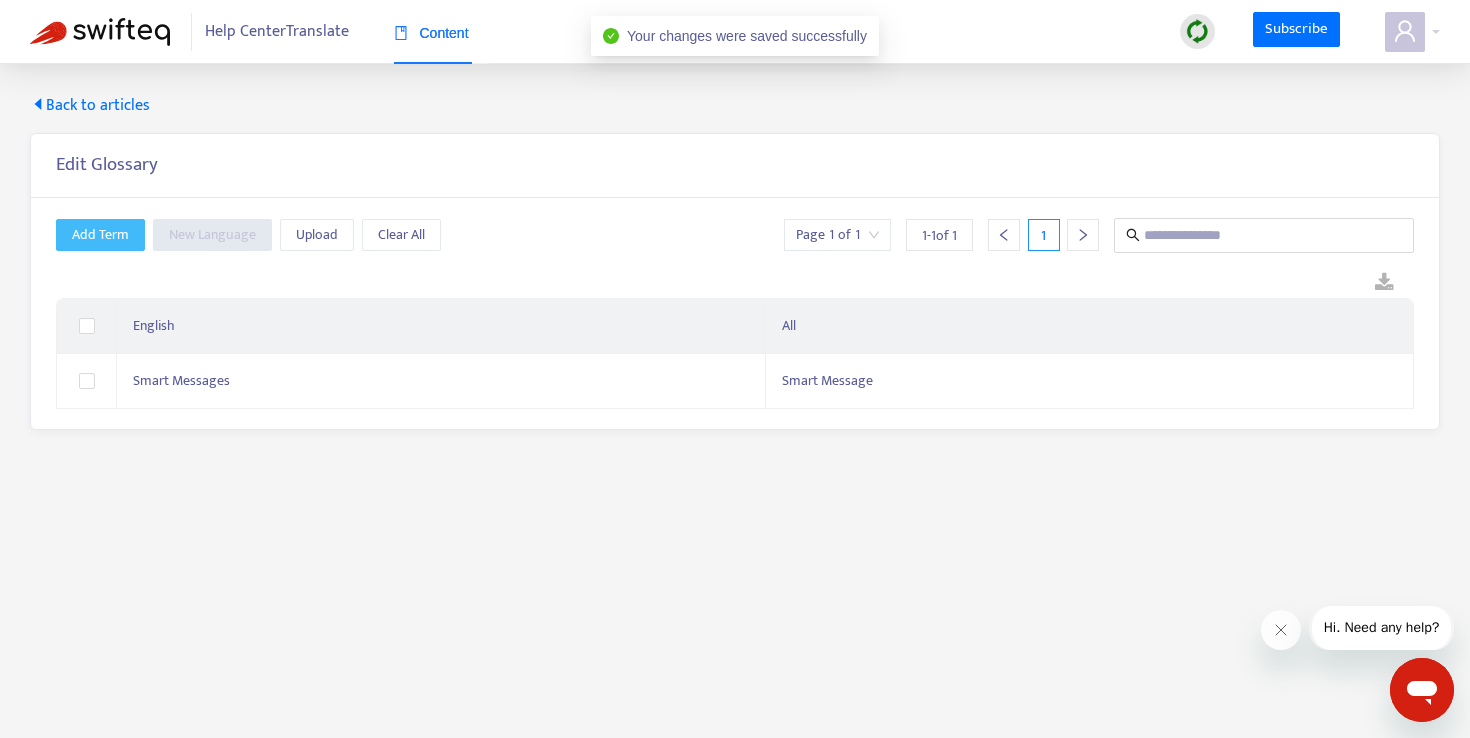 click on "Add Term New Language Upload Clear All Page 1 of 1 1 - 1 of 1 1" at bounding box center (735, 235) 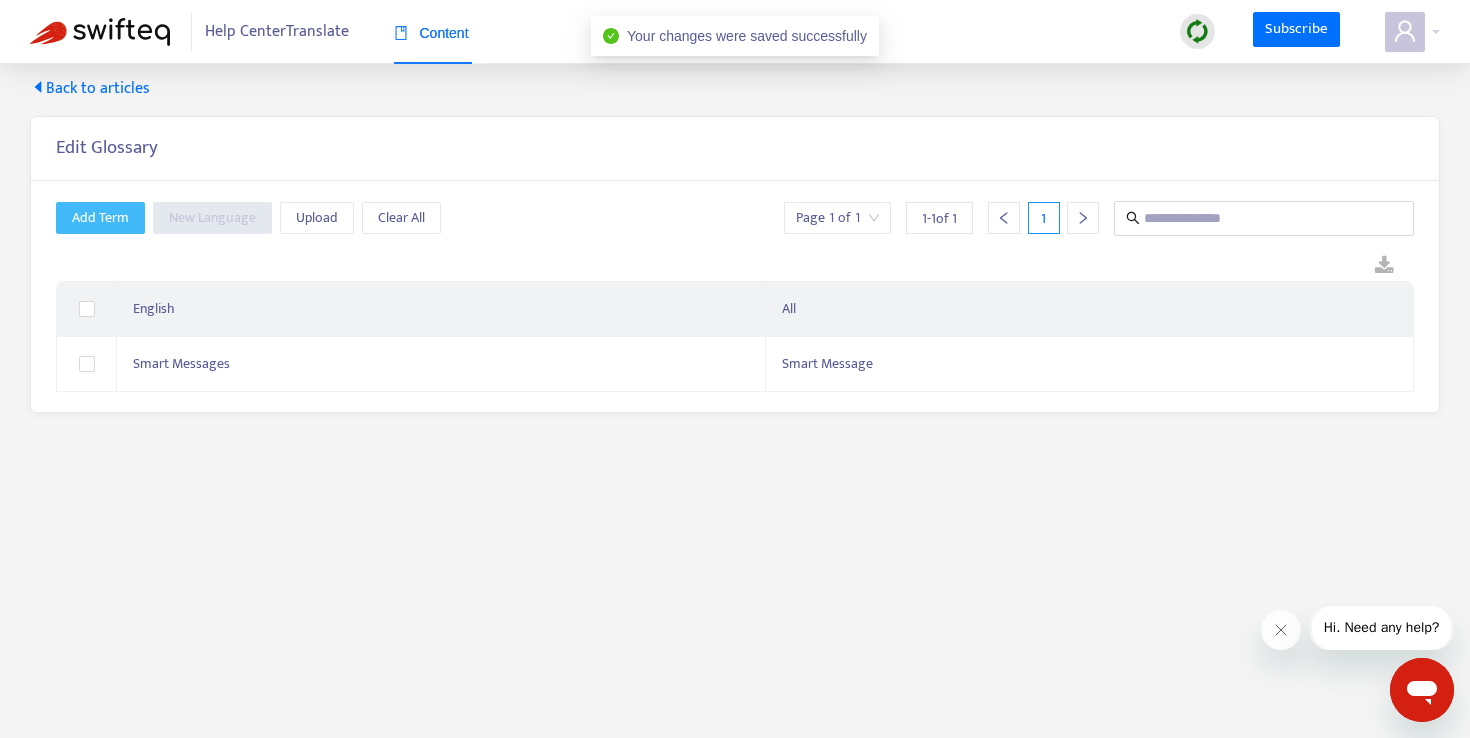 scroll, scrollTop: 13, scrollLeft: 0, axis: vertical 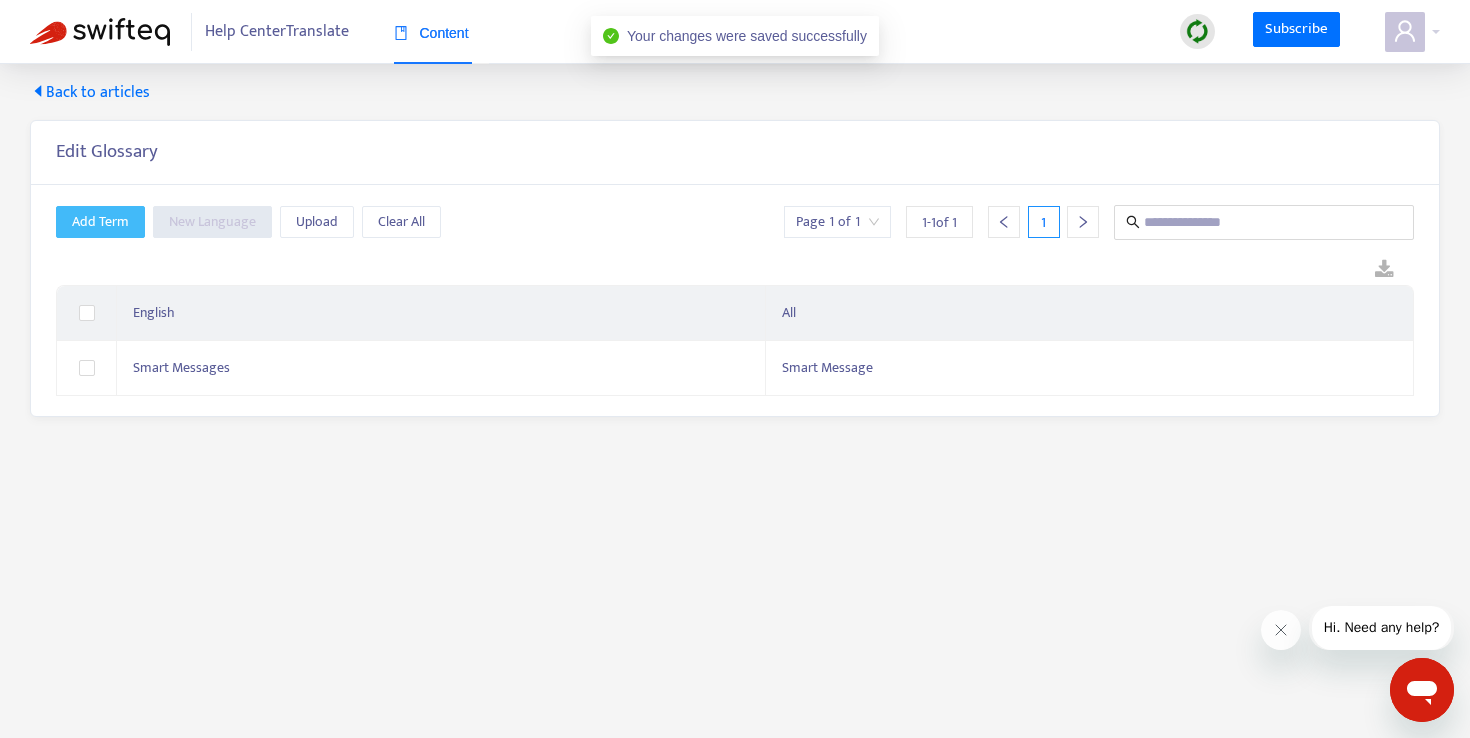 click on "Add Term" at bounding box center (100, 222) 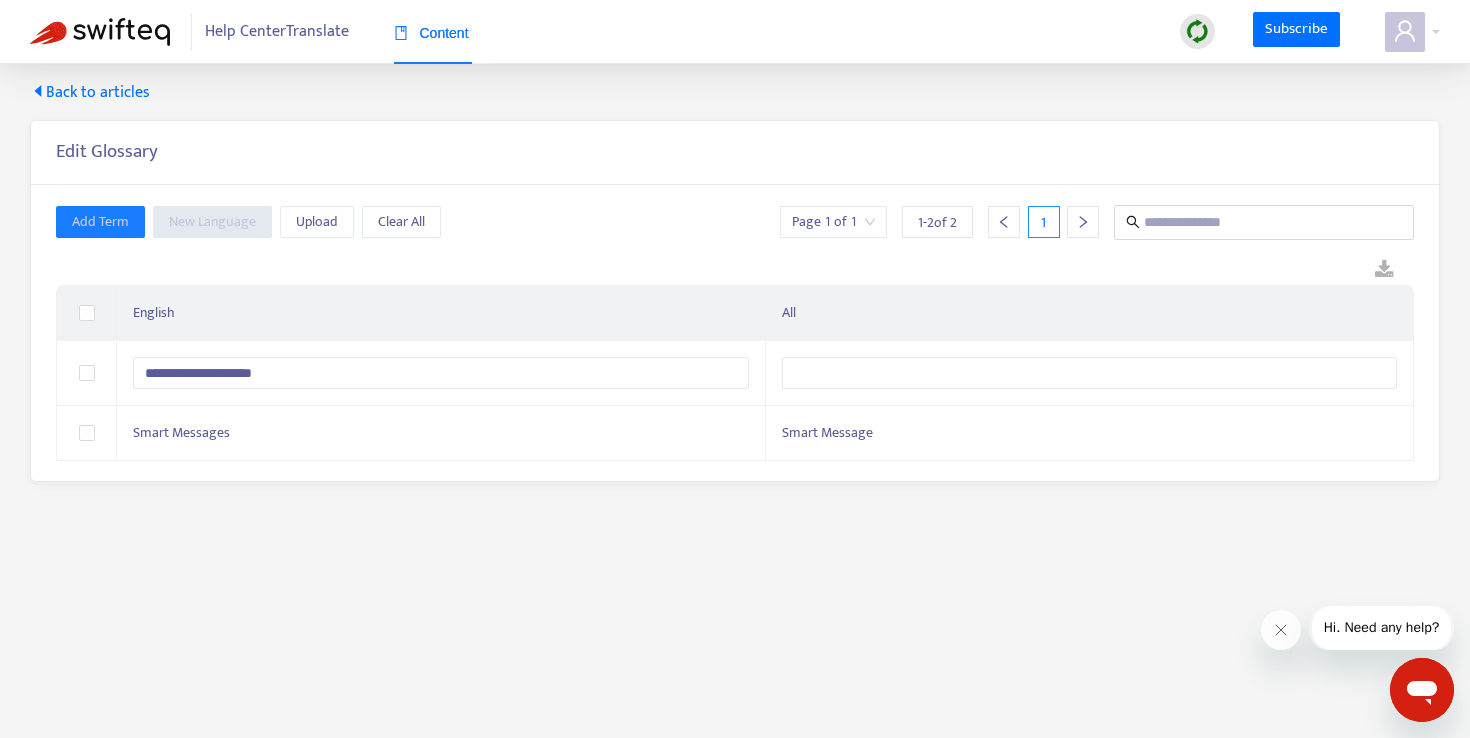 type on "**********" 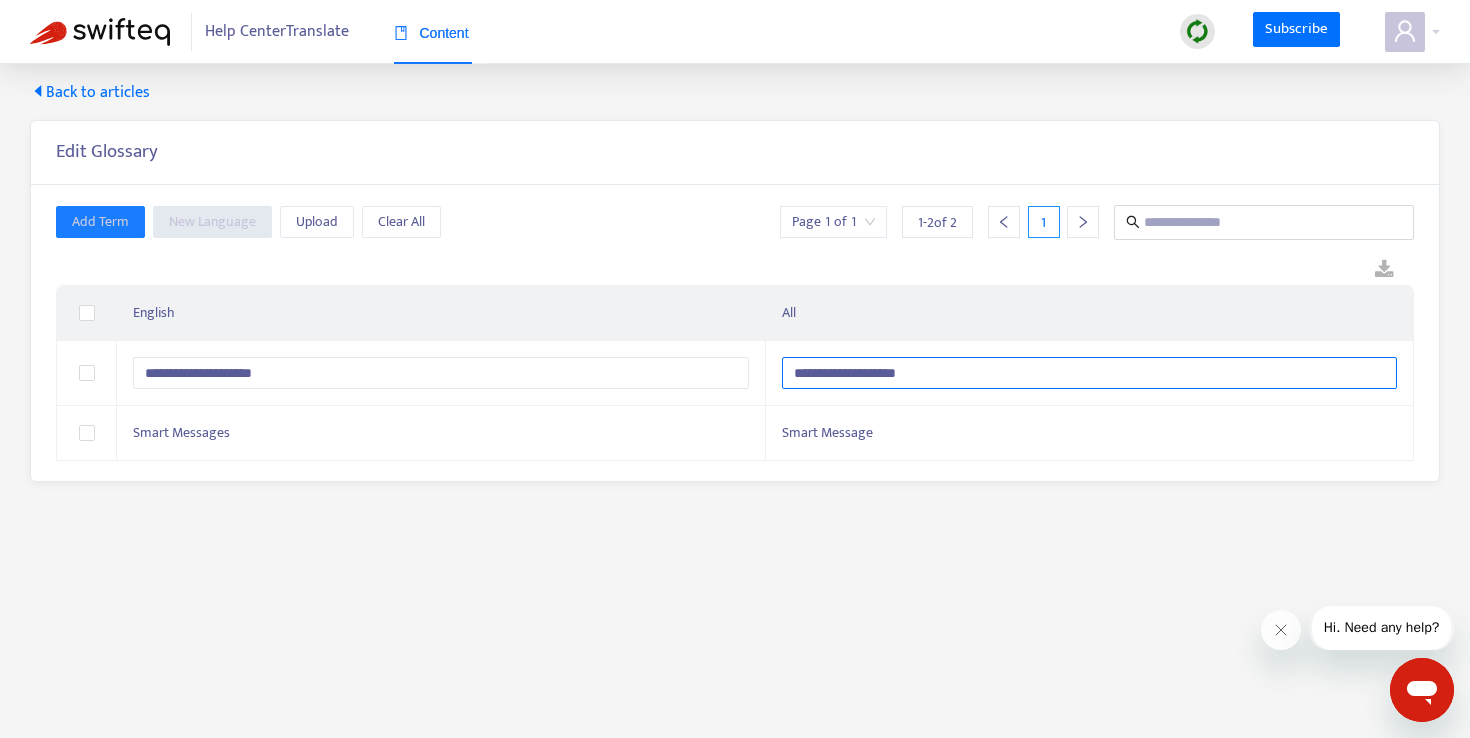 type on "**********" 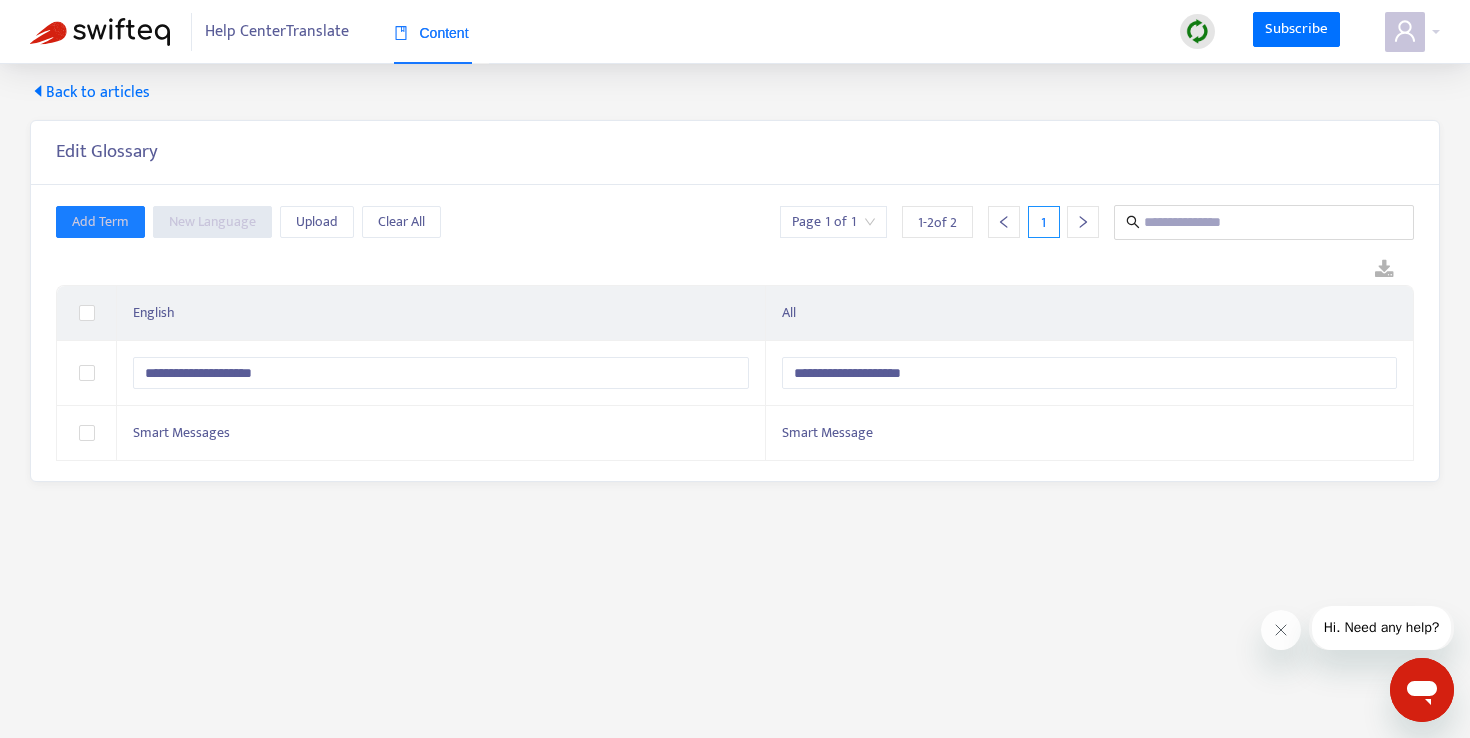 click on "**********" at bounding box center [735, 420] 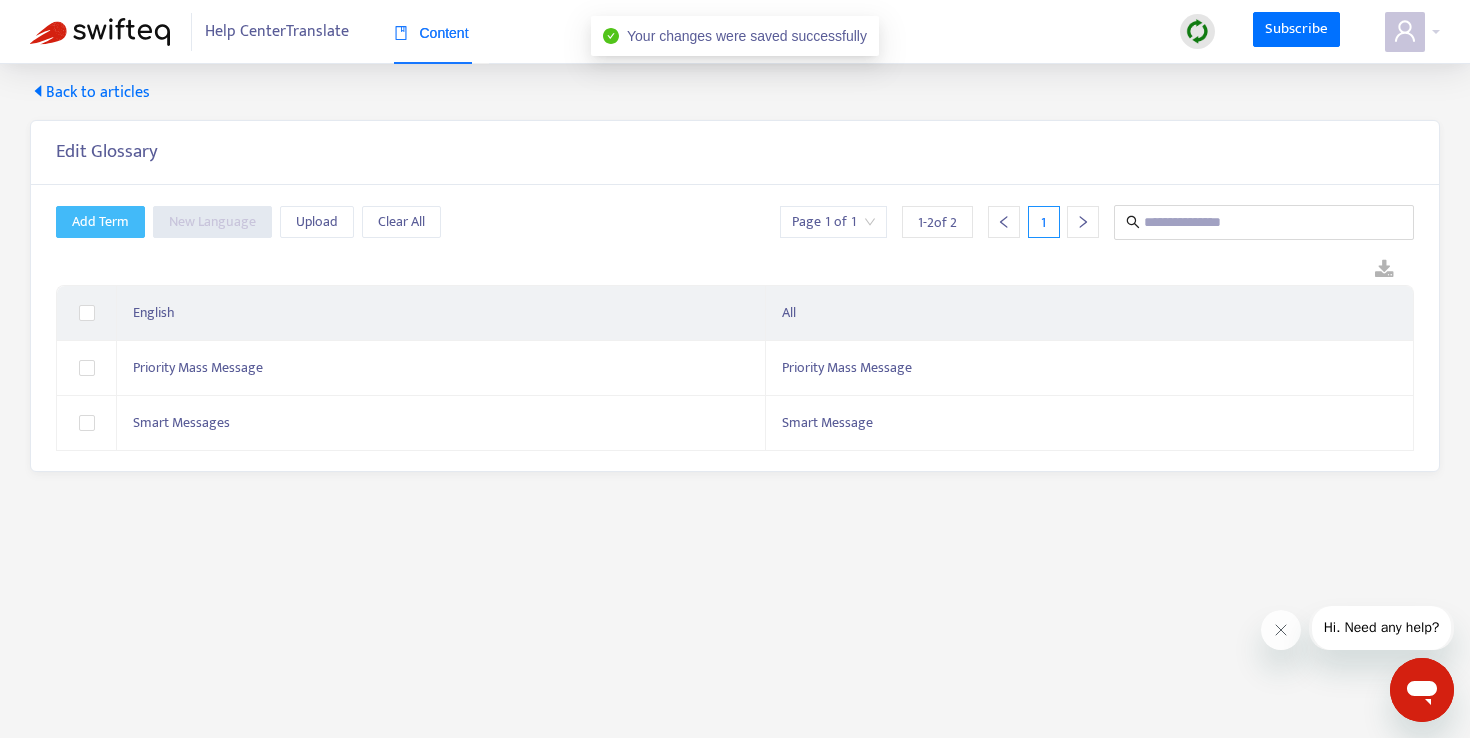 click on "Add Term" at bounding box center [100, 222] 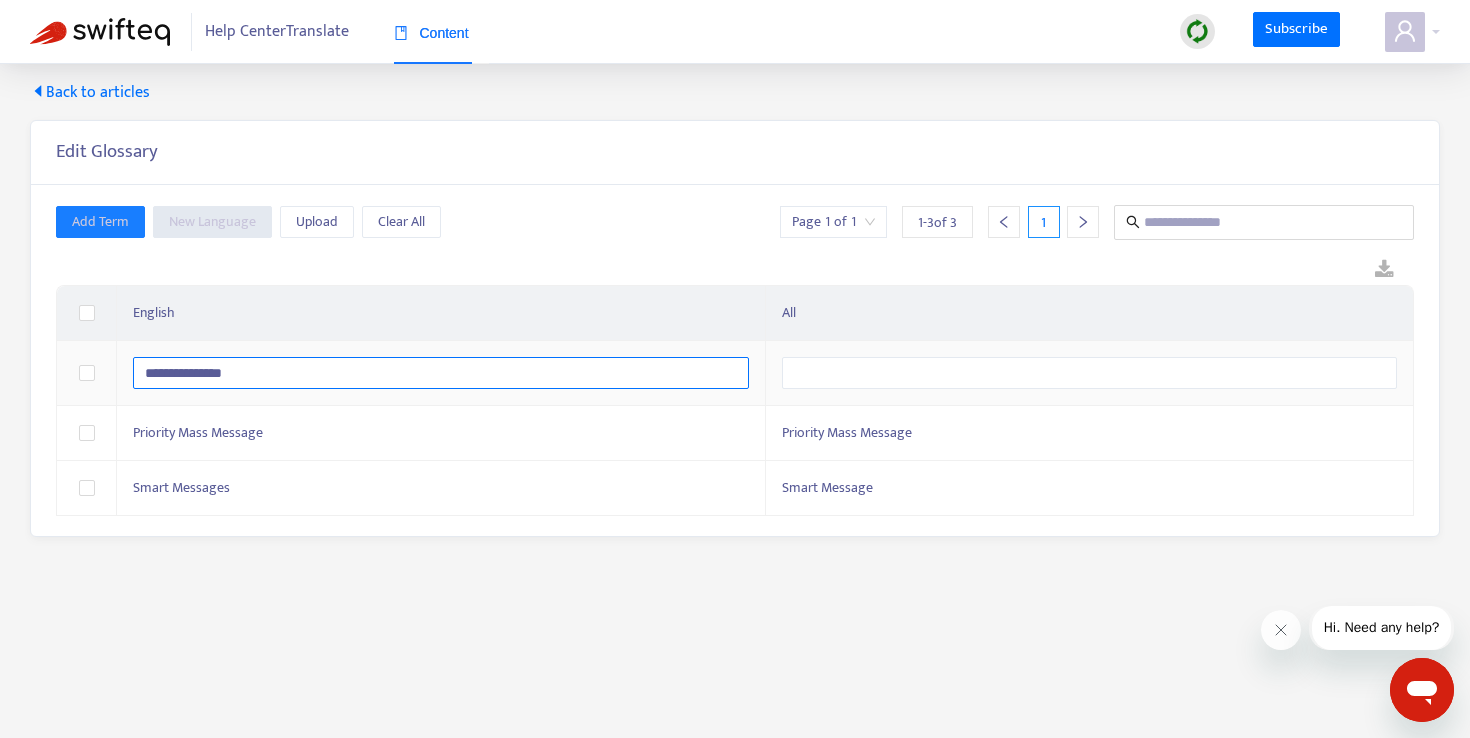 click on "**********" at bounding box center (441, 373) 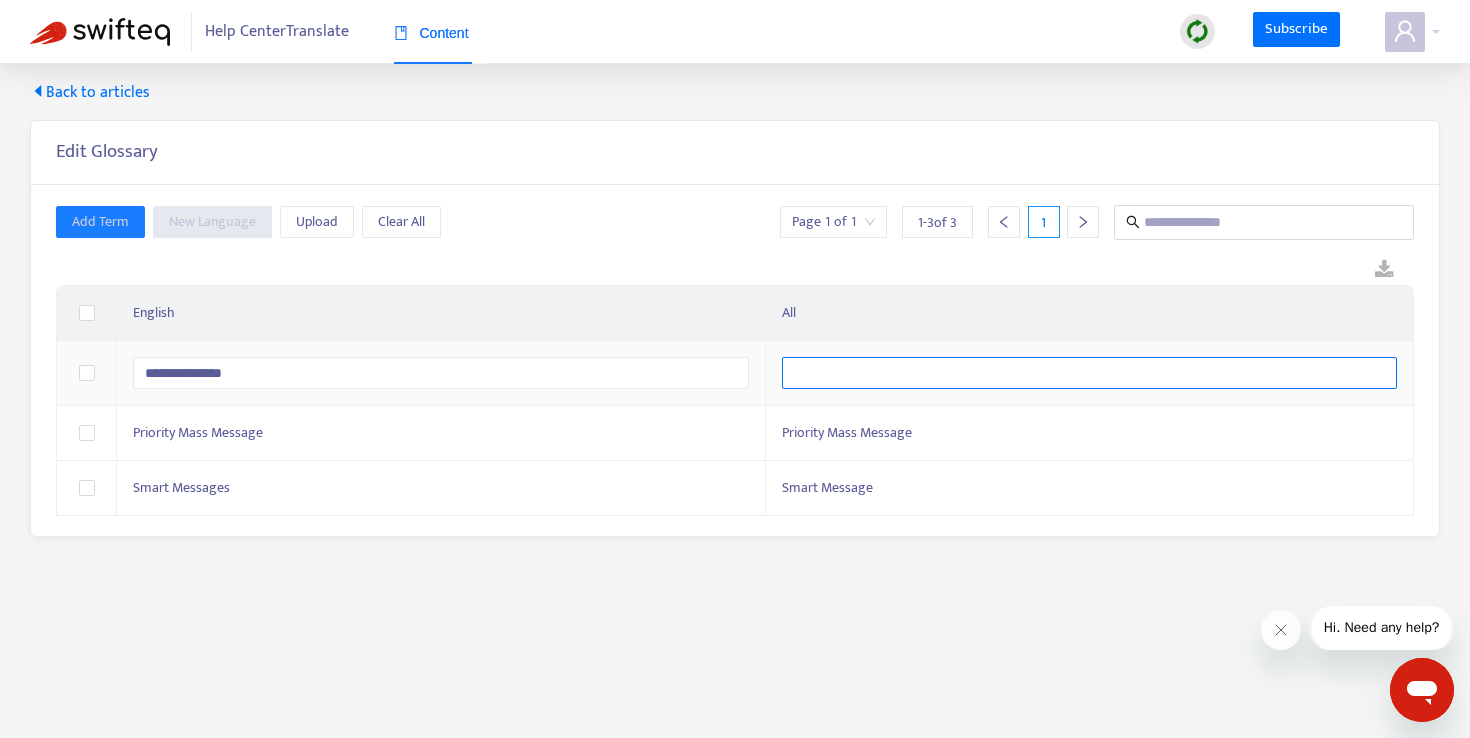 type on "**********" 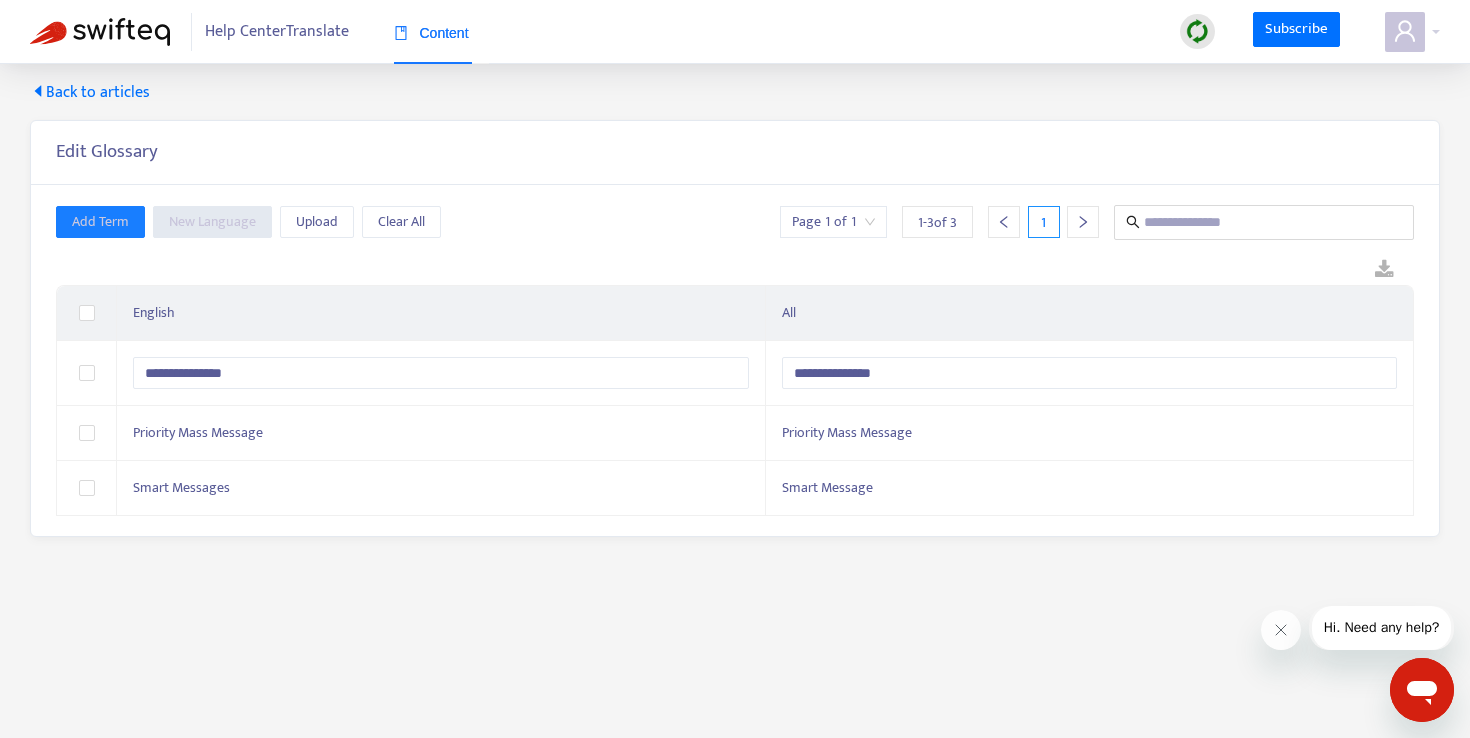 click on "**********" at bounding box center (735, 420) 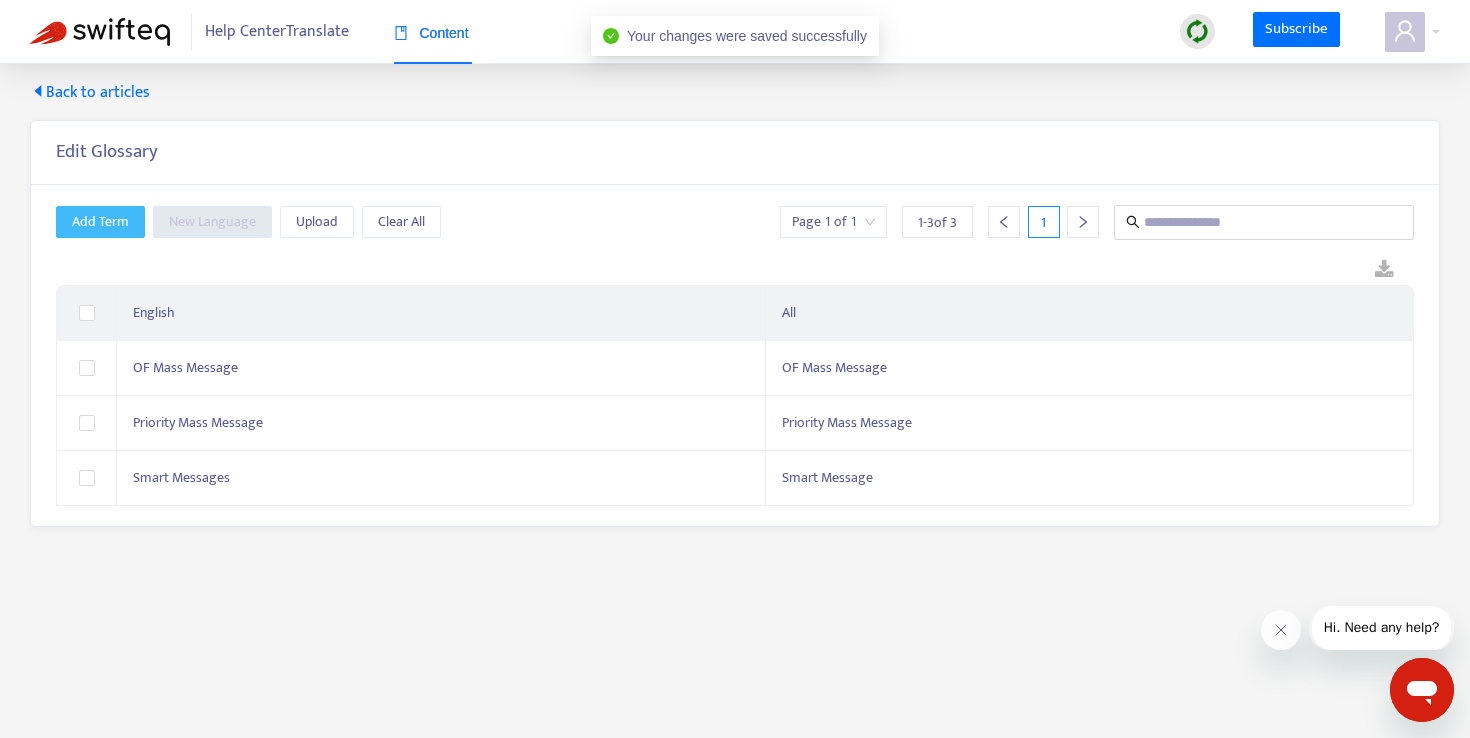 click on "Add Term" at bounding box center (100, 222) 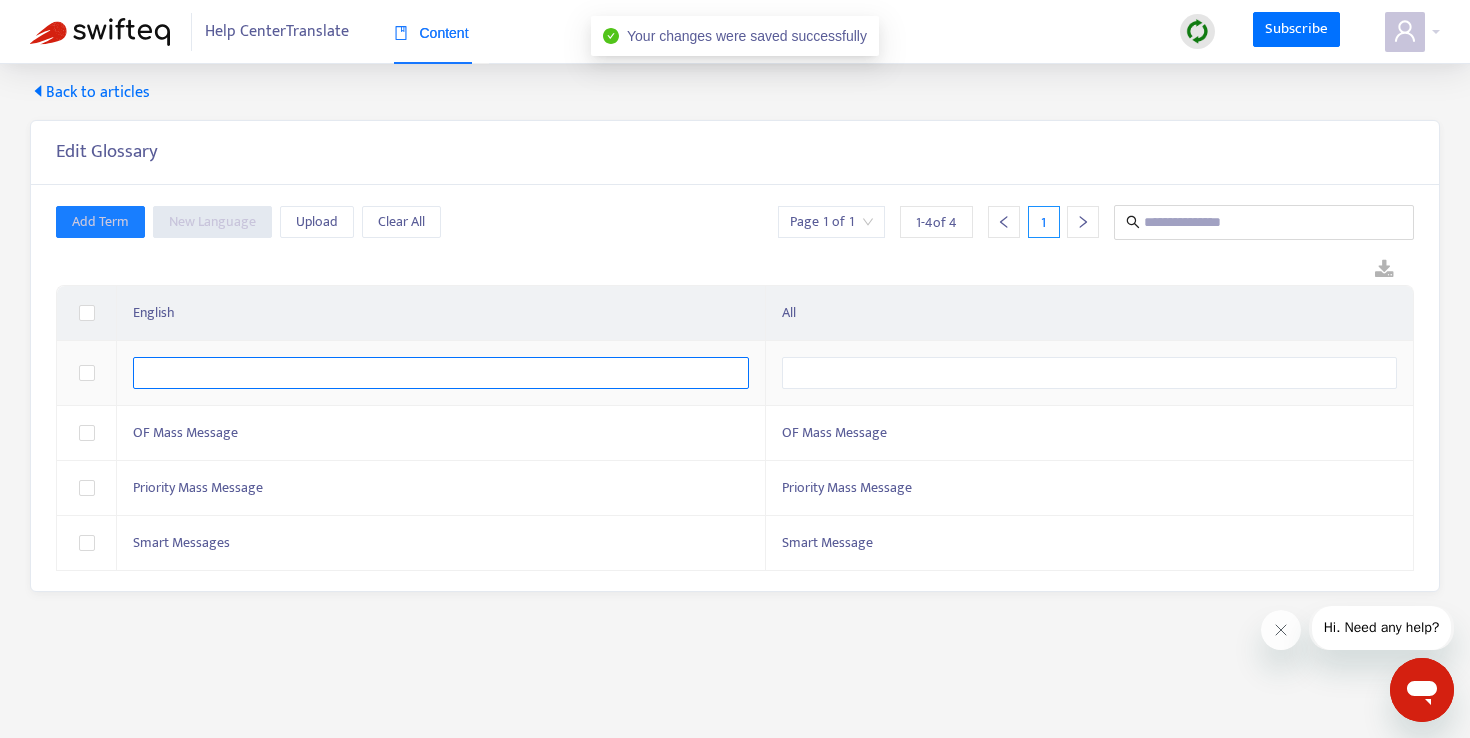 type on "*" 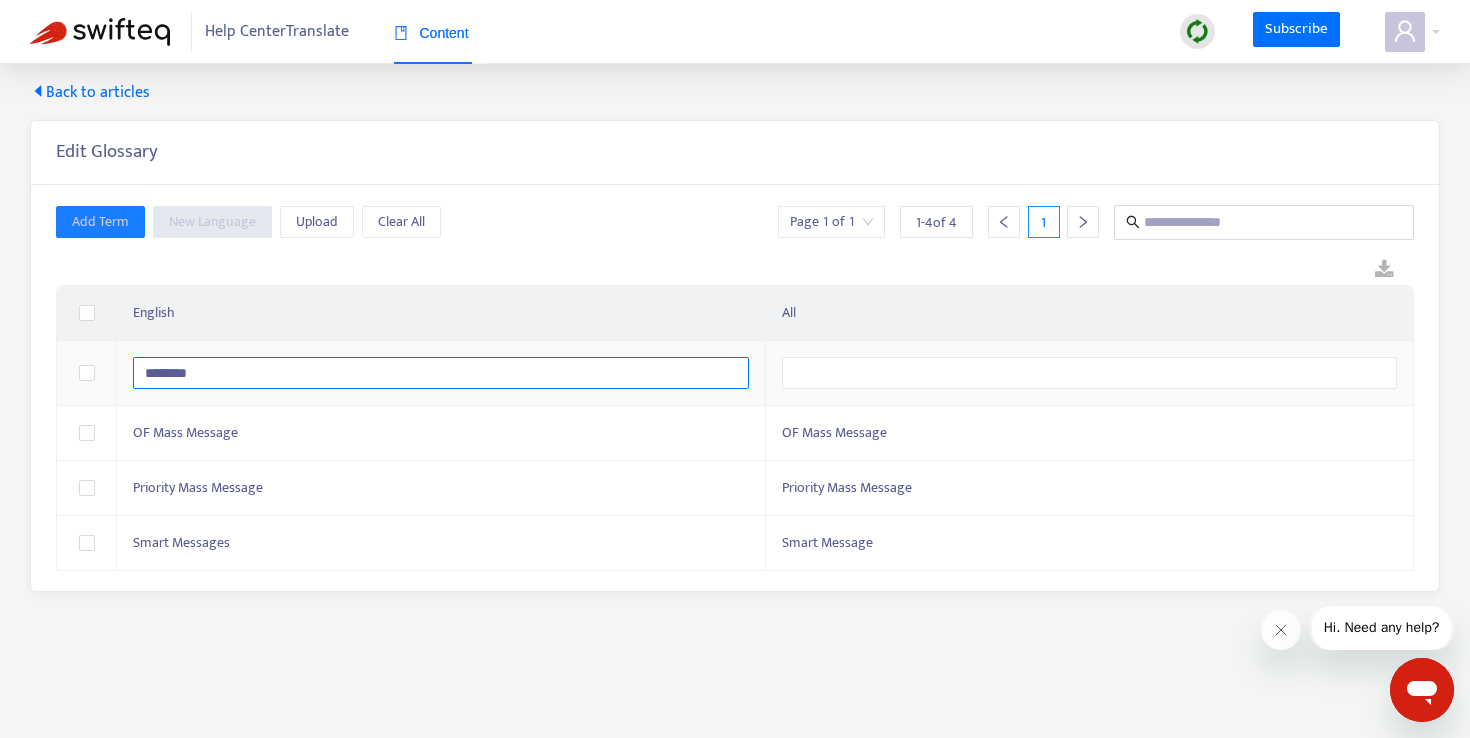 type on "********" 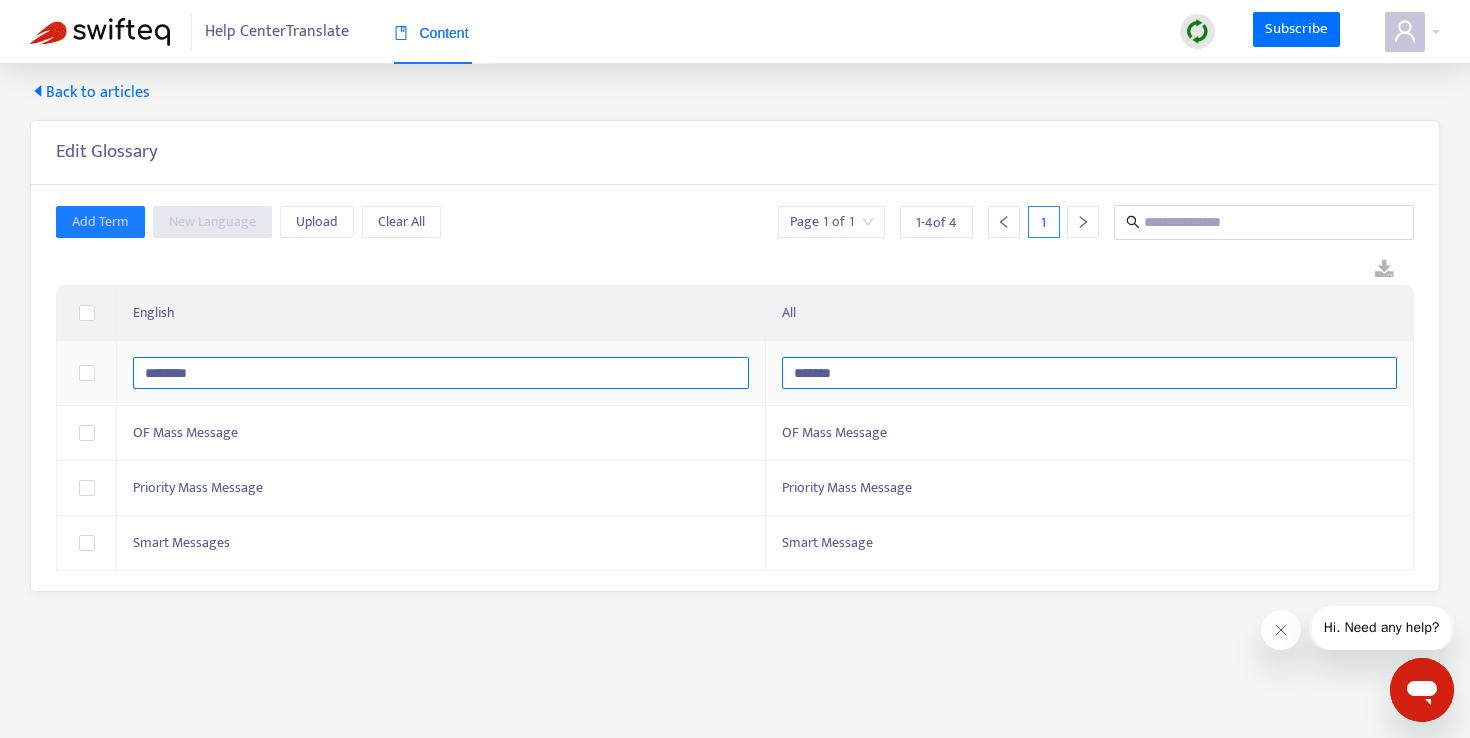 type on "********" 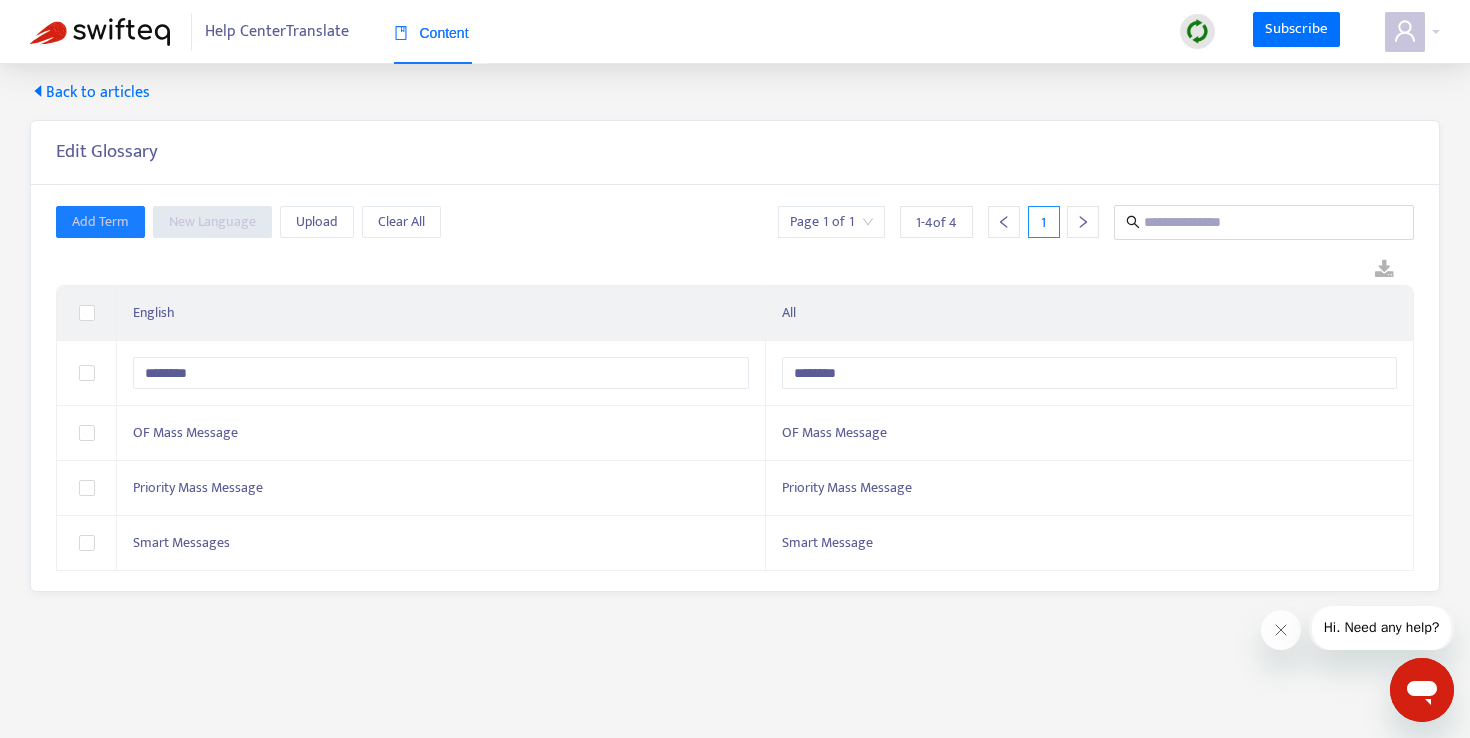 click on "Add Term New Language Upload Clear All Page 1 of 1 1 - 4 of 4 1" at bounding box center [735, 222] 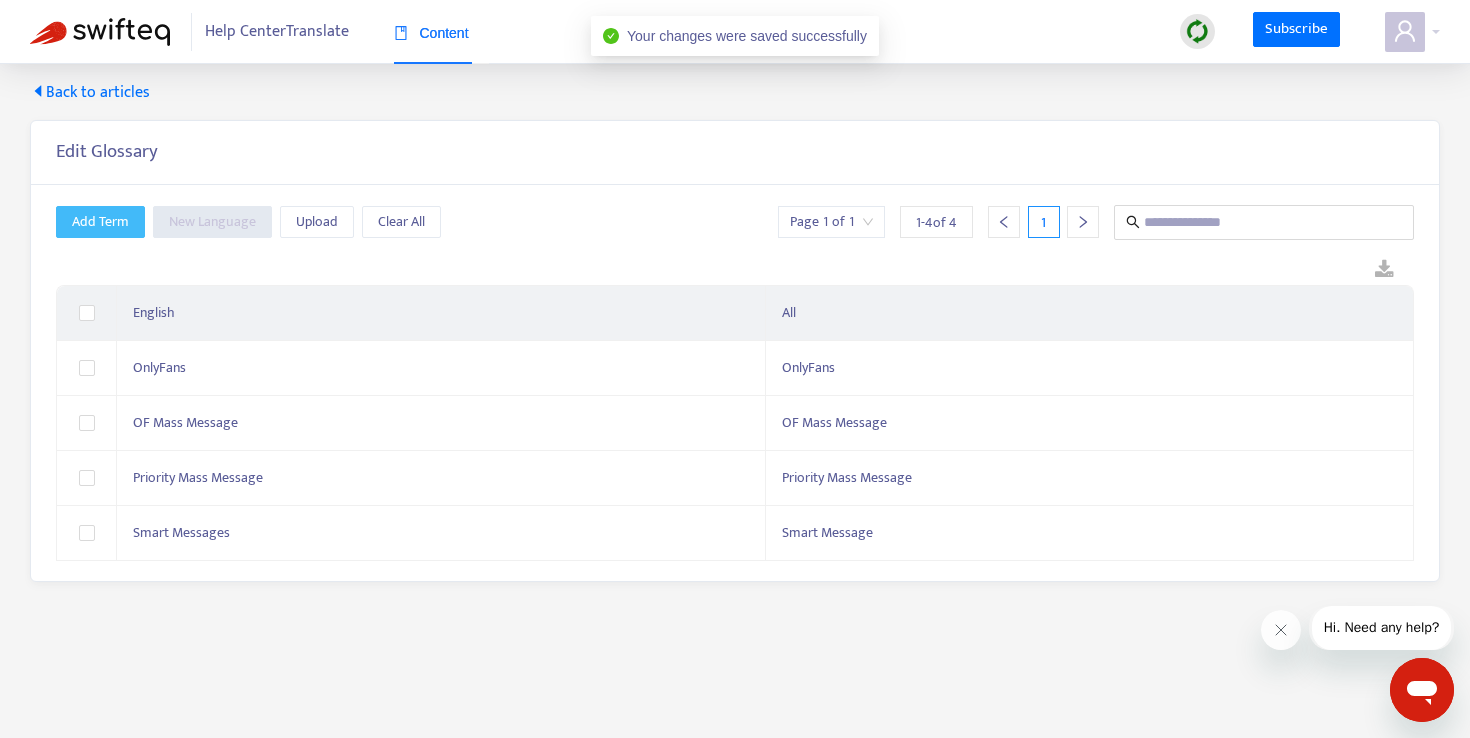 click on "Add Term" at bounding box center (100, 222) 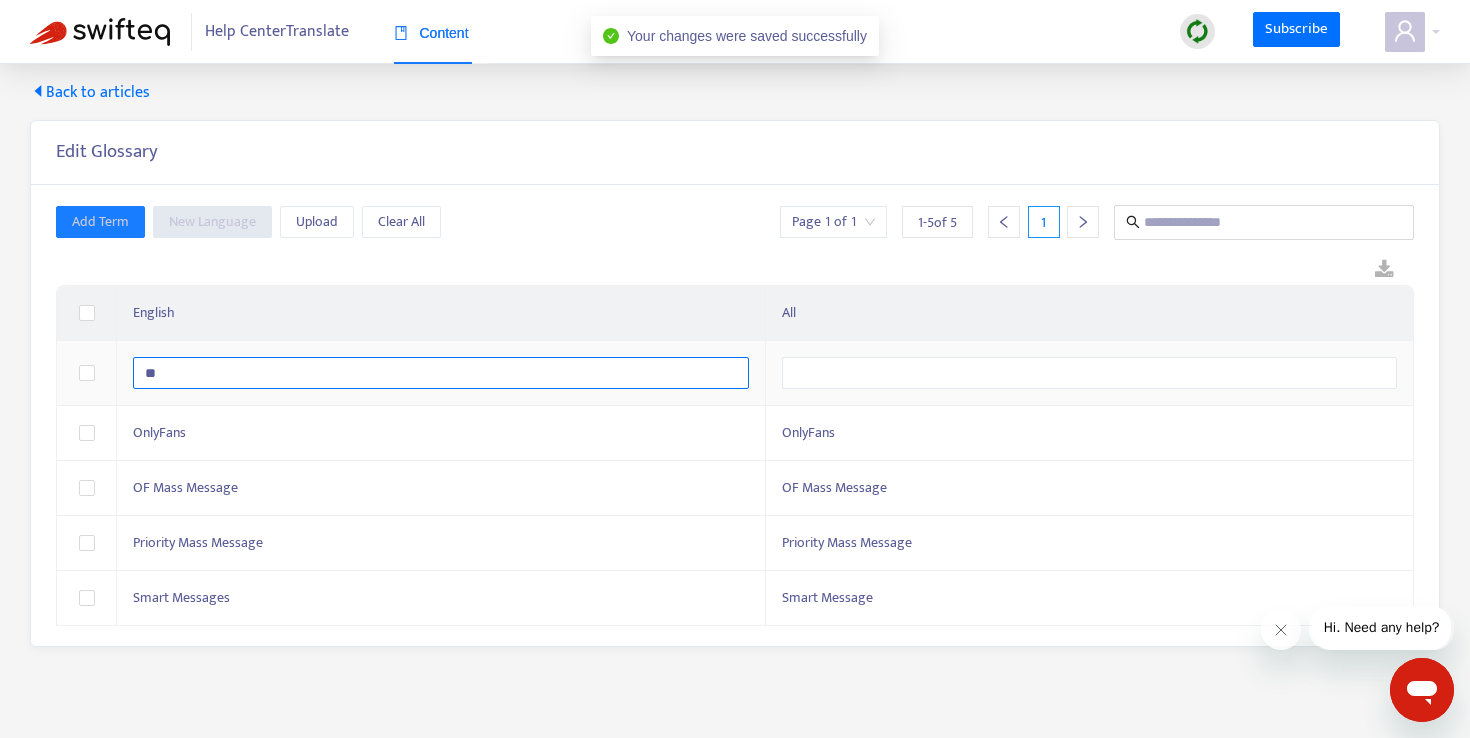 type on "**" 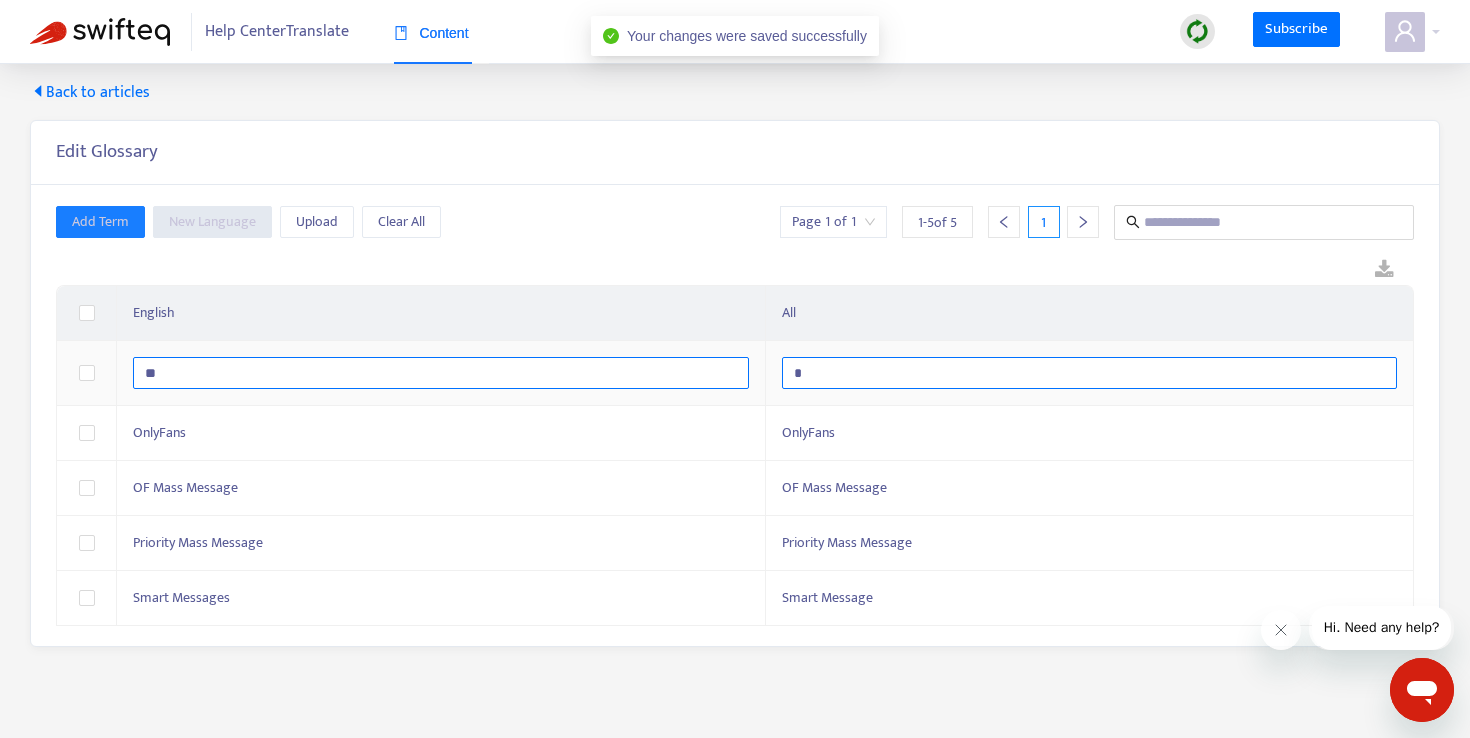 type on "**" 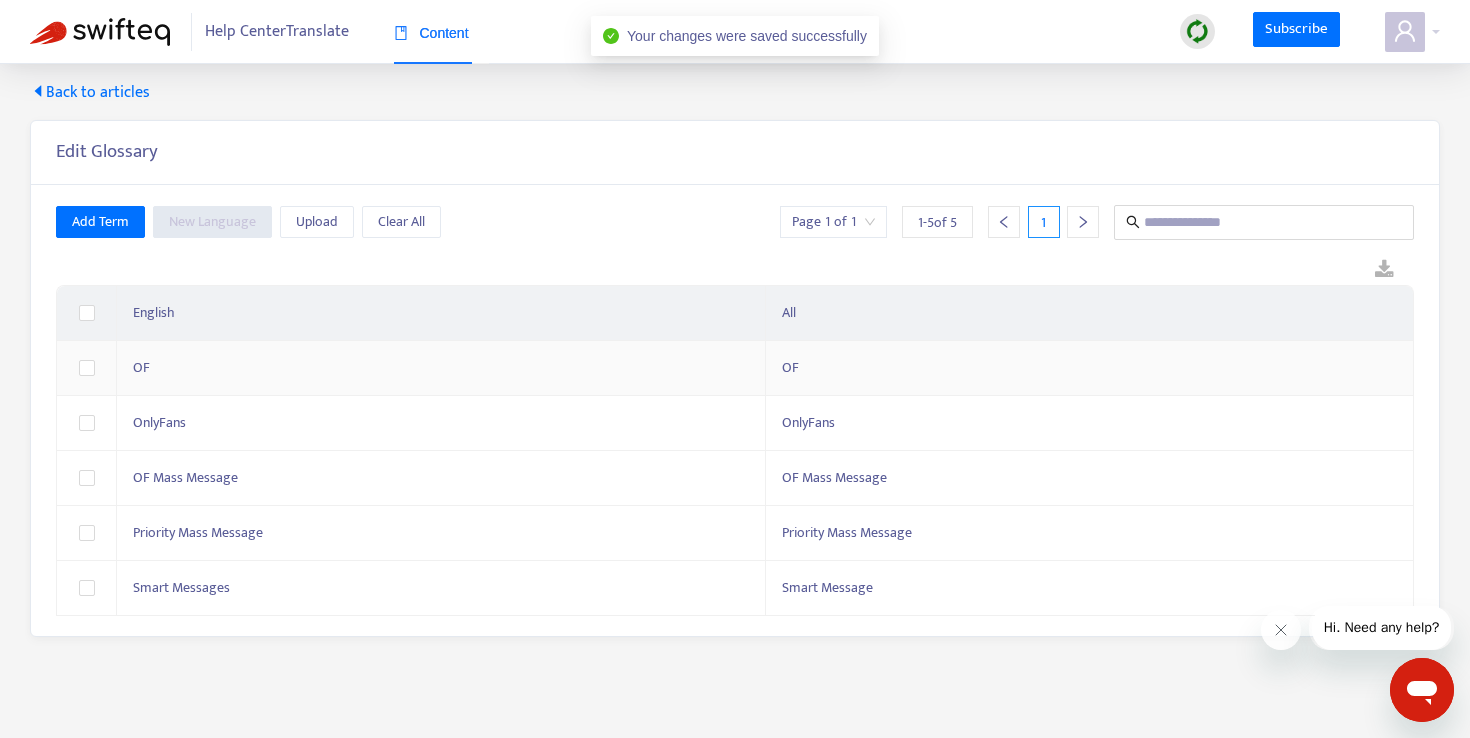 click at bounding box center (735, 270) 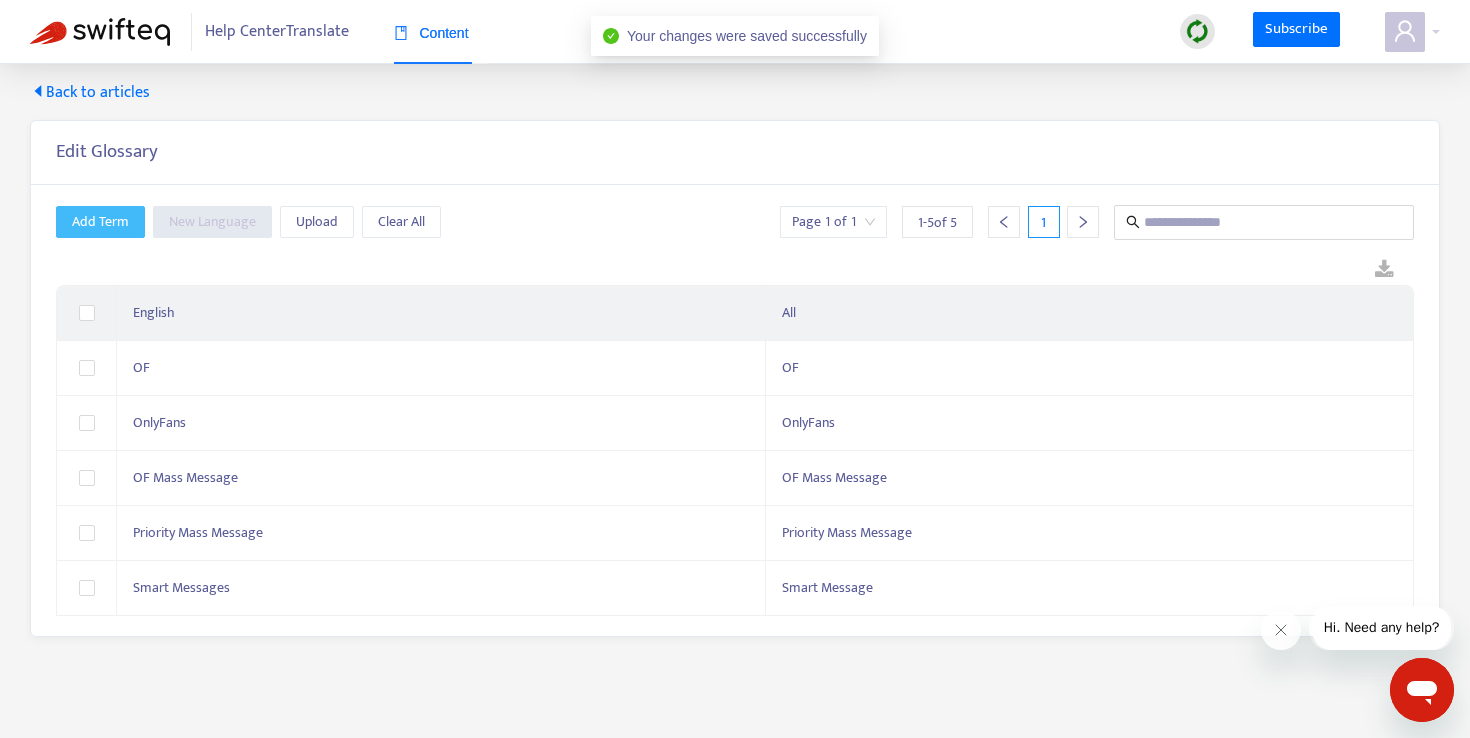 click on "Add Term" at bounding box center (100, 222) 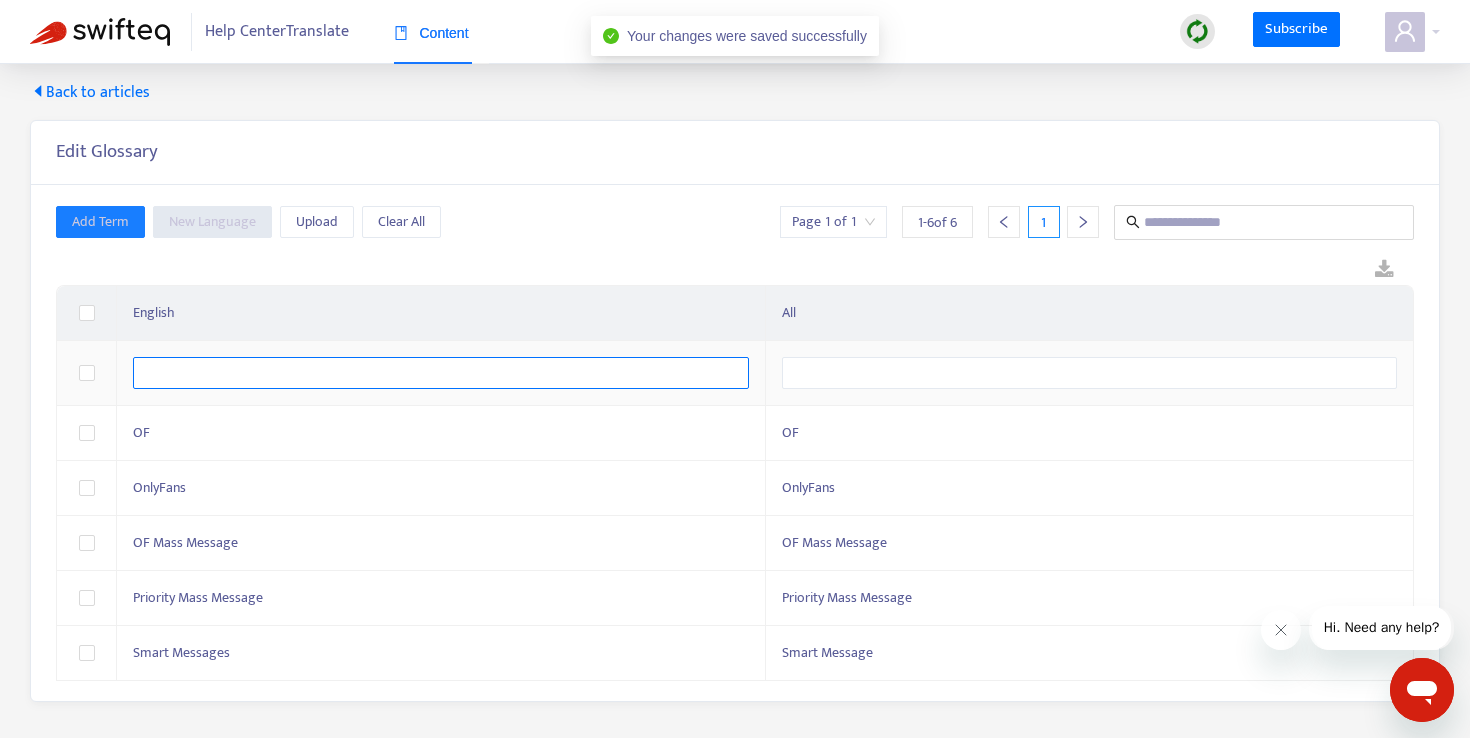 click at bounding box center [441, 373] 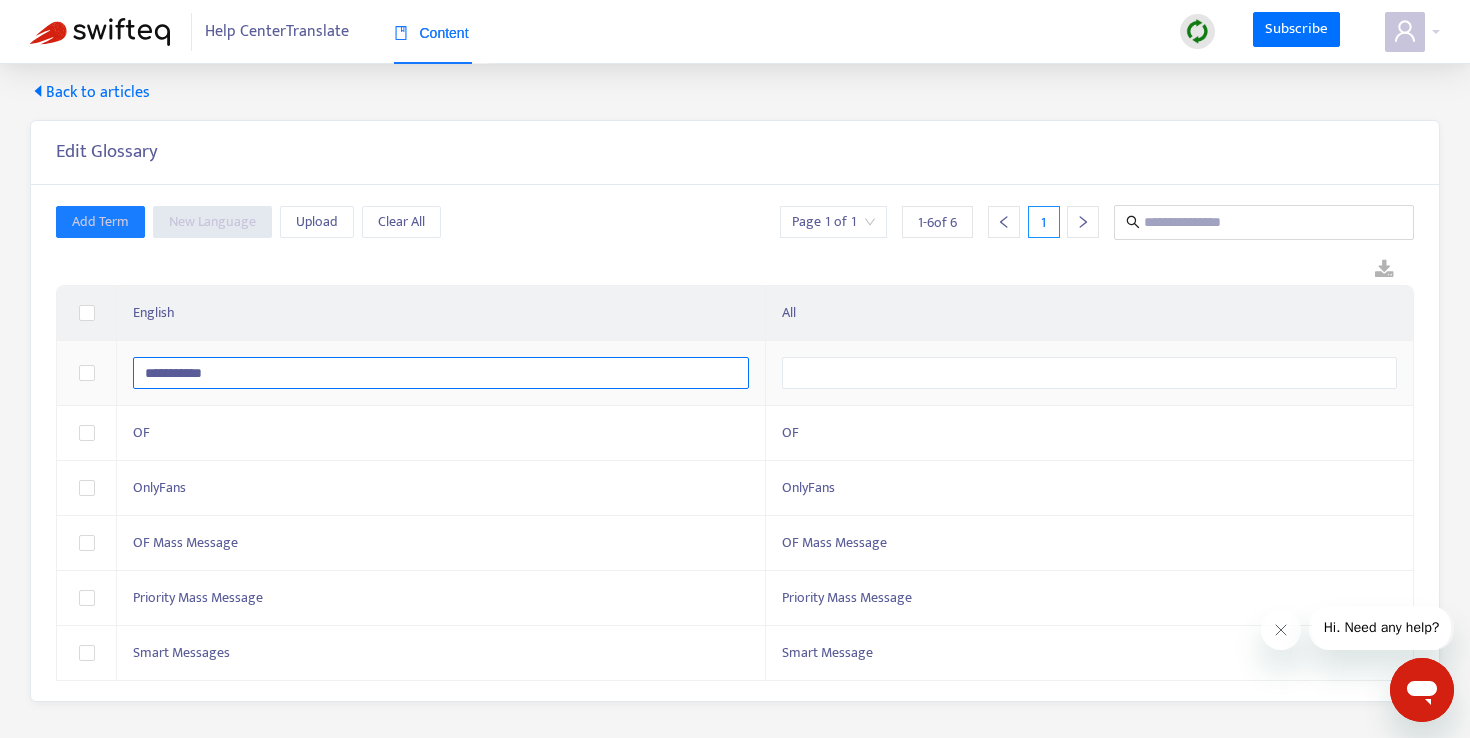 type on "**********" 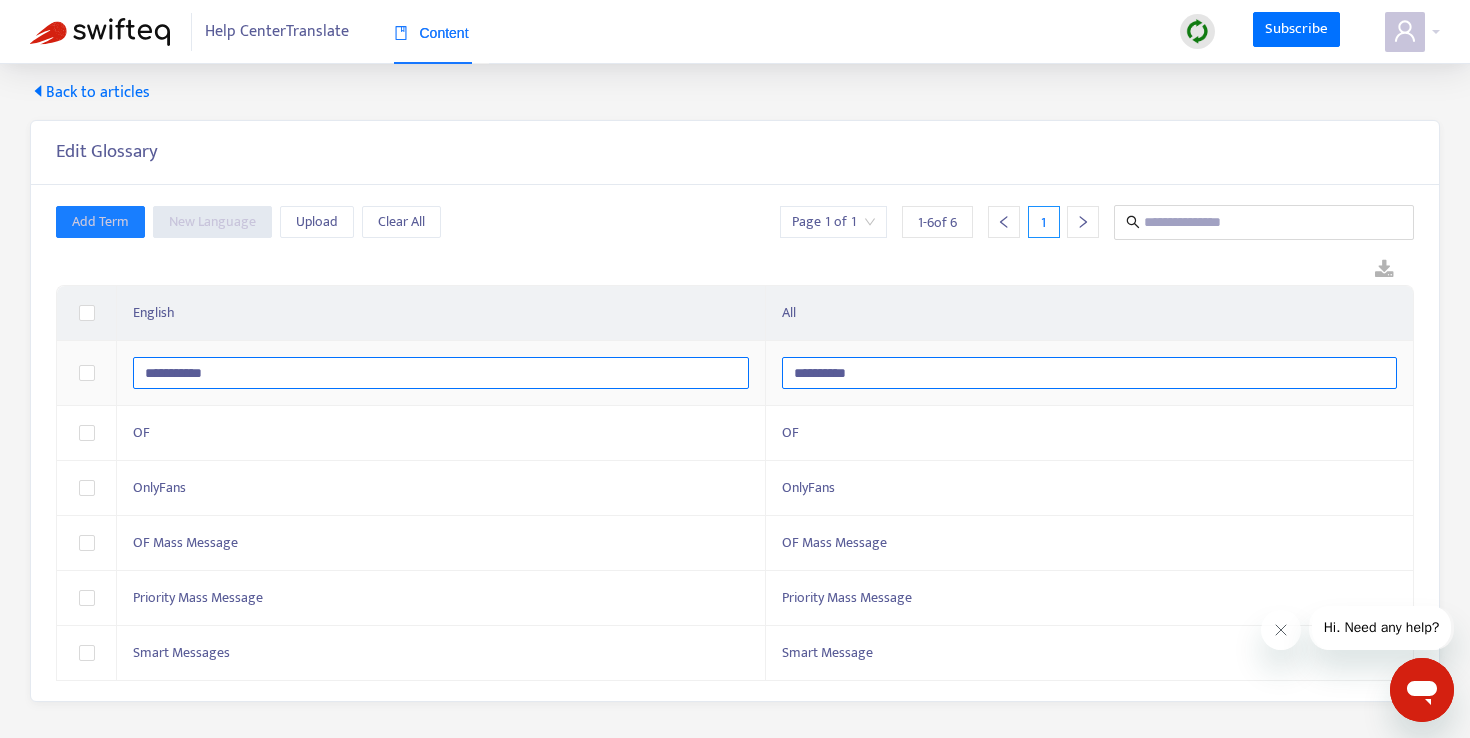 type on "**********" 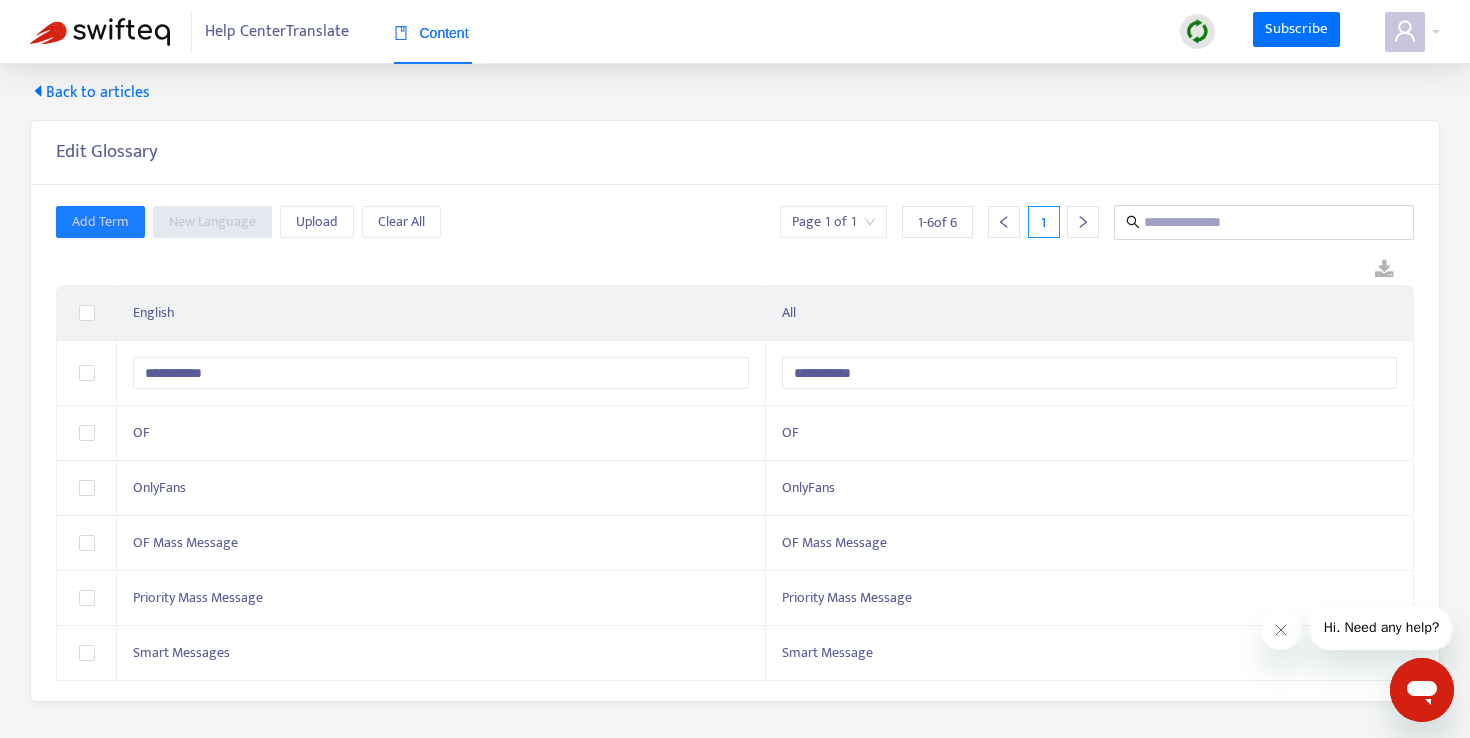 click on "Add Term New Language Upload Clear All Page 1 of 1 1 - 6 of 6 1" at bounding box center (735, 222) 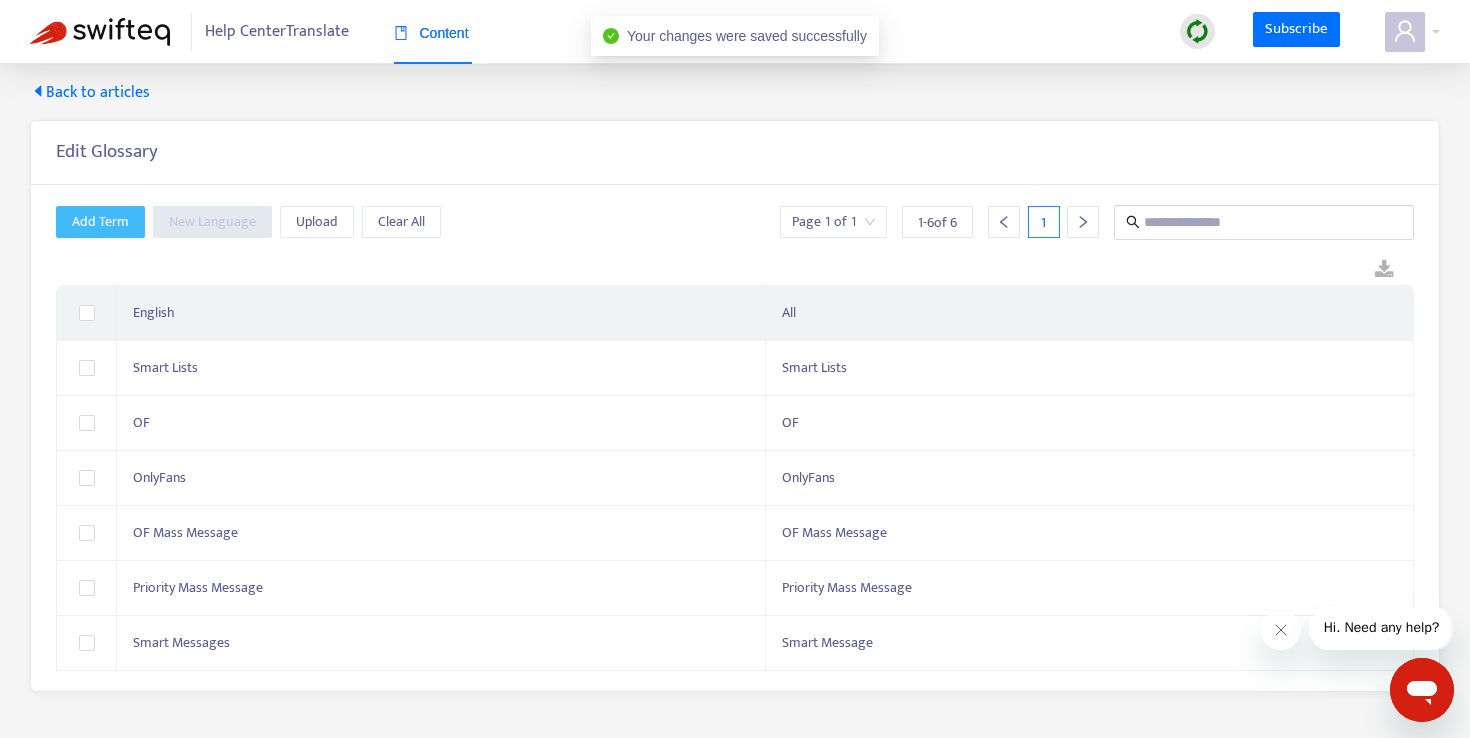 click on "Add Term" at bounding box center [100, 222] 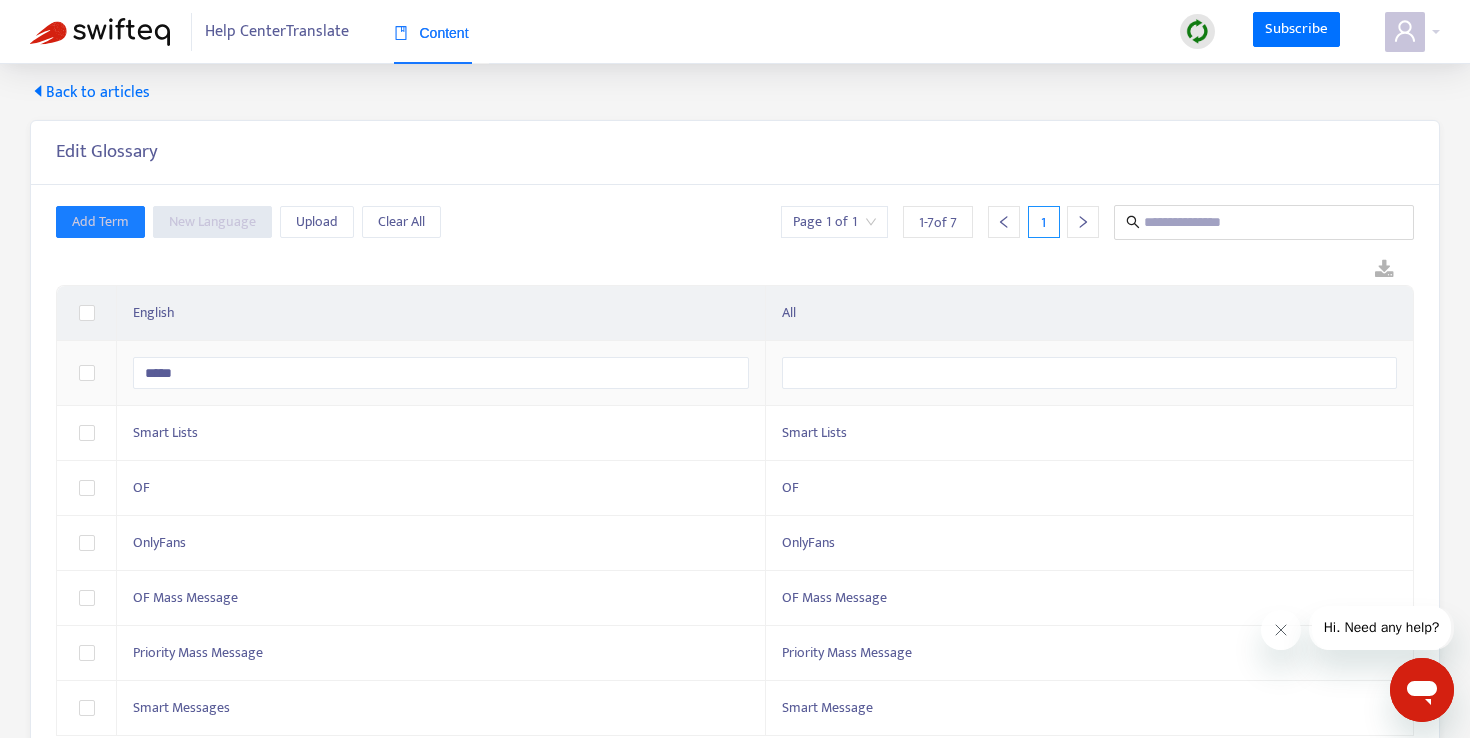 type on "*****" 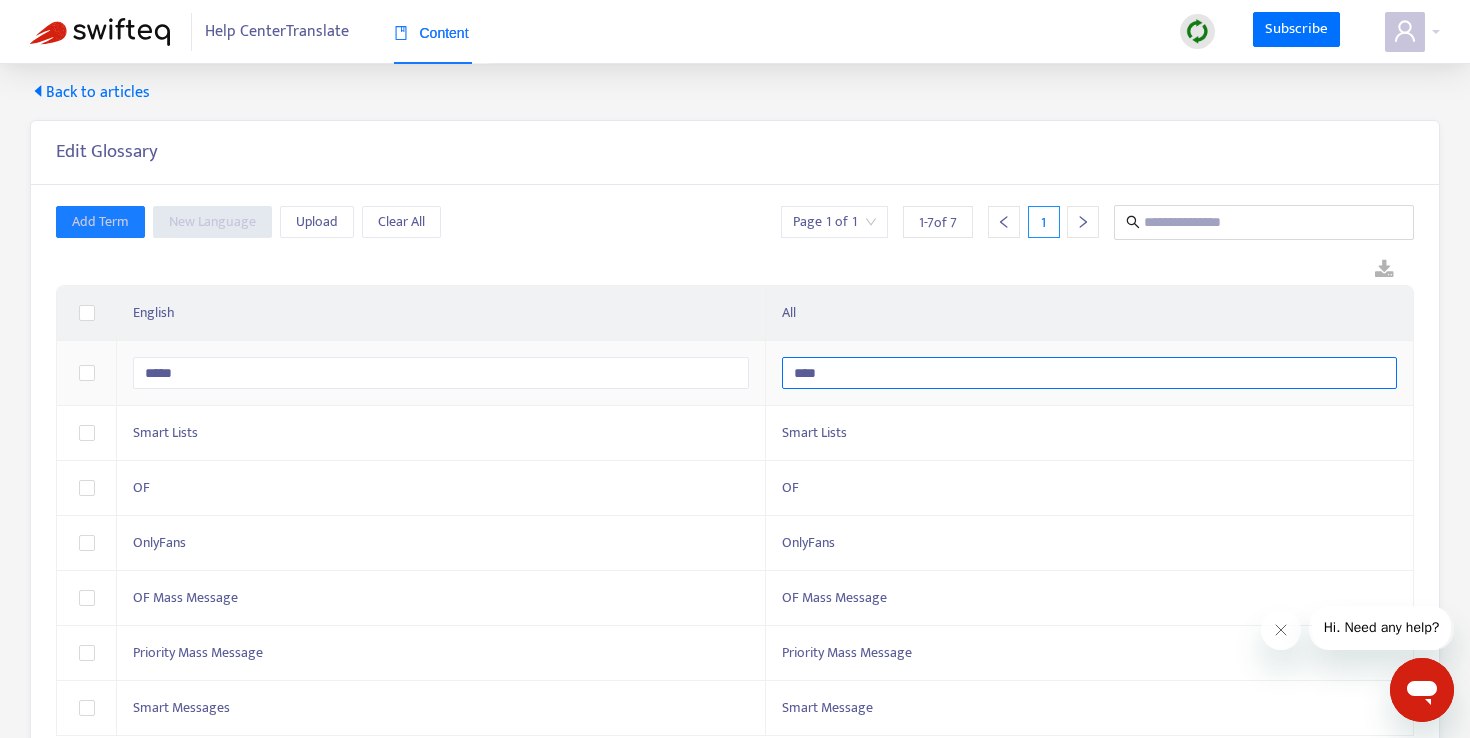 type on "*****" 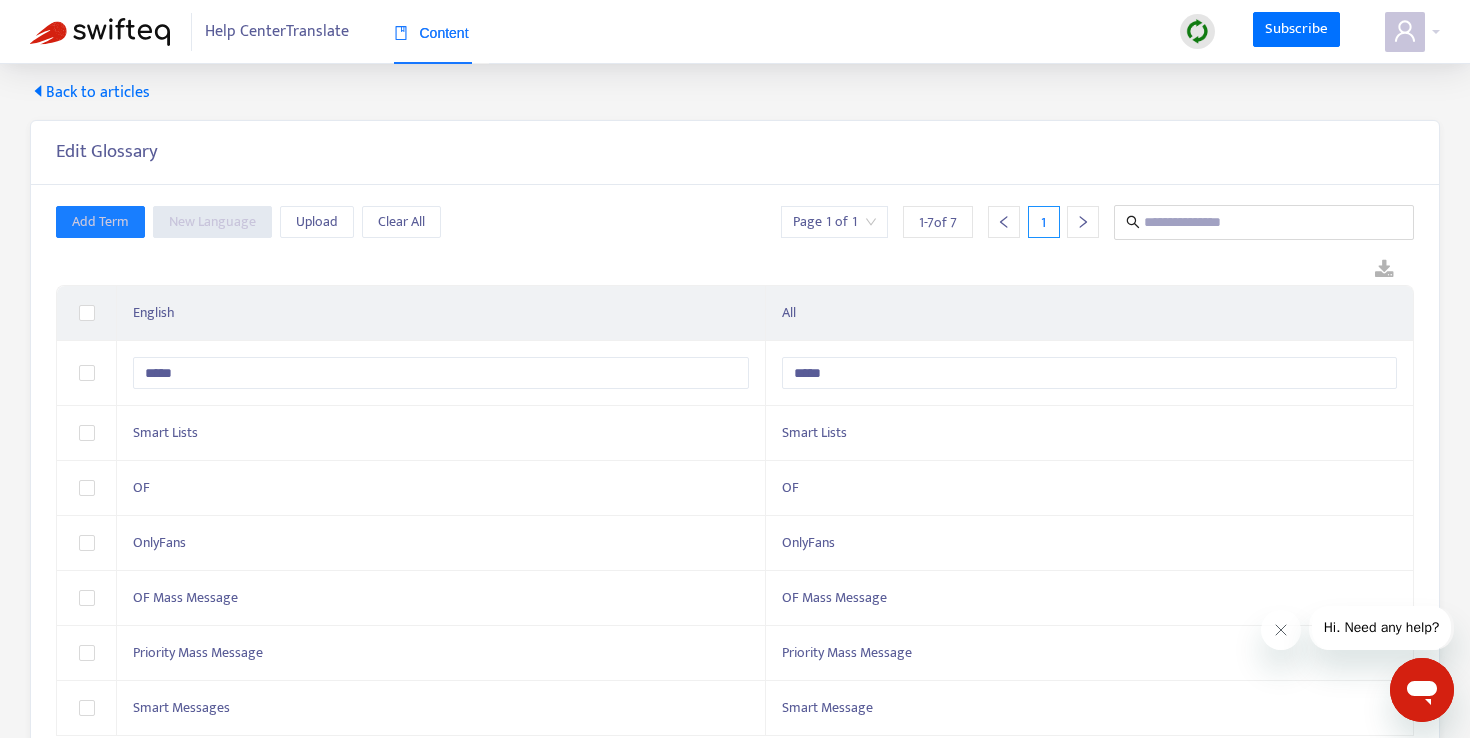 click on "Add Term New Language Upload Clear All Page 1 of 1 1 - 7 of 7 1 English All ***** ***** Smart Lists Smart Lists OF OF OnlyFans OnlyFans OF Mass Message OF Mass Message Priority Mass Message Priority Mass Message Smart Messages Smart Message" at bounding box center (735, 470) 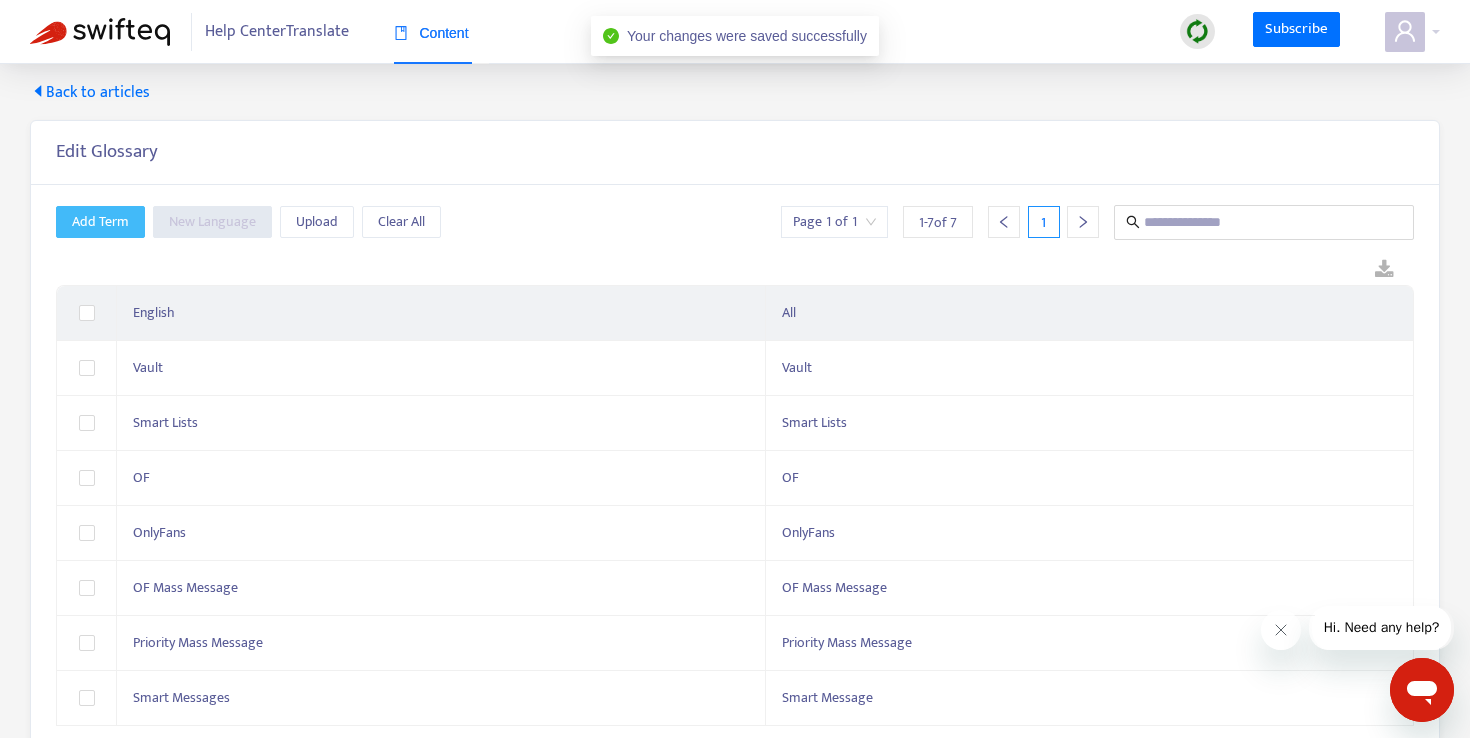 click on "Add Term" at bounding box center (100, 222) 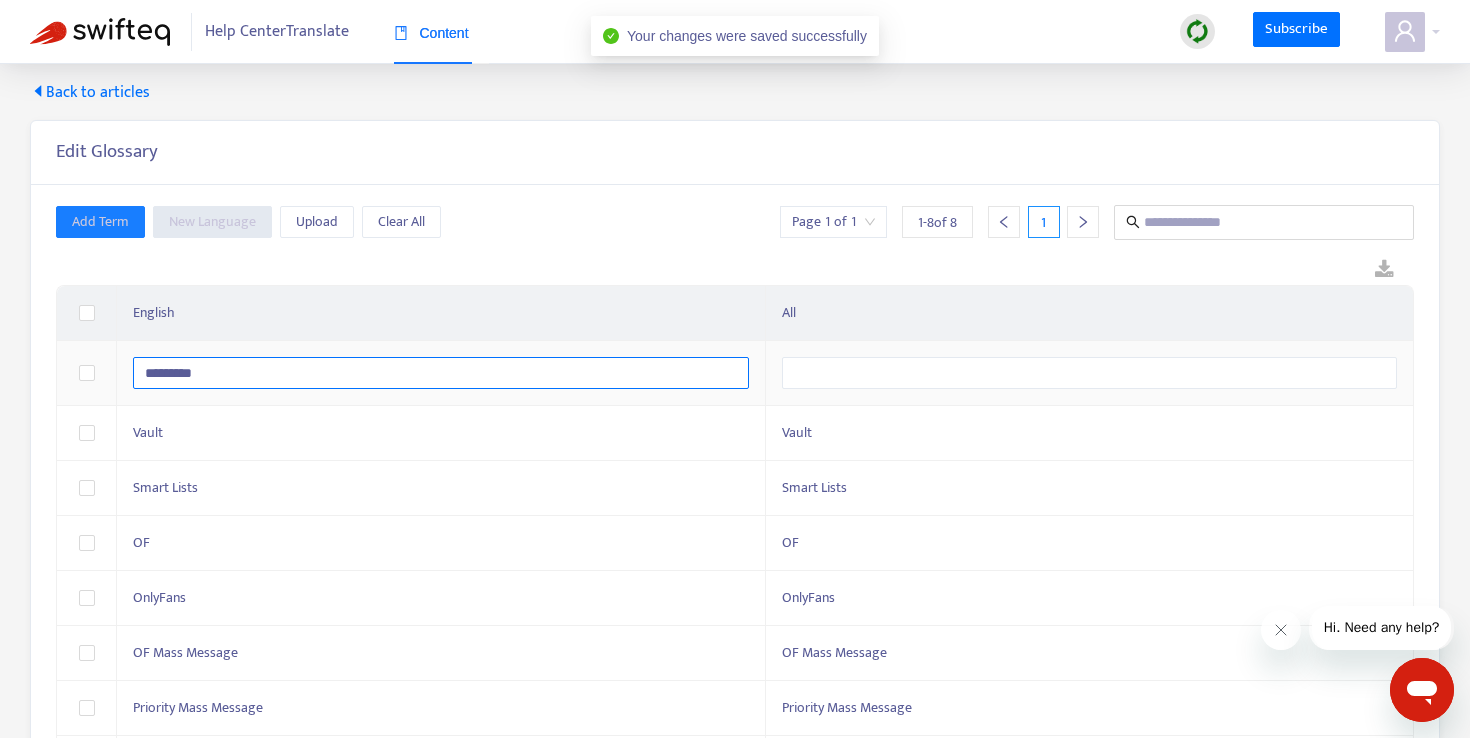 type on "*********" 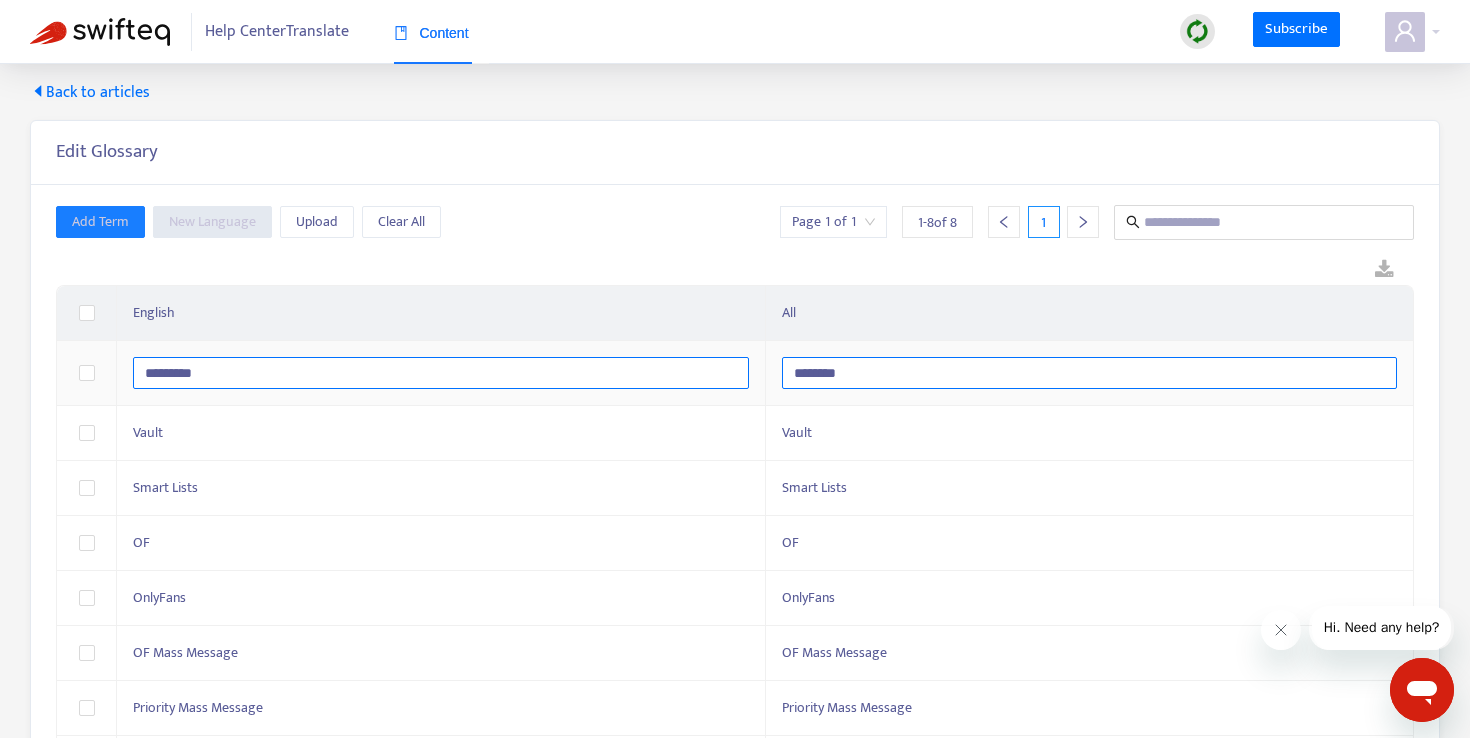 type on "*********" 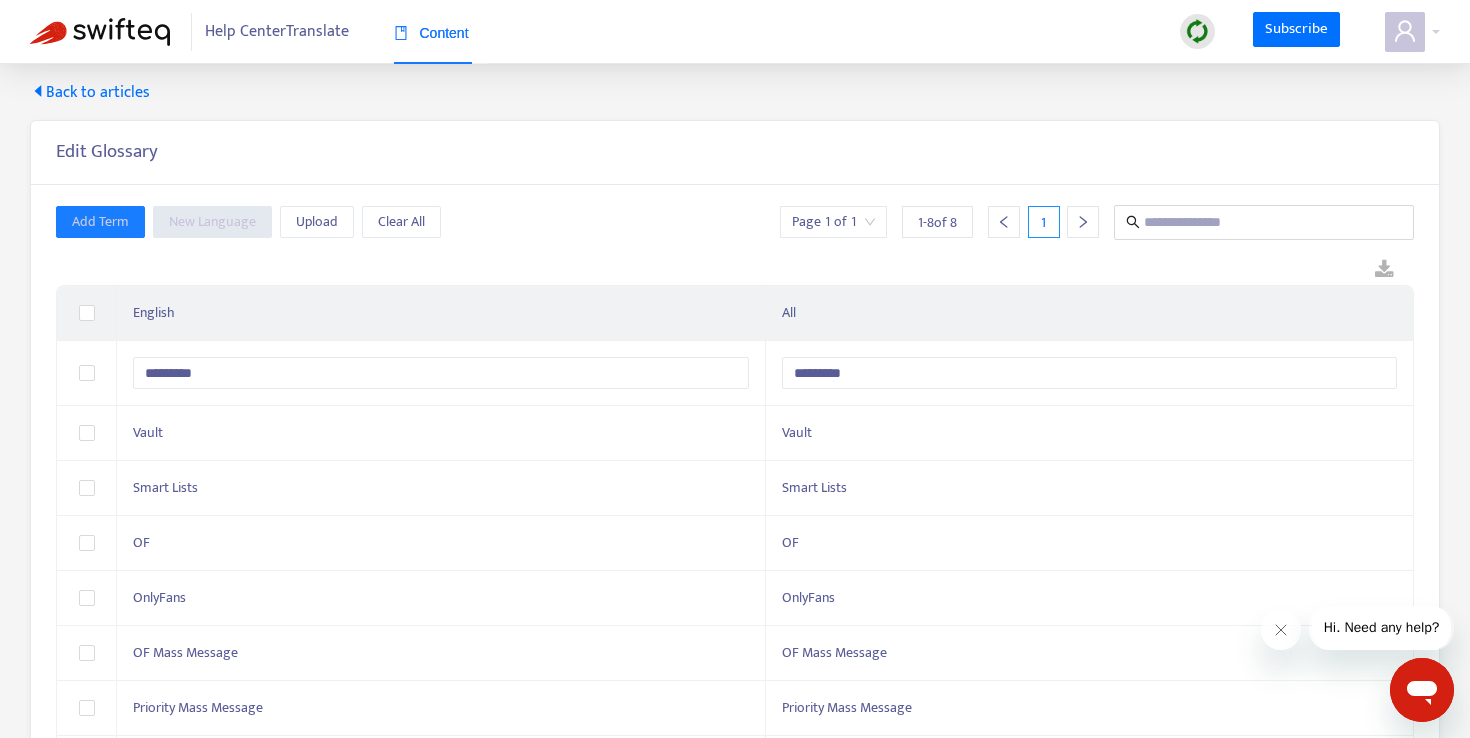click at bounding box center (735, 270) 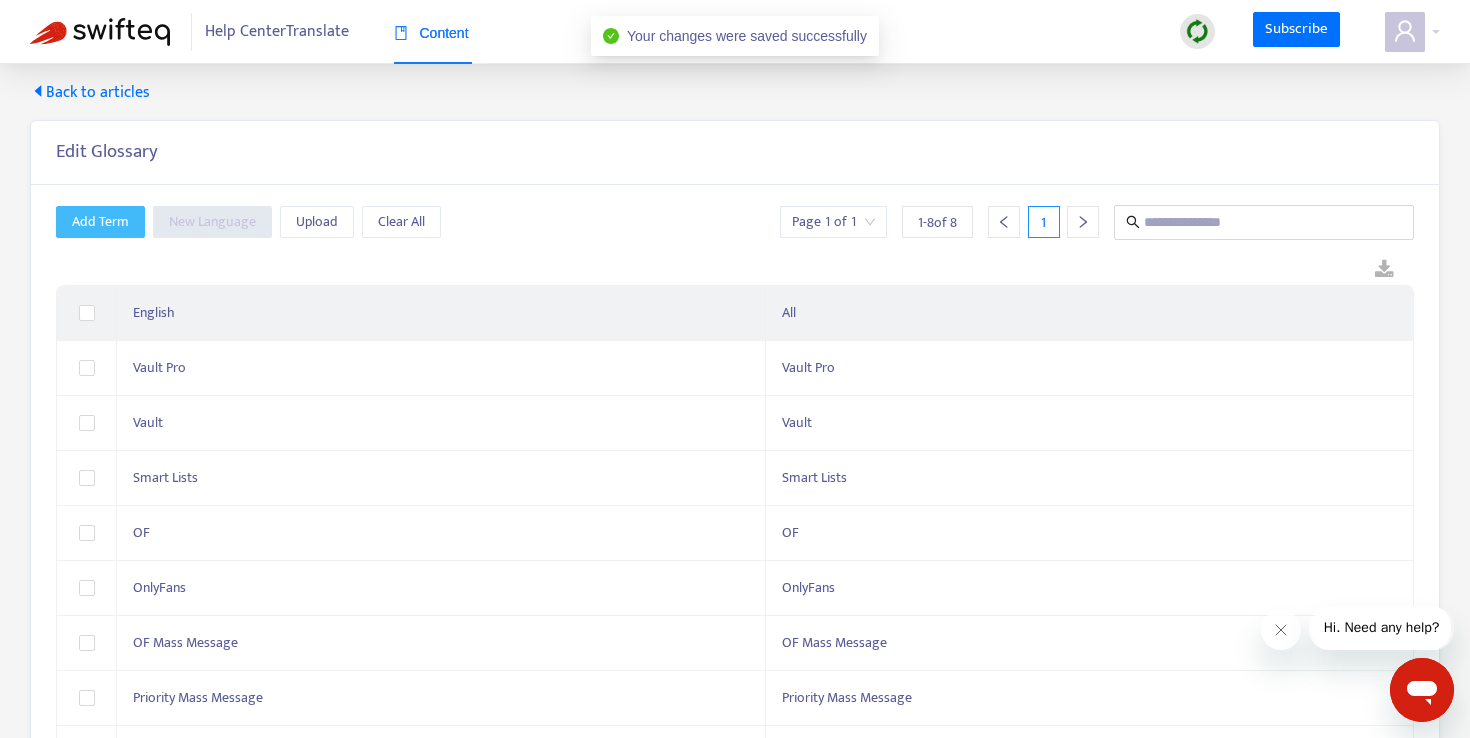 click on "Add Term" at bounding box center (100, 222) 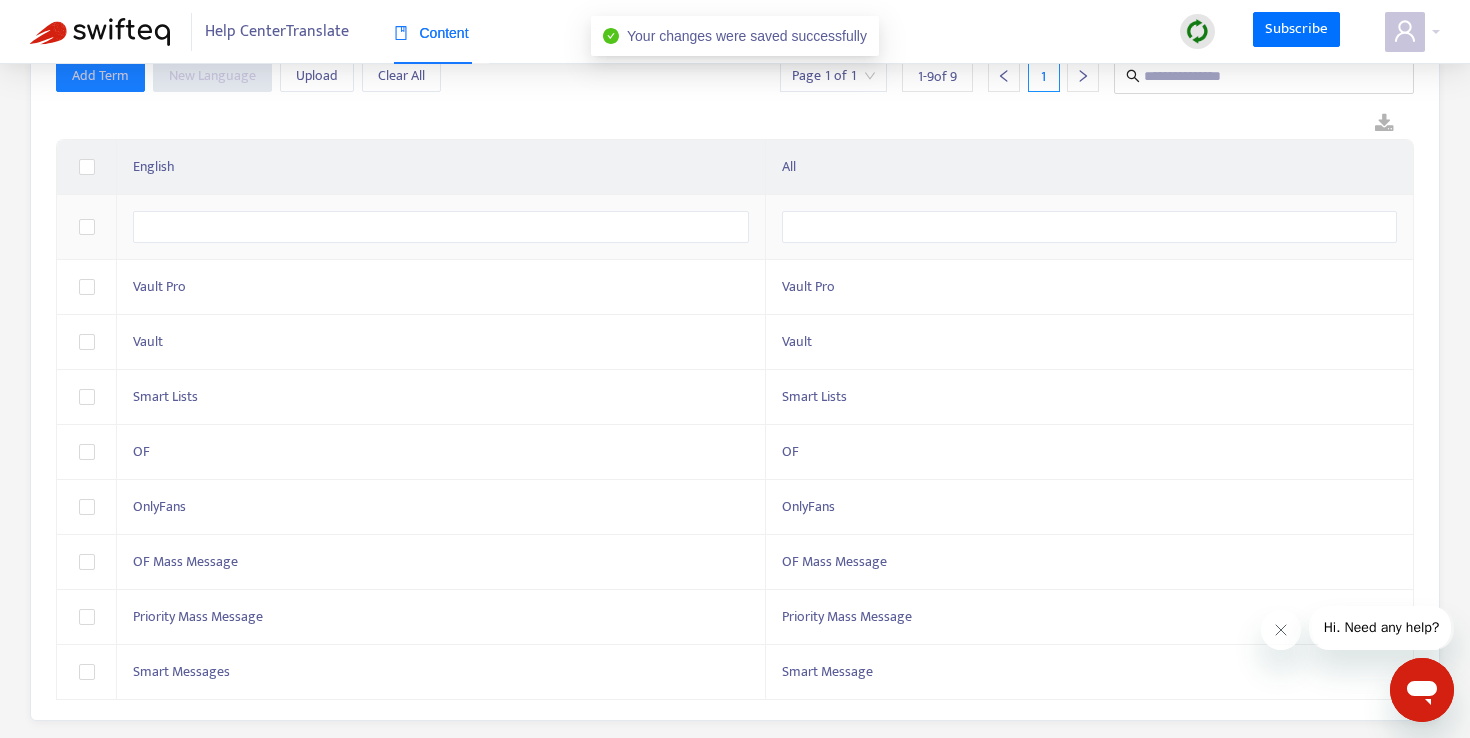 scroll, scrollTop: 171, scrollLeft: 0, axis: vertical 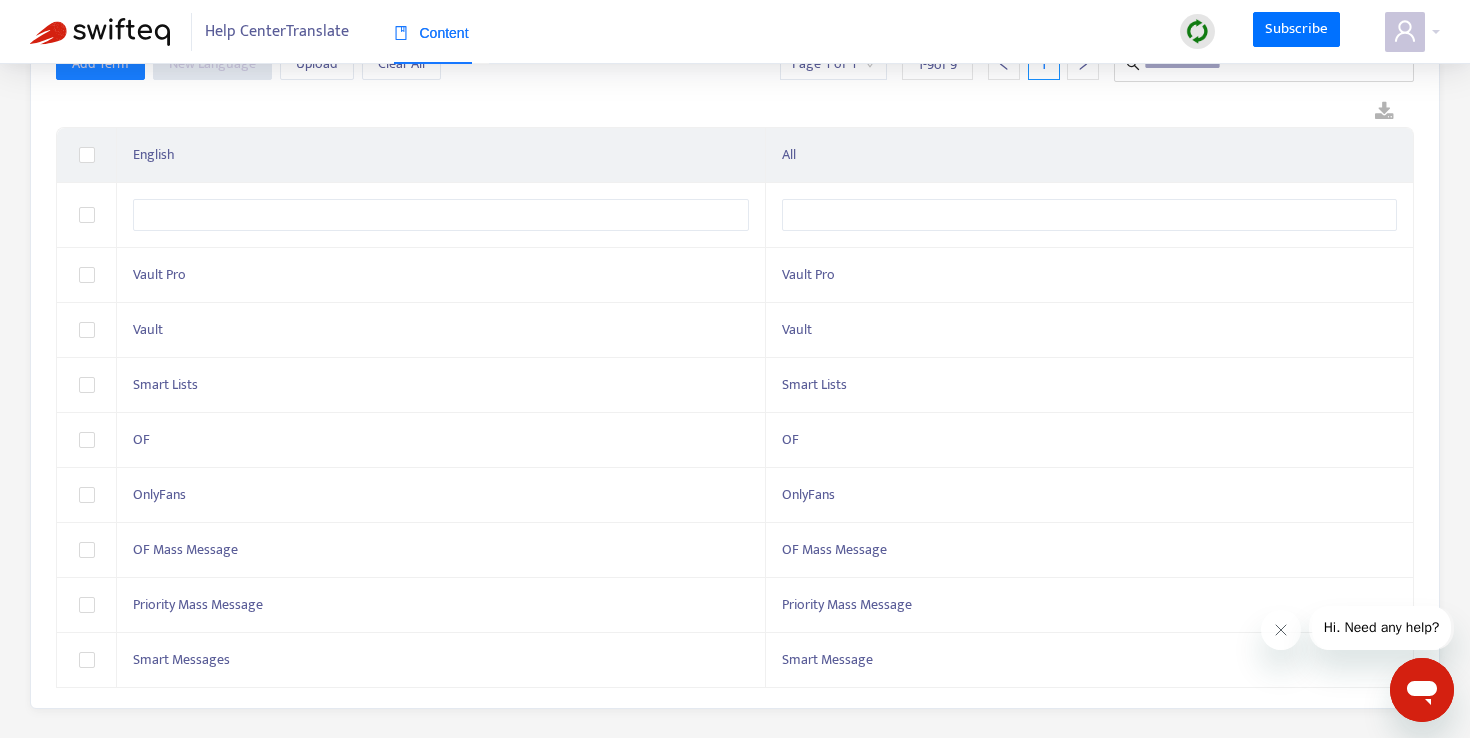 click on "Add Term New Language Upload Clear All Page 1 of 1 1 - 9 of 9 1 English All Vault Pro Vault Pro Vault Vault Smart Lists Smart Lists OF OF OnlyFans OnlyFans OF Mass Message OF Mass Message Priority Mass Message Priority Mass Message Smart Messages Smart Message" at bounding box center [735, 367] 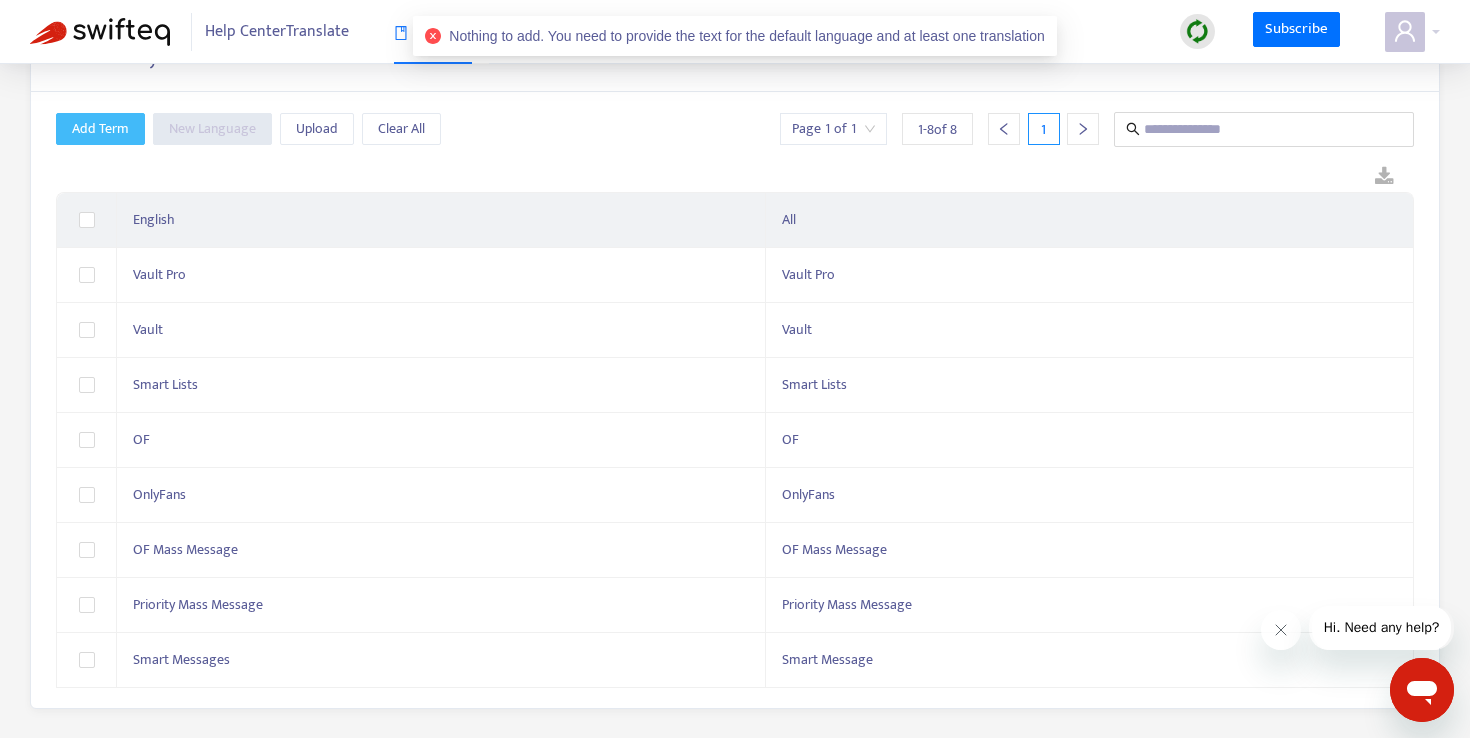scroll, scrollTop: 0, scrollLeft: 0, axis: both 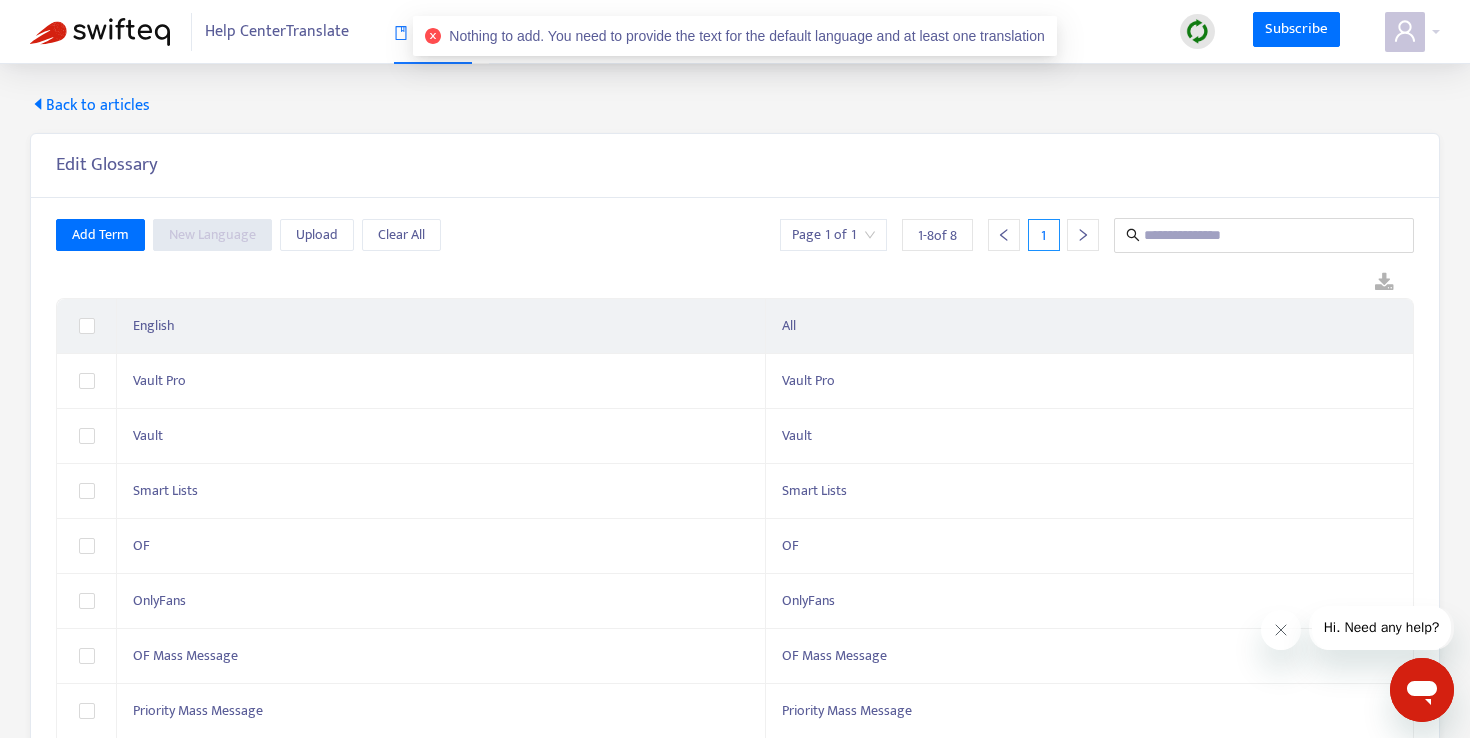 click on "Back to articles" at bounding box center [90, 106] 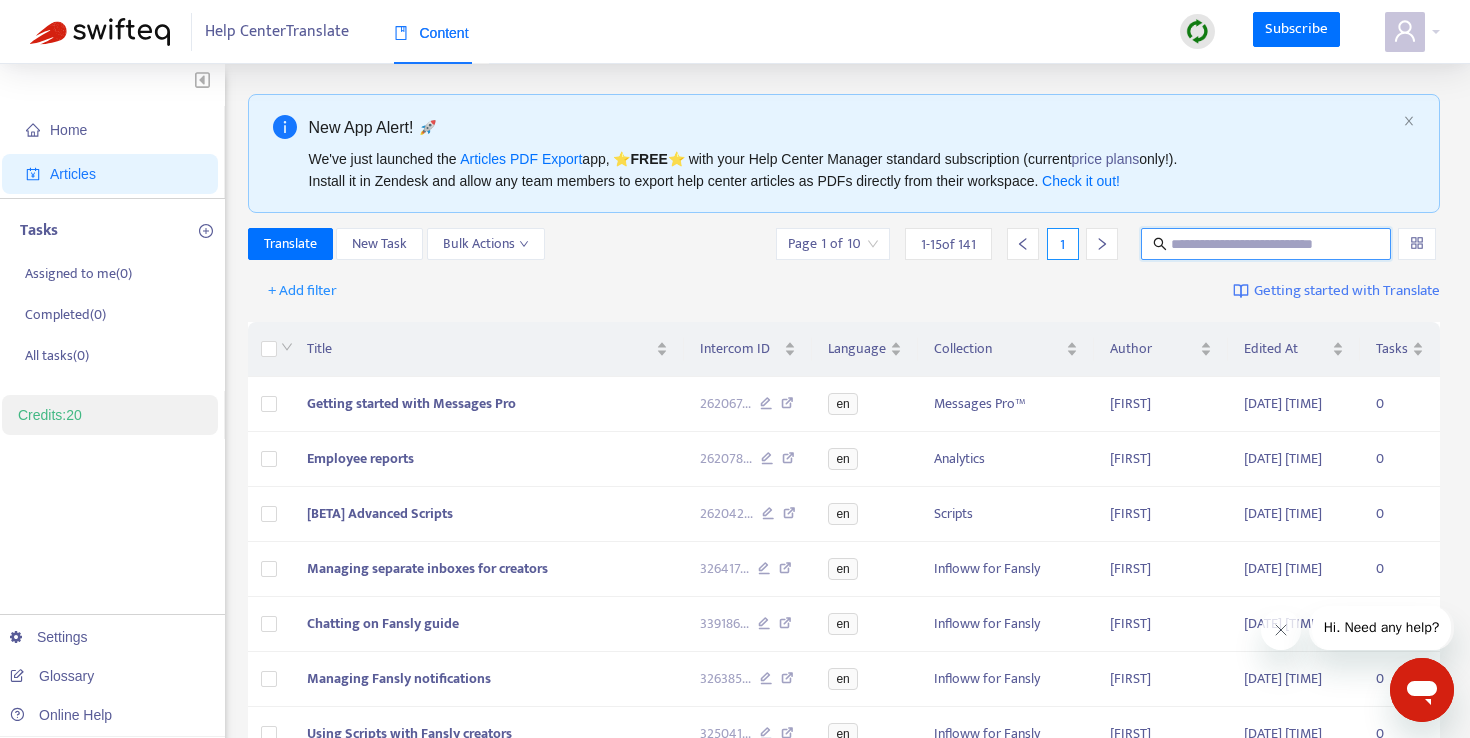 click at bounding box center (1267, 244) 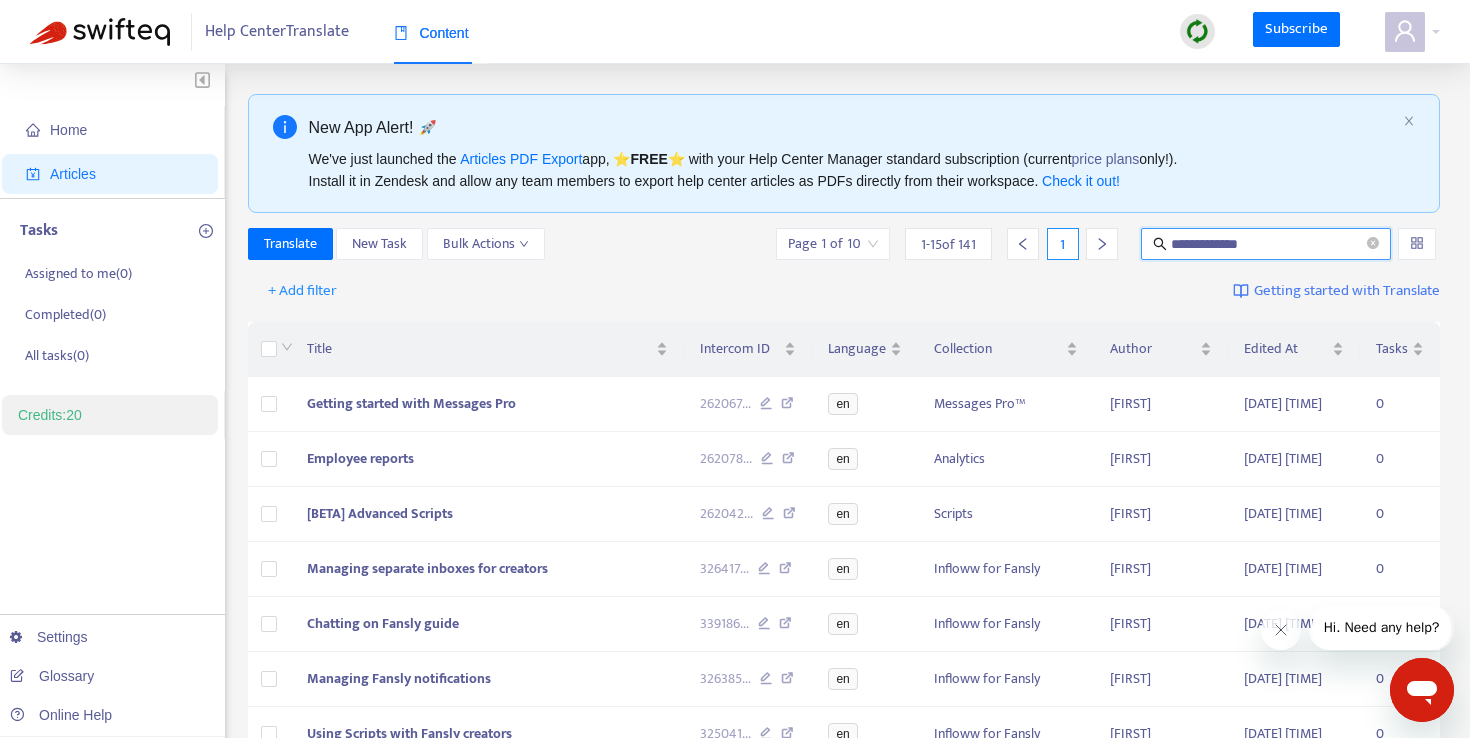 type on "**********" 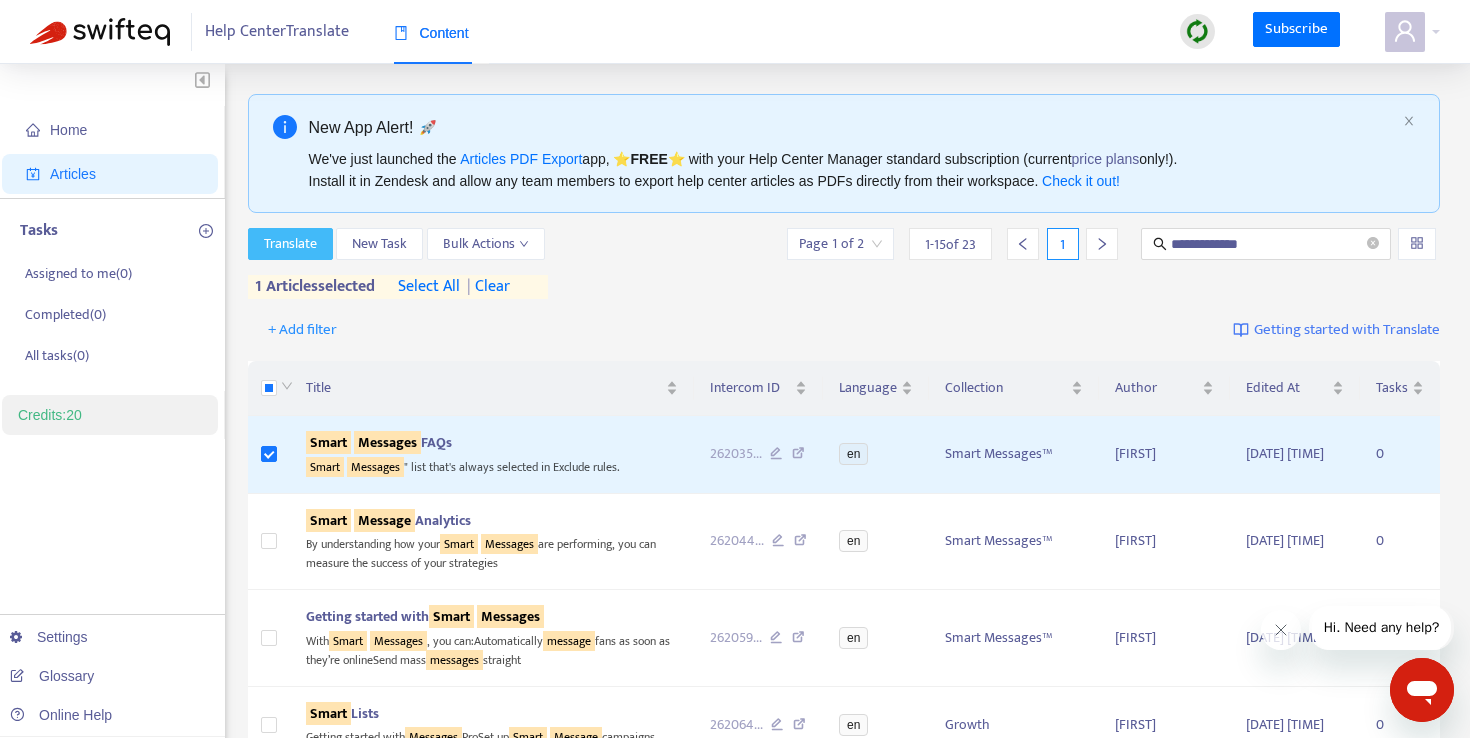 click on "Translate" at bounding box center [290, 244] 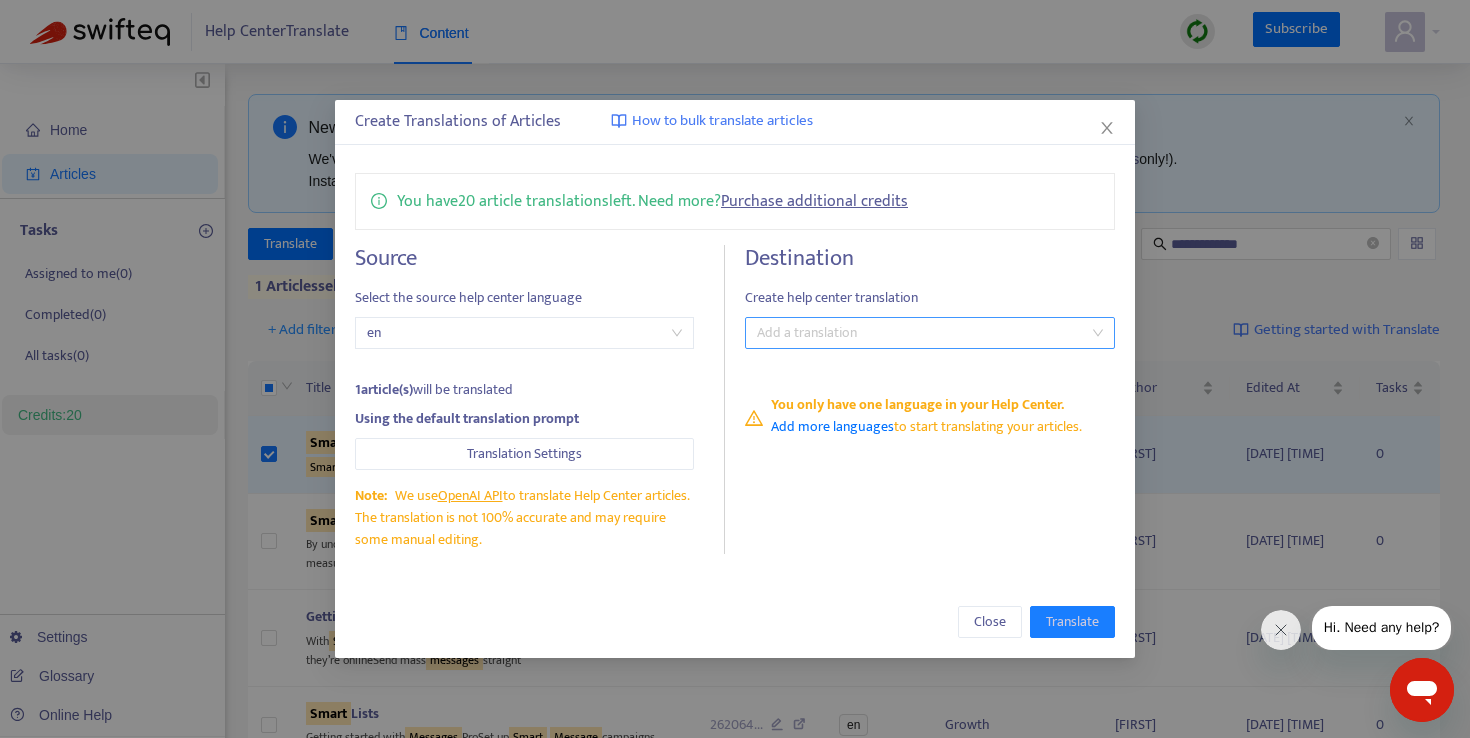 click at bounding box center (920, 333) 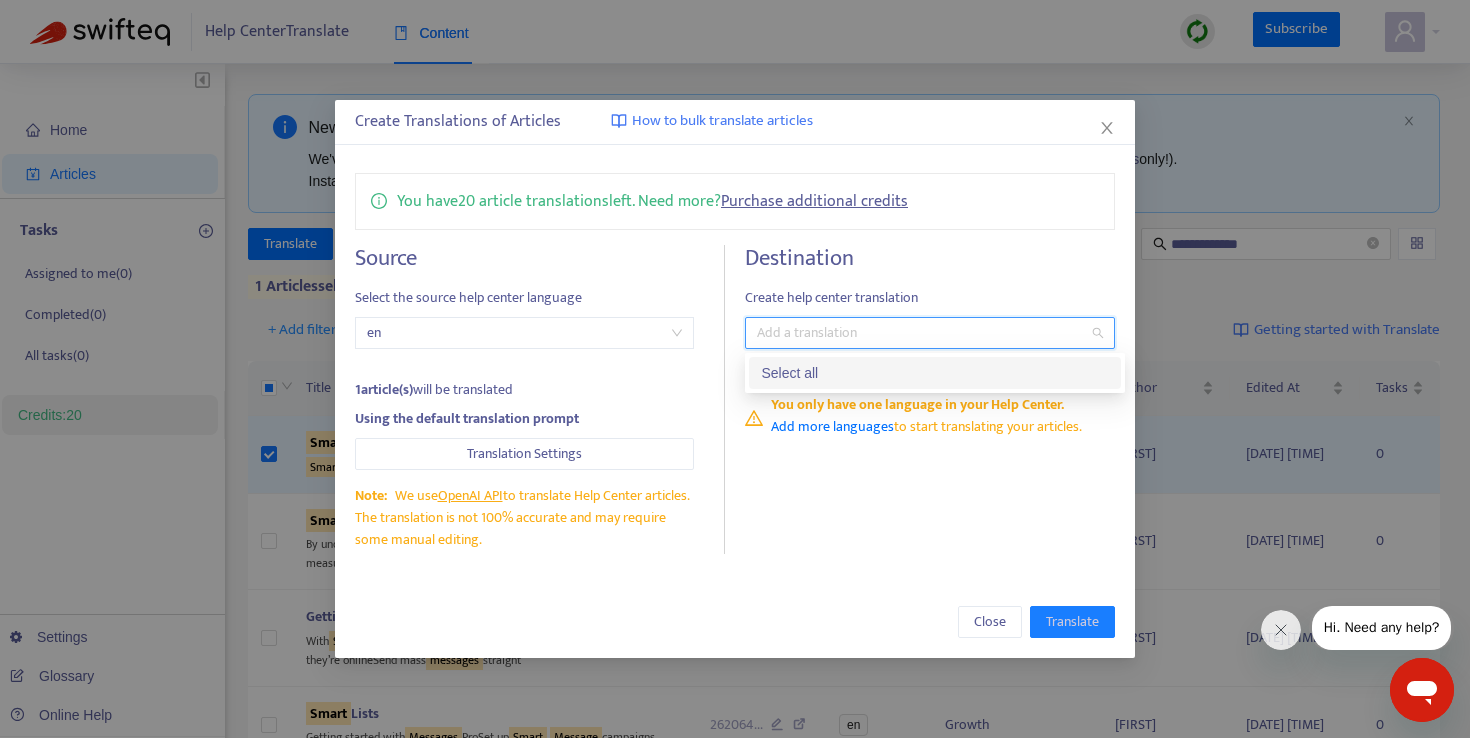 click on "Select all" at bounding box center (935, 373) 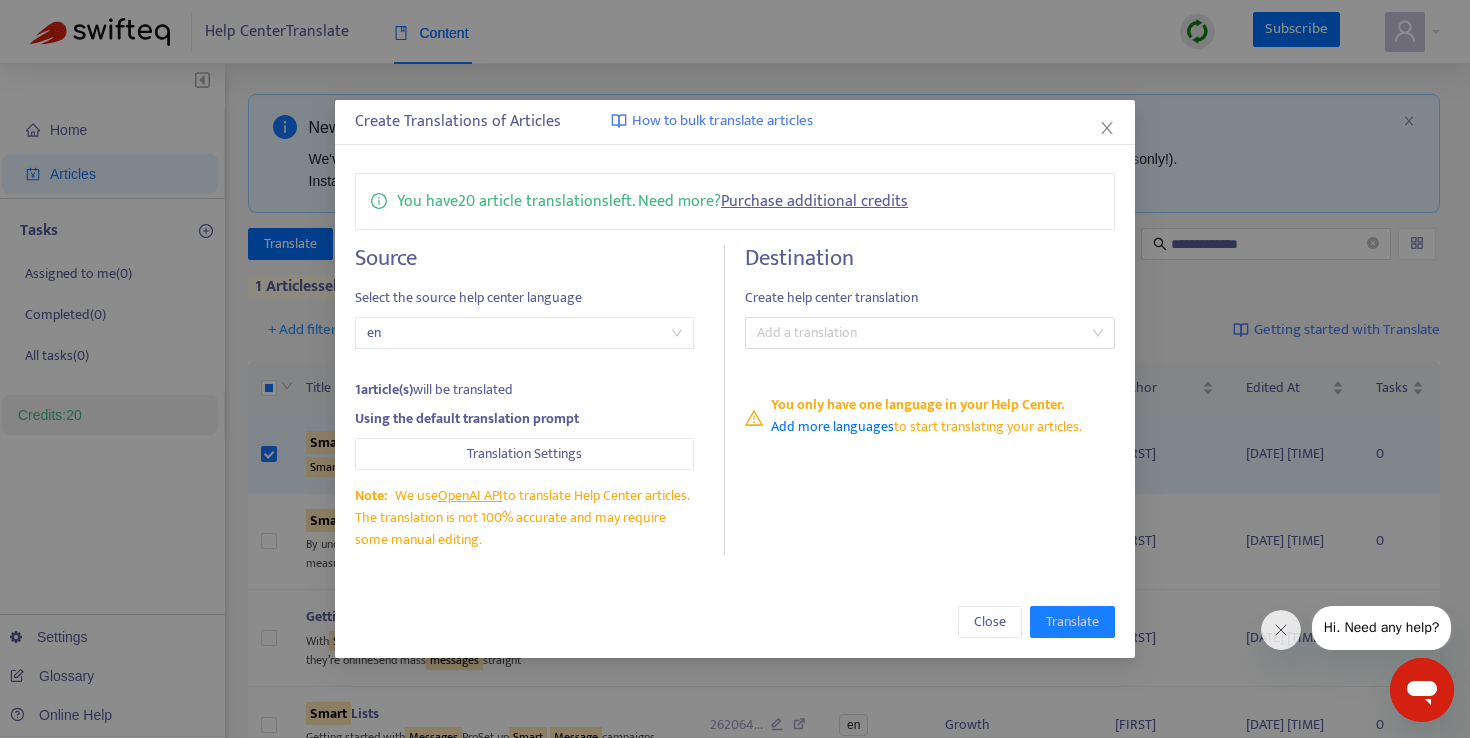 click on "Destination" at bounding box center [930, 258] 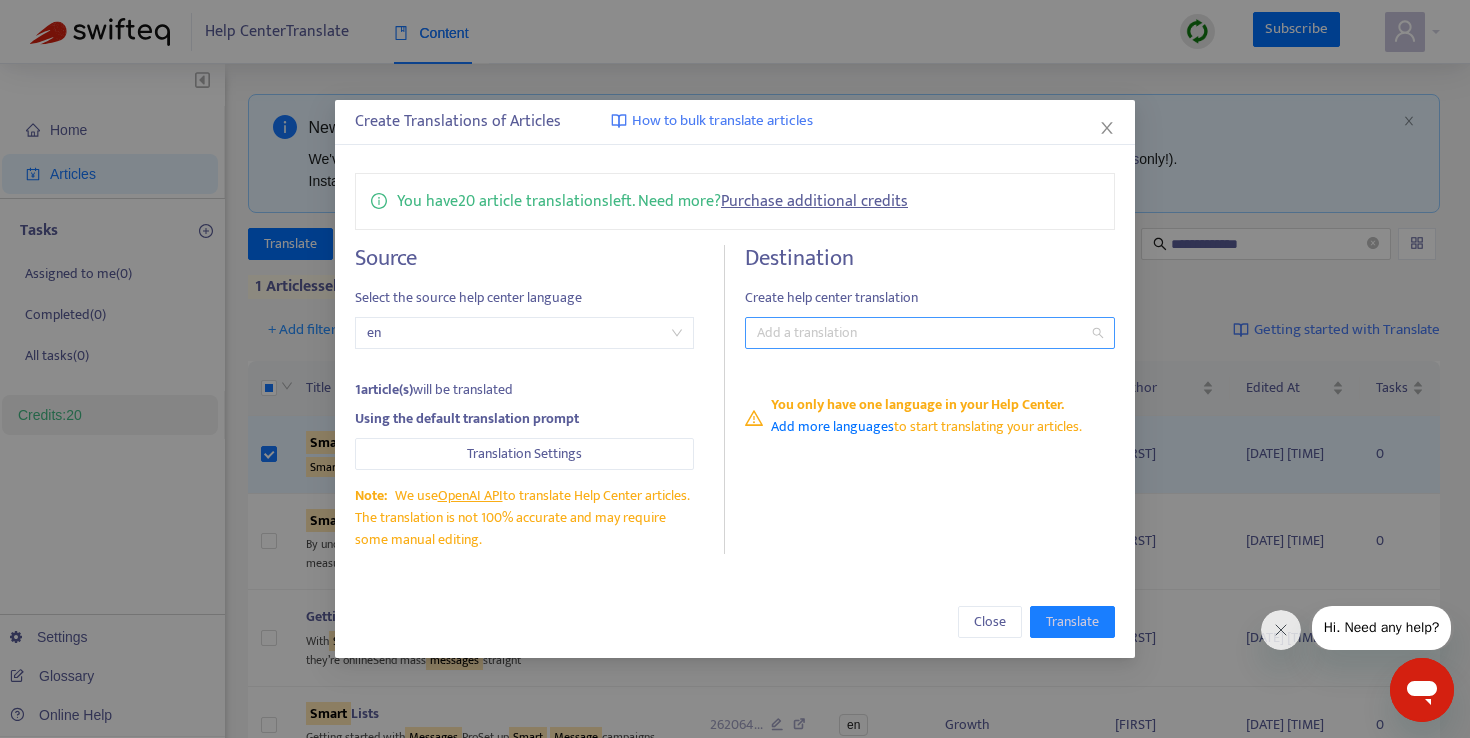 click at bounding box center (920, 333) 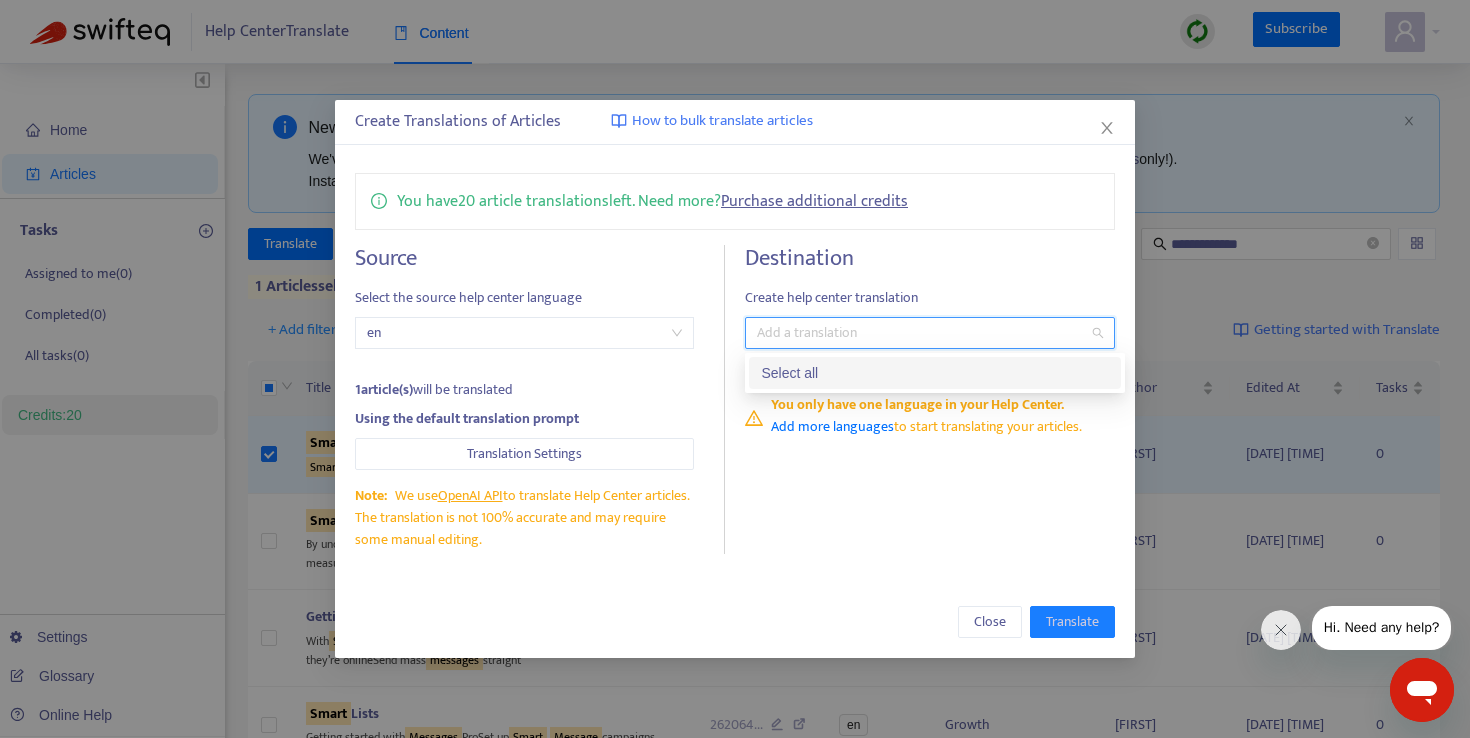 click on "Destination Create help center translation Add a translation You only have one language in your Help Center. Add more languages to start translating your articles." at bounding box center (930, 399) 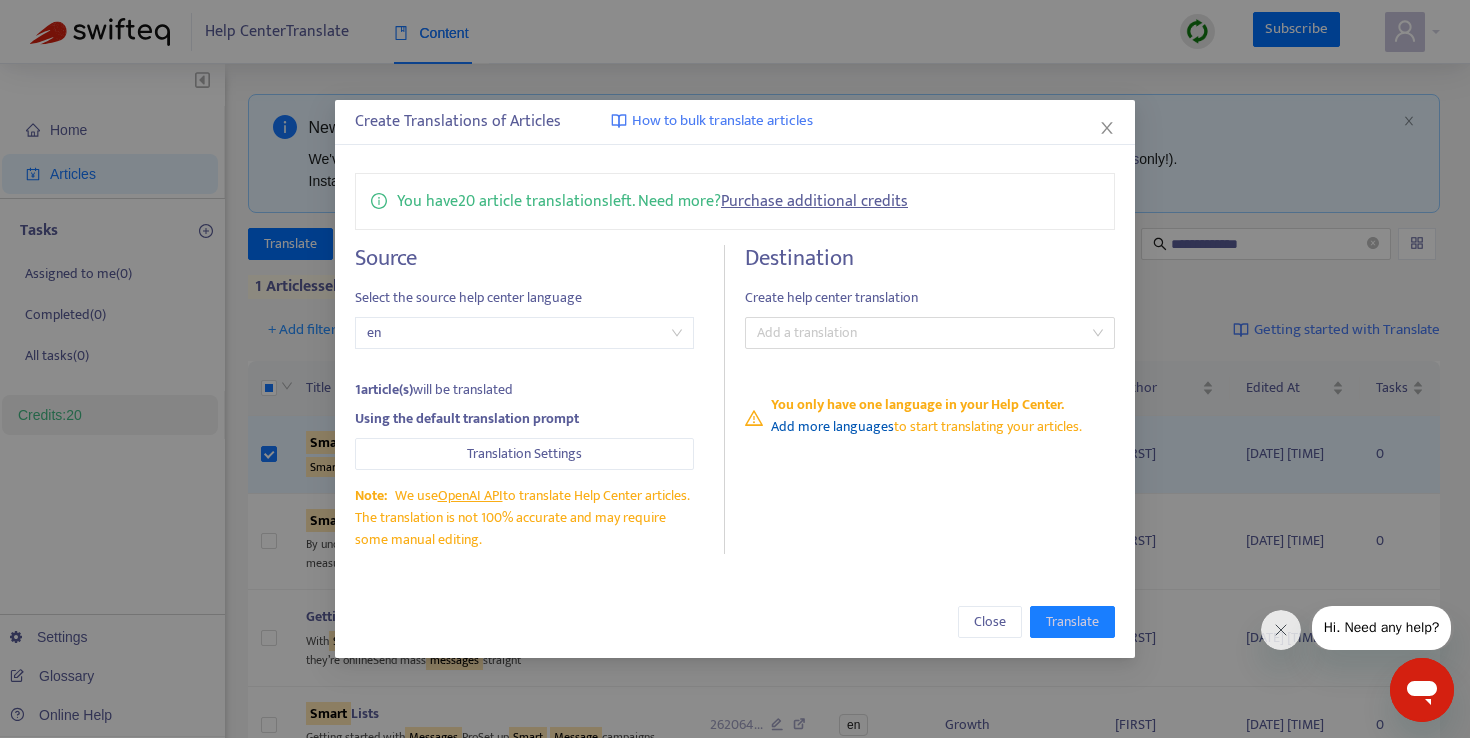 click on "Add more languages" at bounding box center [832, 426] 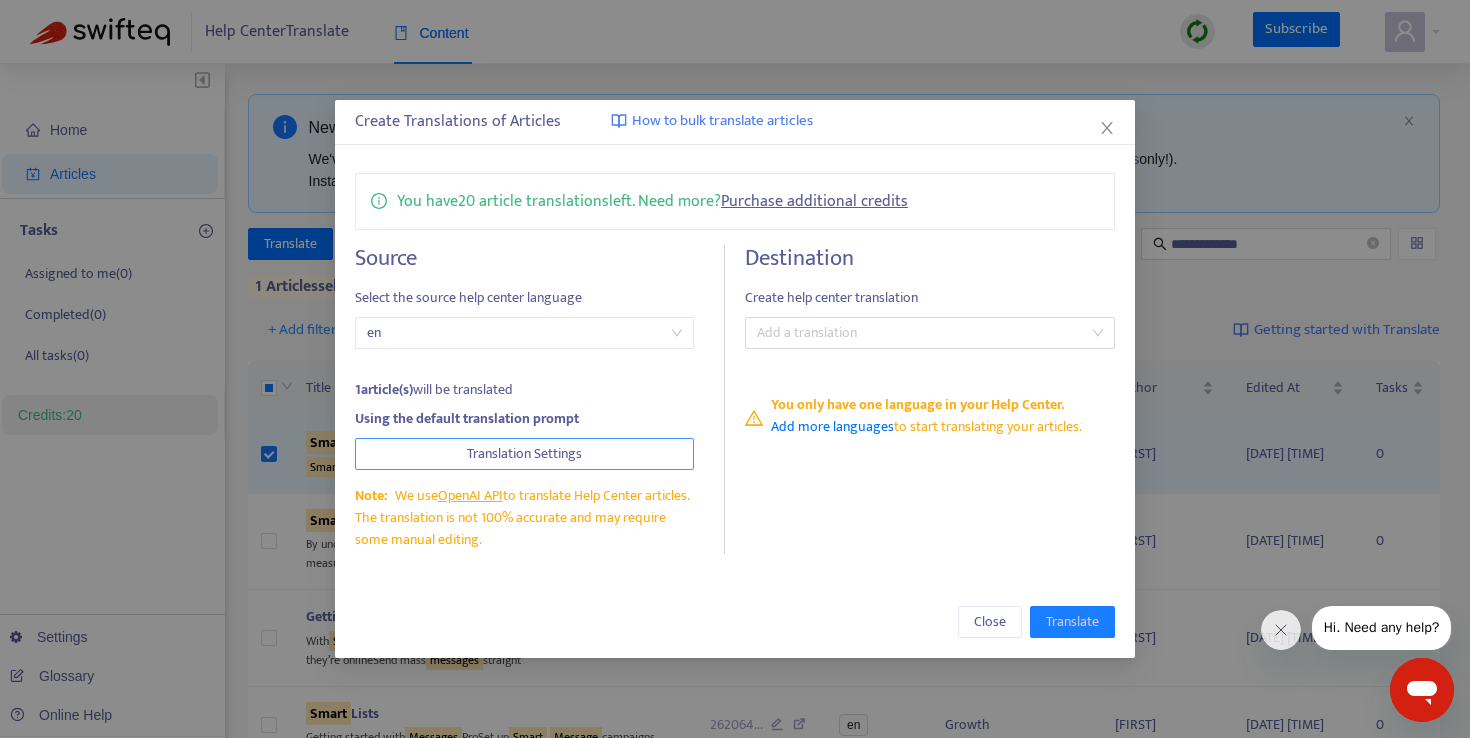 click on "Translation Settings" at bounding box center [524, 454] 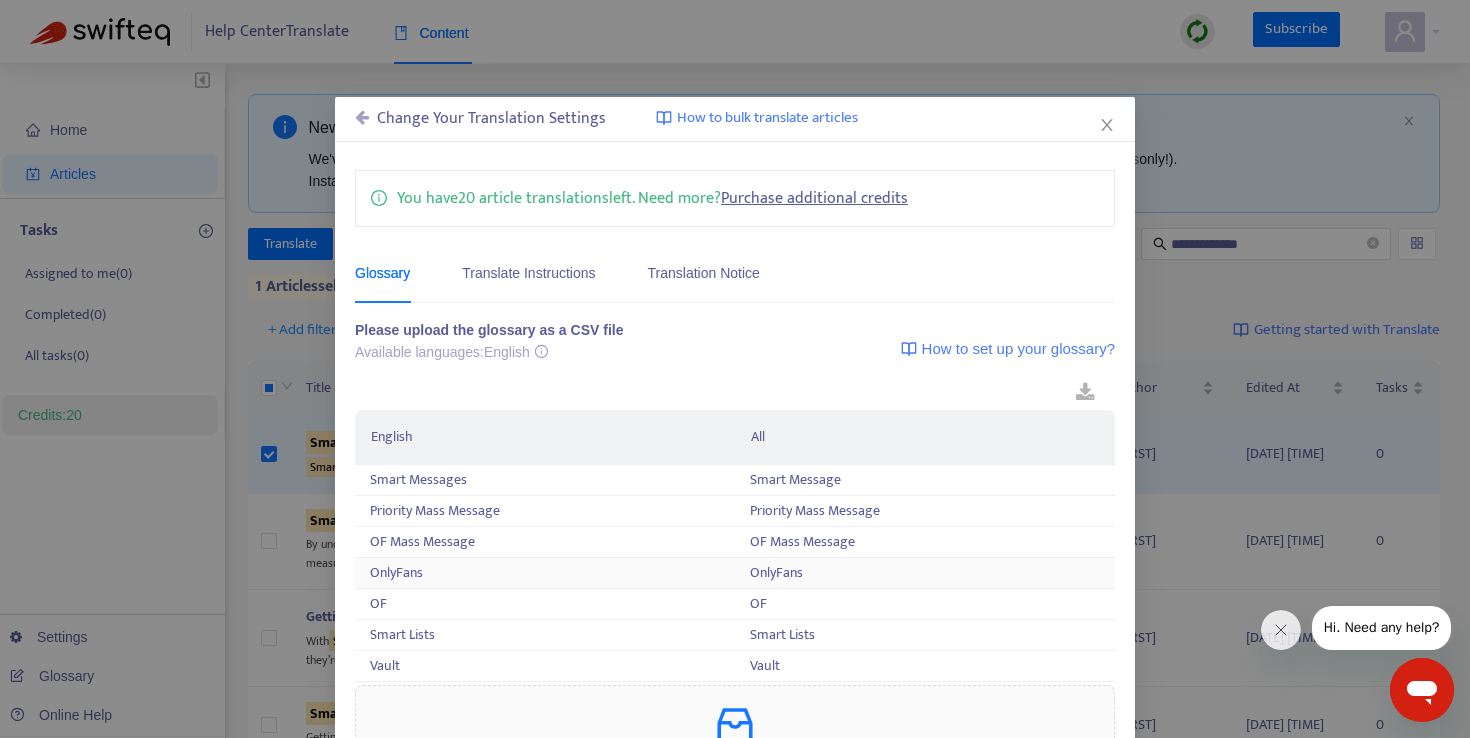 scroll, scrollTop: 0, scrollLeft: 0, axis: both 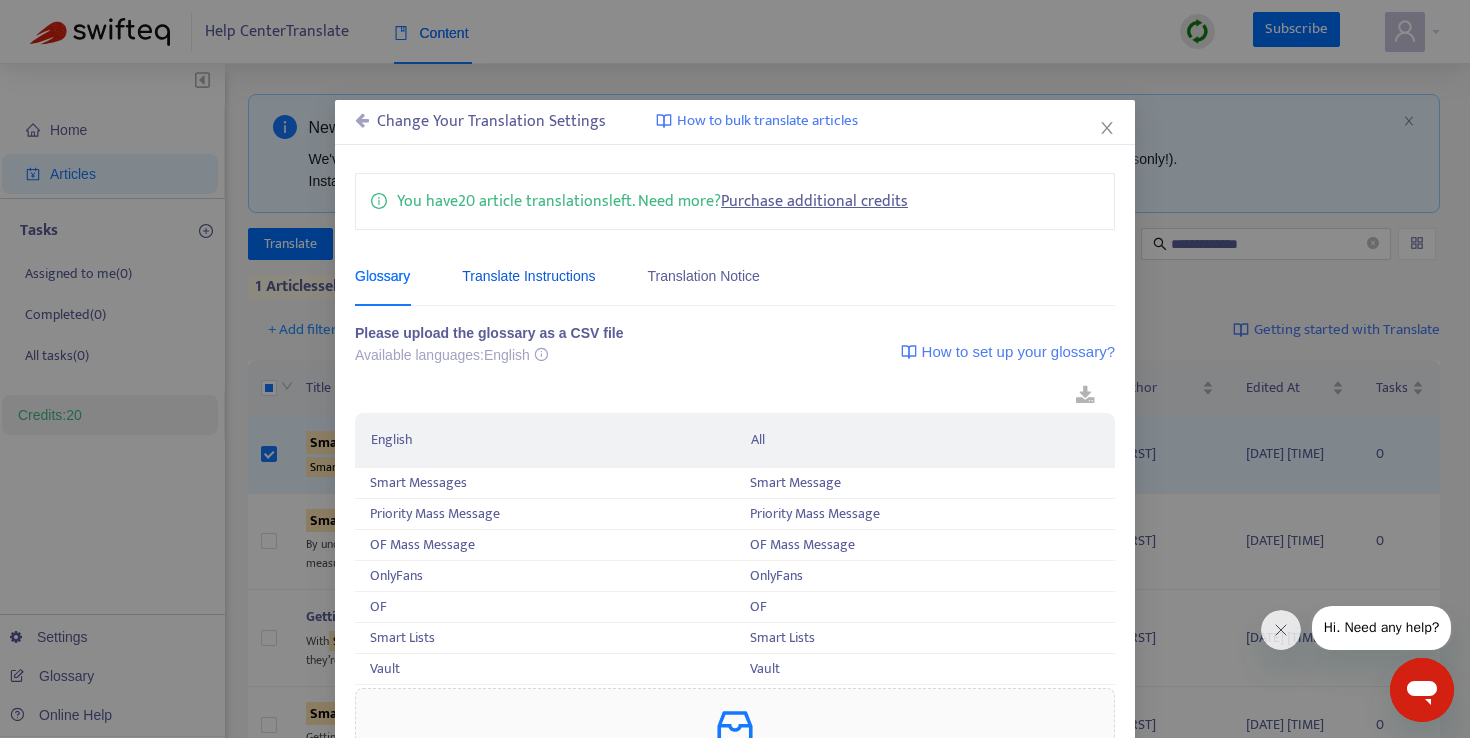 click on "Translate Instructions" at bounding box center (528, 276) 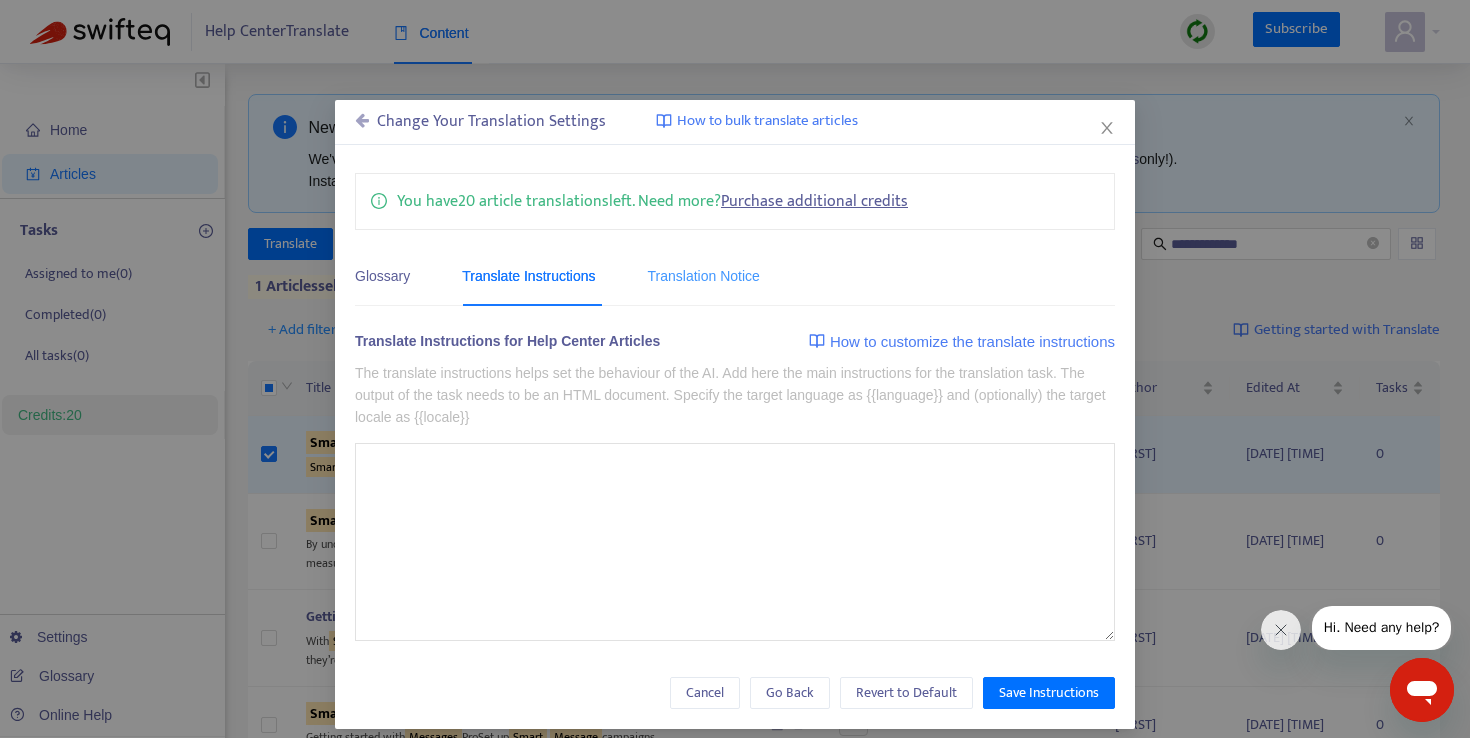 type on "**********" 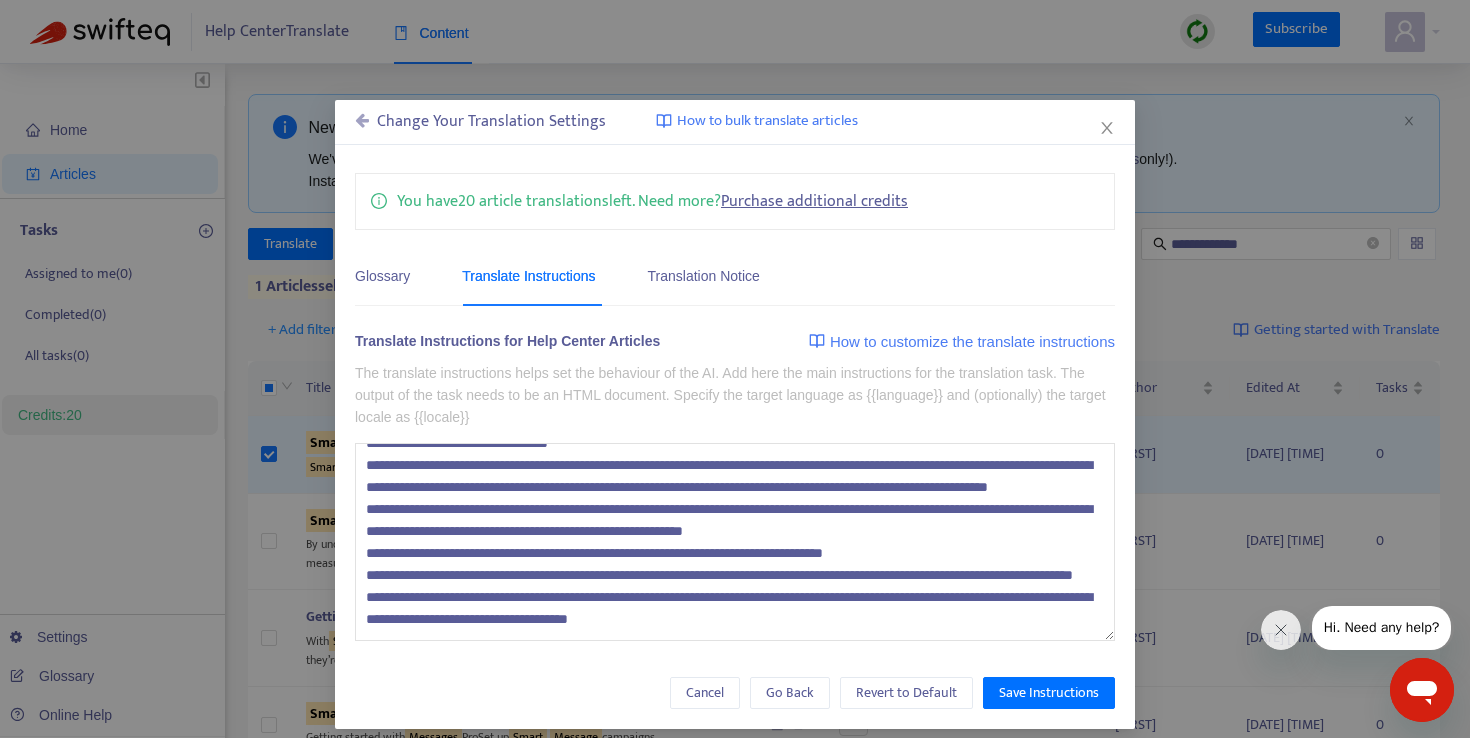scroll, scrollTop: 176, scrollLeft: 0, axis: vertical 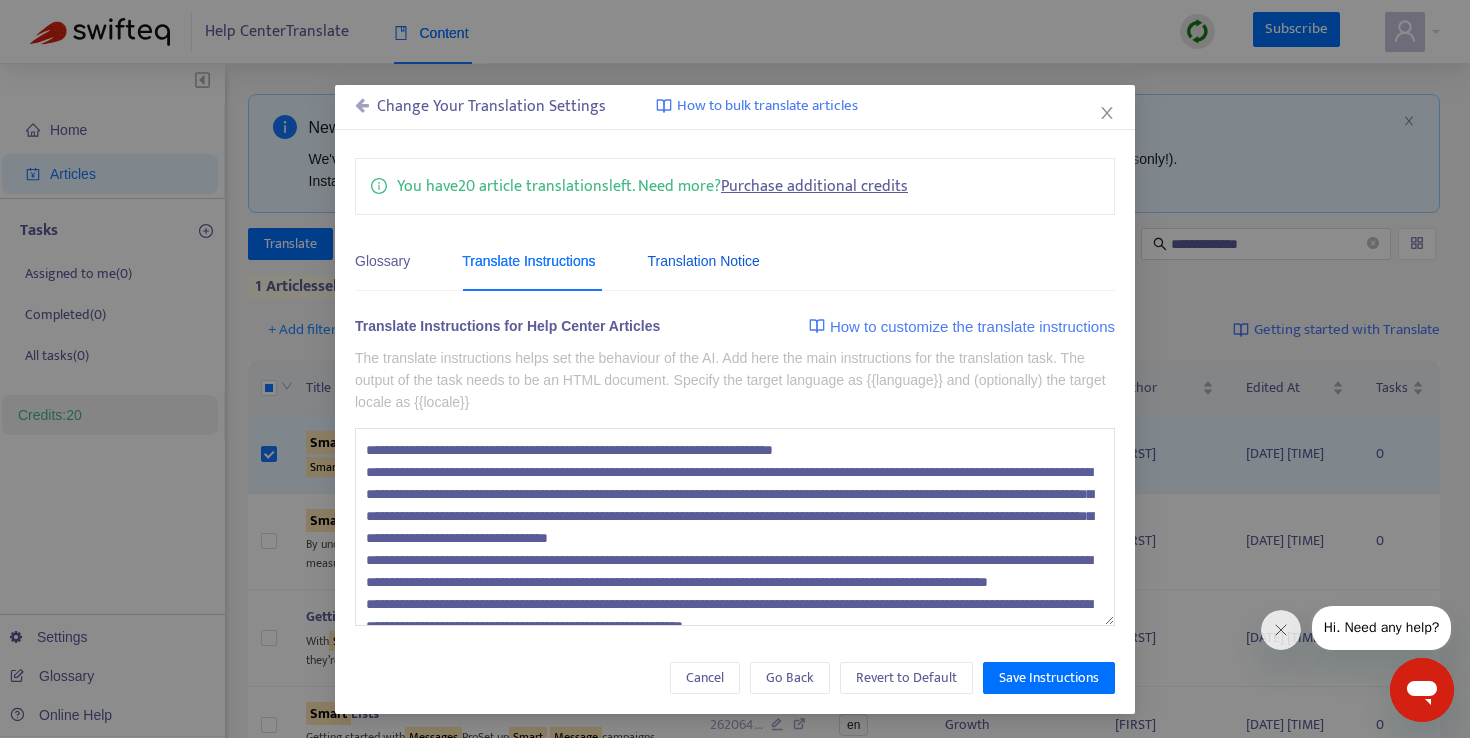 click on "Translation Notice" at bounding box center (704, 261) 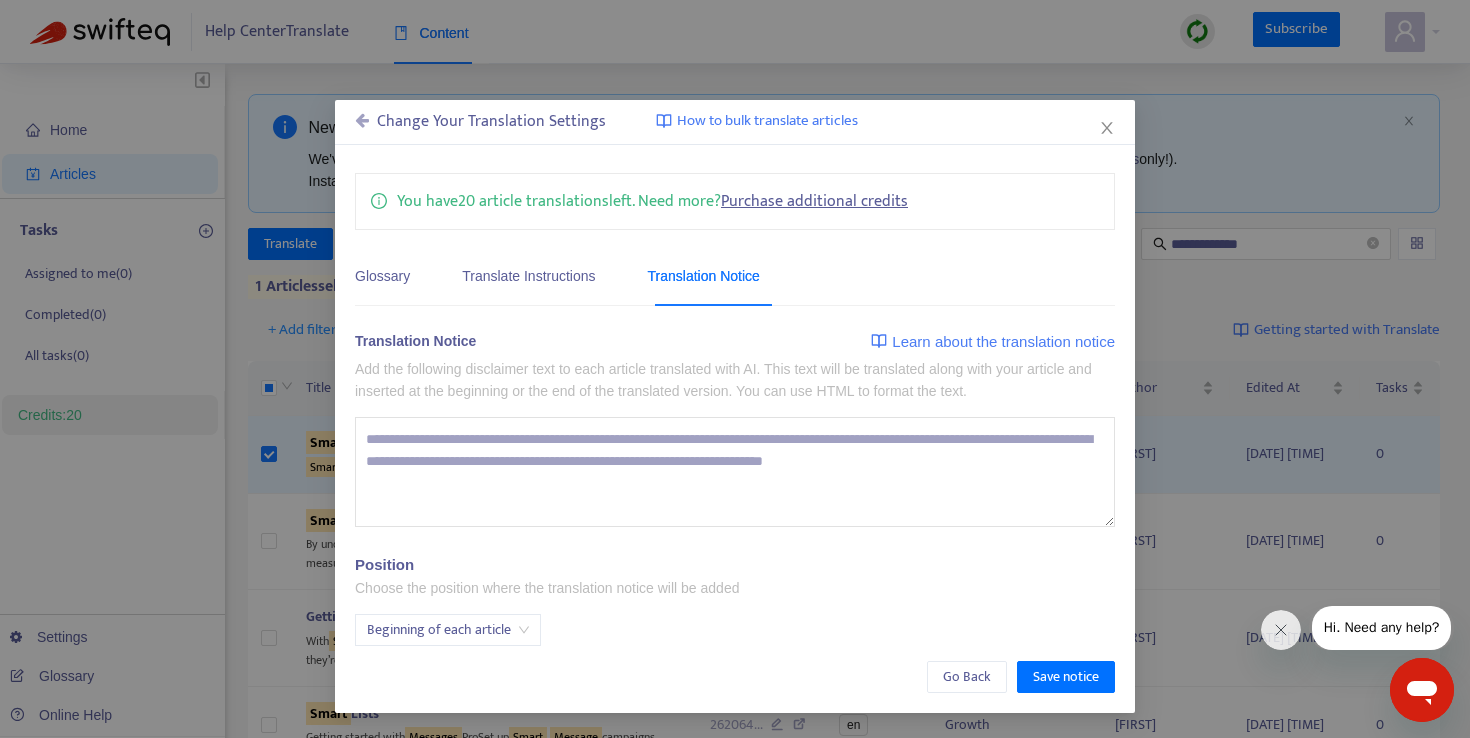 click on "Beginning of each article" at bounding box center [448, 630] 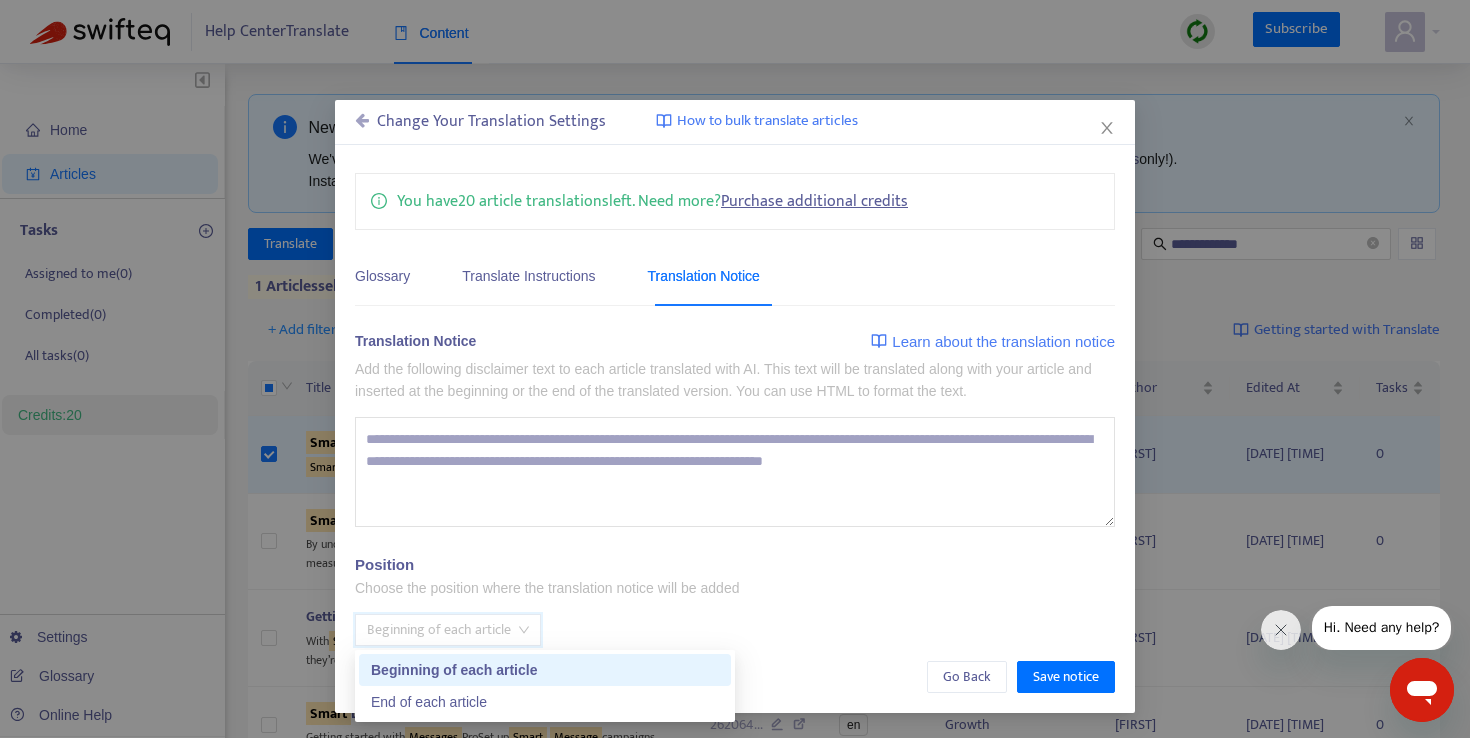 click on "Position Choose the position where the translation notice will be added Beginning of each article" at bounding box center (735, 601) 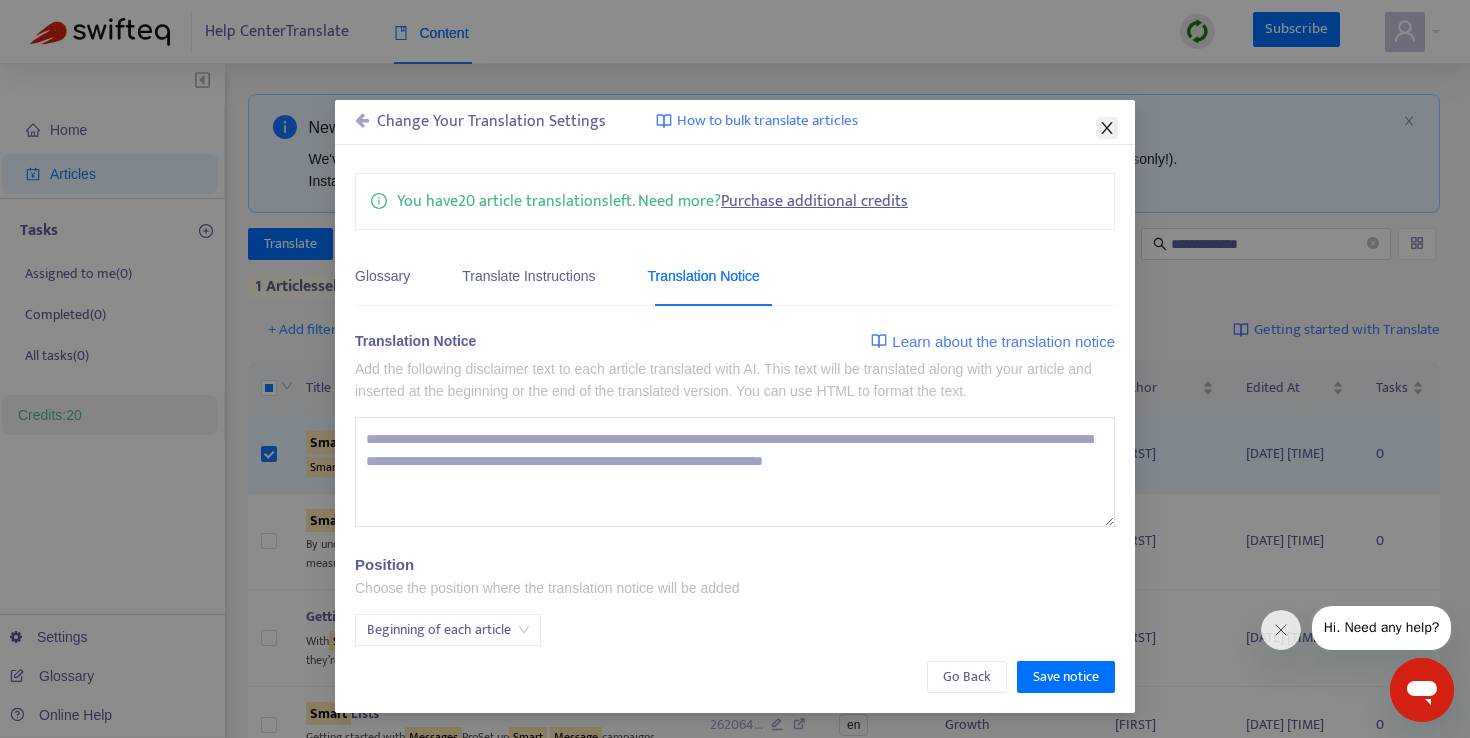 click 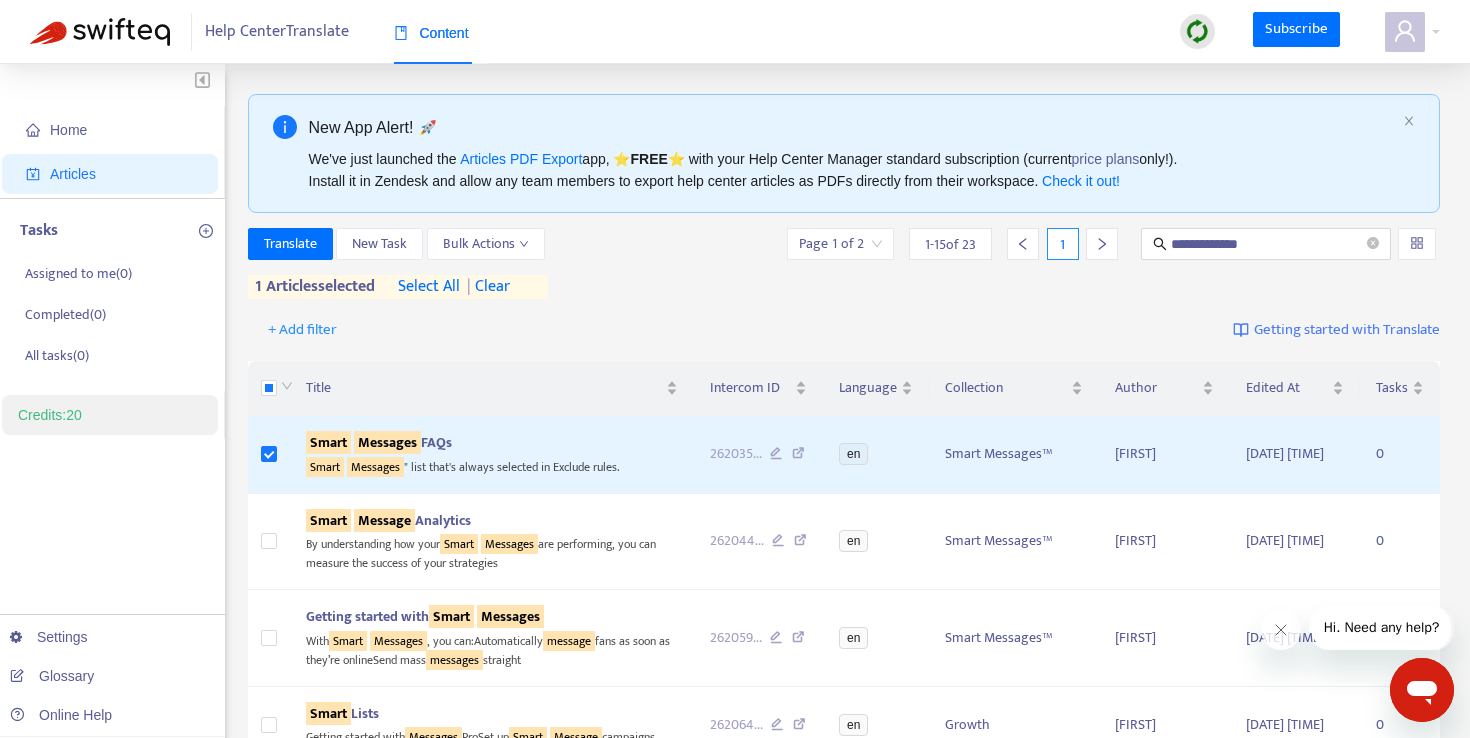 scroll, scrollTop: 3, scrollLeft: 0, axis: vertical 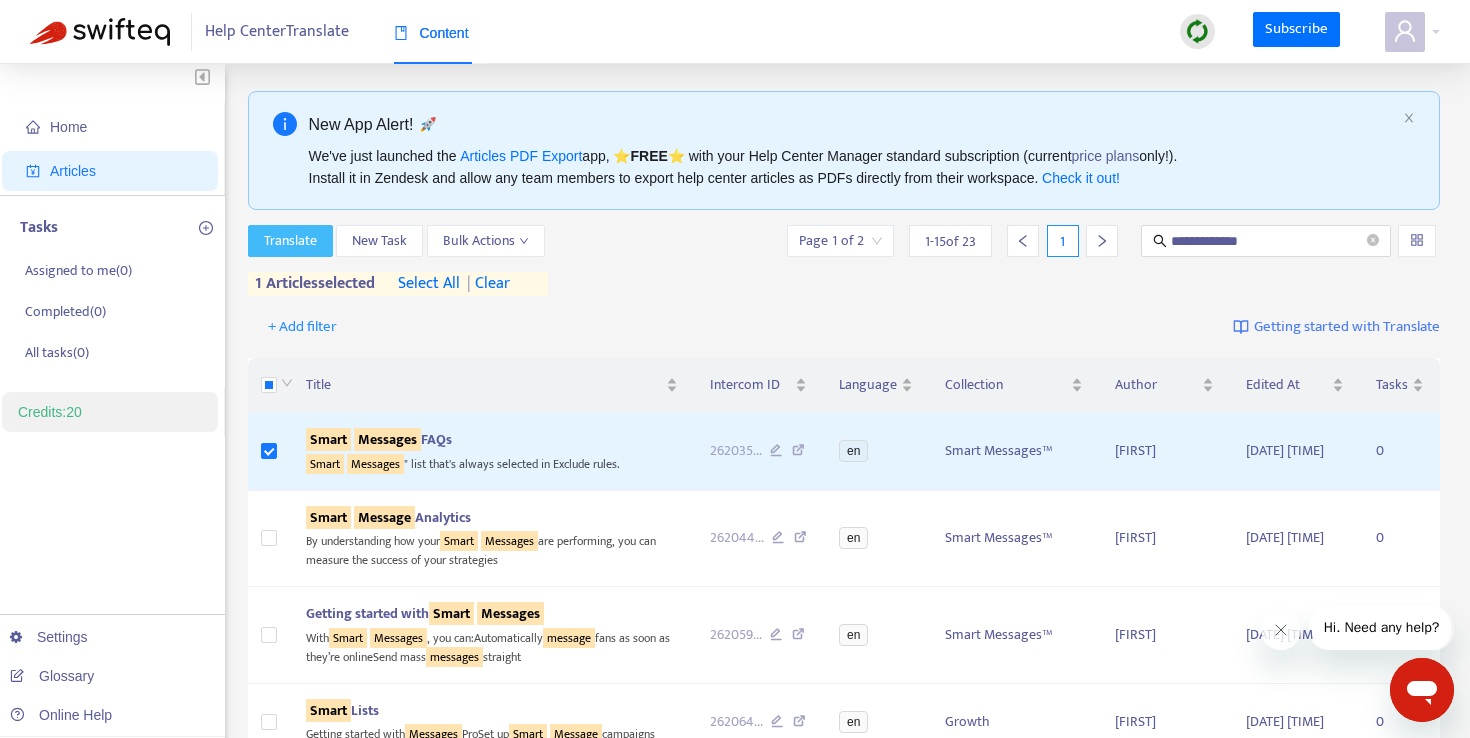 click on "Translate" at bounding box center [290, 241] 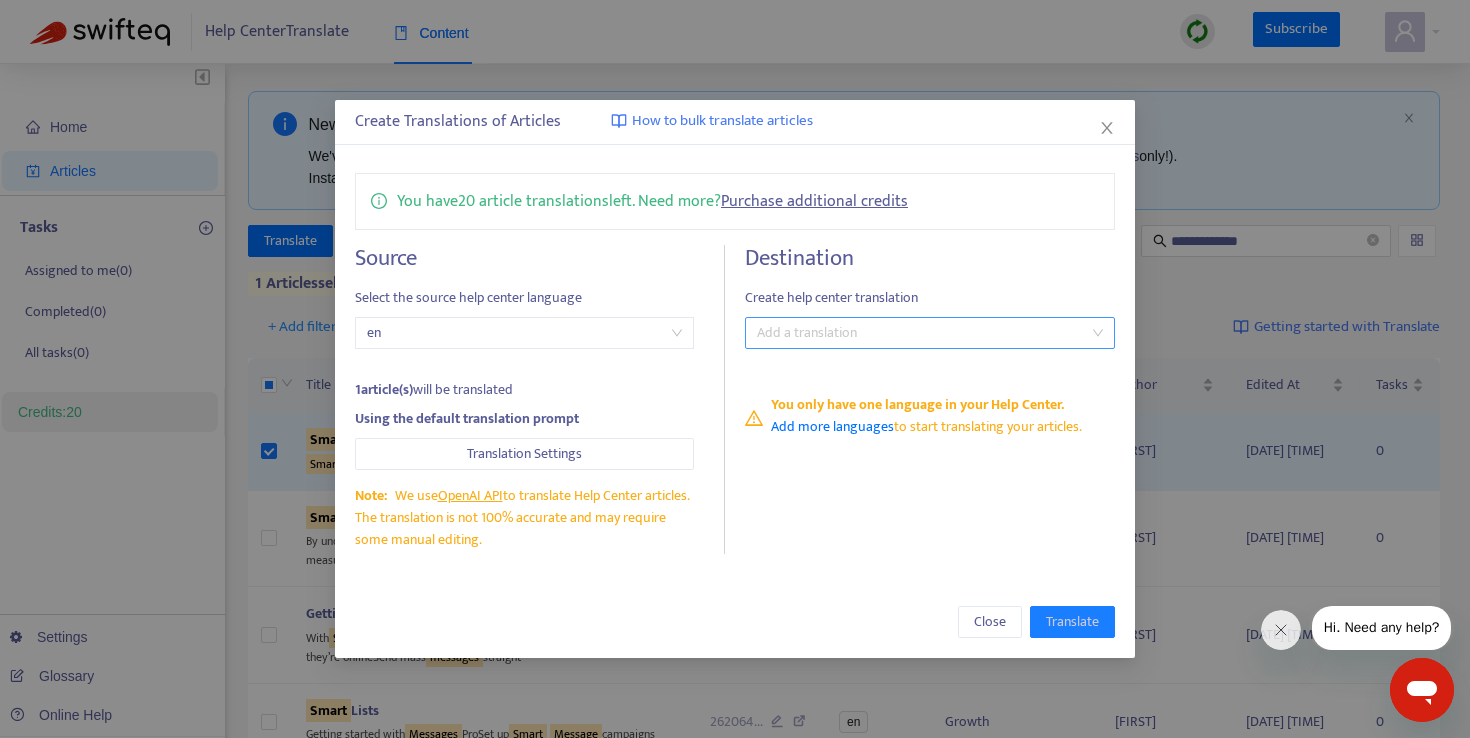 click at bounding box center [920, 333] 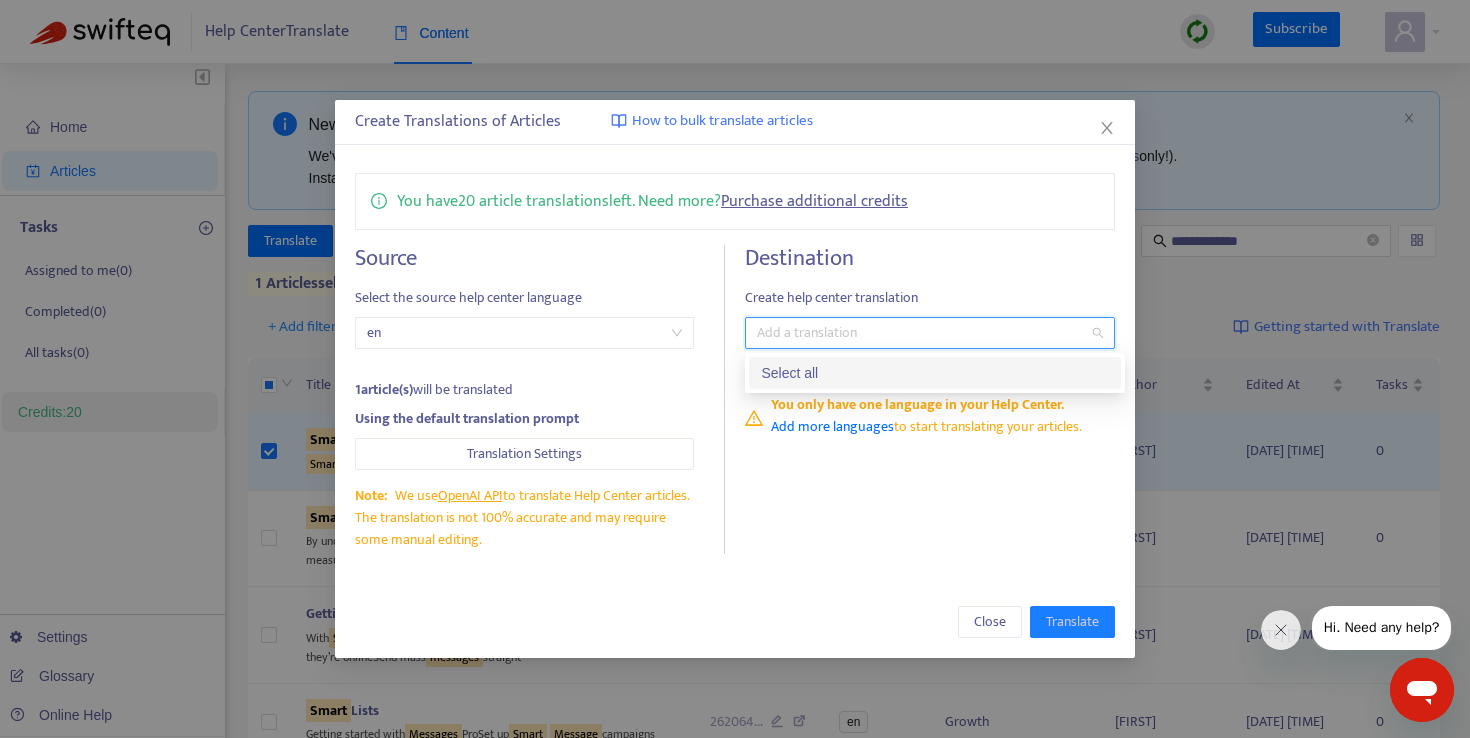 click on "Select all" at bounding box center [935, 373] 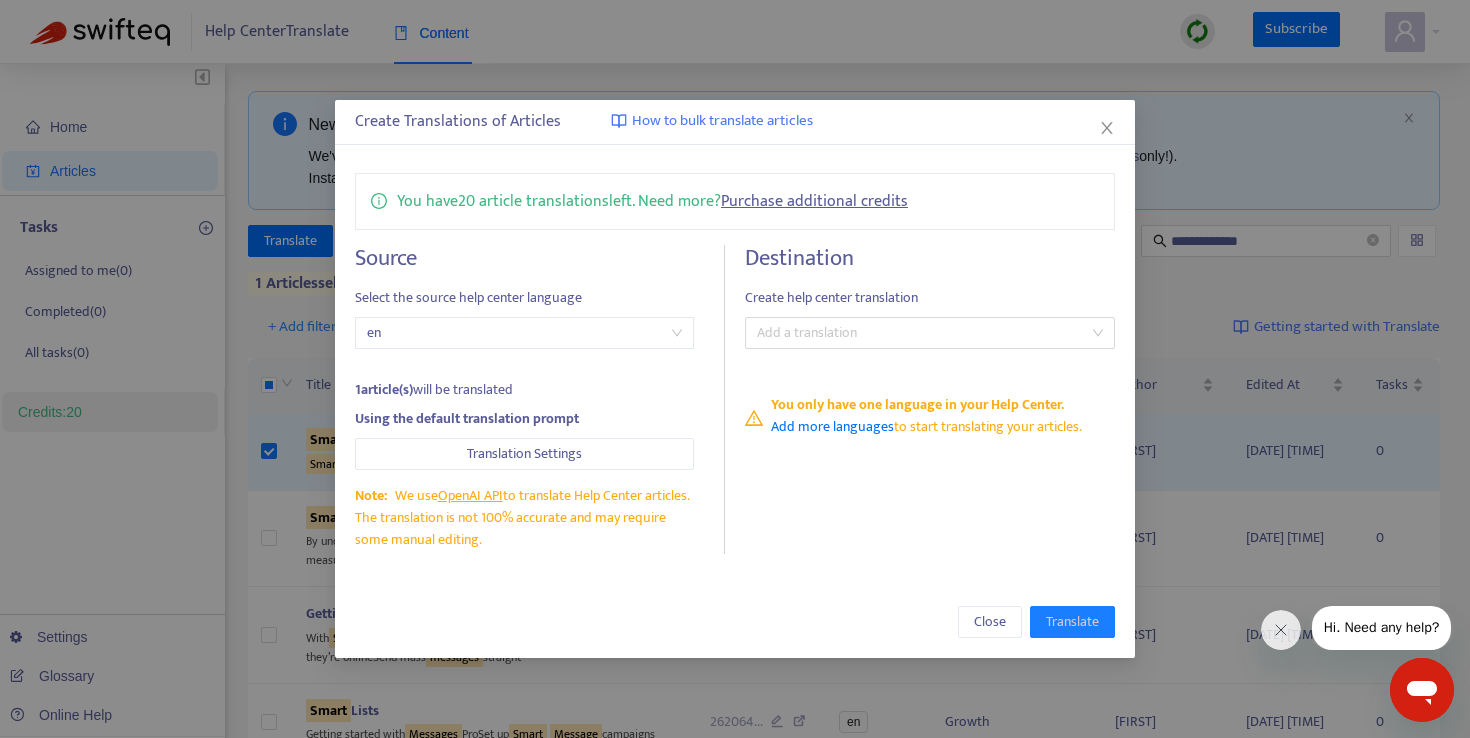 click on "Create Translations of Articles How to bulk translate articles" at bounding box center (735, 122) 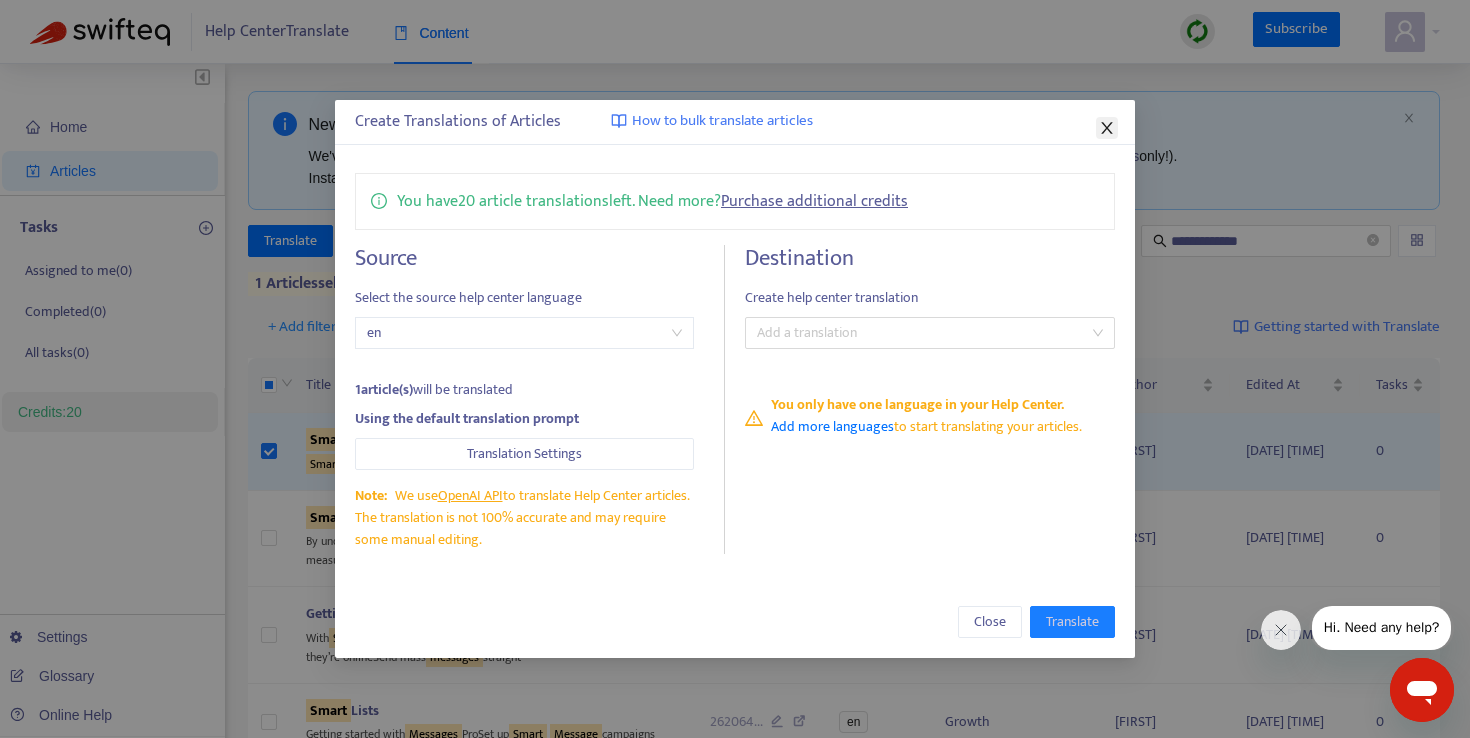 click at bounding box center [1107, 128] 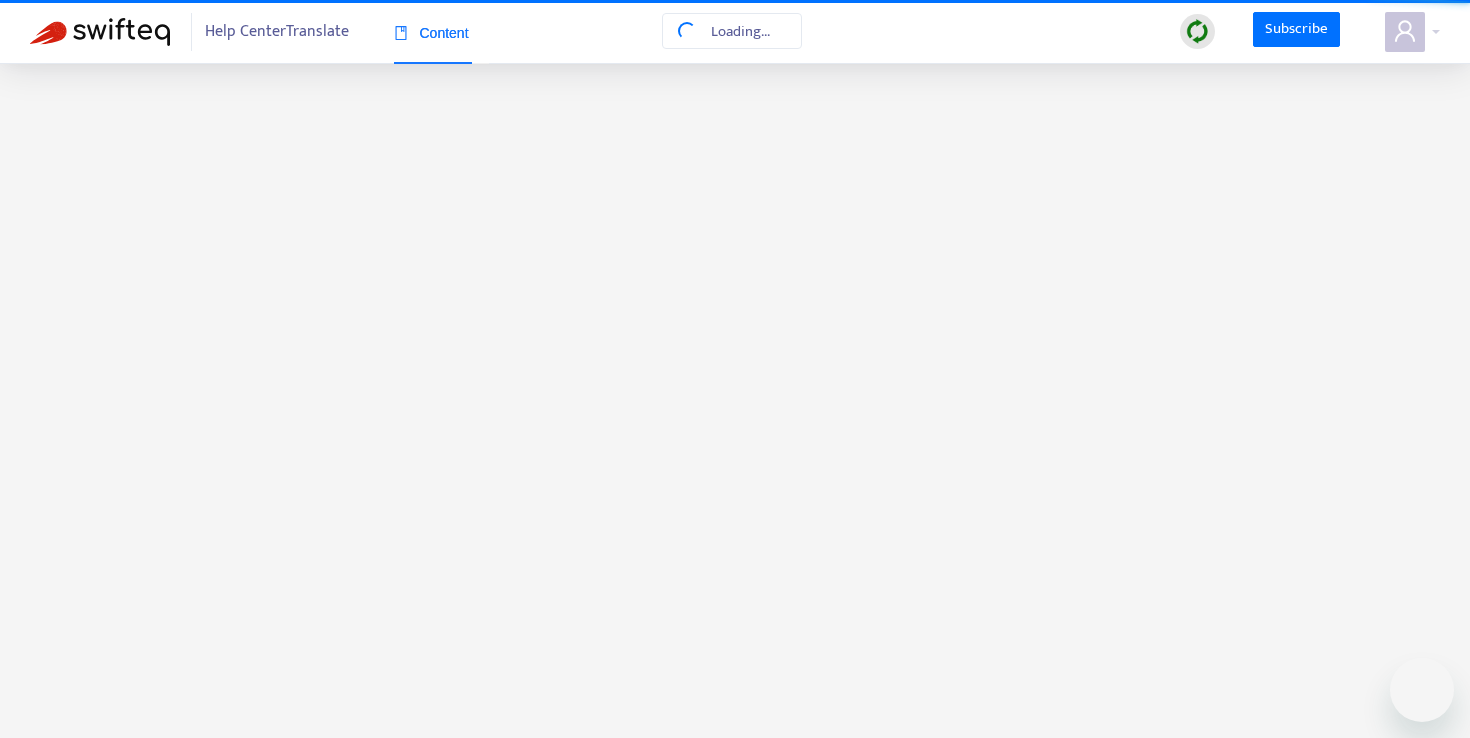 scroll, scrollTop: 0, scrollLeft: 0, axis: both 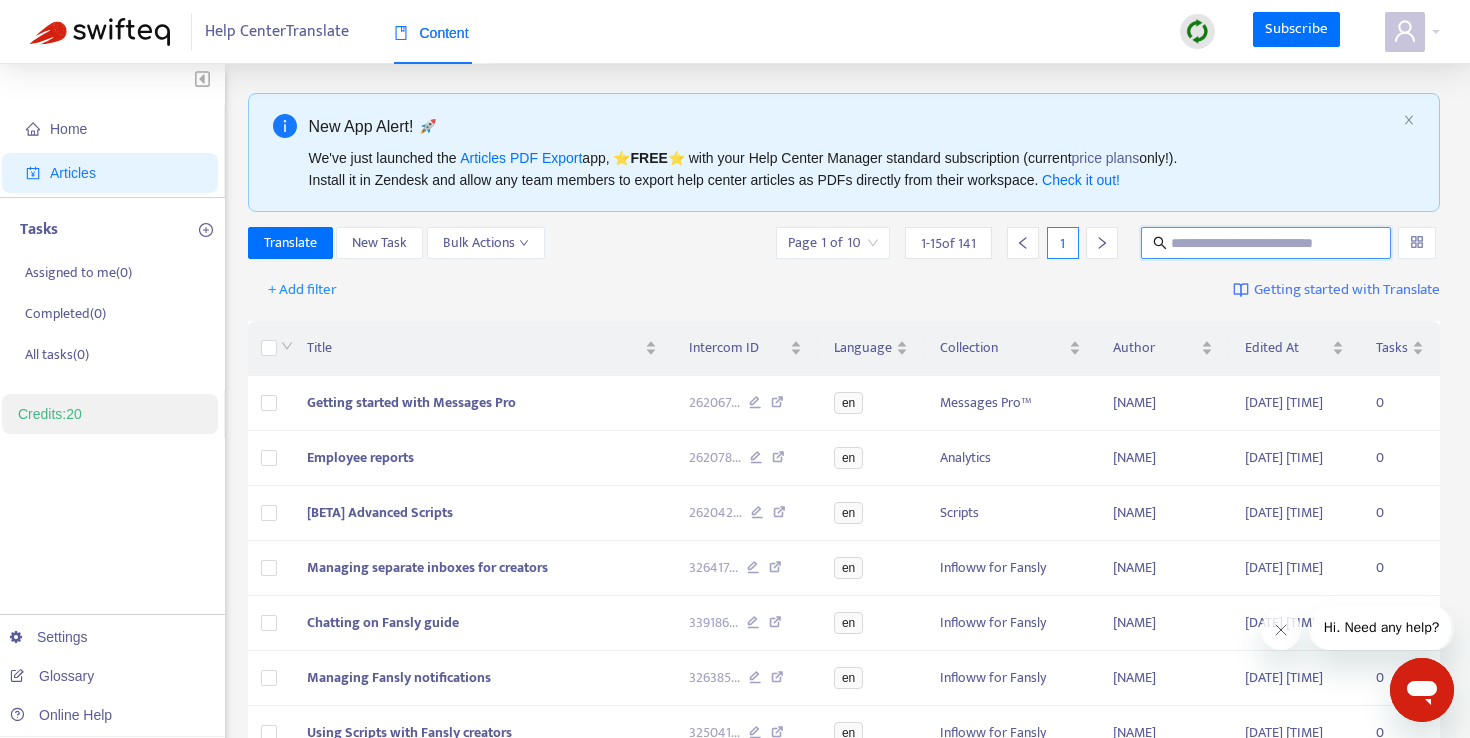 click at bounding box center (1267, 243) 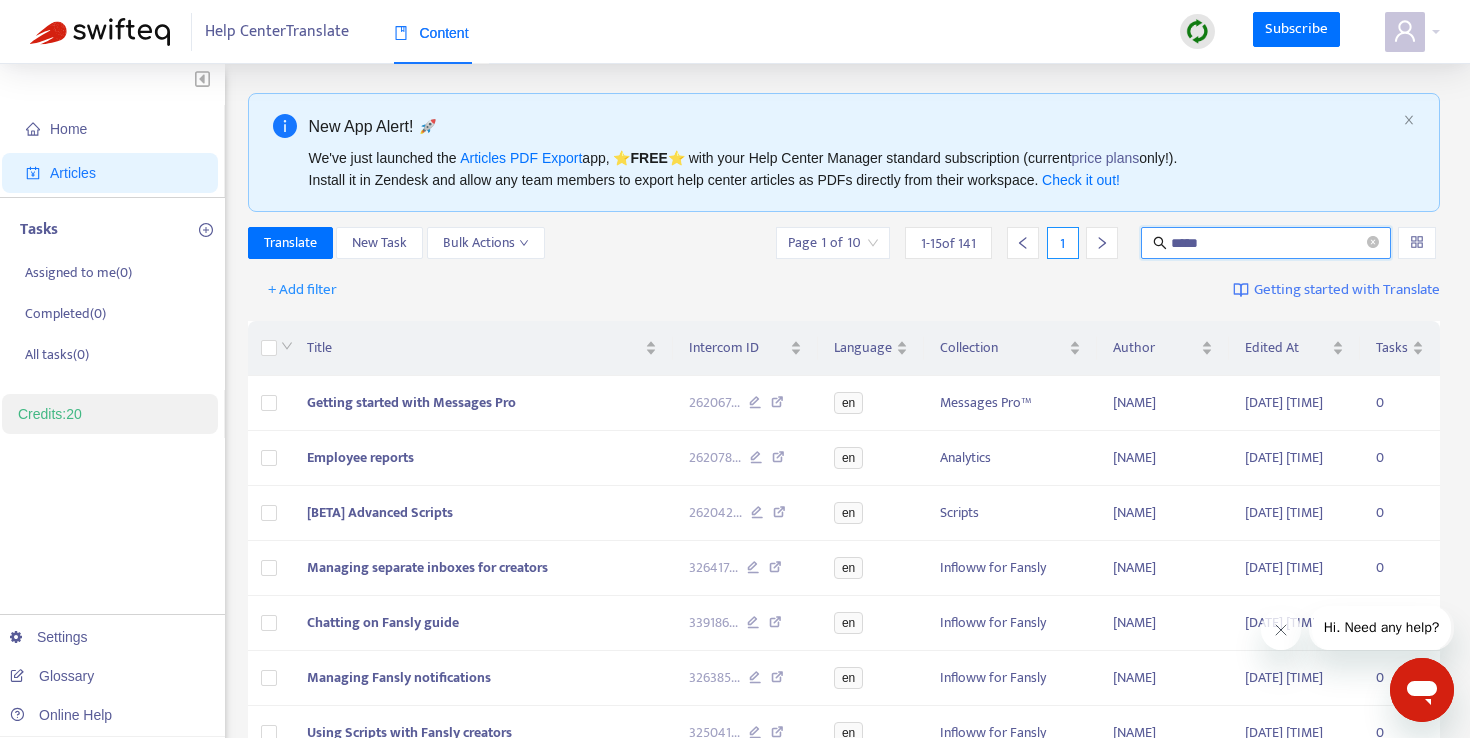 type on "*****" 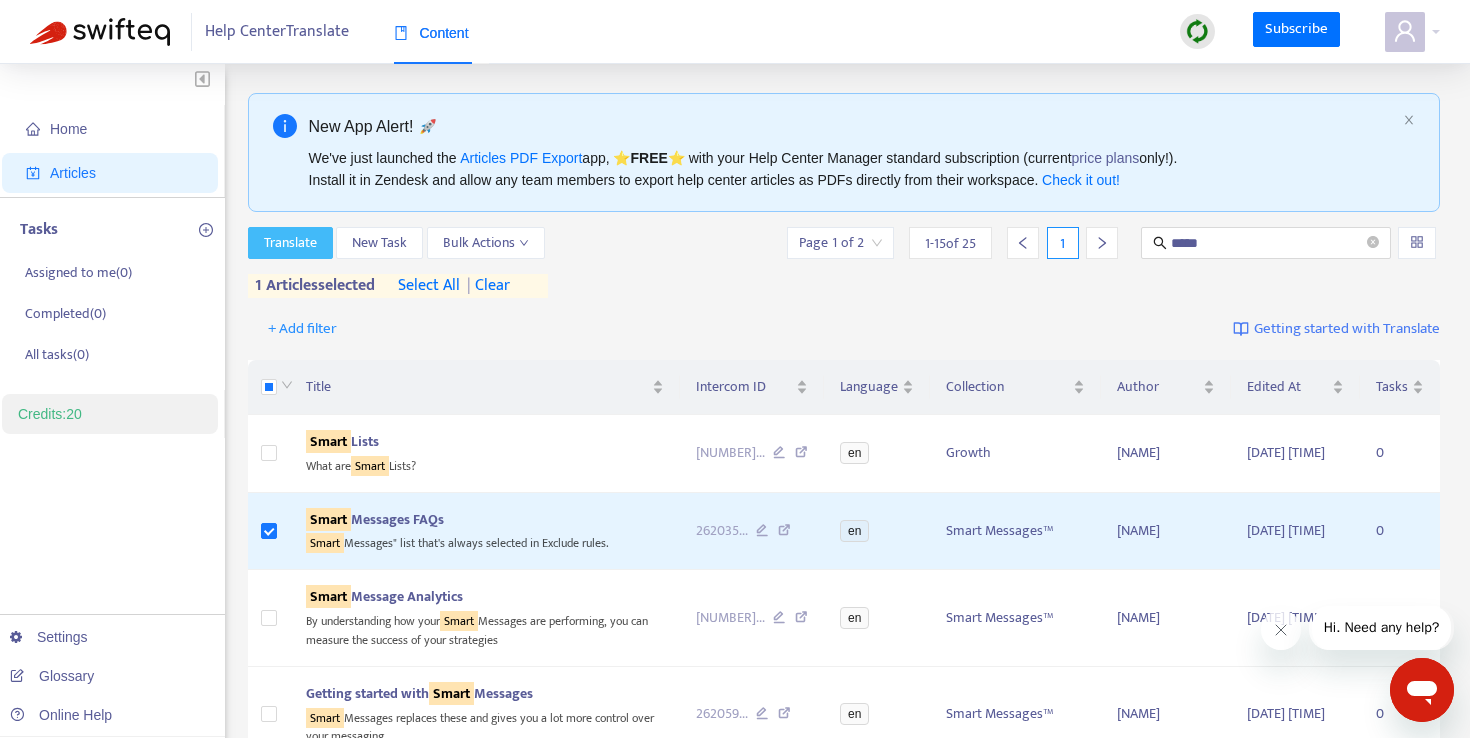 click on "Translate" at bounding box center (290, 243) 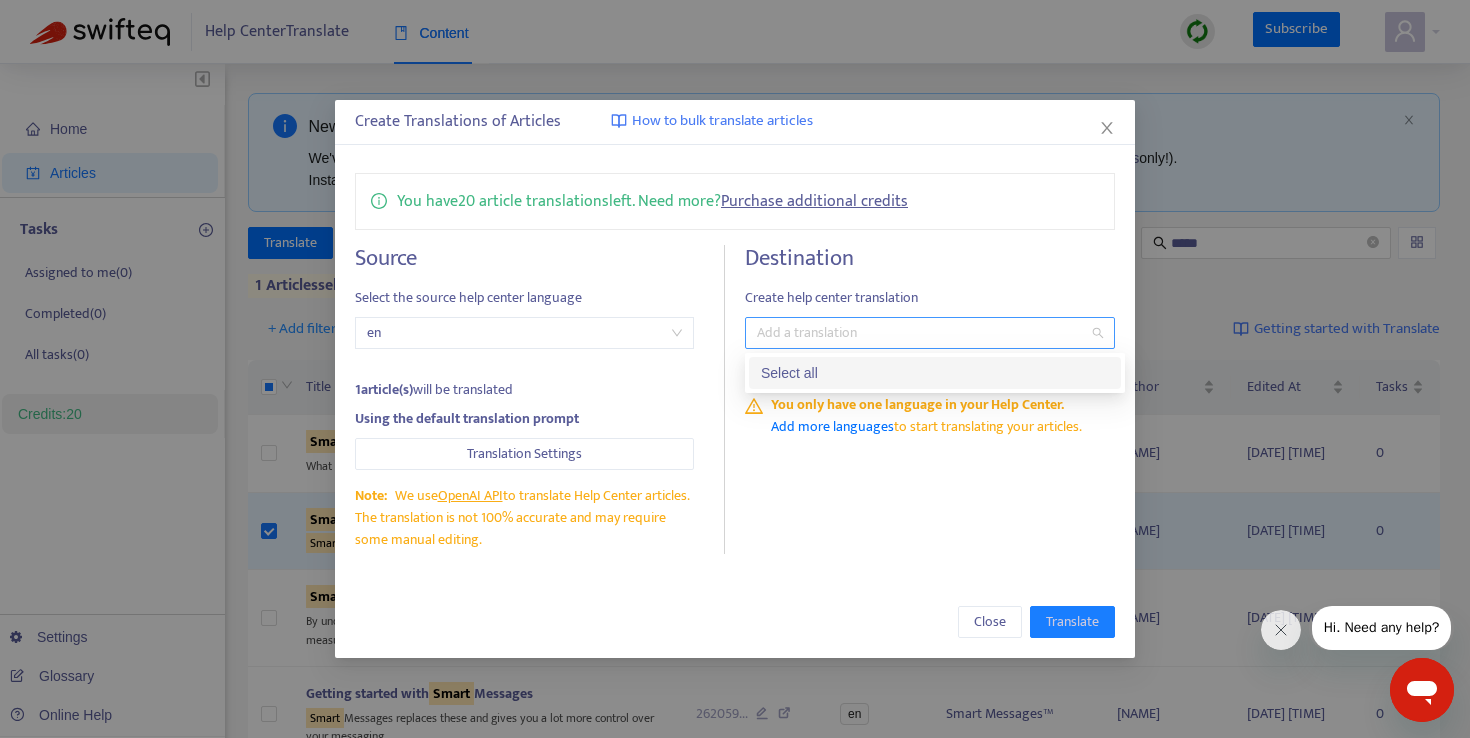 click at bounding box center [920, 333] 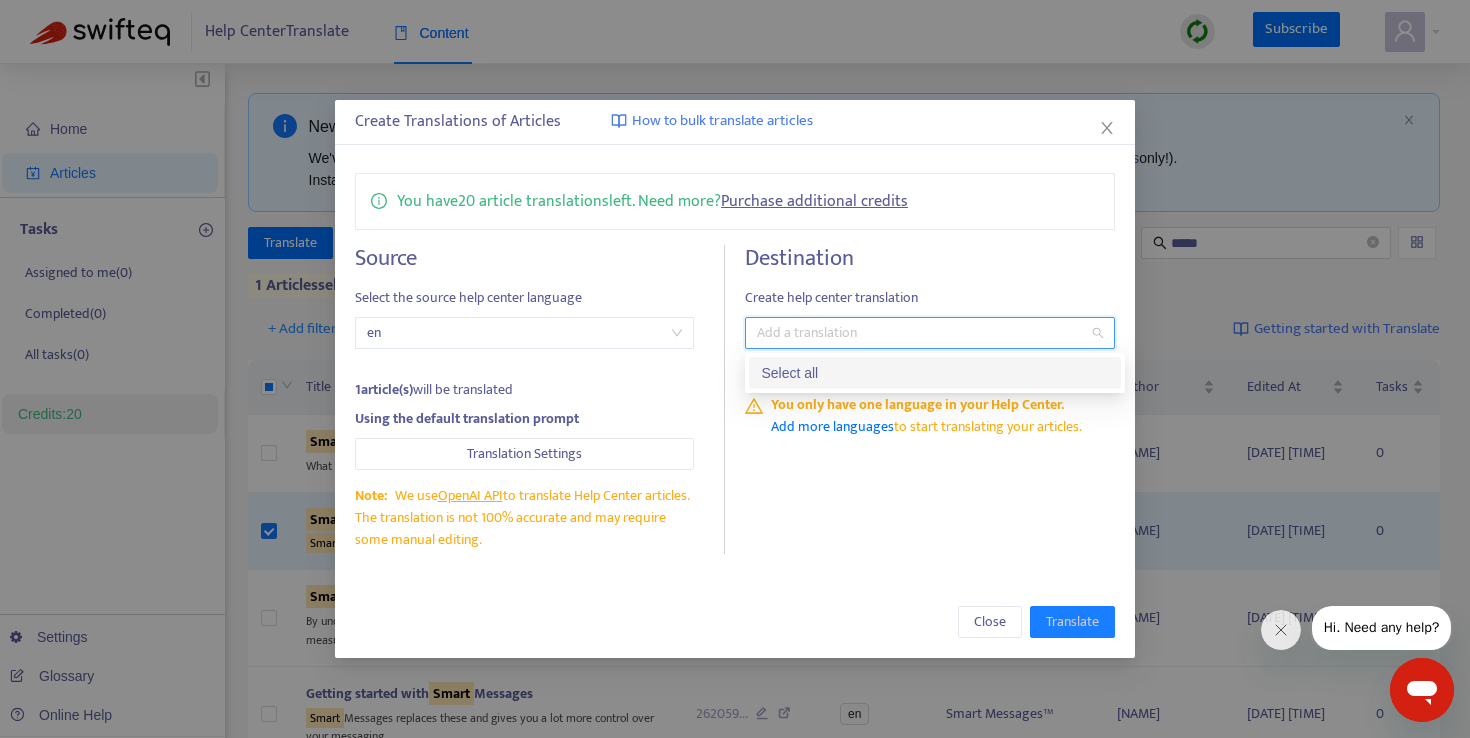 click on "Select all" at bounding box center (935, 373) 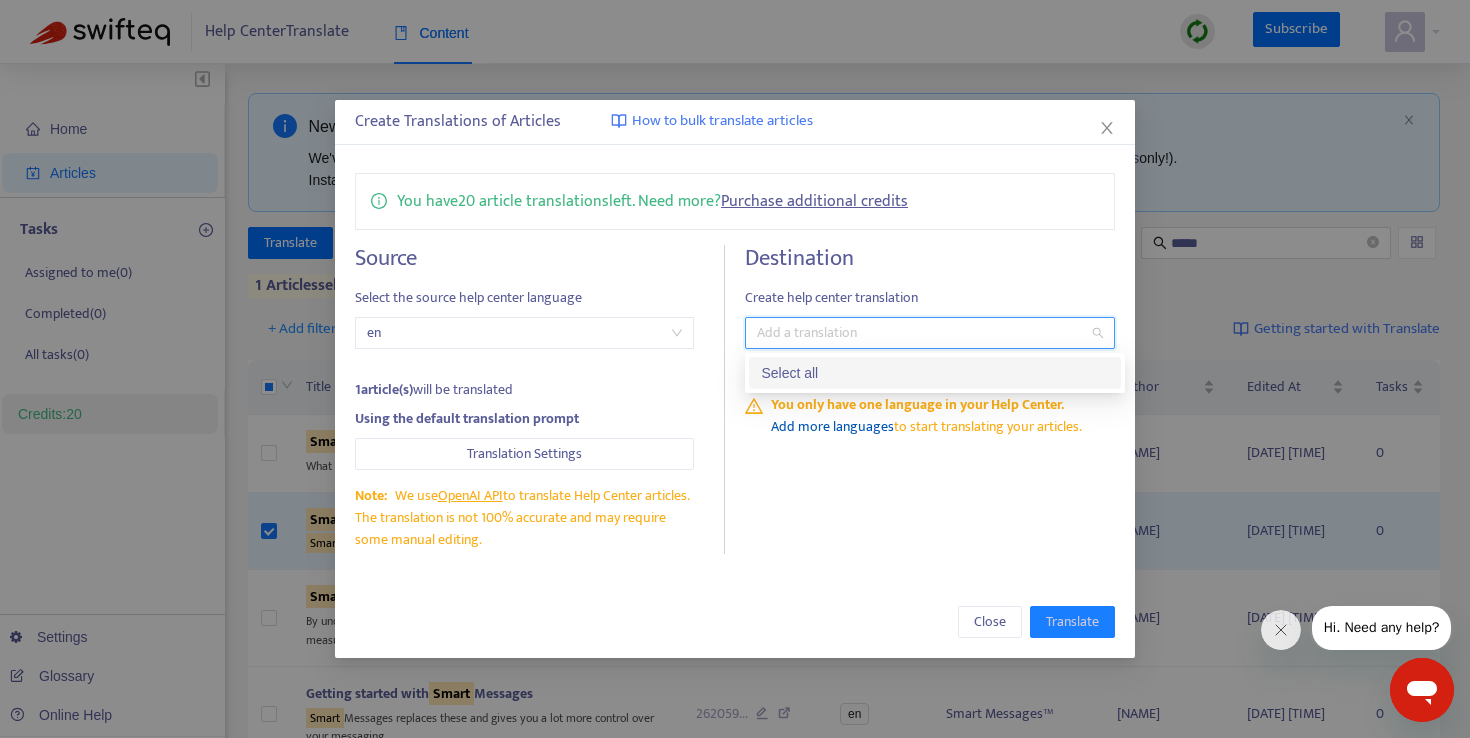click on "Add more languages" at bounding box center [832, 426] 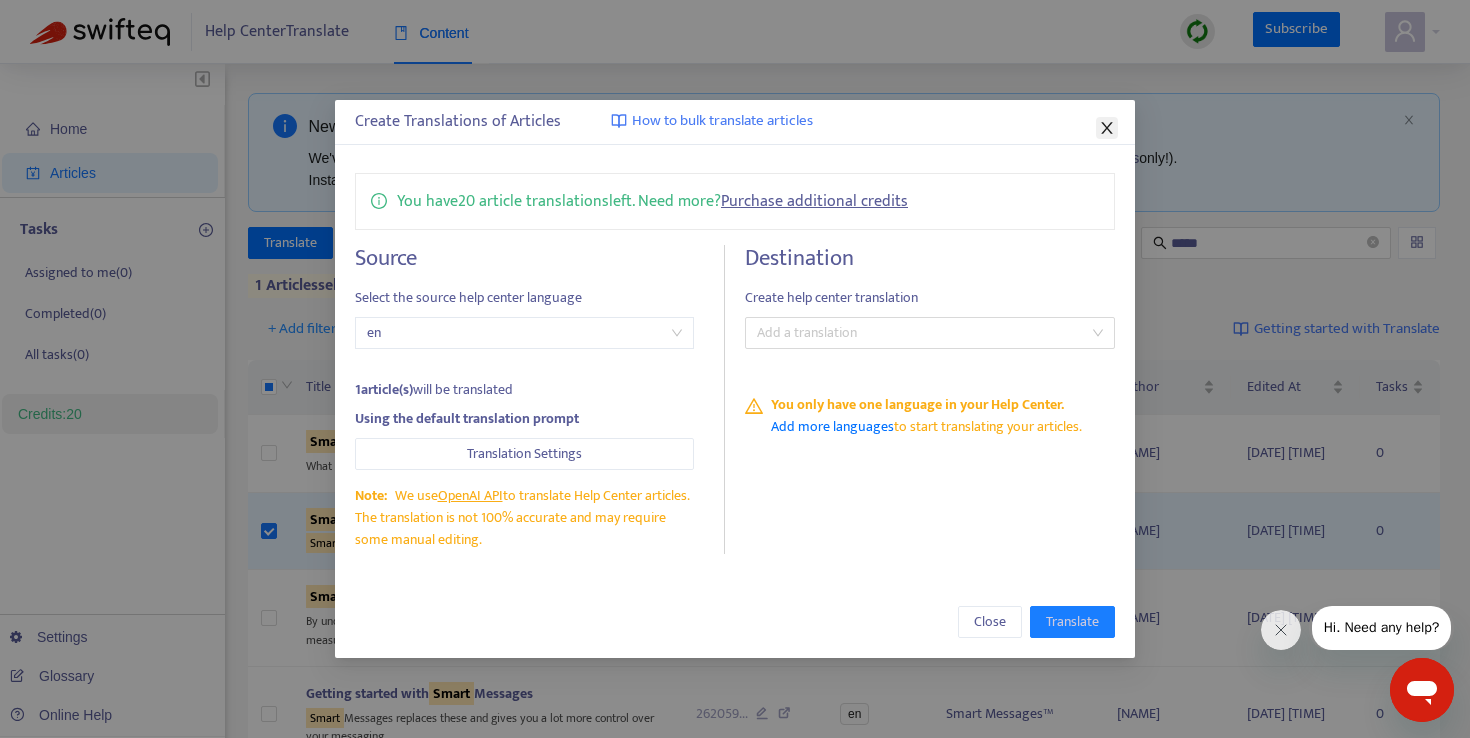 click 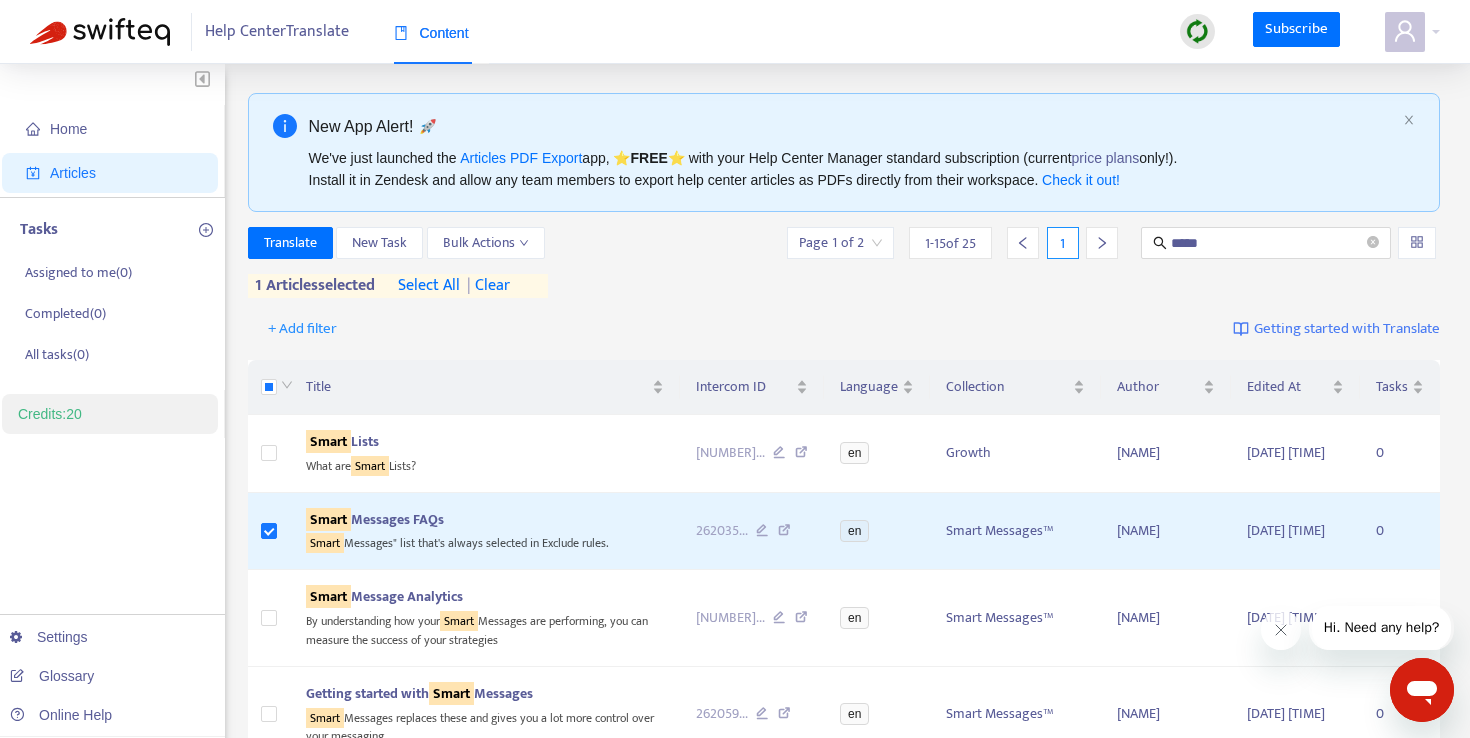 click at bounding box center [1197, 31] 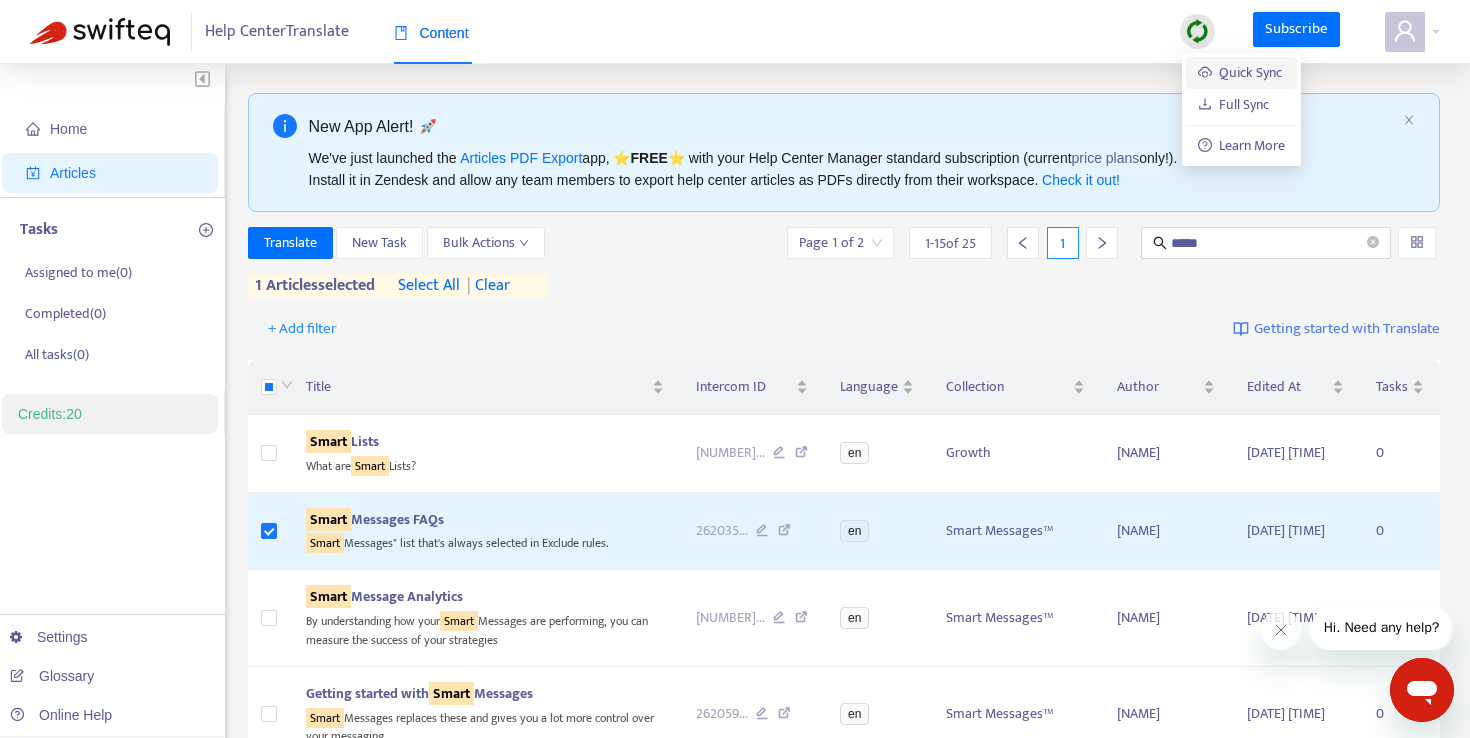 click on "Quick Sync" at bounding box center [1240, 72] 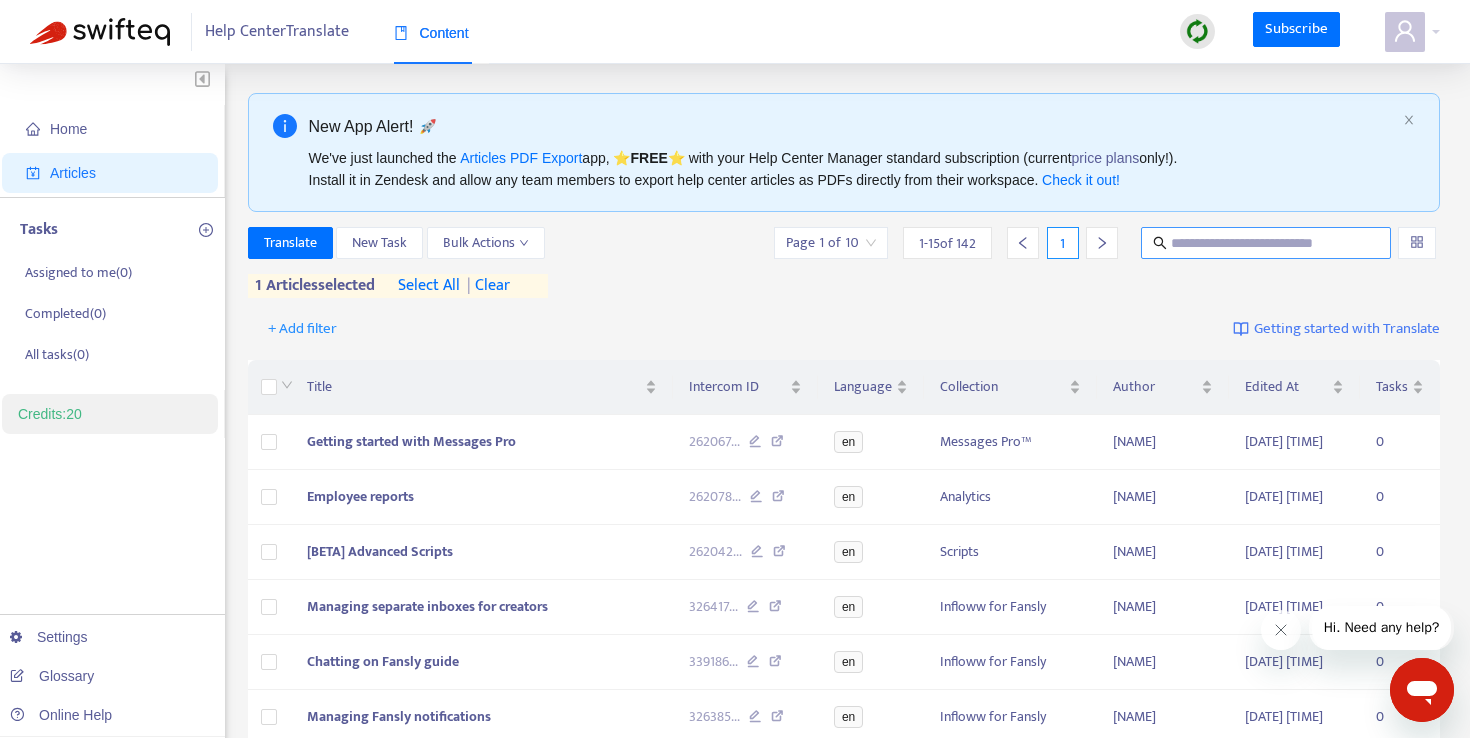 click at bounding box center [1267, 243] 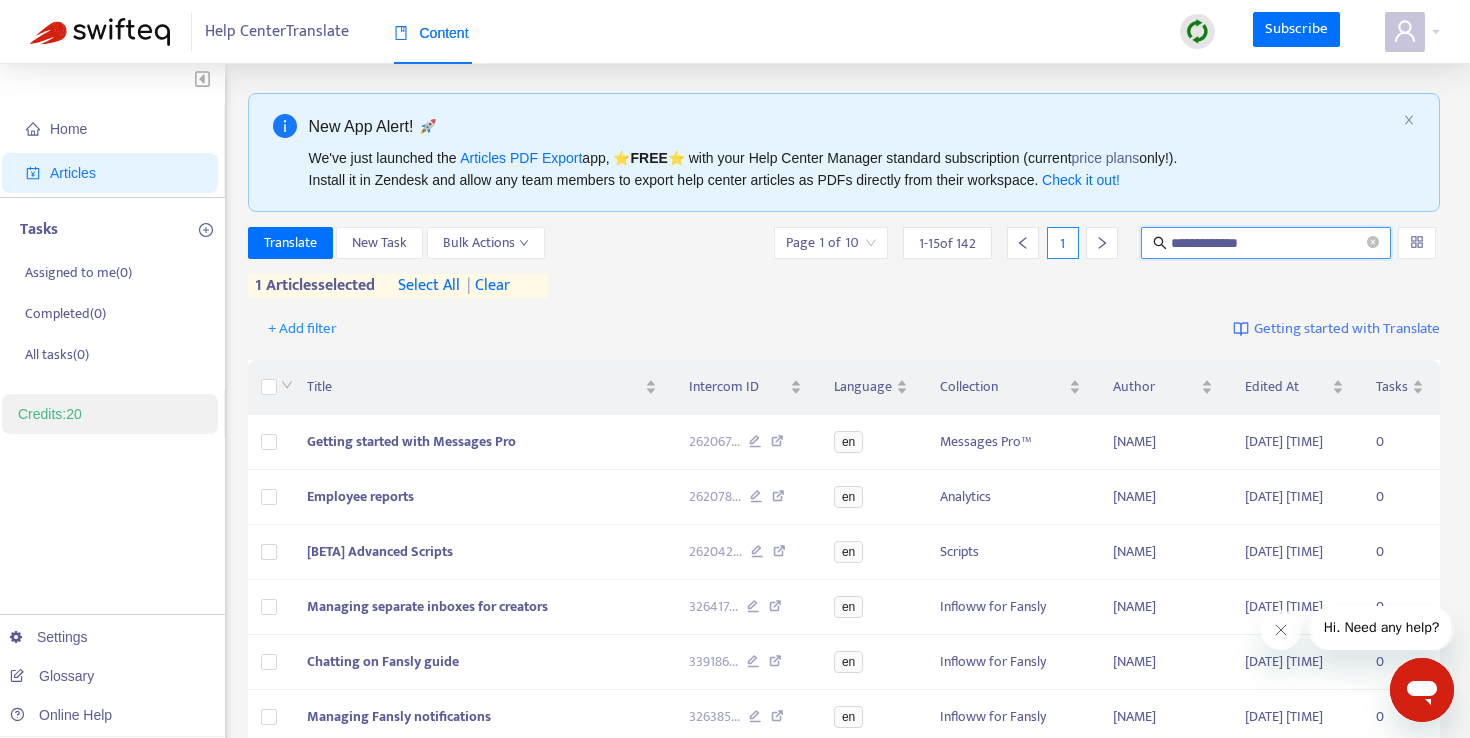 type on "**********" 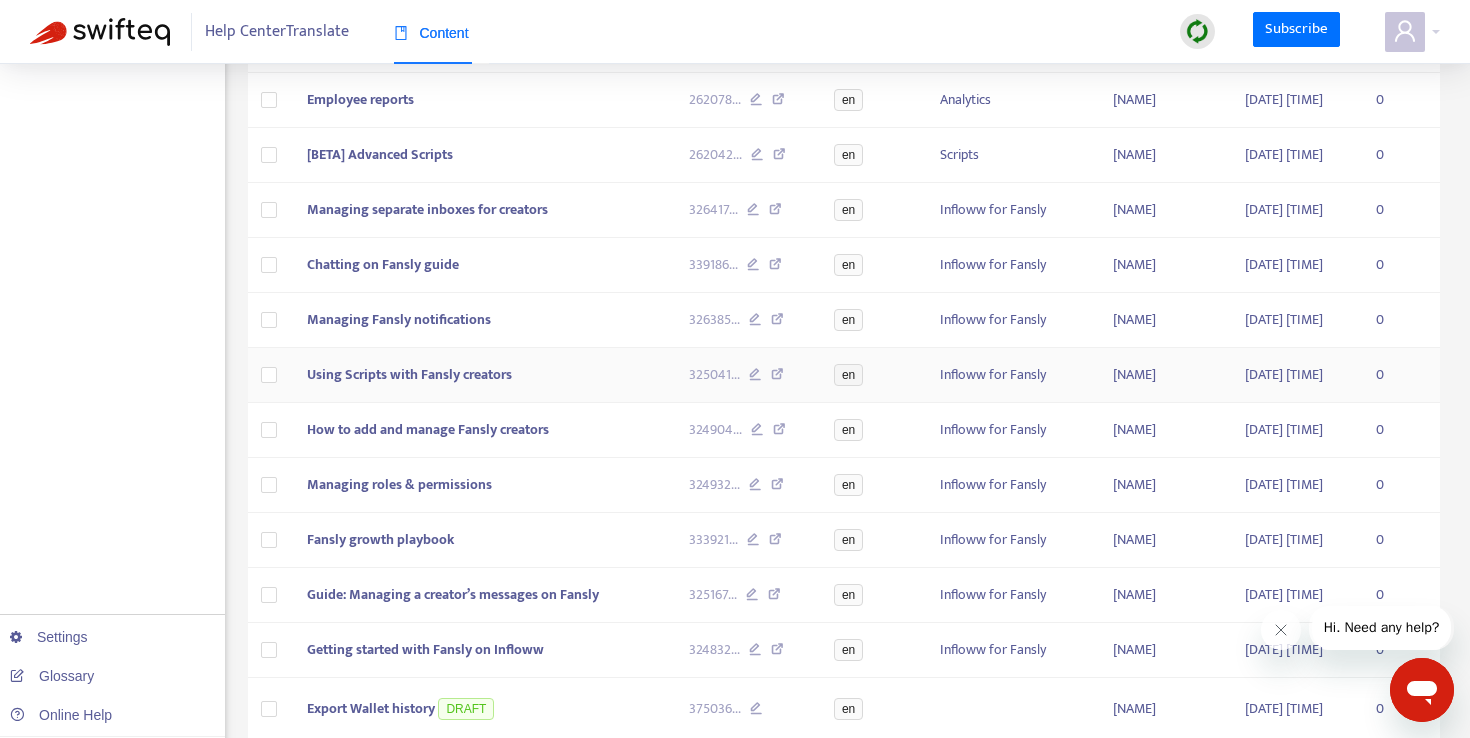 scroll, scrollTop: 0, scrollLeft: 0, axis: both 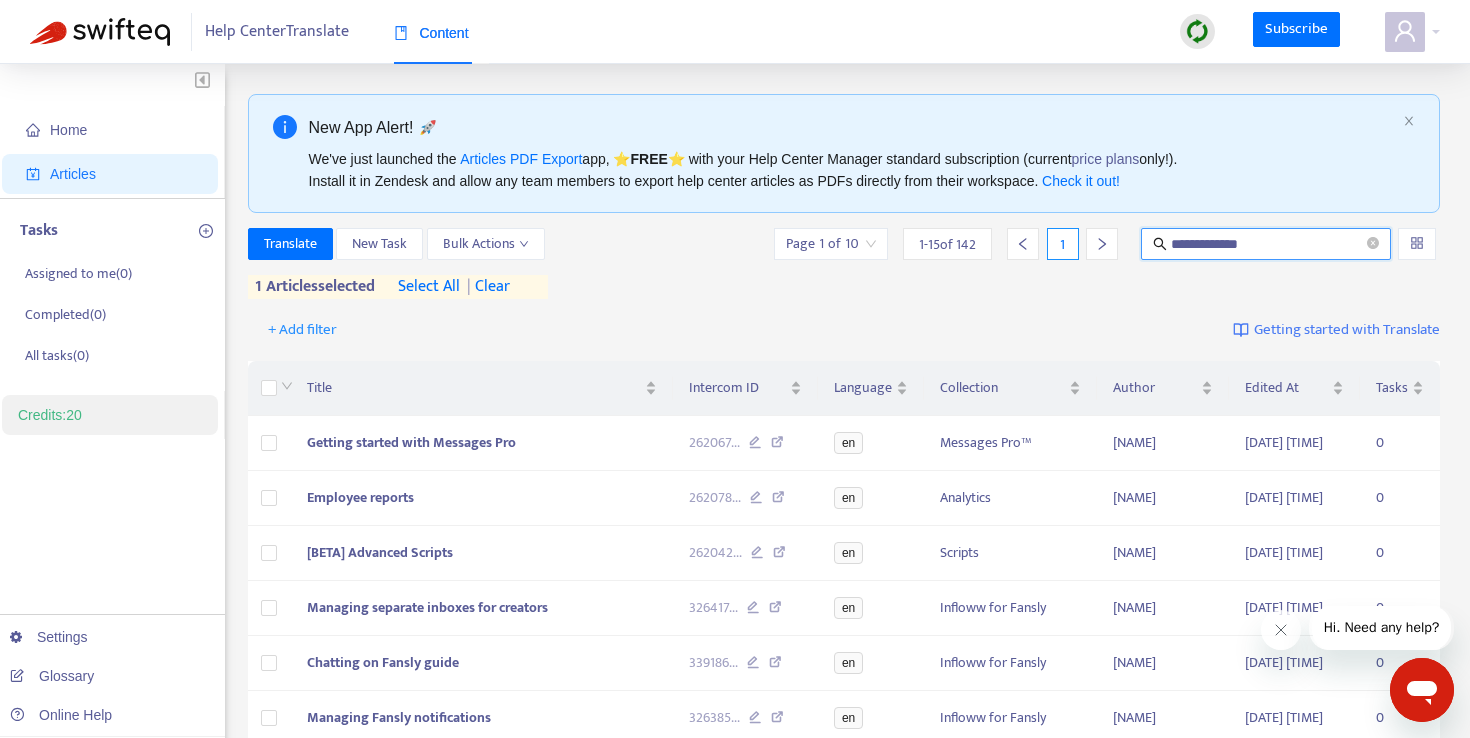 click on "|  clear" at bounding box center (485, 287) 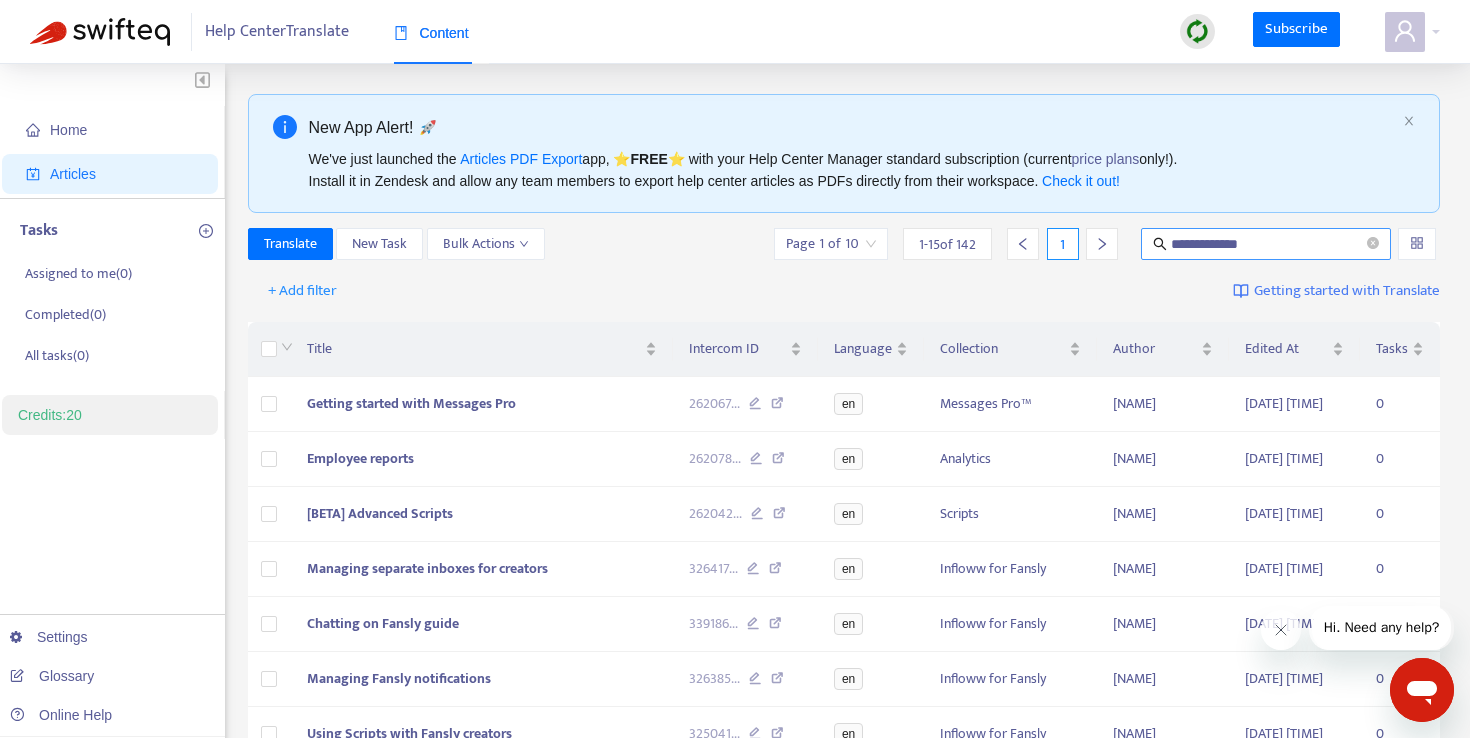 click on "**********" at bounding box center (1267, 244) 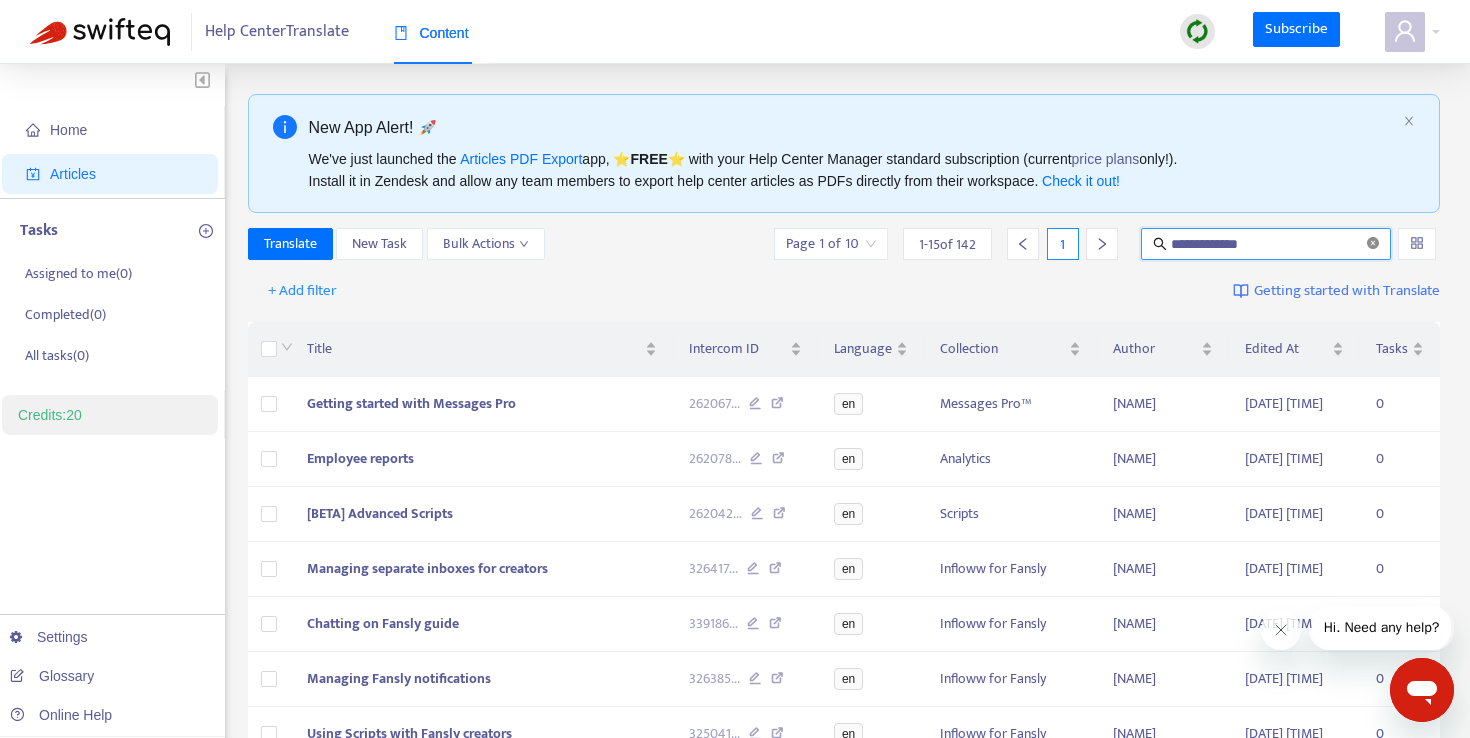 click 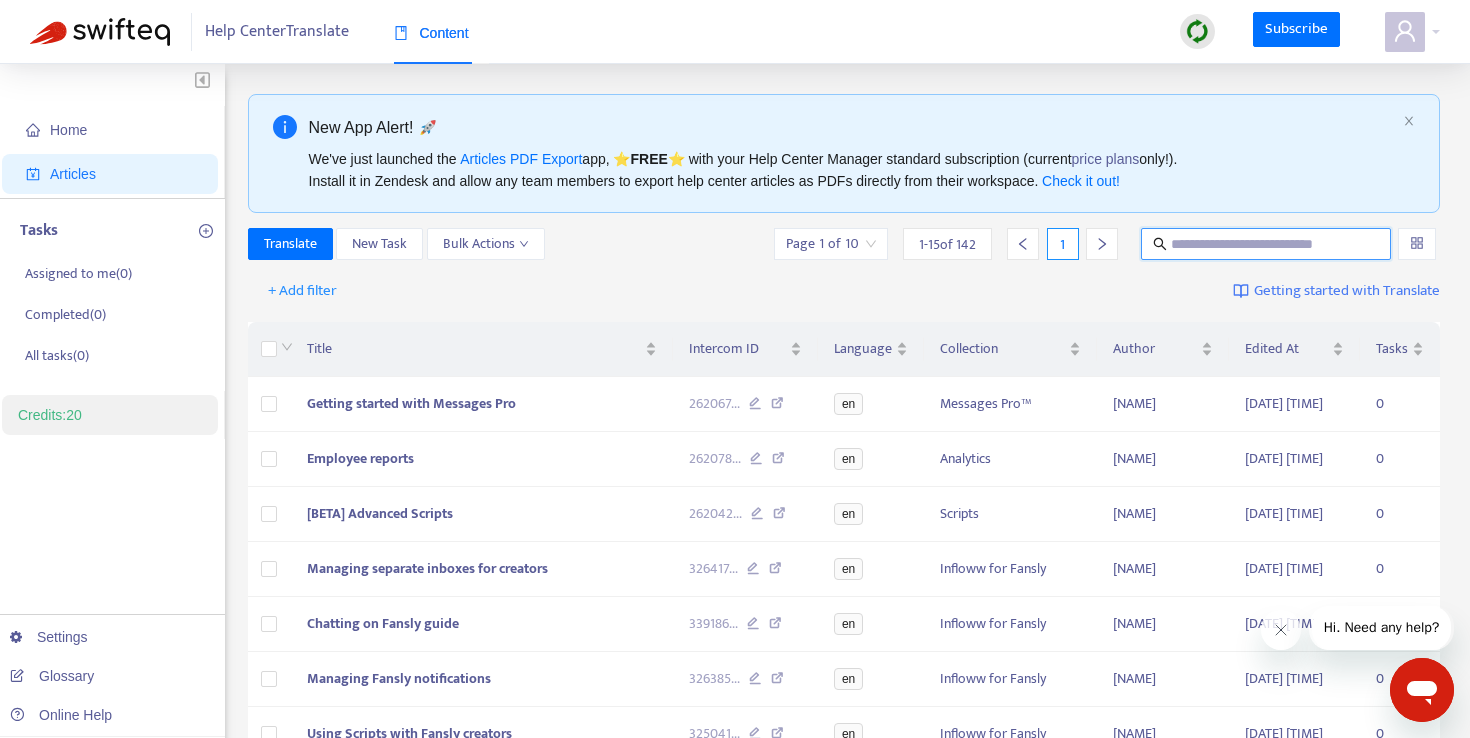click at bounding box center (1267, 244) 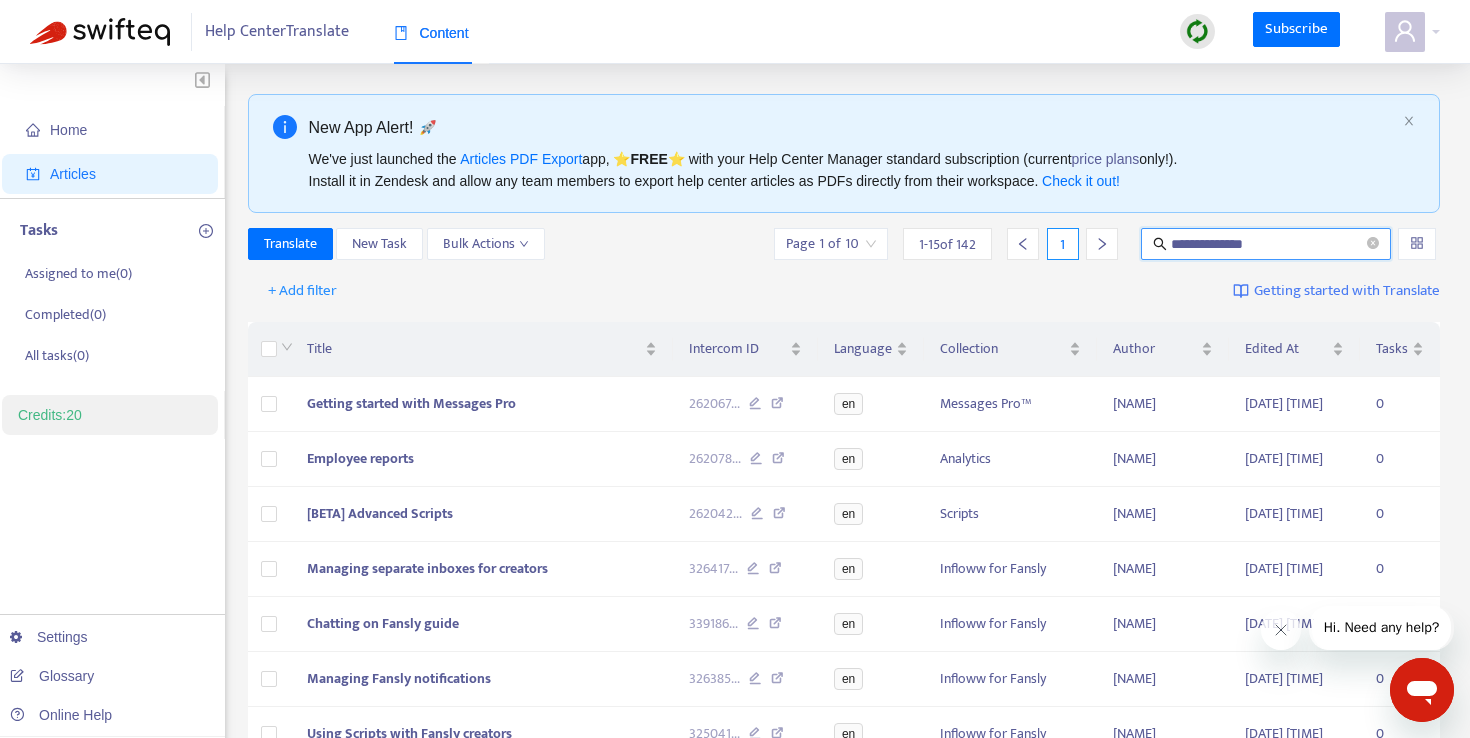 type on "**********" 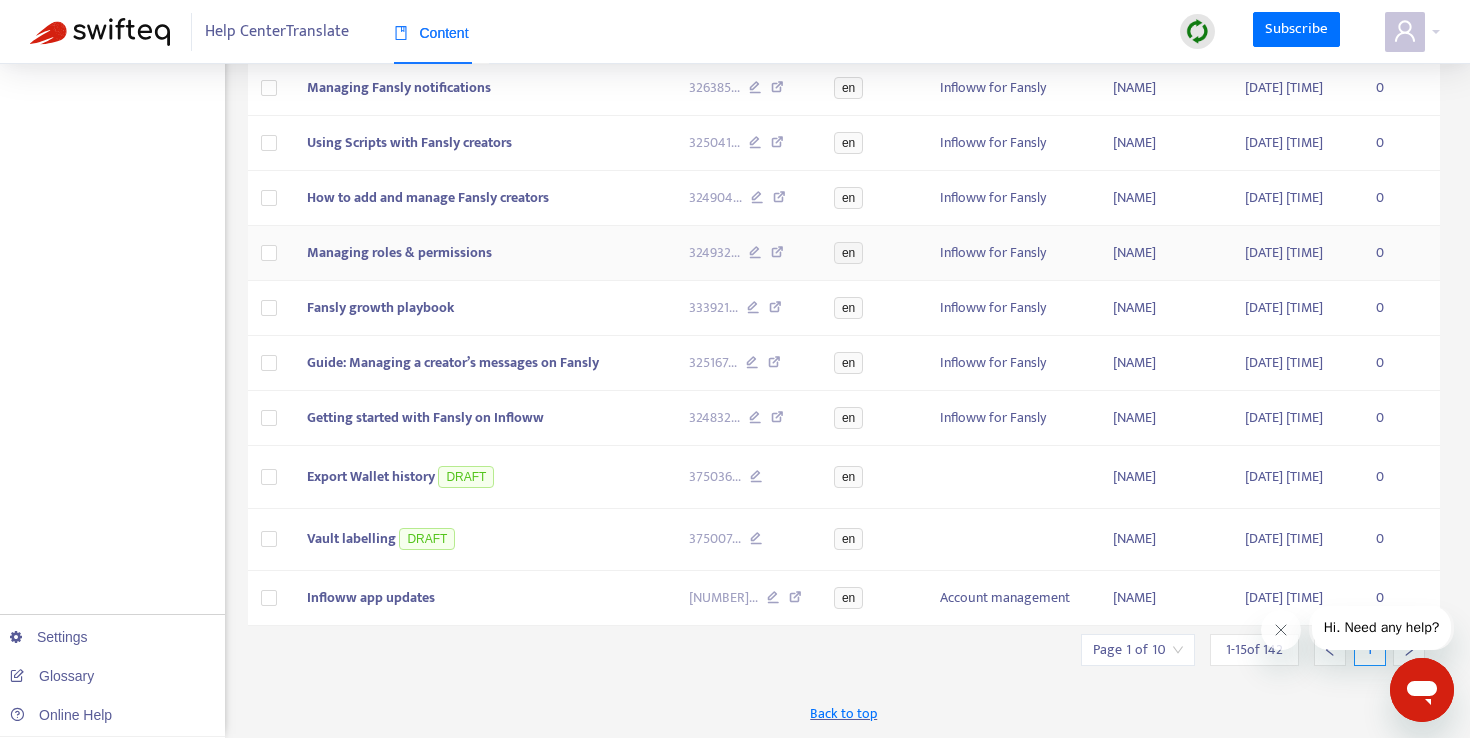 scroll, scrollTop: 0, scrollLeft: 0, axis: both 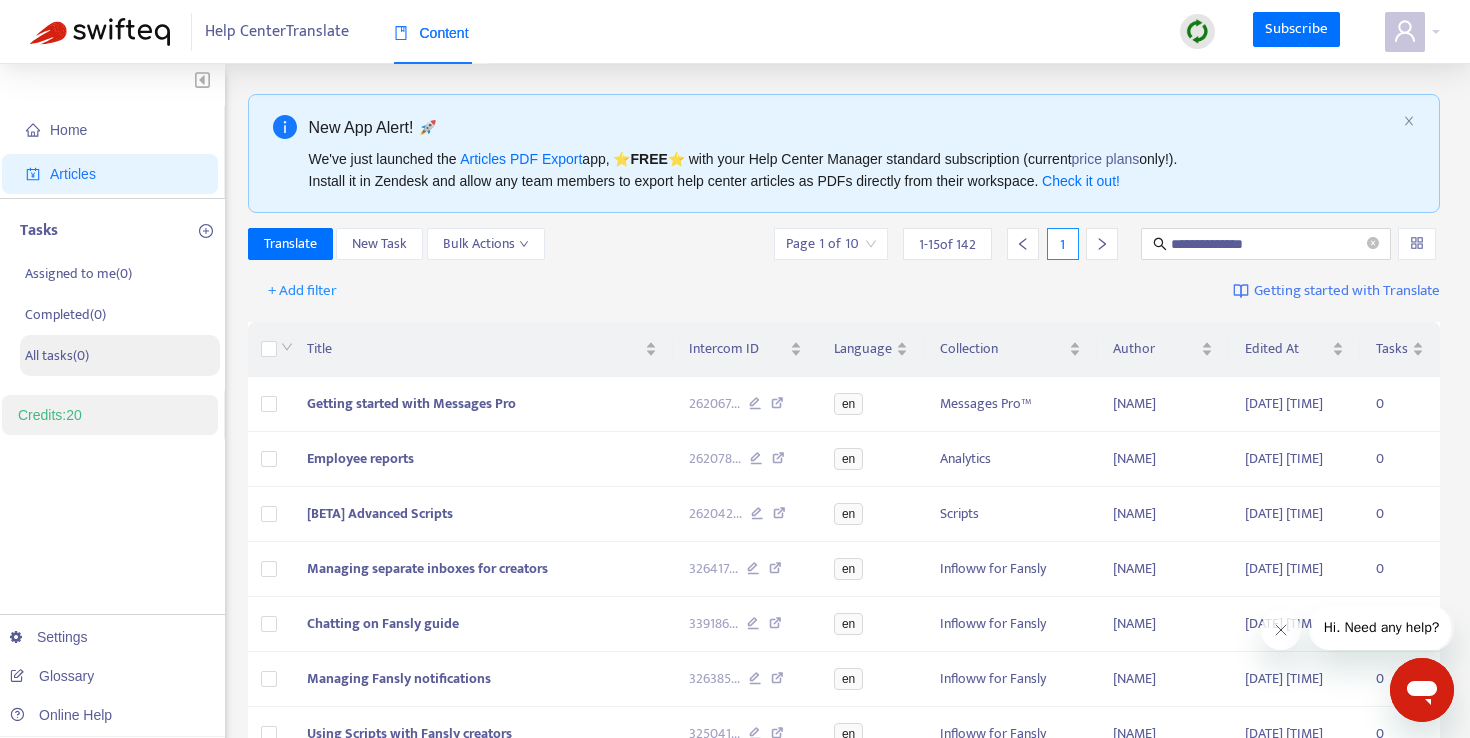 click on "All tasks  ( 0 )" at bounding box center [57, 355] 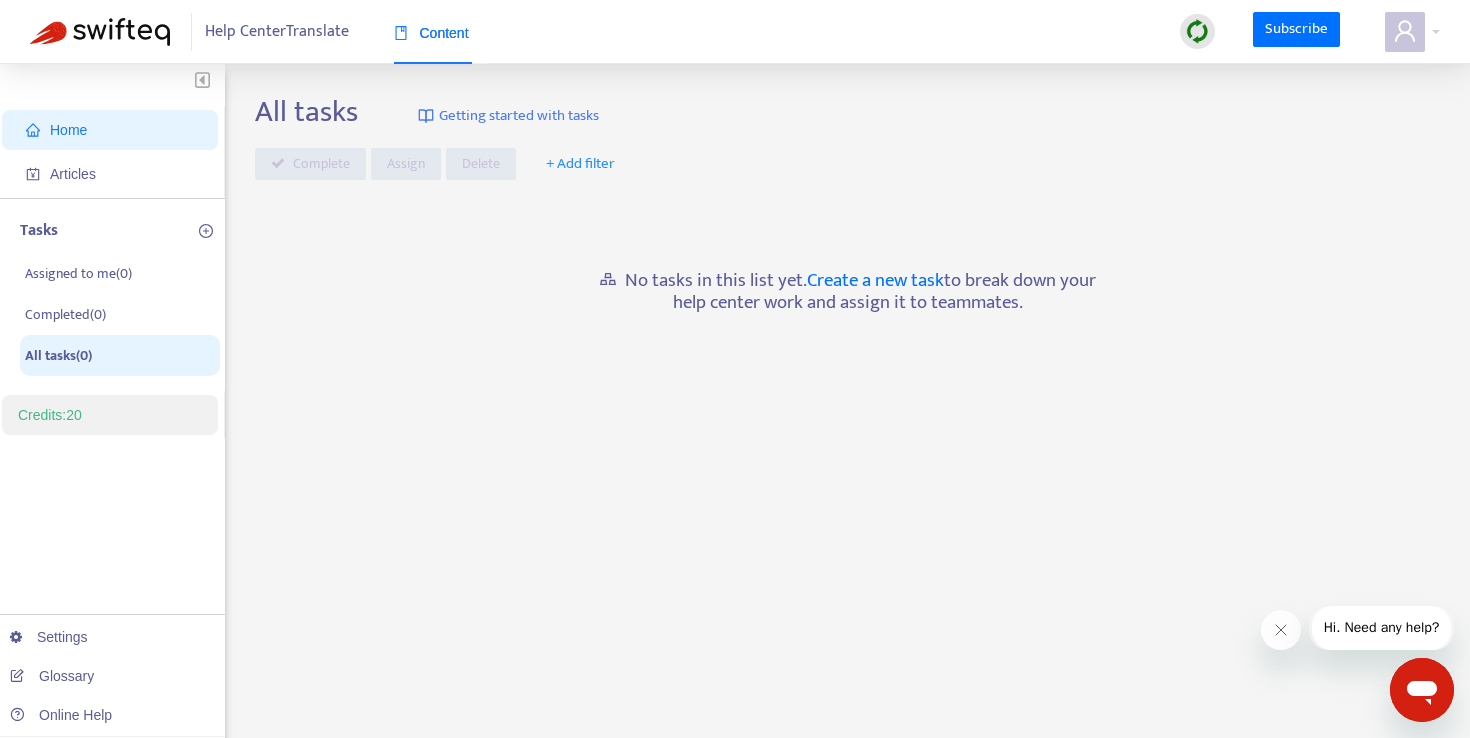 click on "Home" at bounding box center (114, 130) 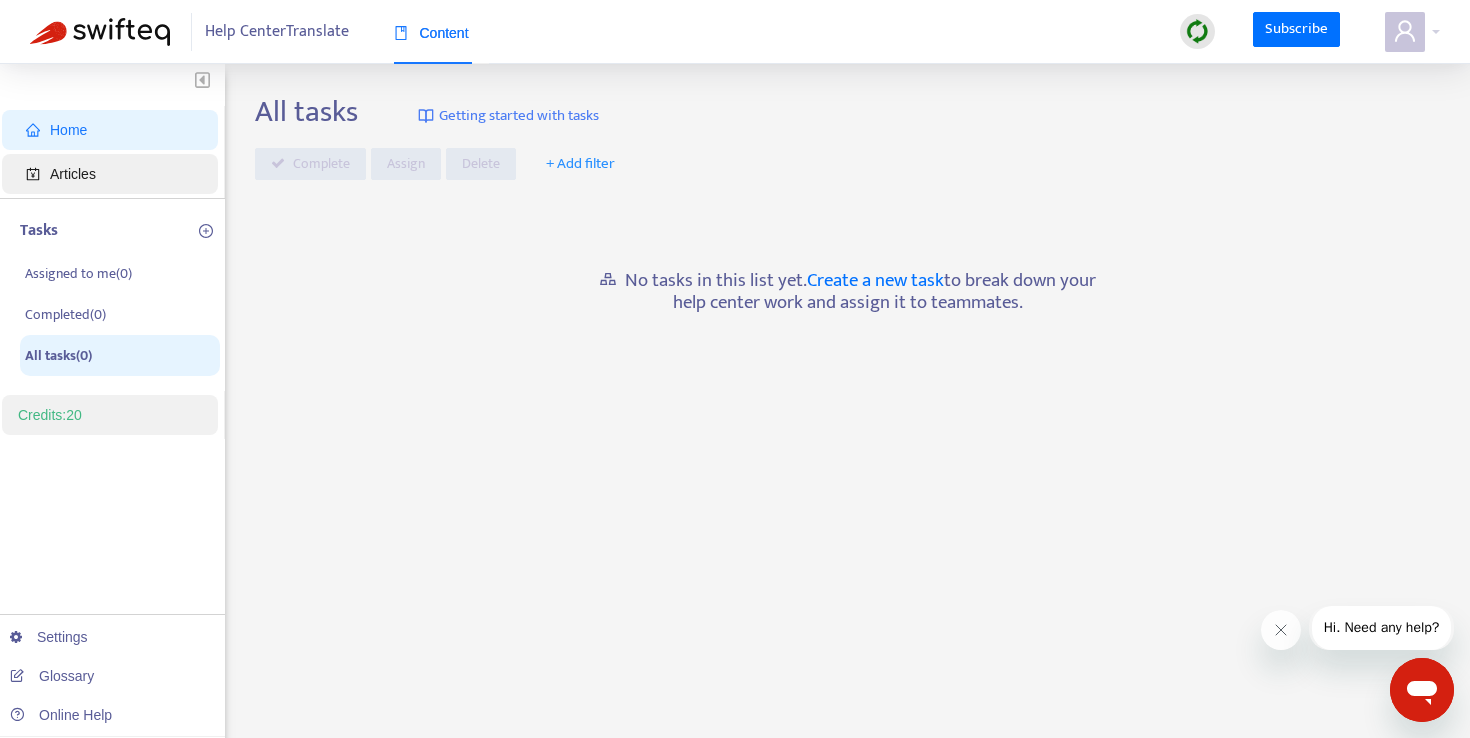 click on "Articles" at bounding box center [114, 174] 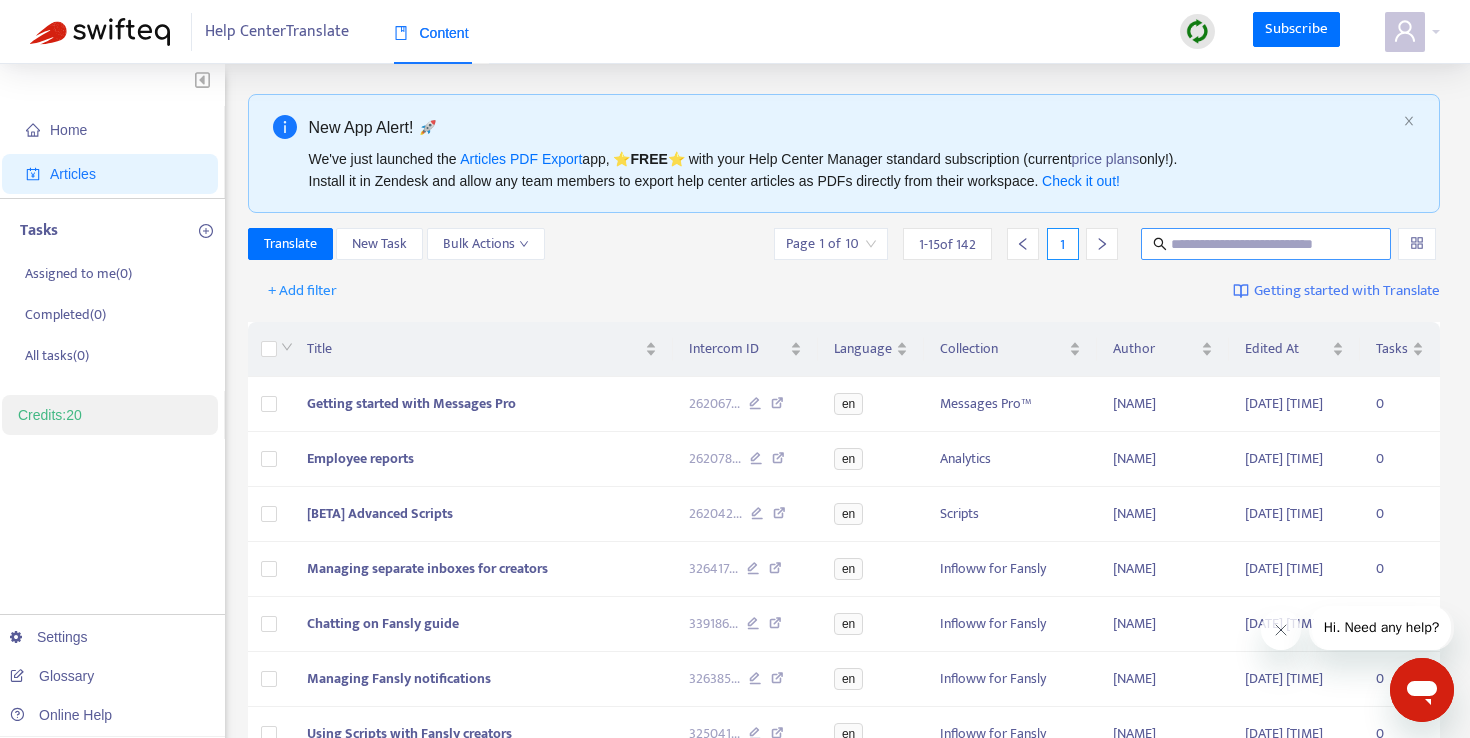 click at bounding box center [1267, 244] 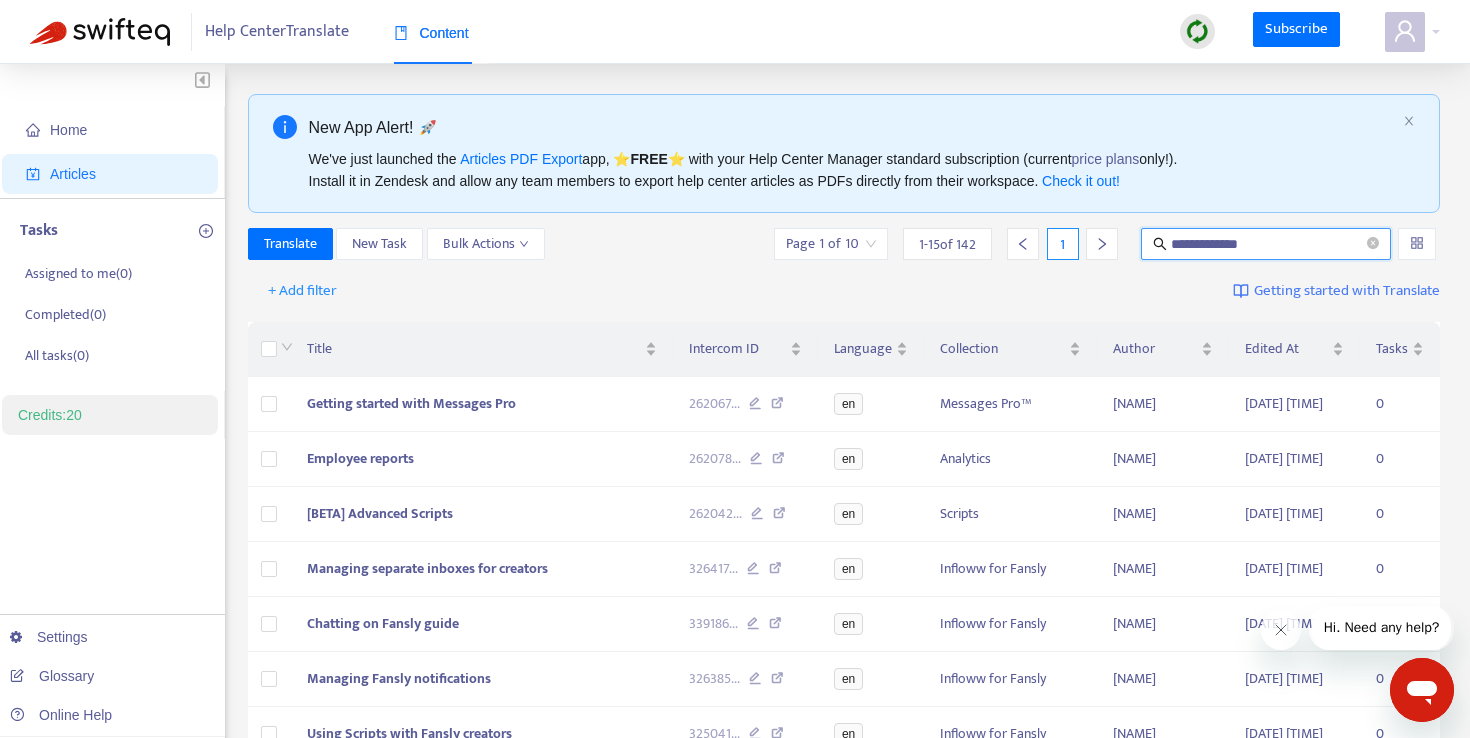 type on "**********" 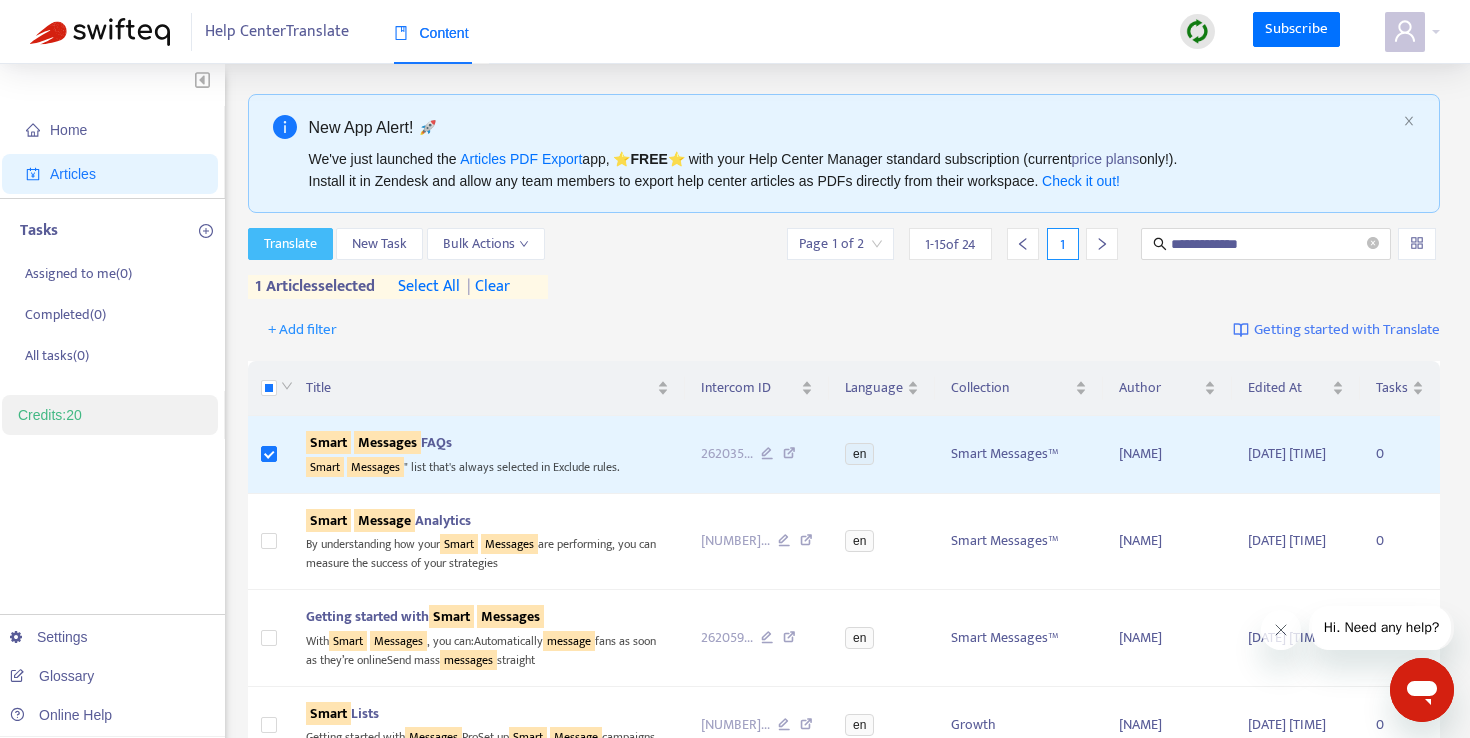 click on "Translate" at bounding box center (290, 244) 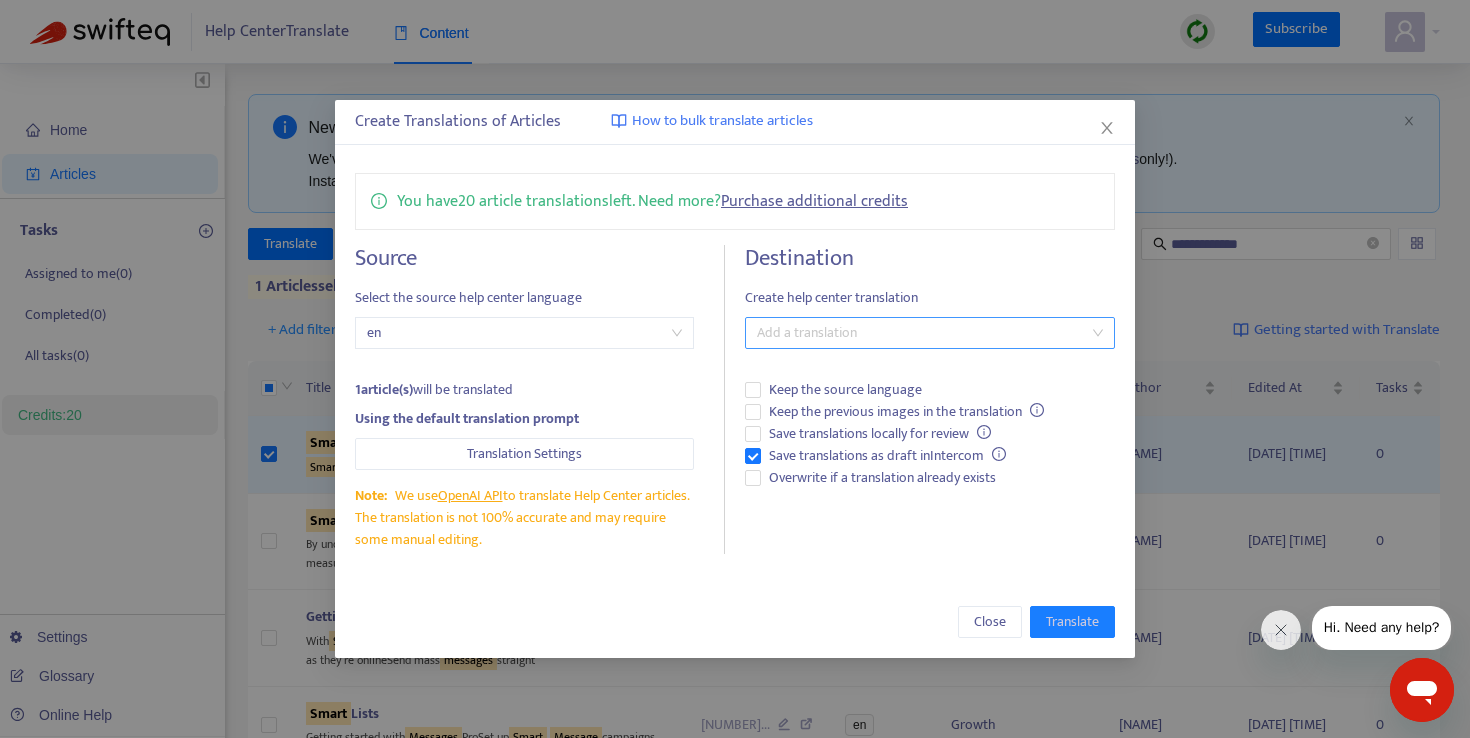click at bounding box center (920, 333) 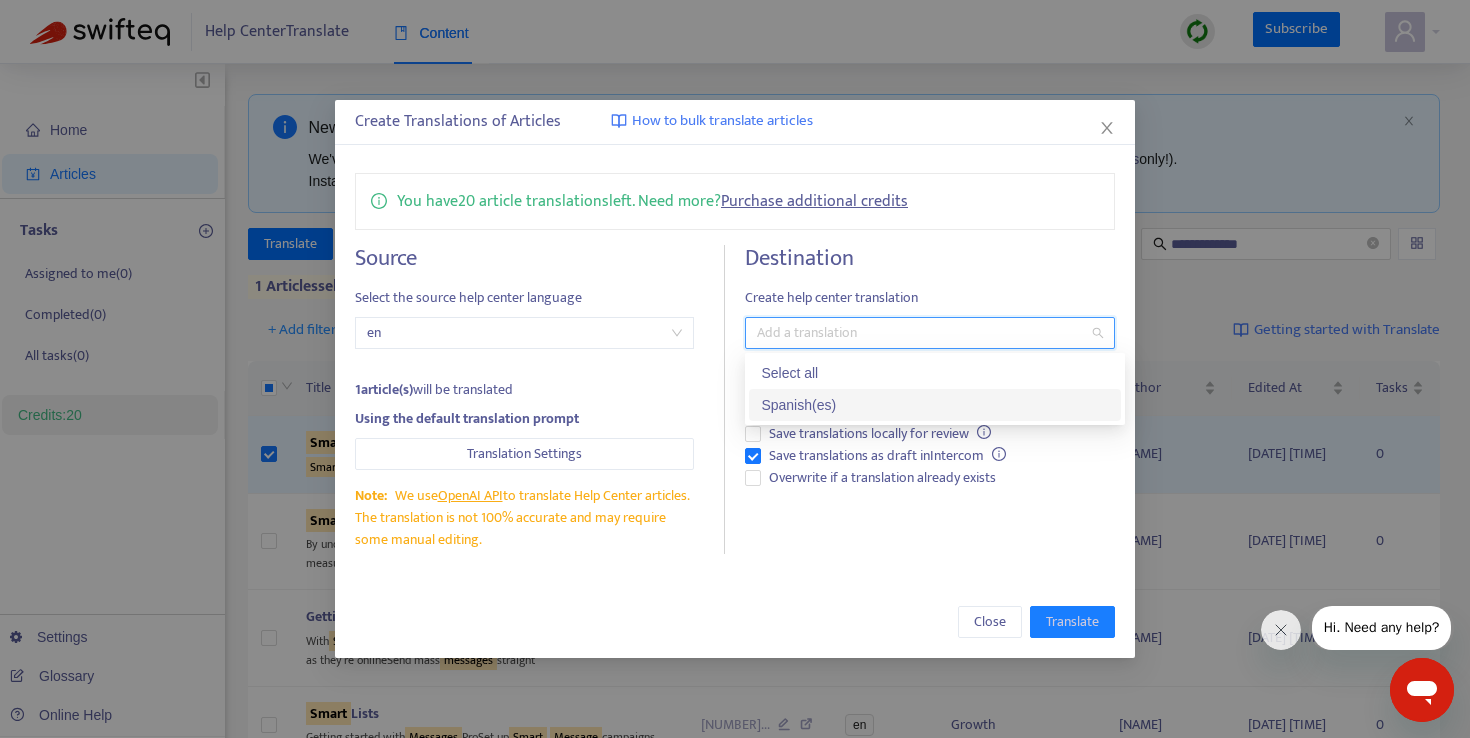 click on "Spanish  ( es )" at bounding box center (935, 405) 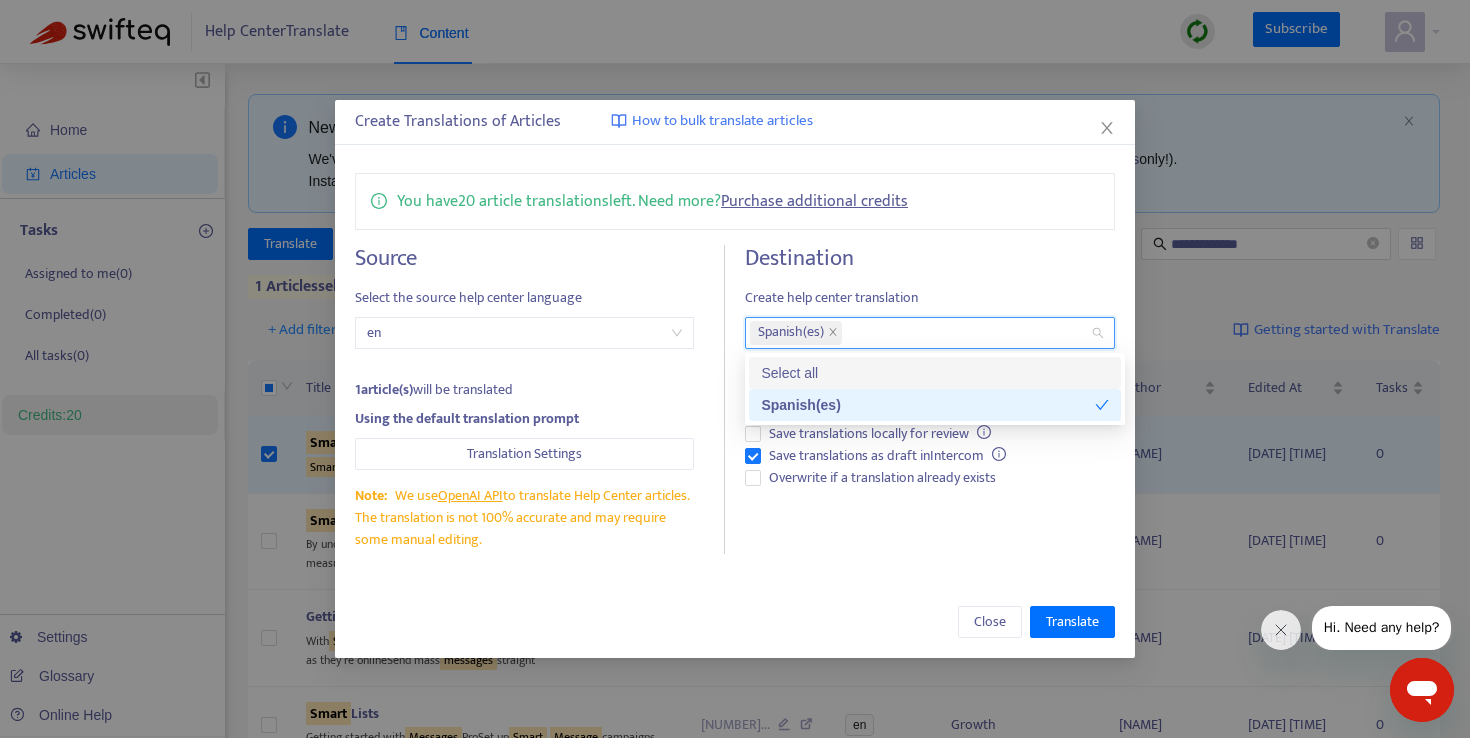 click on "Destination" at bounding box center [930, 258] 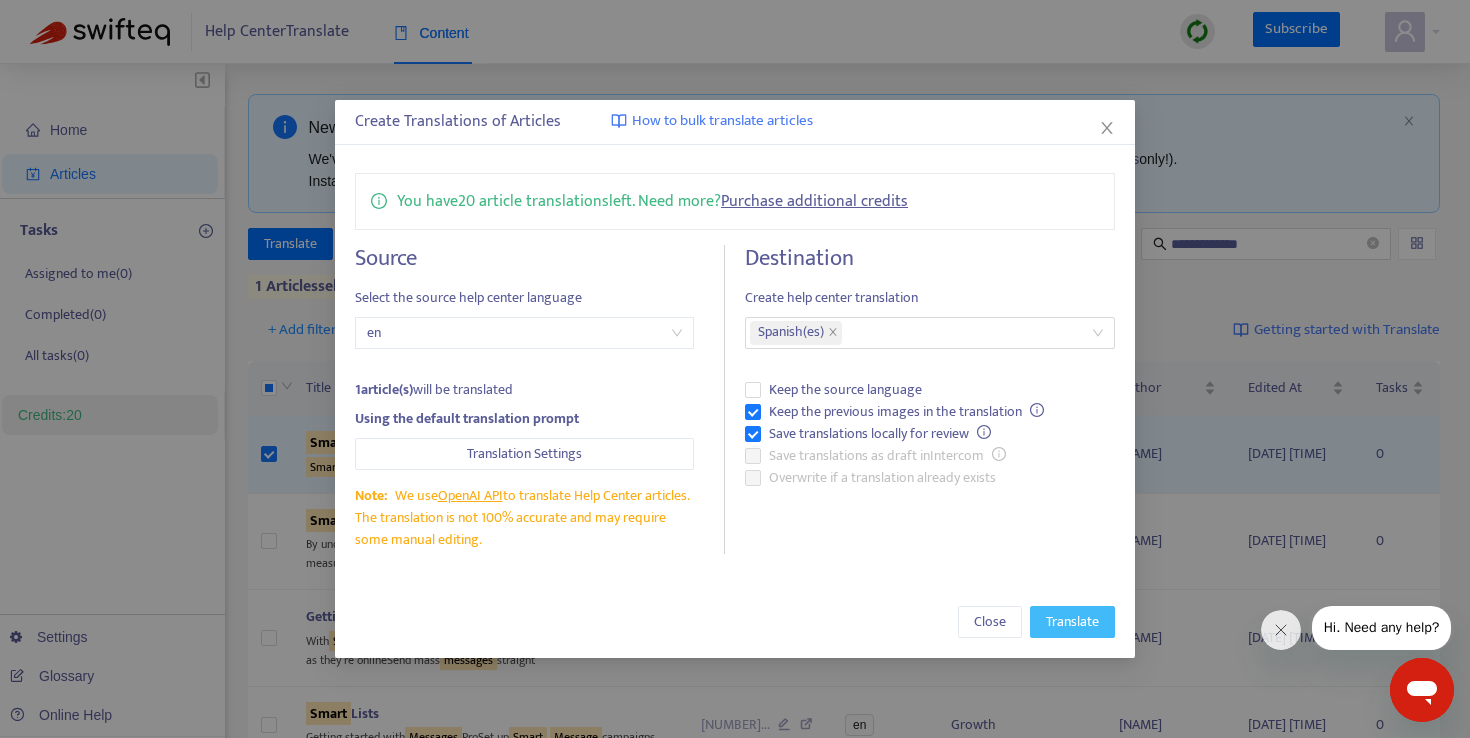click on "Translate" at bounding box center (1072, 622) 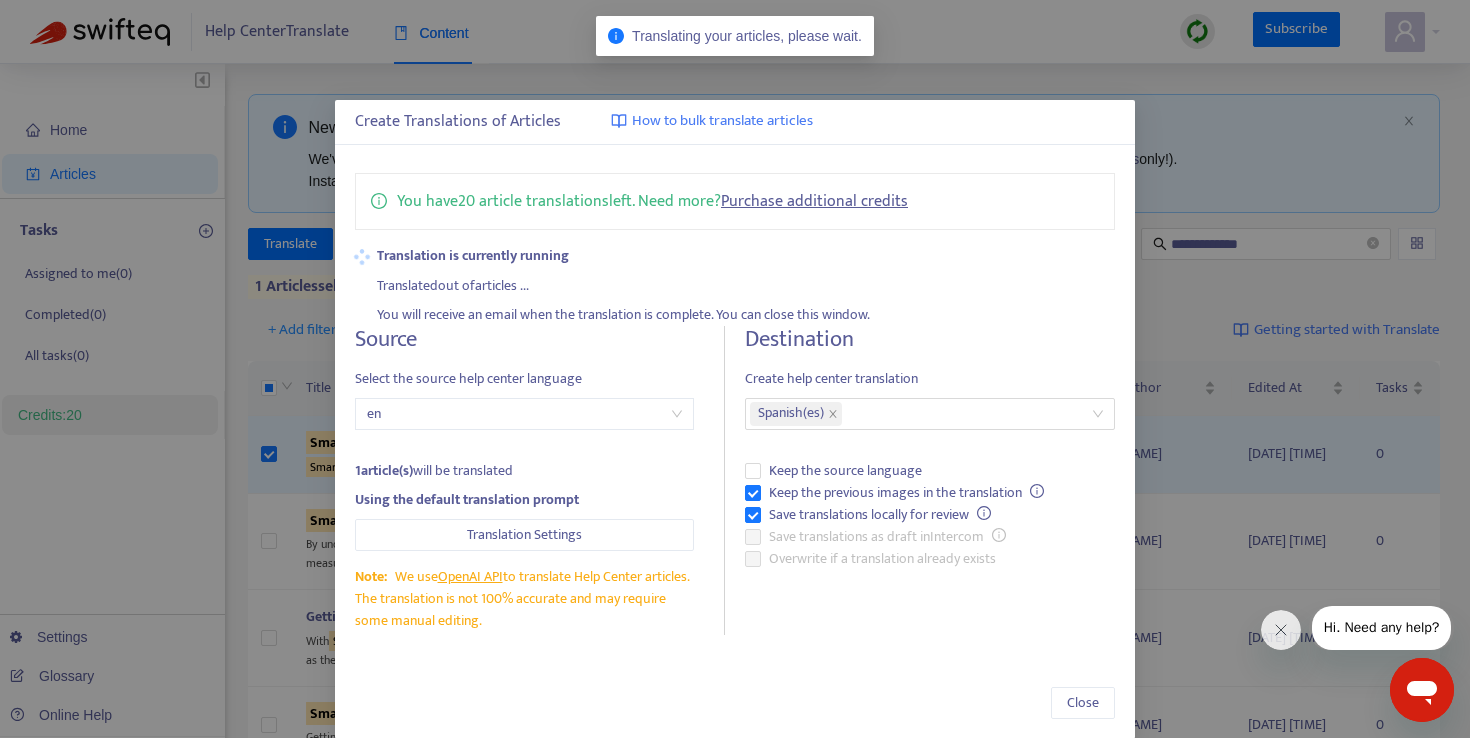type 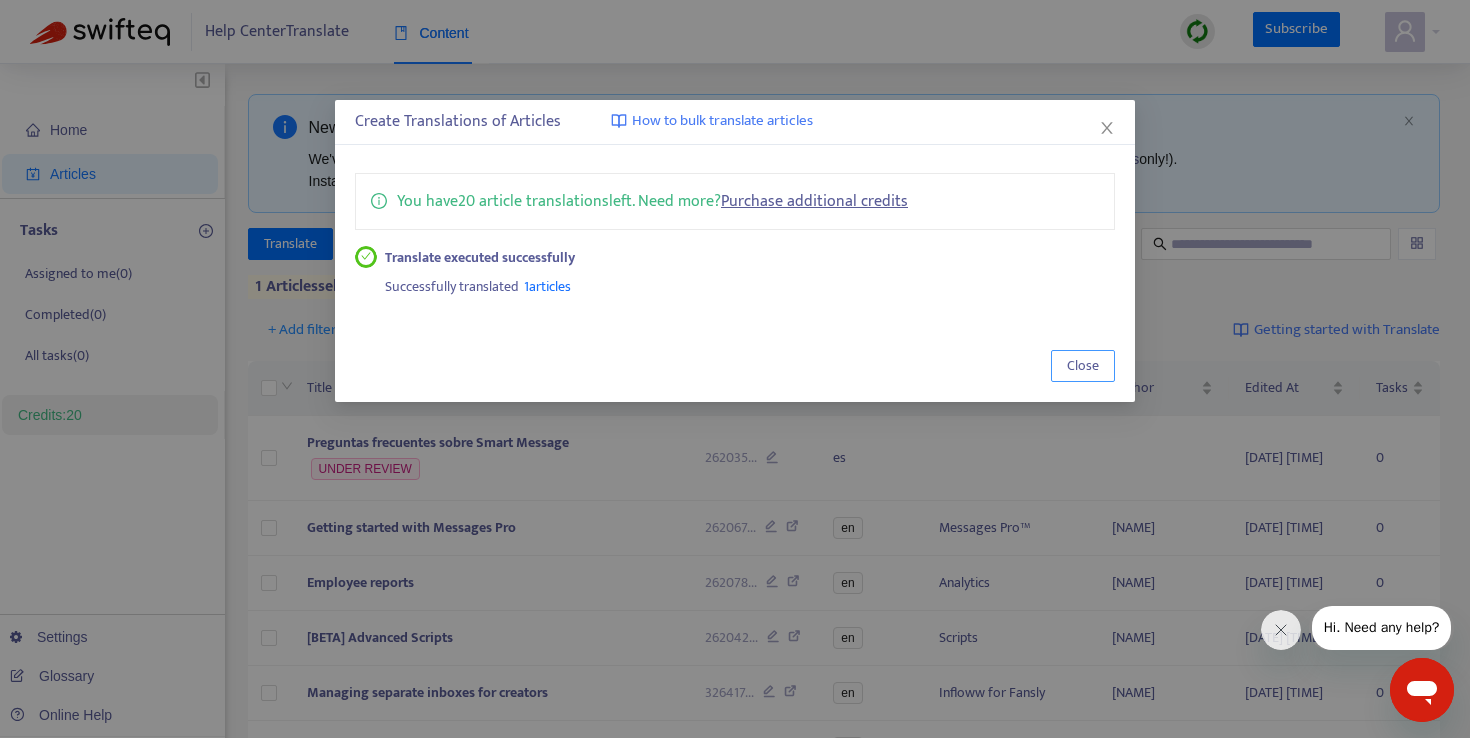 click on "Close" at bounding box center [1083, 366] 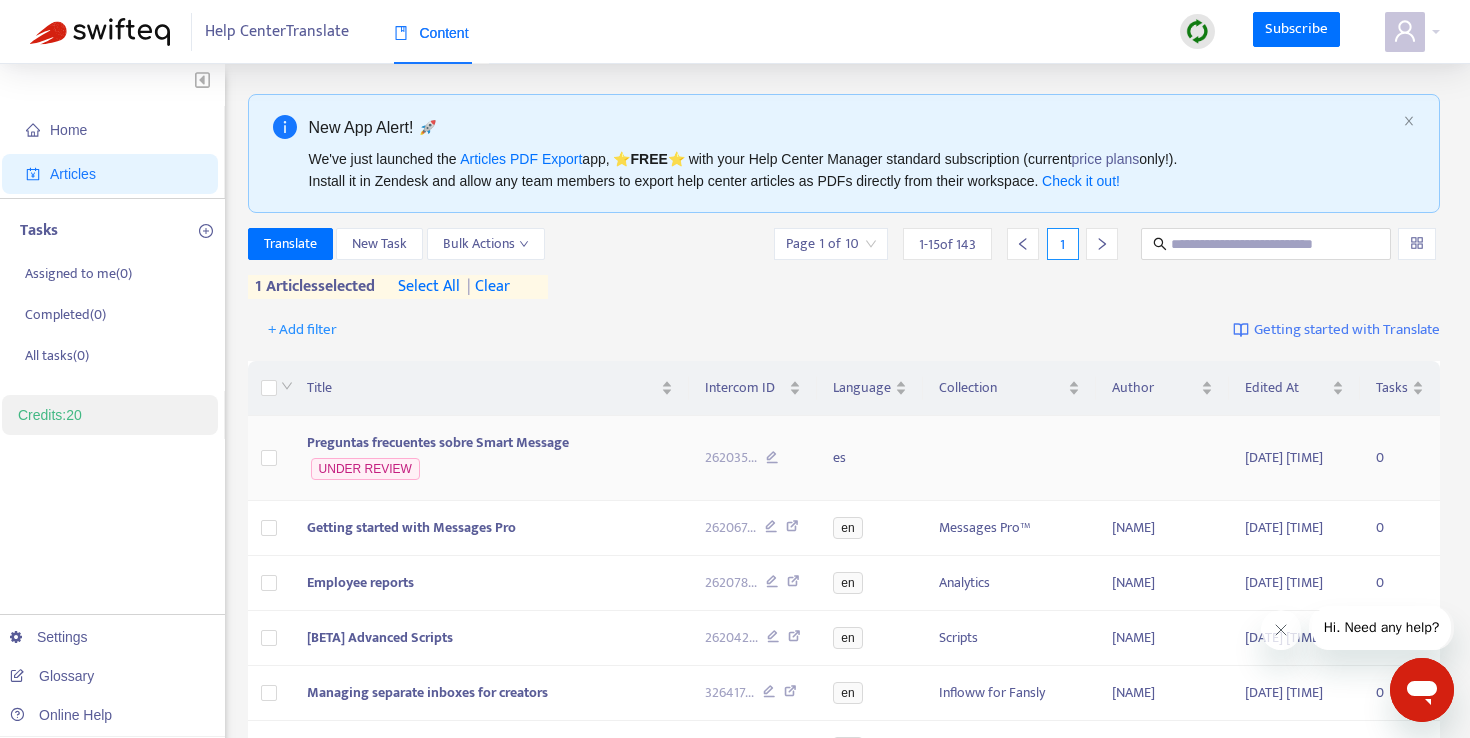 click on "Preguntas frecuentes sobre Smart Message" at bounding box center (438, 442) 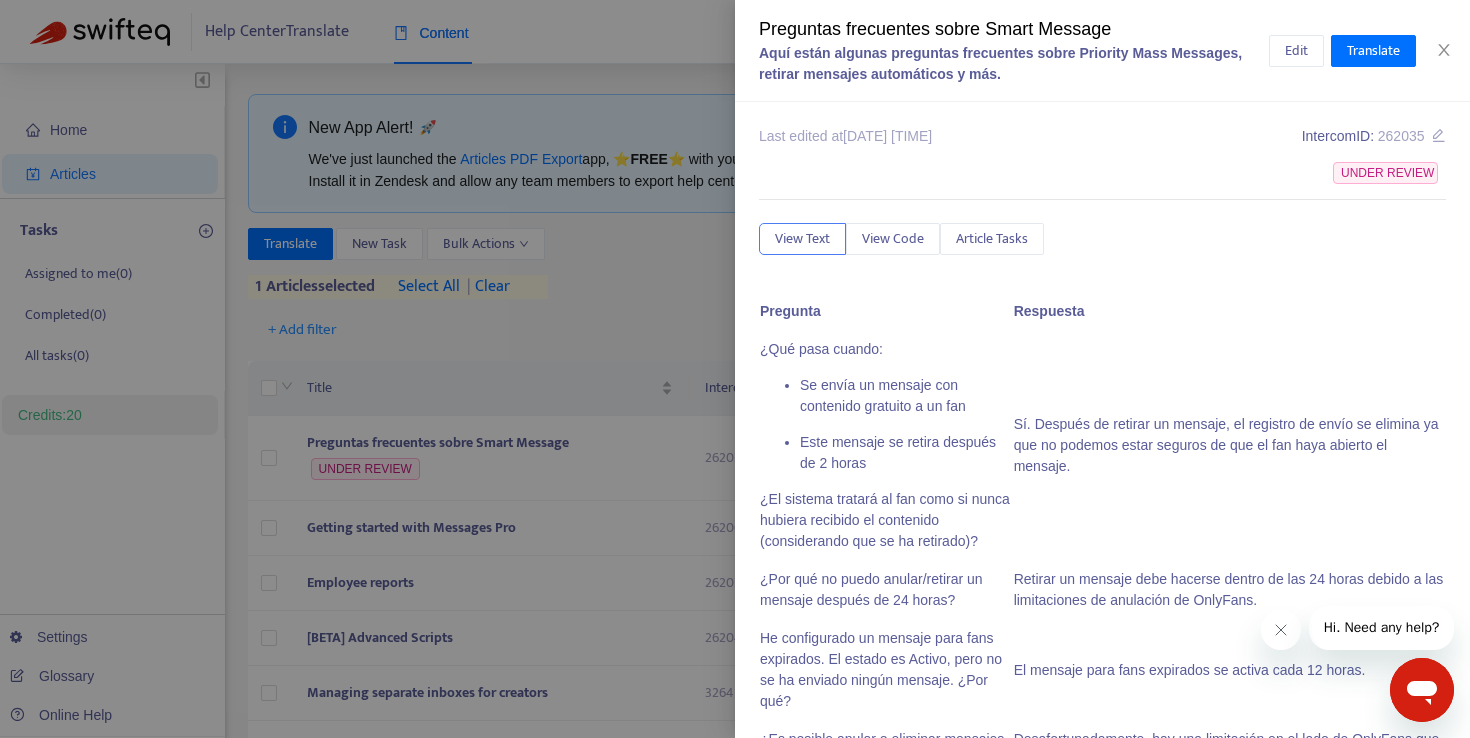 click on "¿Qué pasa cuando:" at bounding box center [886, 349] 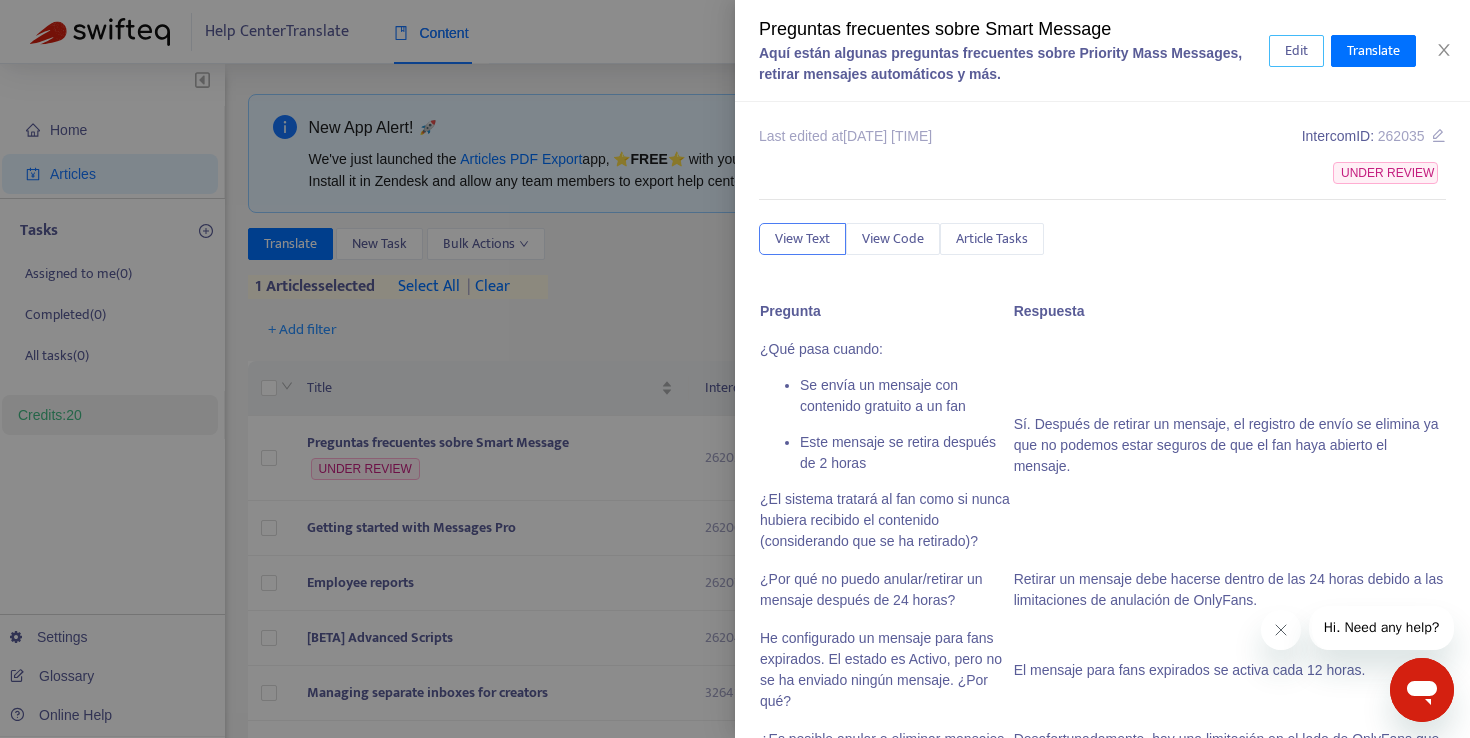 click on "Edit" at bounding box center [1296, 51] 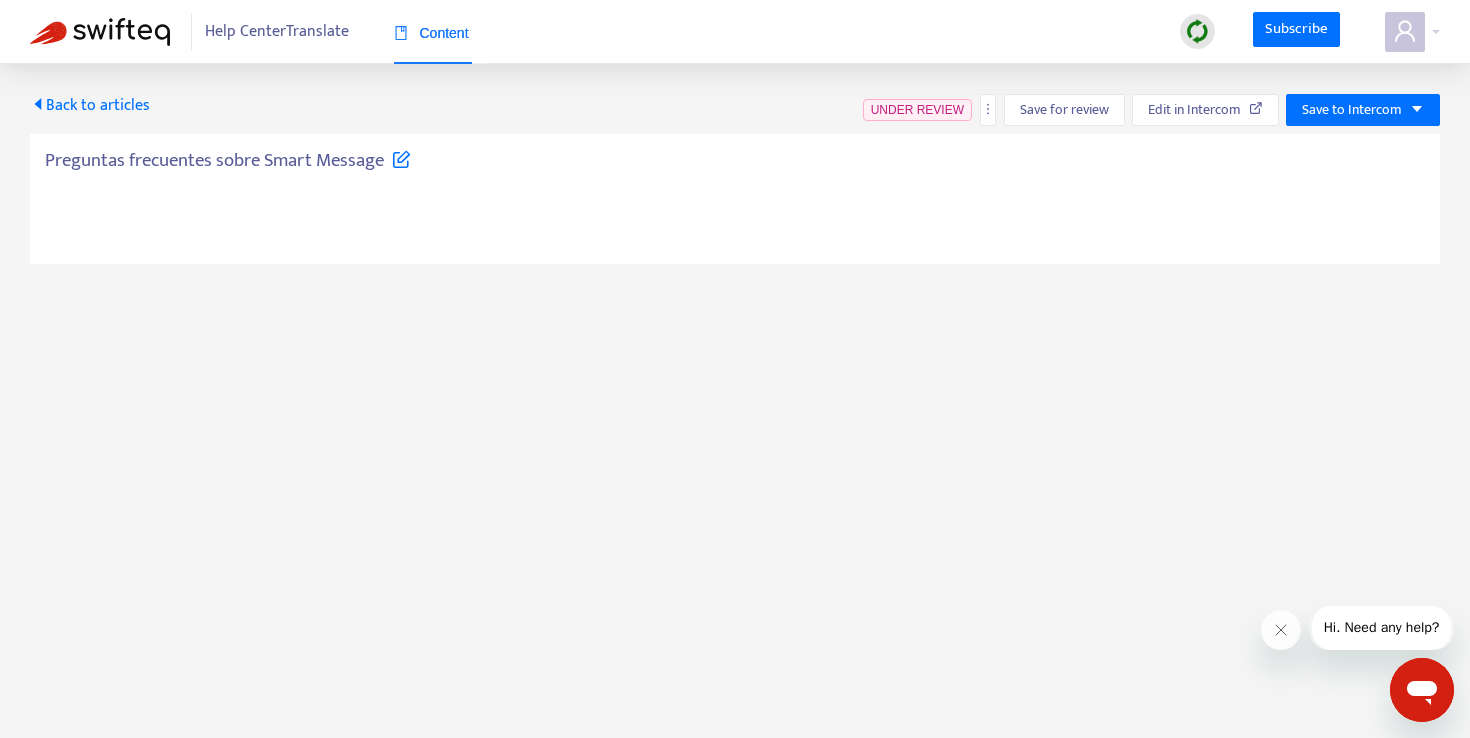 type on "**********" 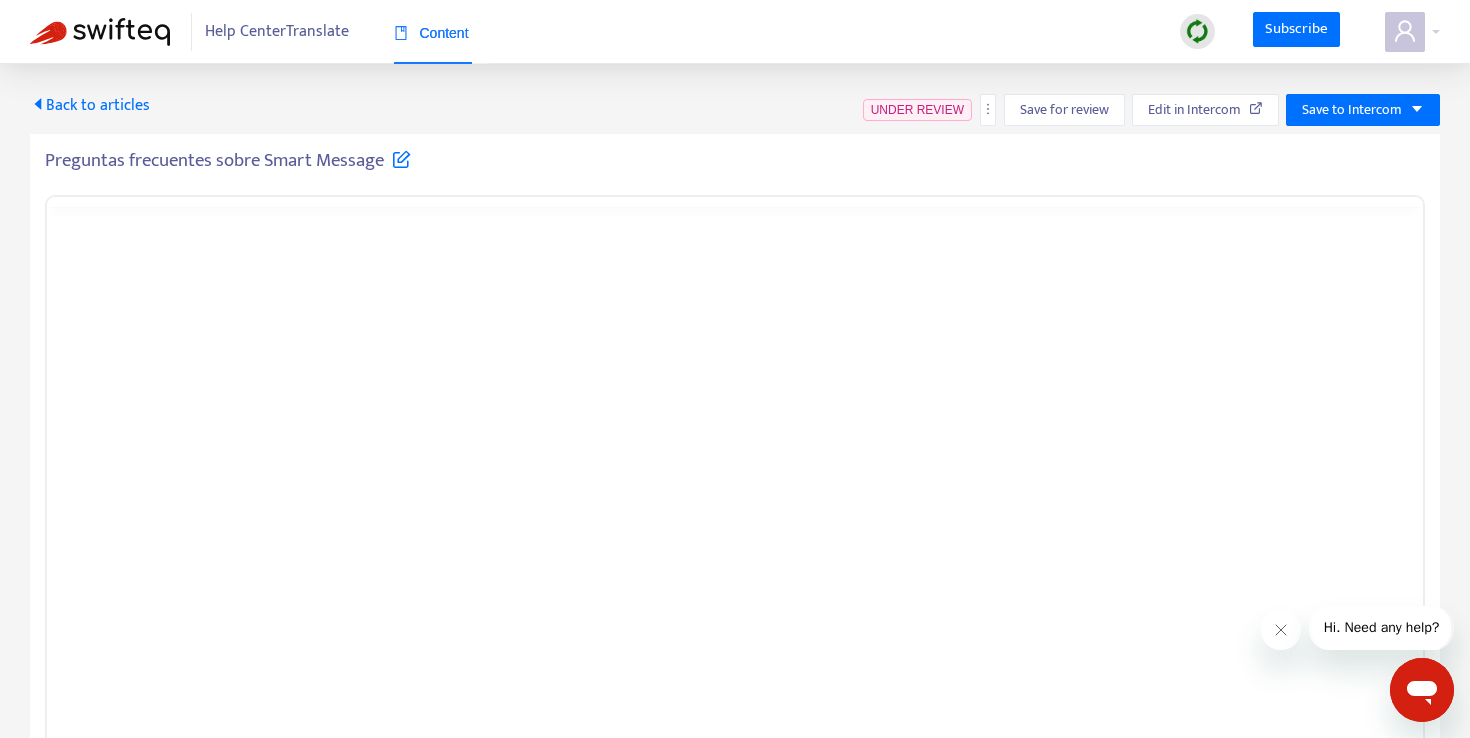 scroll, scrollTop: 0, scrollLeft: 0, axis: both 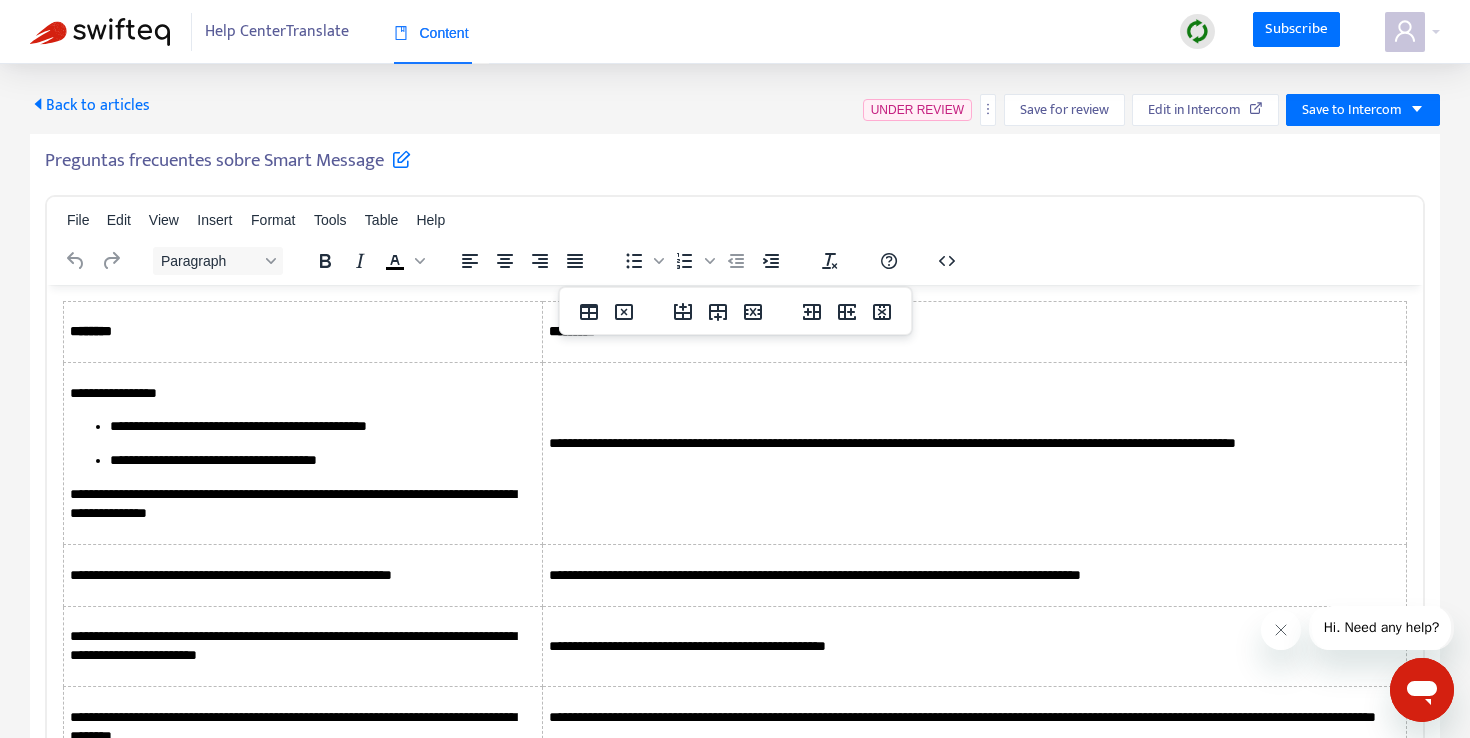 click on "**********" at bounding box center [302, 393] 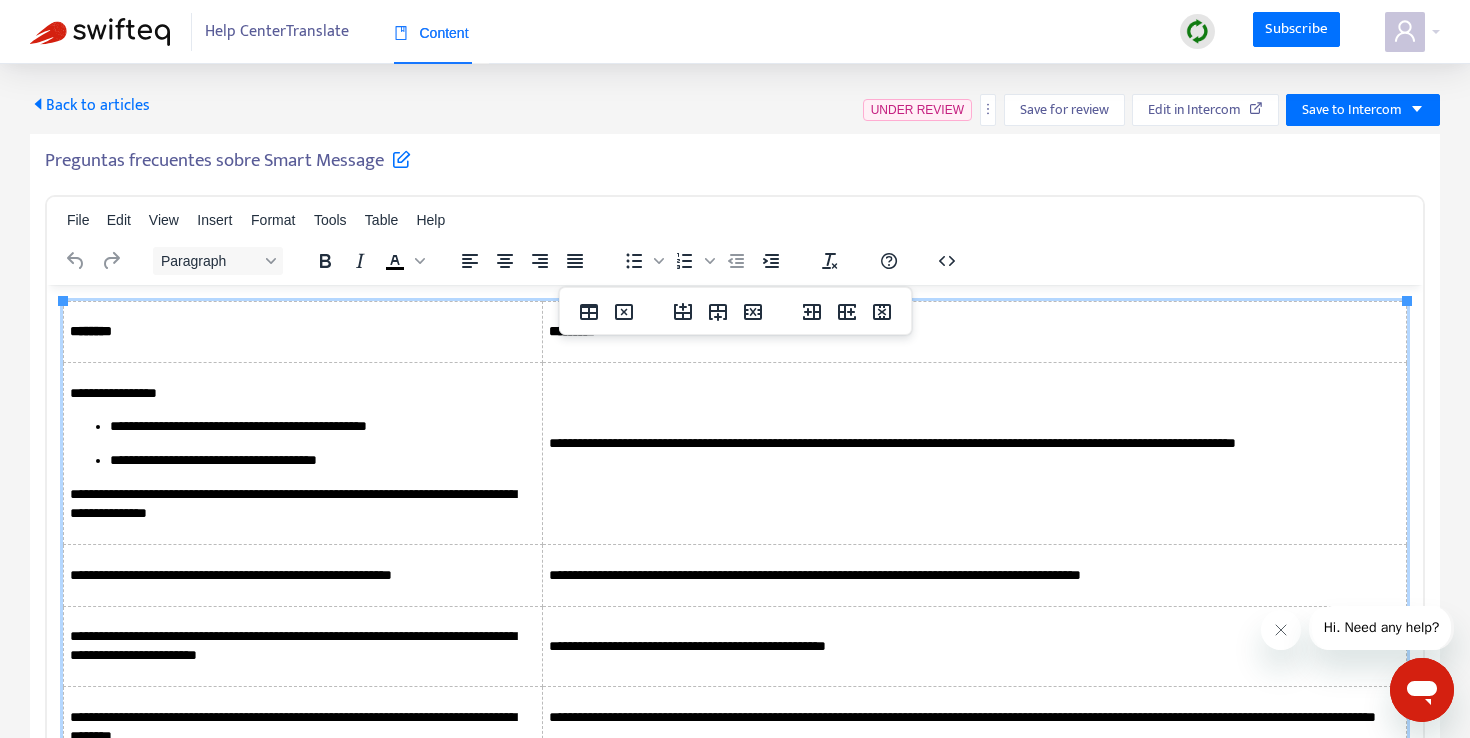 type 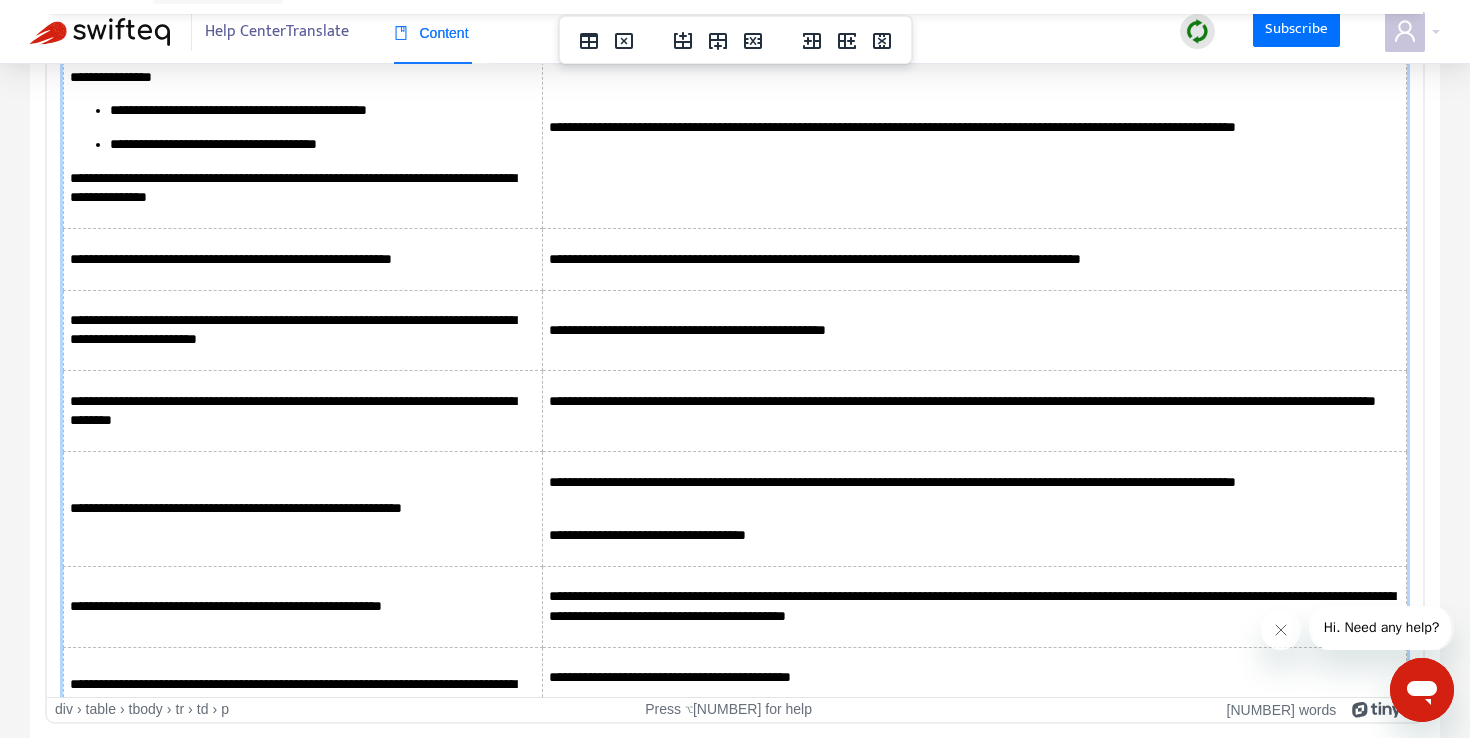 scroll, scrollTop: 0, scrollLeft: 0, axis: both 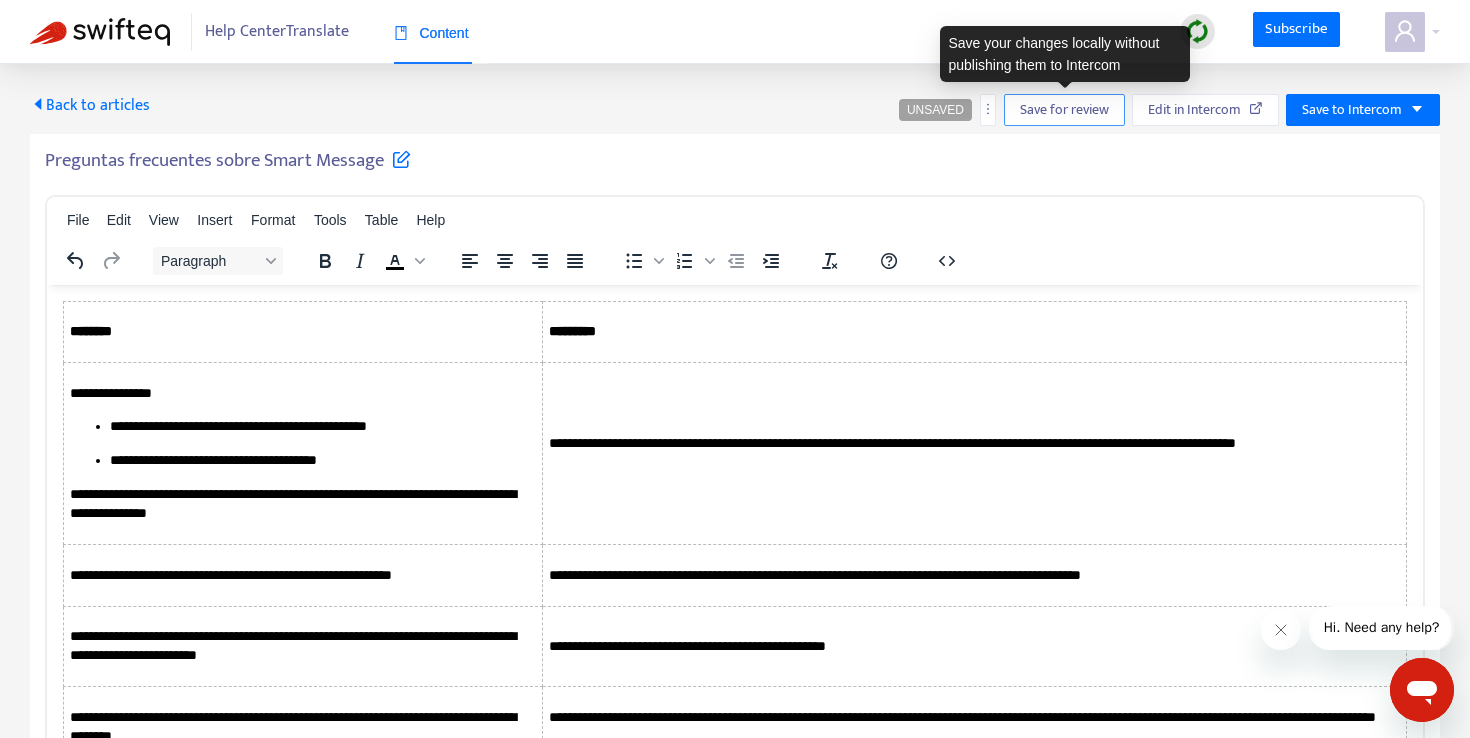 click on "Save for review" at bounding box center [1064, 110] 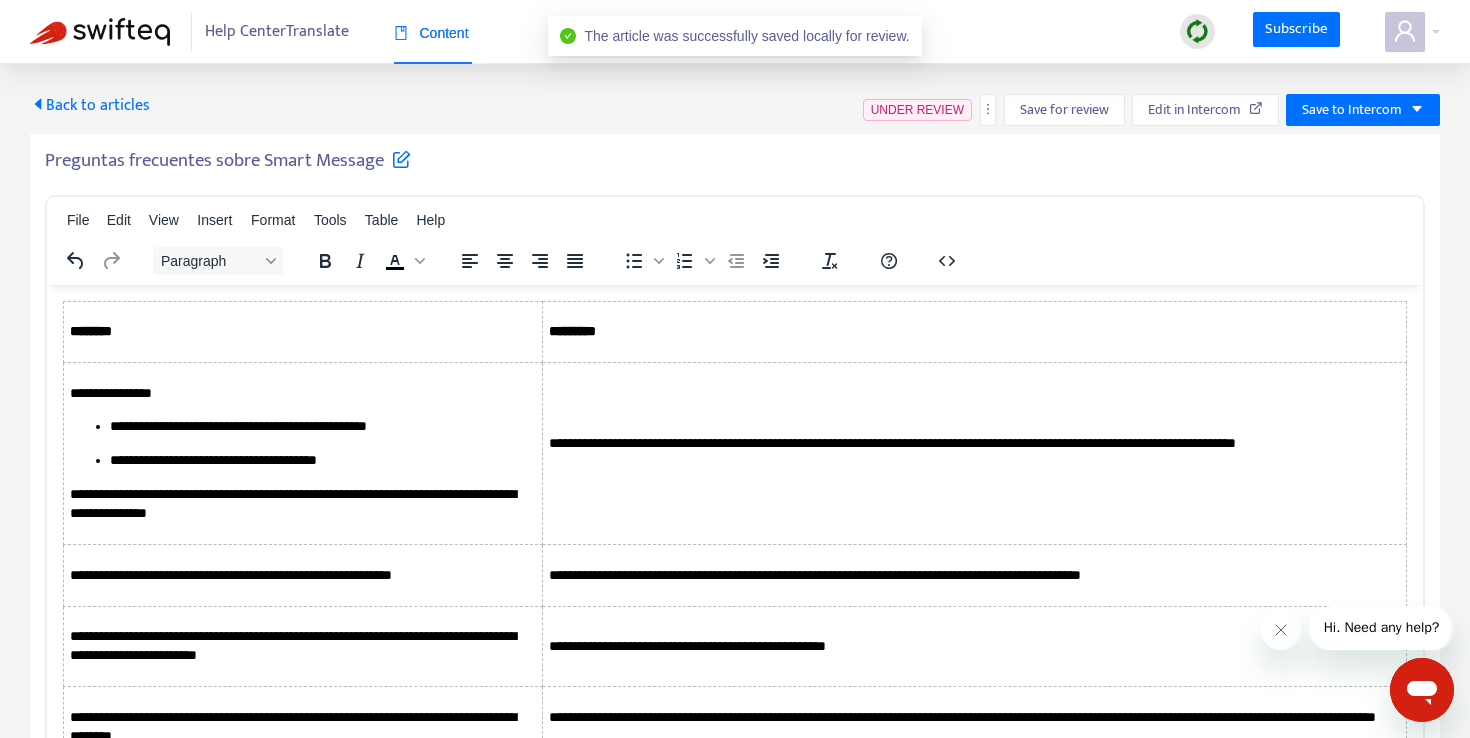click at bounding box center (100, 32) 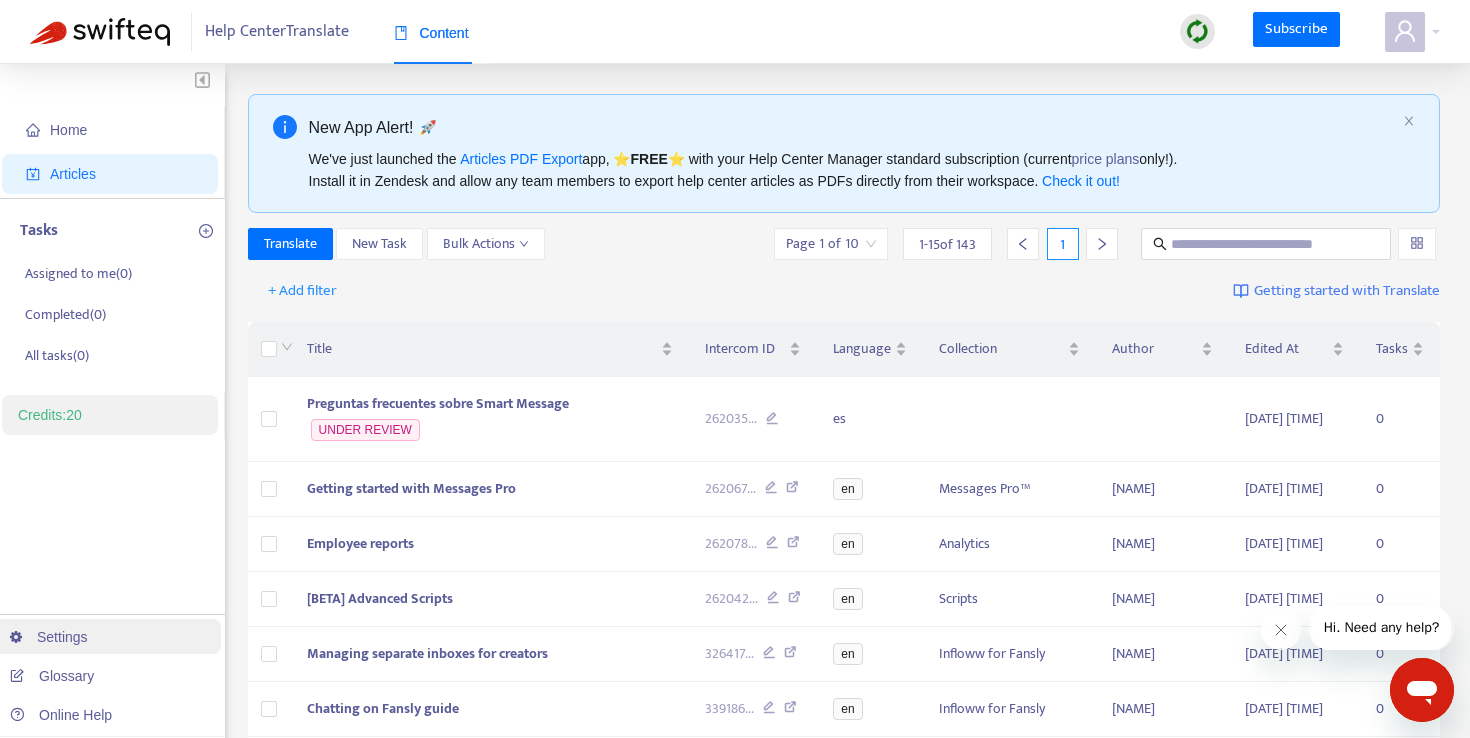 click on "Settings" at bounding box center [49, 637] 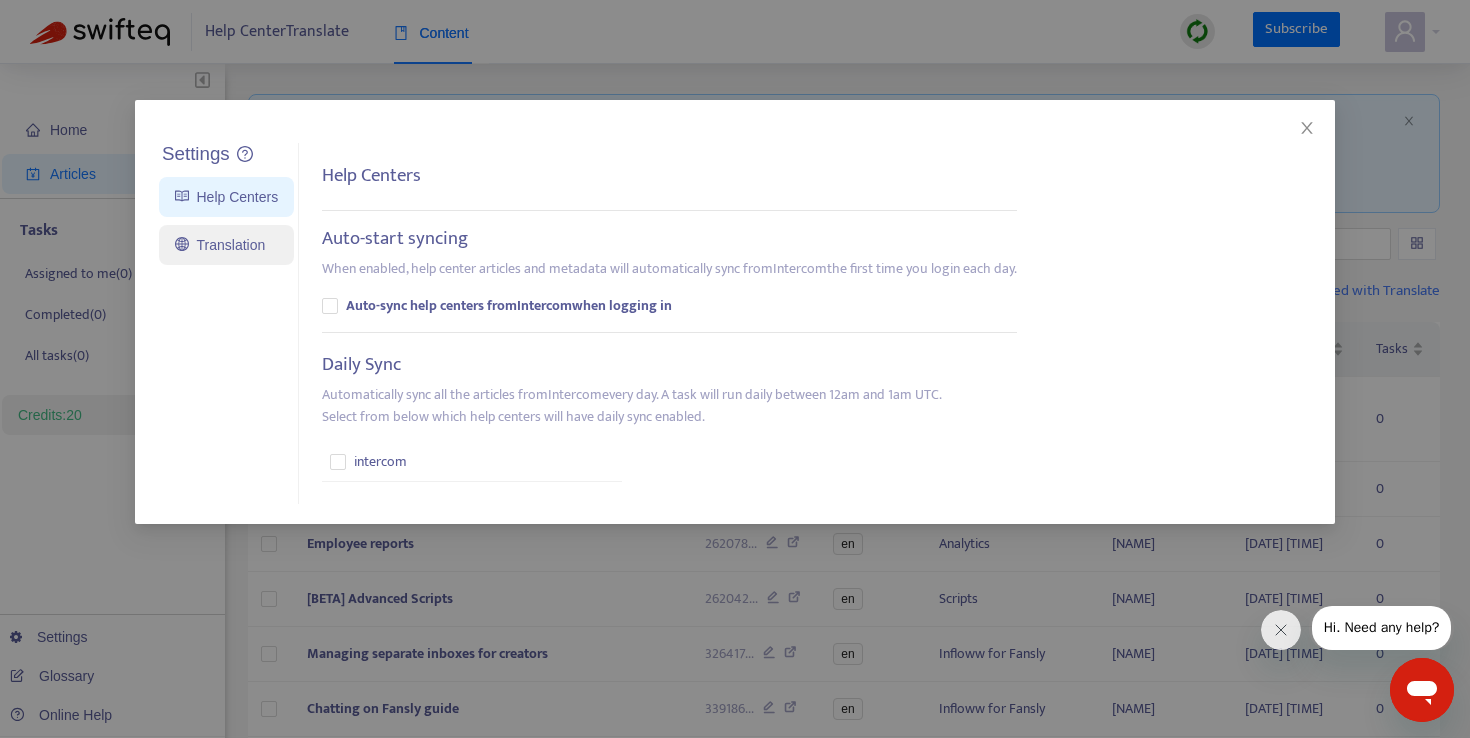 click on "Translation" at bounding box center [220, 245] 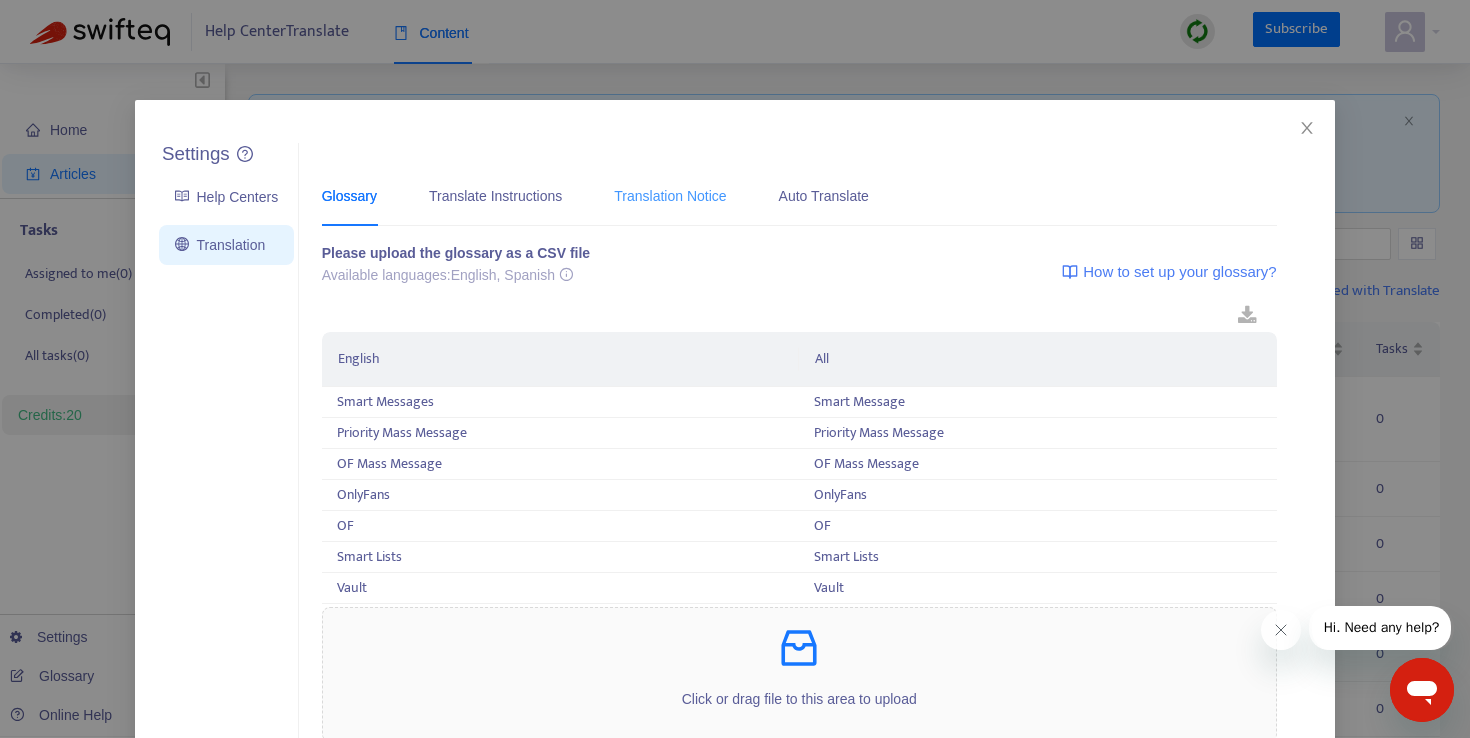 click on "Translation Notice" at bounding box center (670, 195) 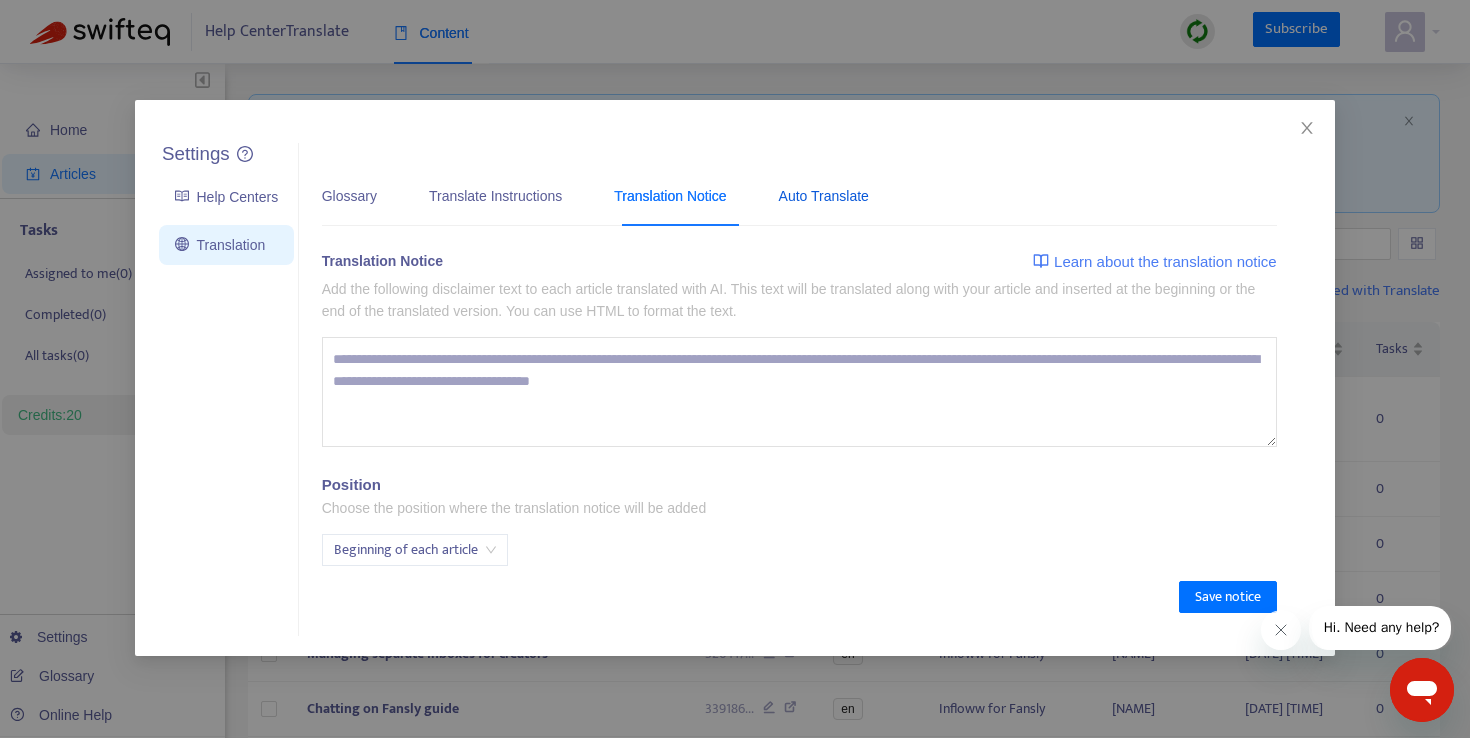 click on "Auto Translate" at bounding box center [824, 196] 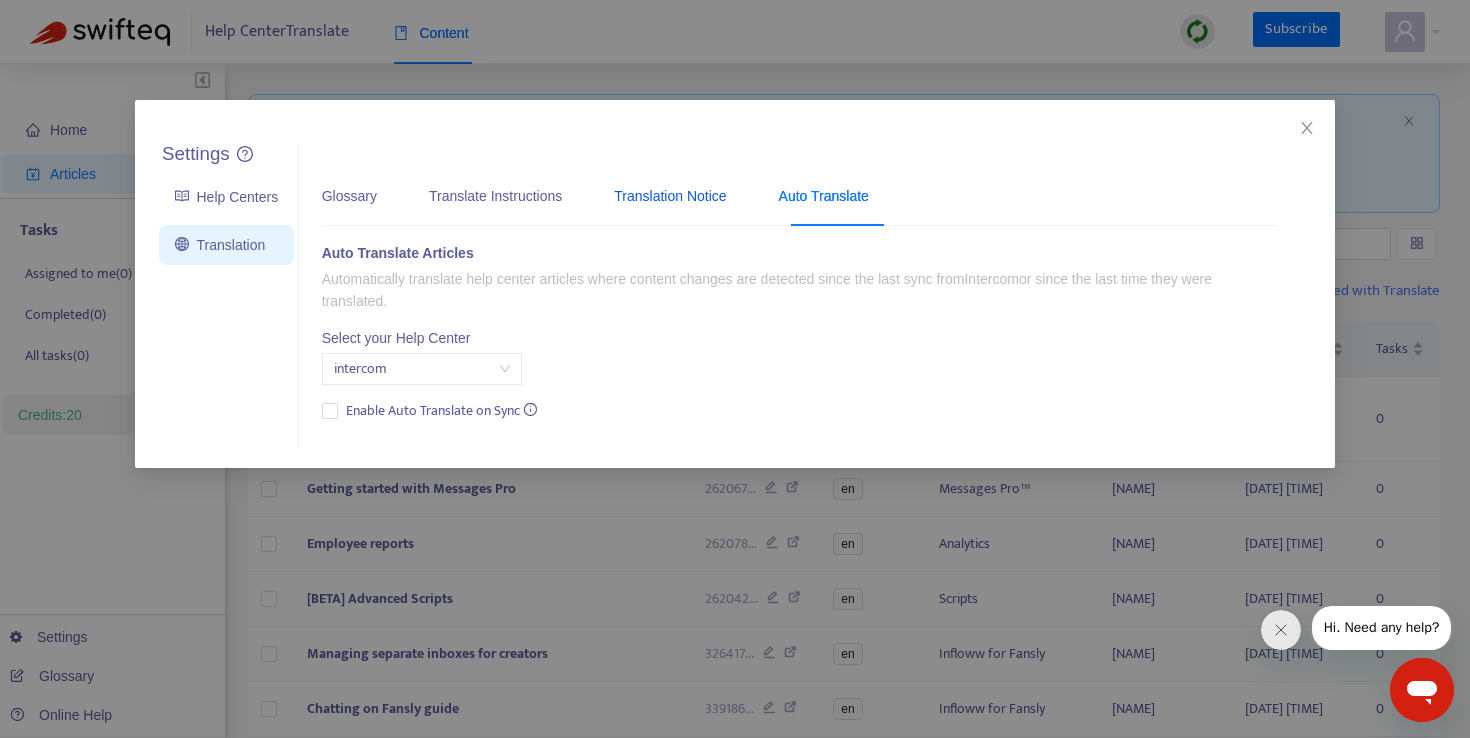 click on "Translation Notice" at bounding box center [670, 196] 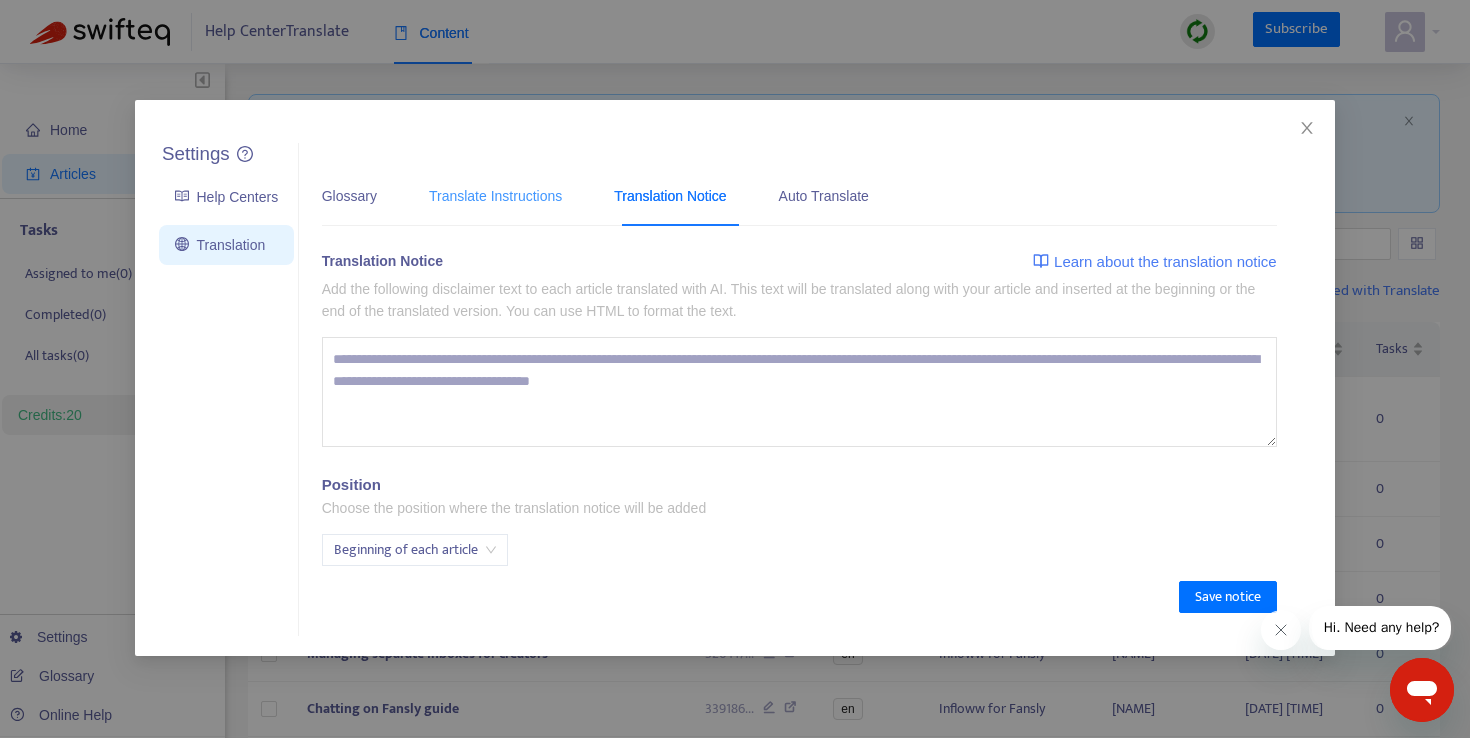 click on "Translate Instructions" at bounding box center (495, 195) 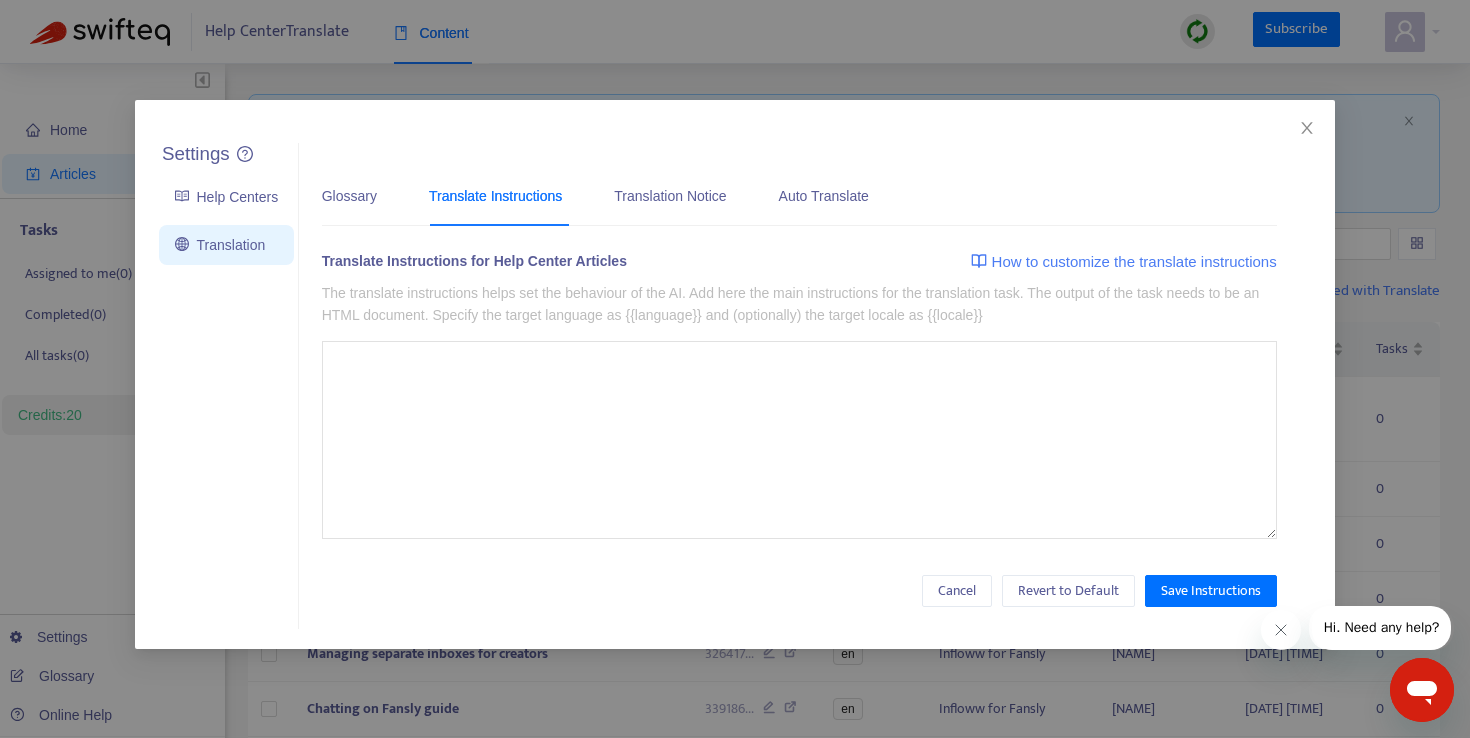 type on "**********" 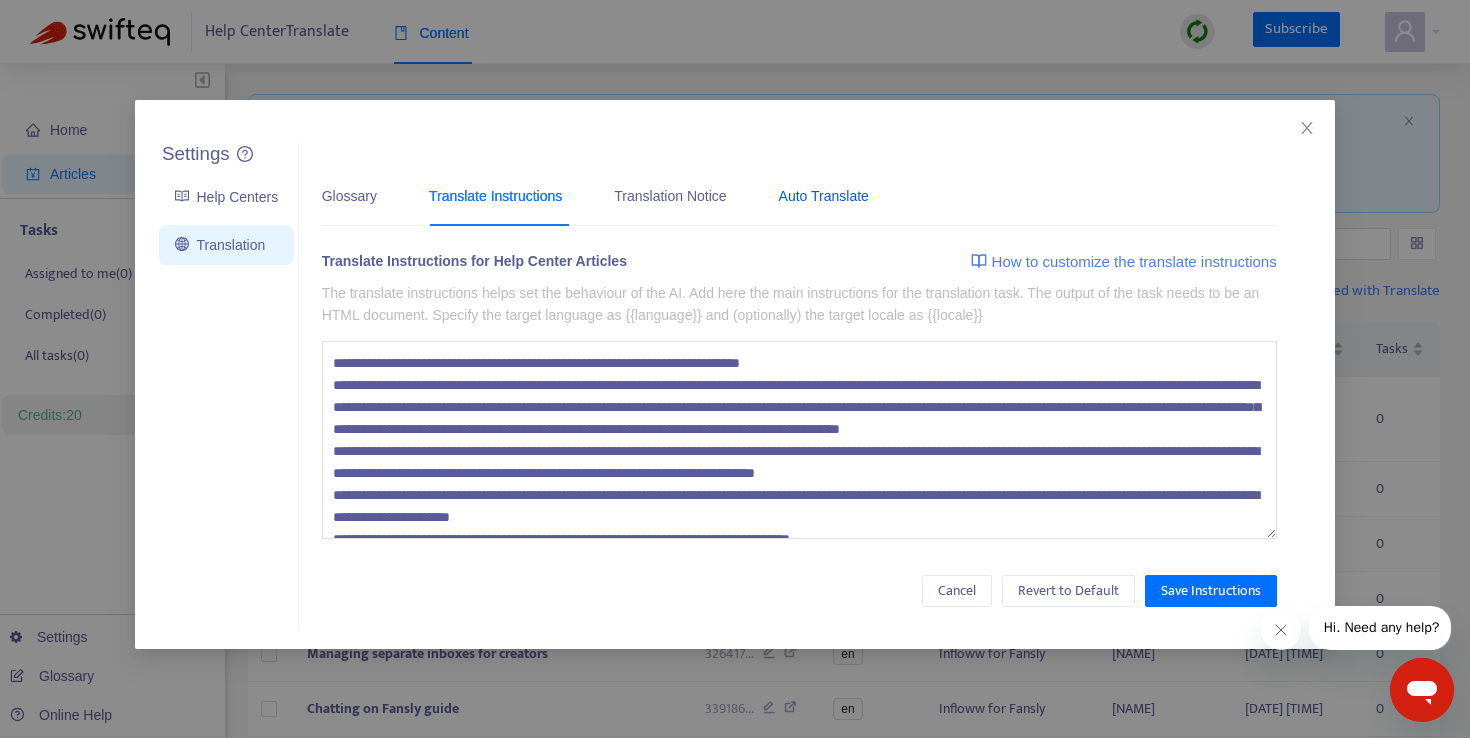 click on "Auto Translate" at bounding box center (824, 196) 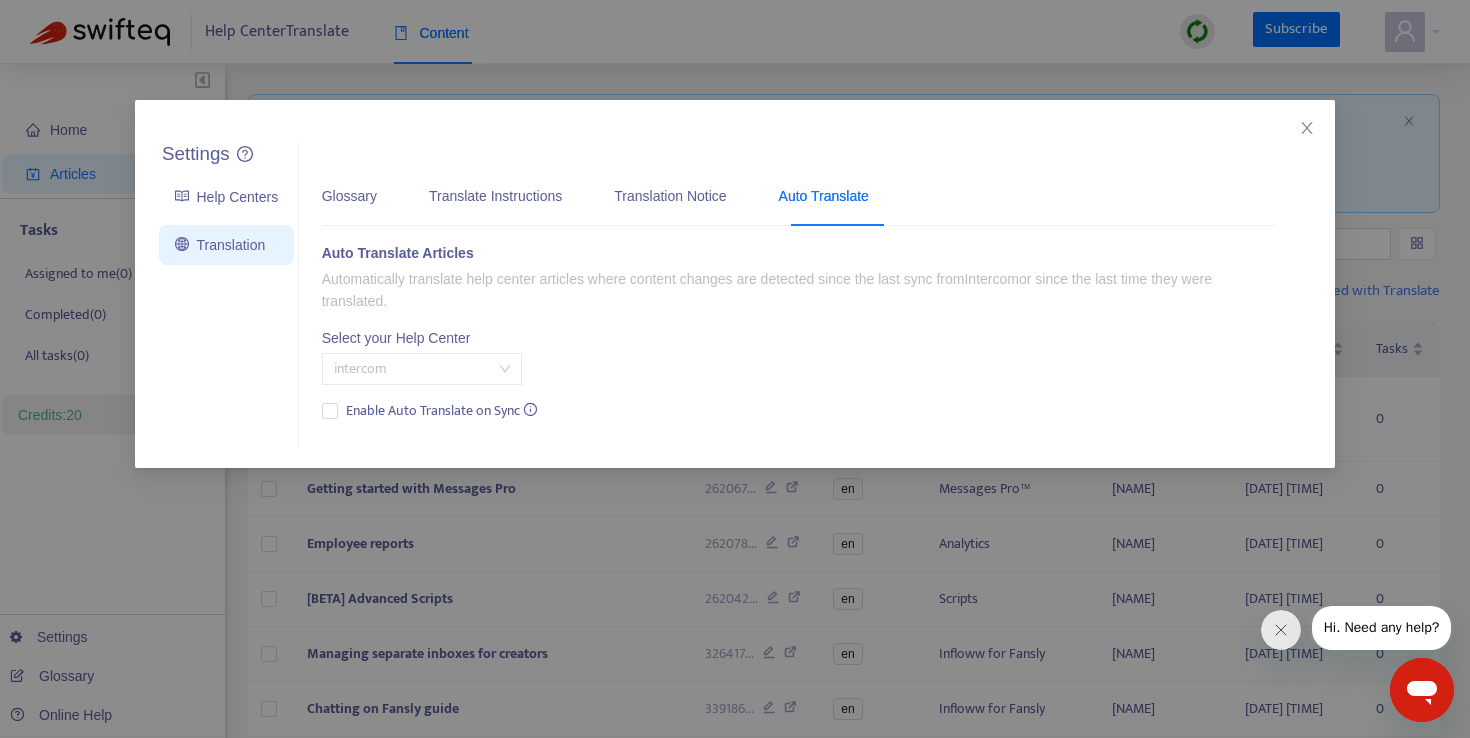 click on "intercom" at bounding box center (422, 369) 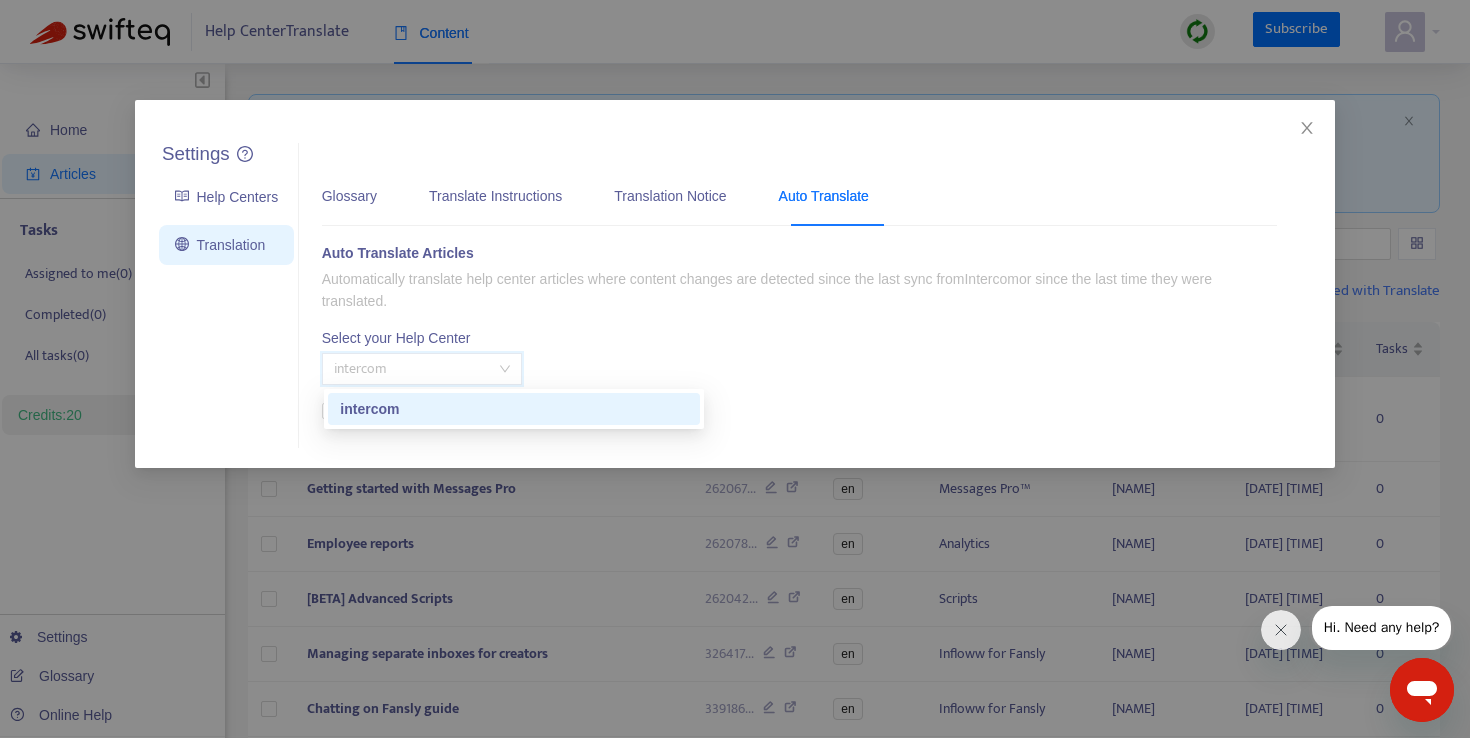click on "Auto Translate Articles Automatically translate help center articles where content changes are detected since the last sync from  Intercom  or since the last time they were translated. Select your Help Center intercom   Enable Auto Translate on Sync" at bounding box center [799, 333] 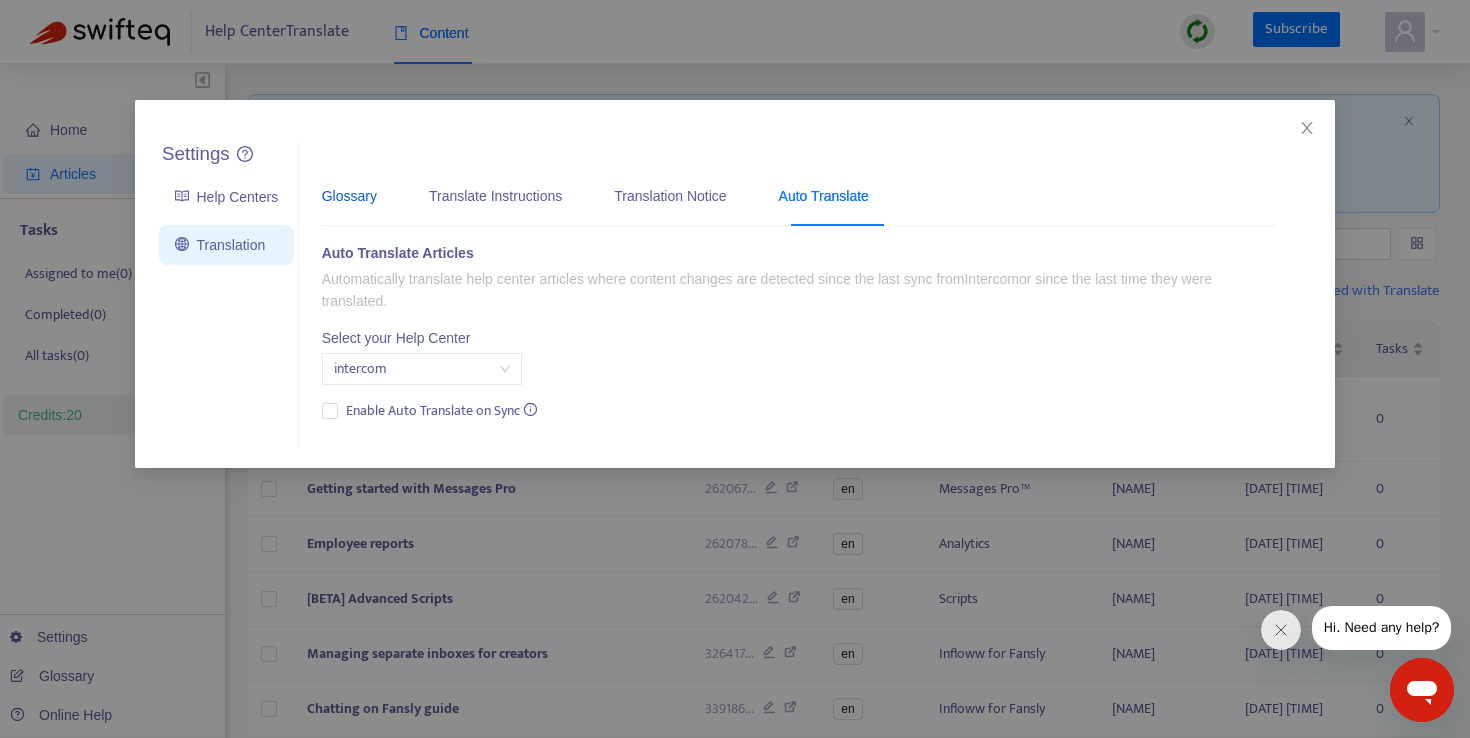 click on "Glossary" at bounding box center (349, 196) 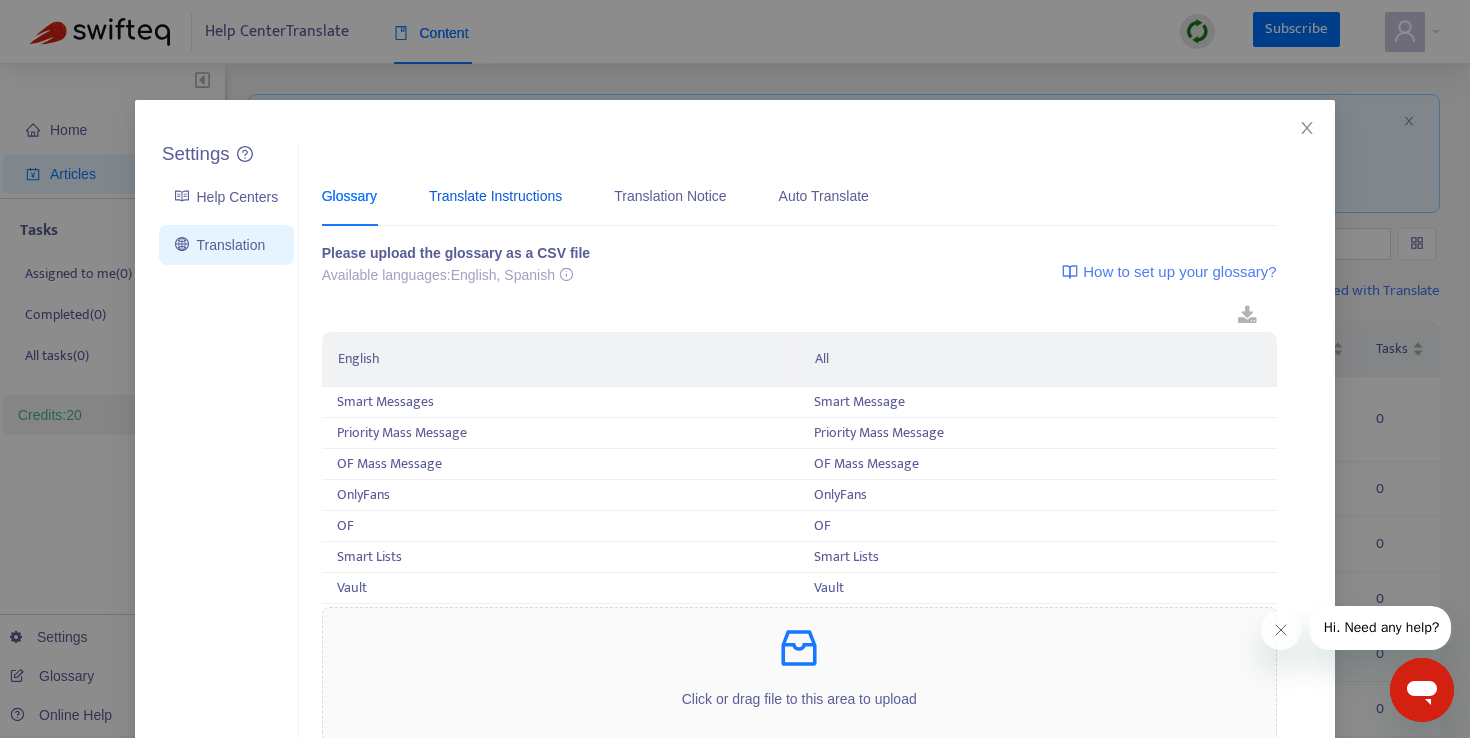 click on "Translate Instructions" at bounding box center [495, 196] 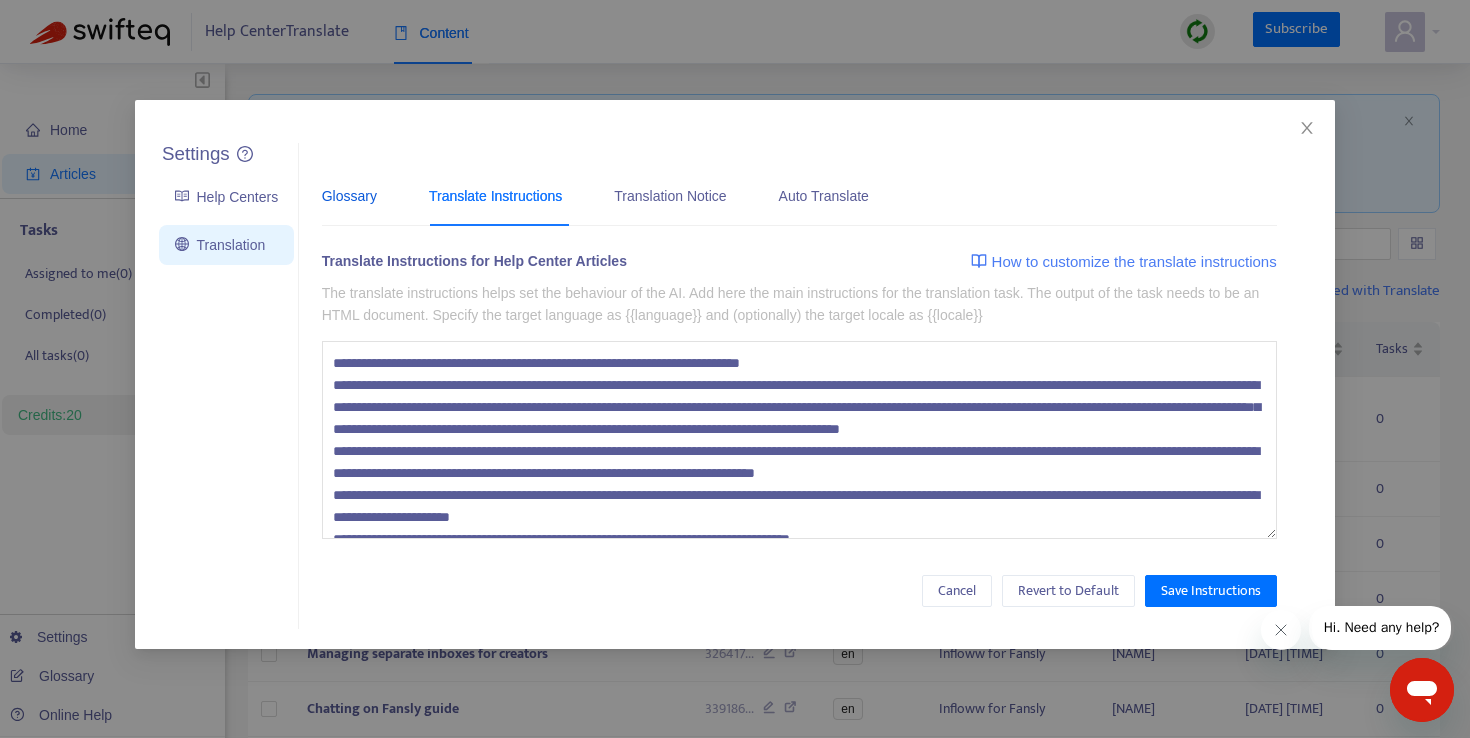 click on "Glossary" at bounding box center [349, 196] 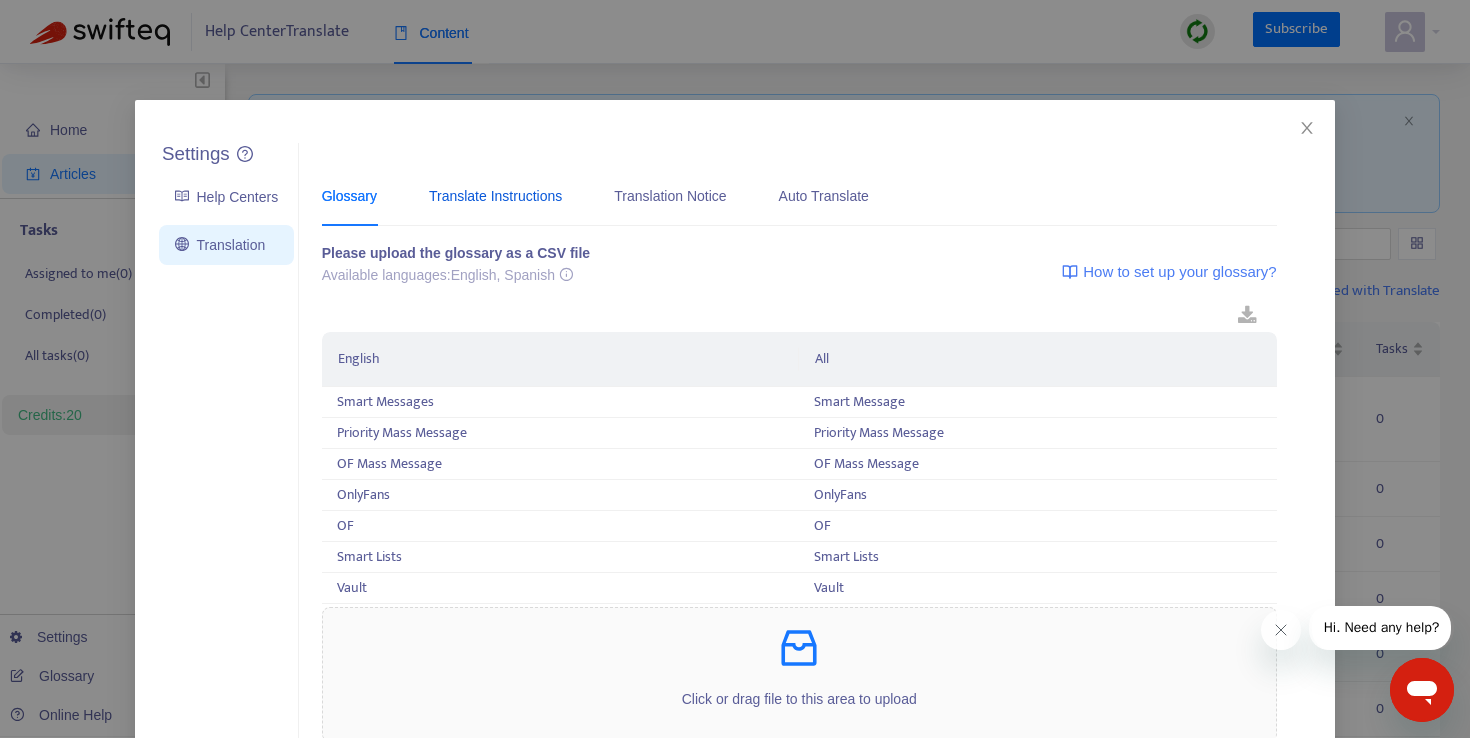 click on "Translate Instructions" at bounding box center (495, 196) 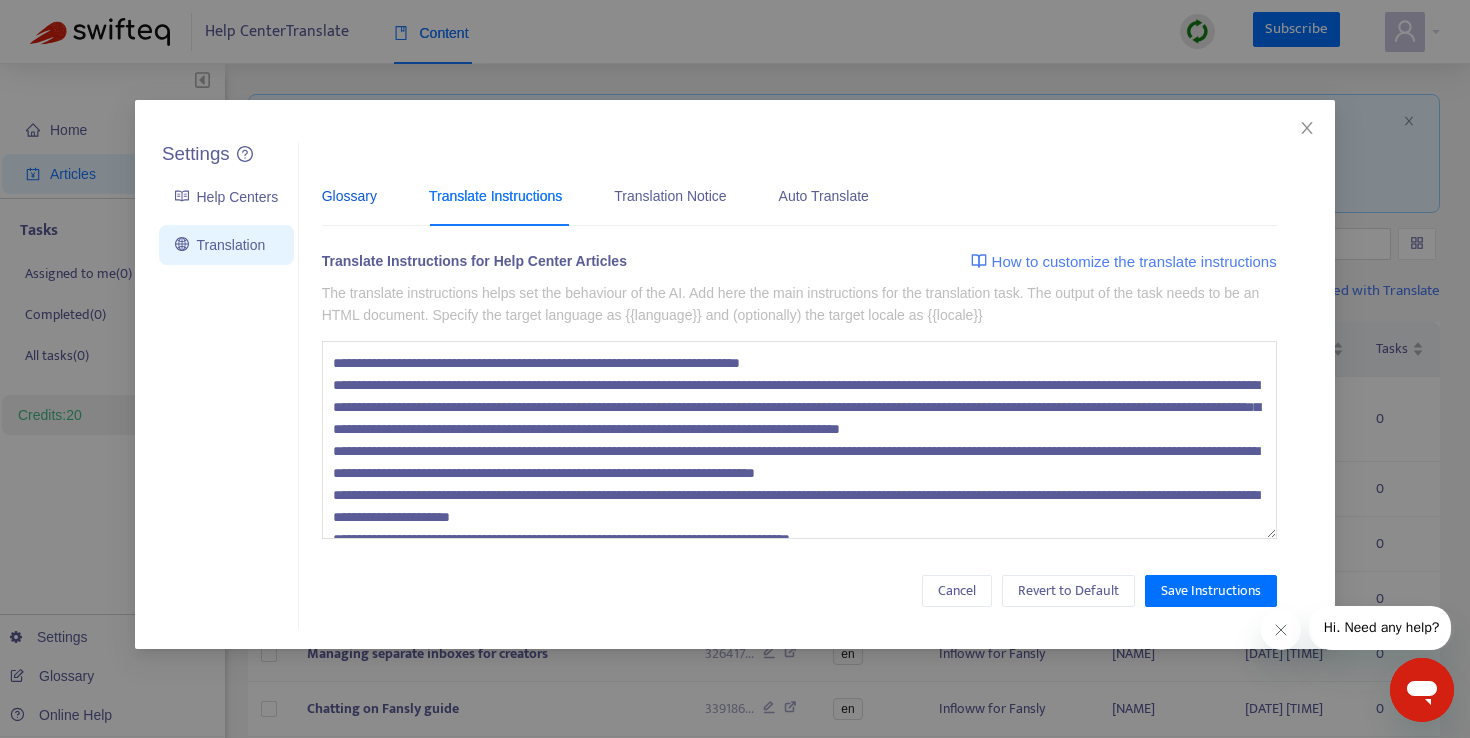 click on "Glossary" at bounding box center (349, 196) 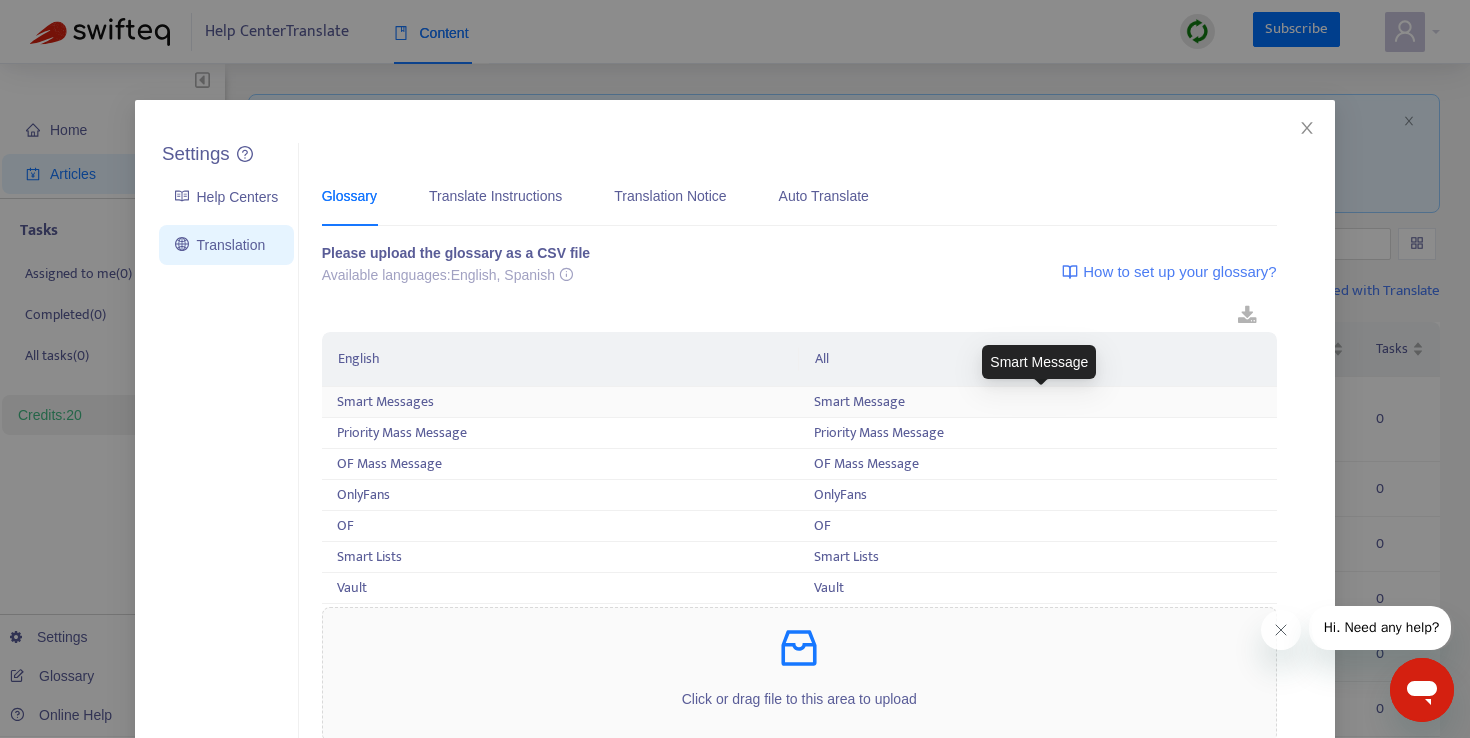 click on "Smart Message" at bounding box center (1038, 402) 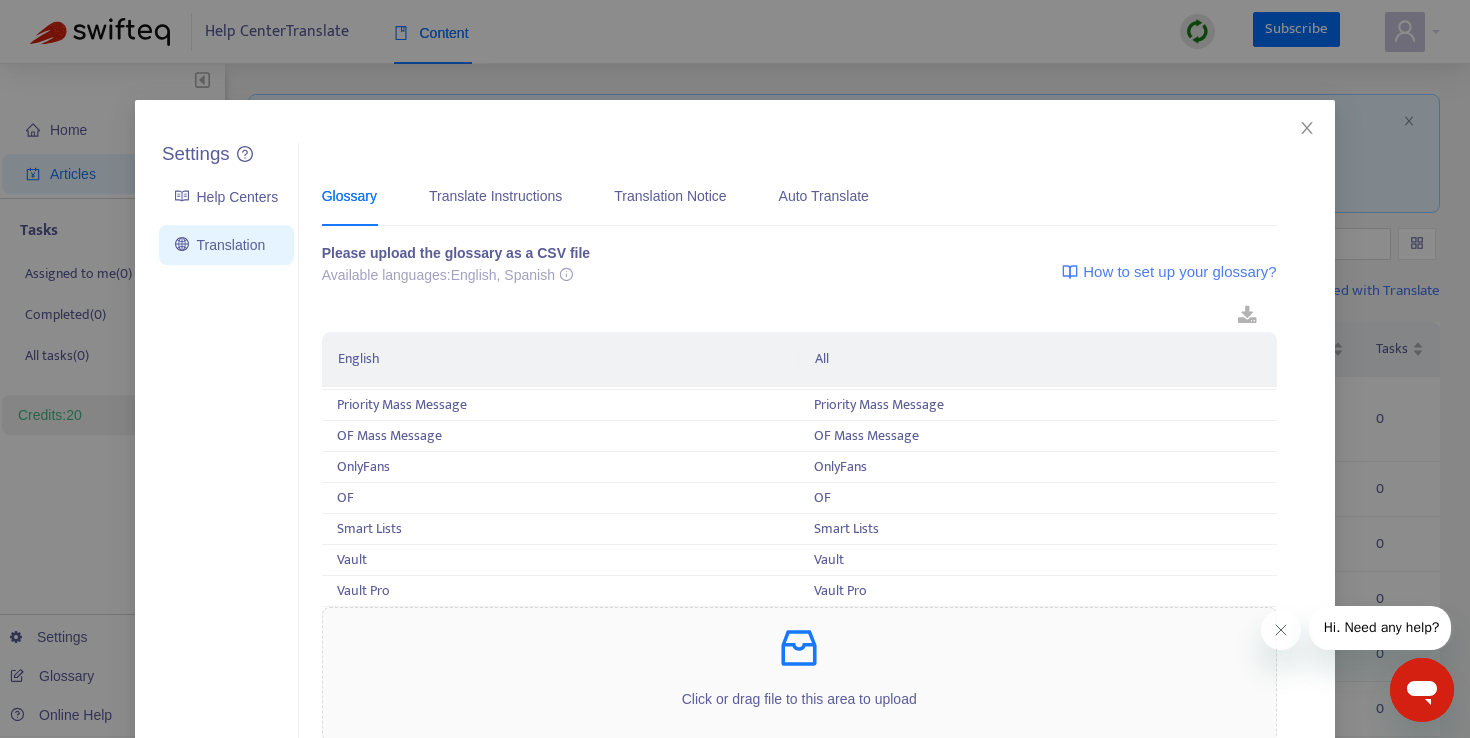 scroll, scrollTop: 1, scrollLeft: 0, axis: vertical 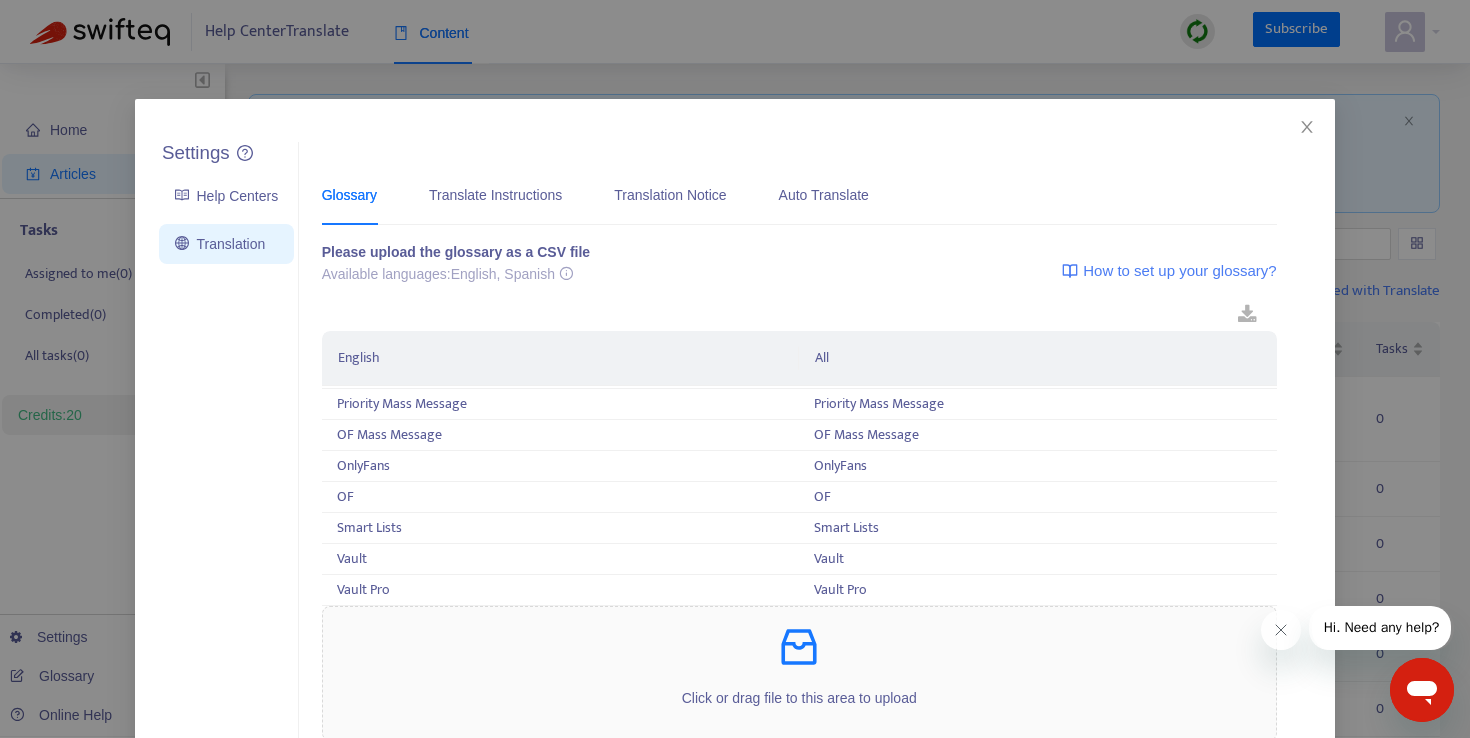 click on "Settings  Help Centers Translation Settings  Glossary Translate Instructions Translation Notice Auto Translate Please upload the glossary as a CSV file Available languages:  English, Spanish How to set up your glossary? English All     Smart Messages Smart Message Priority Mass Message Priority Mass Message OF Mass Message OF Mass Message OnlyFans OnlyFans OF OF Smart Lists Smart Lists Vault Vault Vault Pro Vault Pro Click or drag file to this area to upload The first row should be the header indicating the original language, followed by the respective destination languages, with the last column labeled 'All' to include common translation applicable to all languages. Each subsequent row represents a term in the original language, its translations in the destination languages, and the common translation for all in the 'All' column if required. Cancel Edit Glossary Clear Save Glossary Translate Instructions for Help Center Articles How to customize the translate instructions Cancel Revert to Default Position" at bounding box center (735, 369) 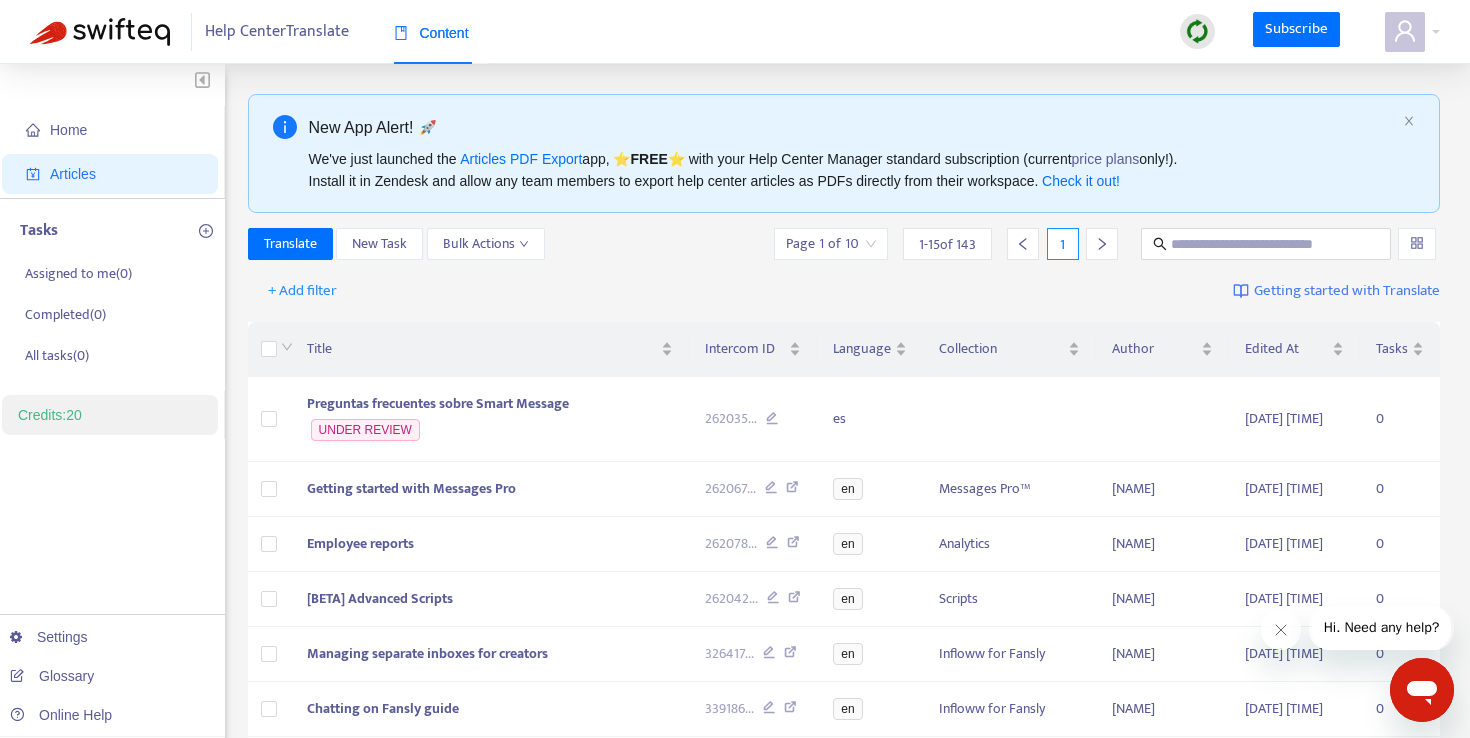 scroll, scrollTop: 0, scrollLeft: 0, axis: both 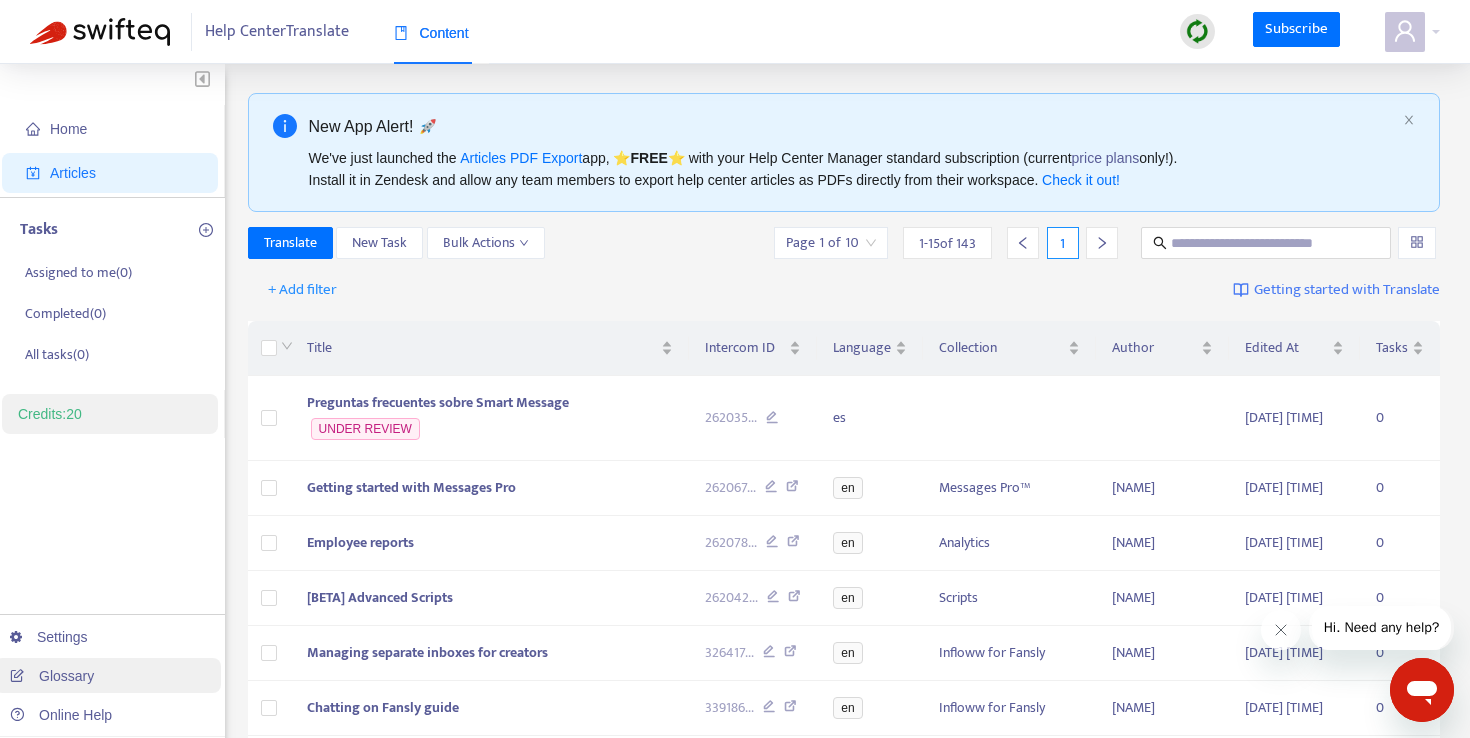click on "Glossary" at bounding box center (52, 676) 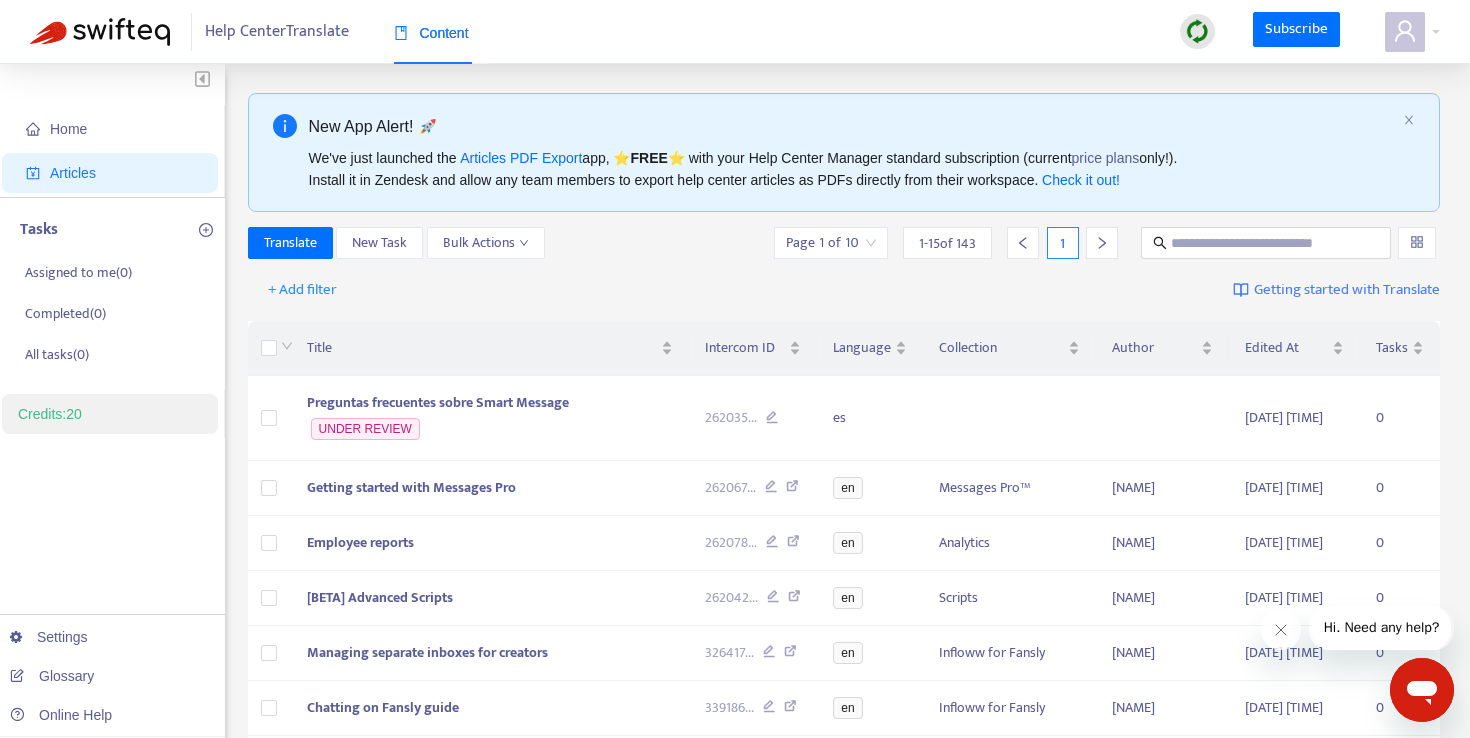 scroll, scrollTop: 0, scrollLeft: 0, axis: both 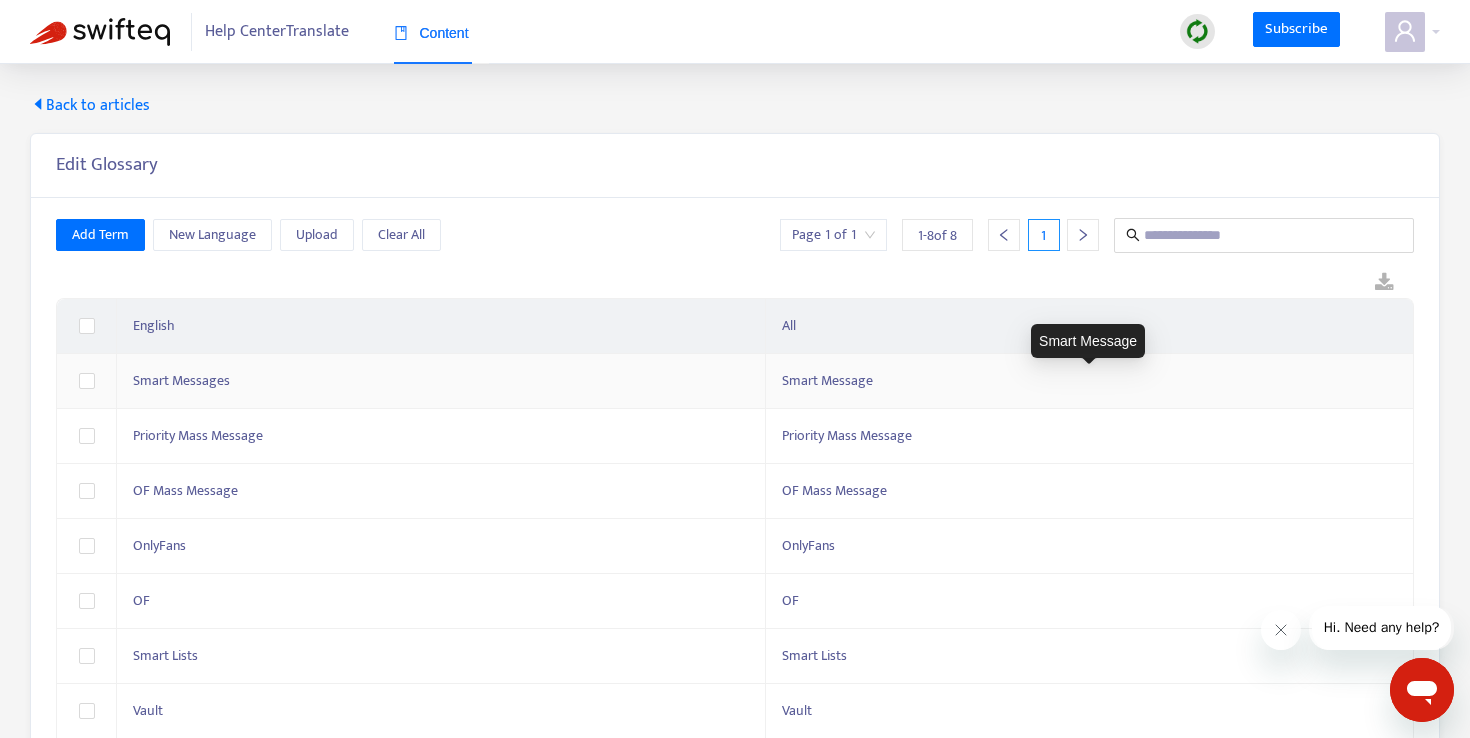 click on "Smart Message" at bounding box center (1090, 381) 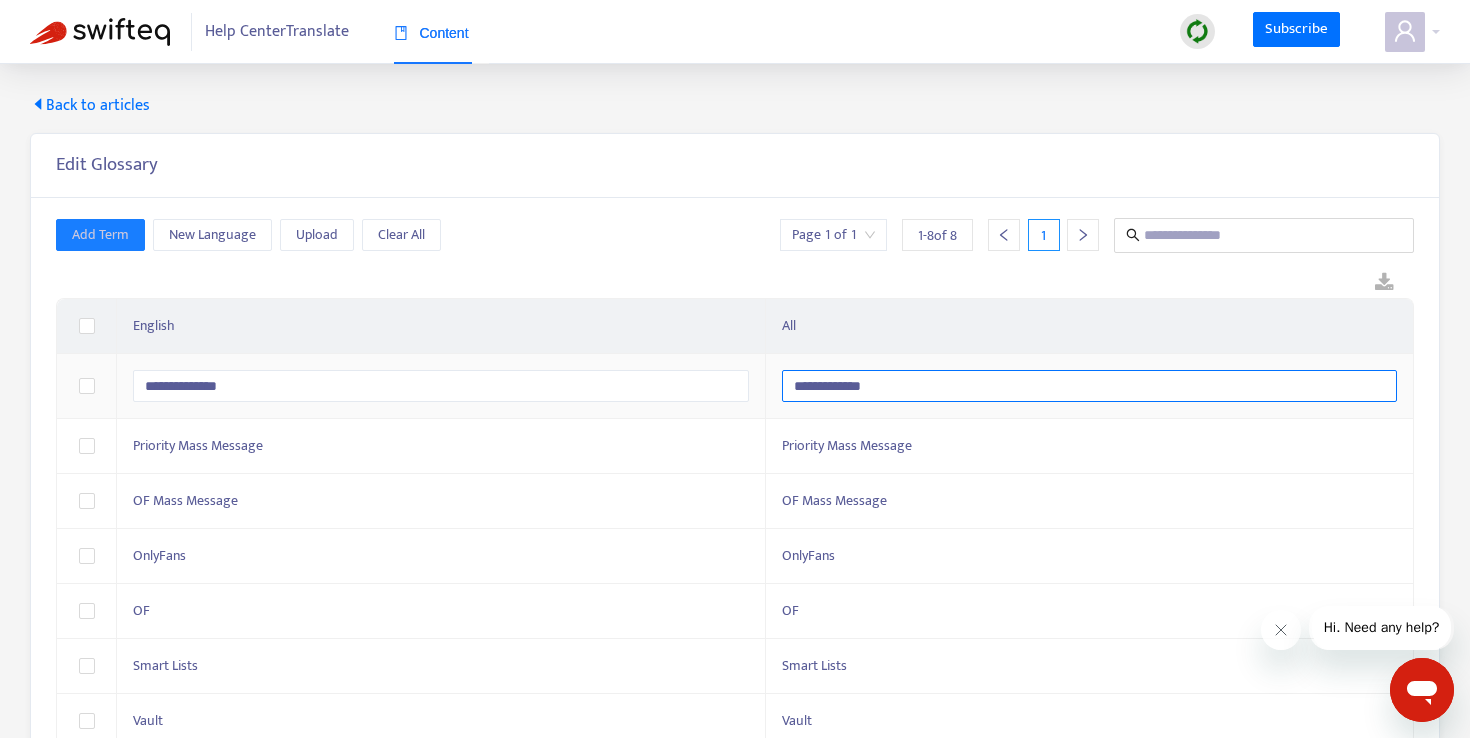 click on "**********" at bounding box center [1090, 386] 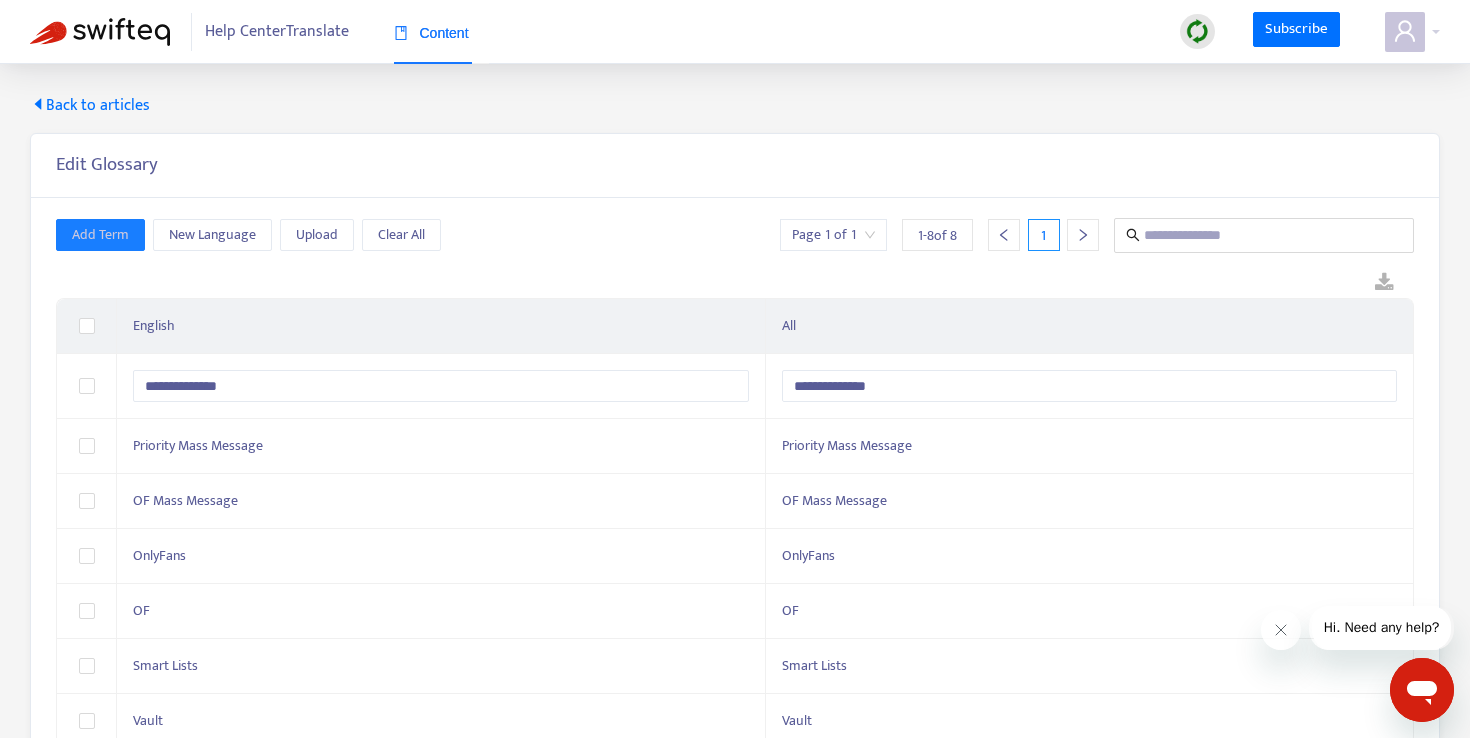 click on "Add Term New Language Upload Clear All Page 1 of 1 1 - 8  of   8 1" at bounding box center (735, 235) 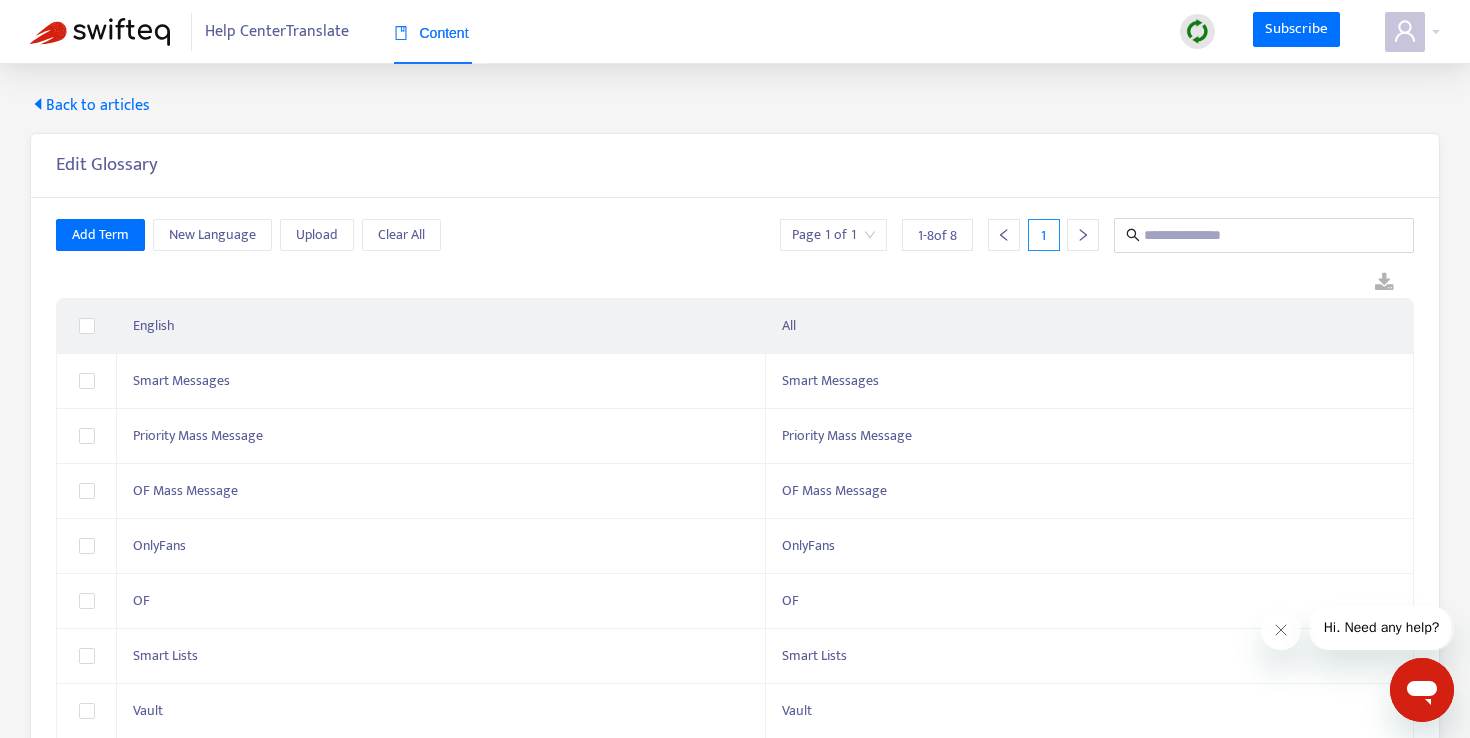 click on "Back to articles Edit Glossary Add Term New Language Upload Clear All Page 1 of 1 1 - 8  of   8 1 English All       Smart Messages Smart Messages Priority Mass Message Priority Mass Message OF Mass Message OF Mass Message OnlyFans OnlyFans OF OF Smart Lists Smart Lists Vault Vault Vault Pro Vault Pro" at bounding box center [735, 454] 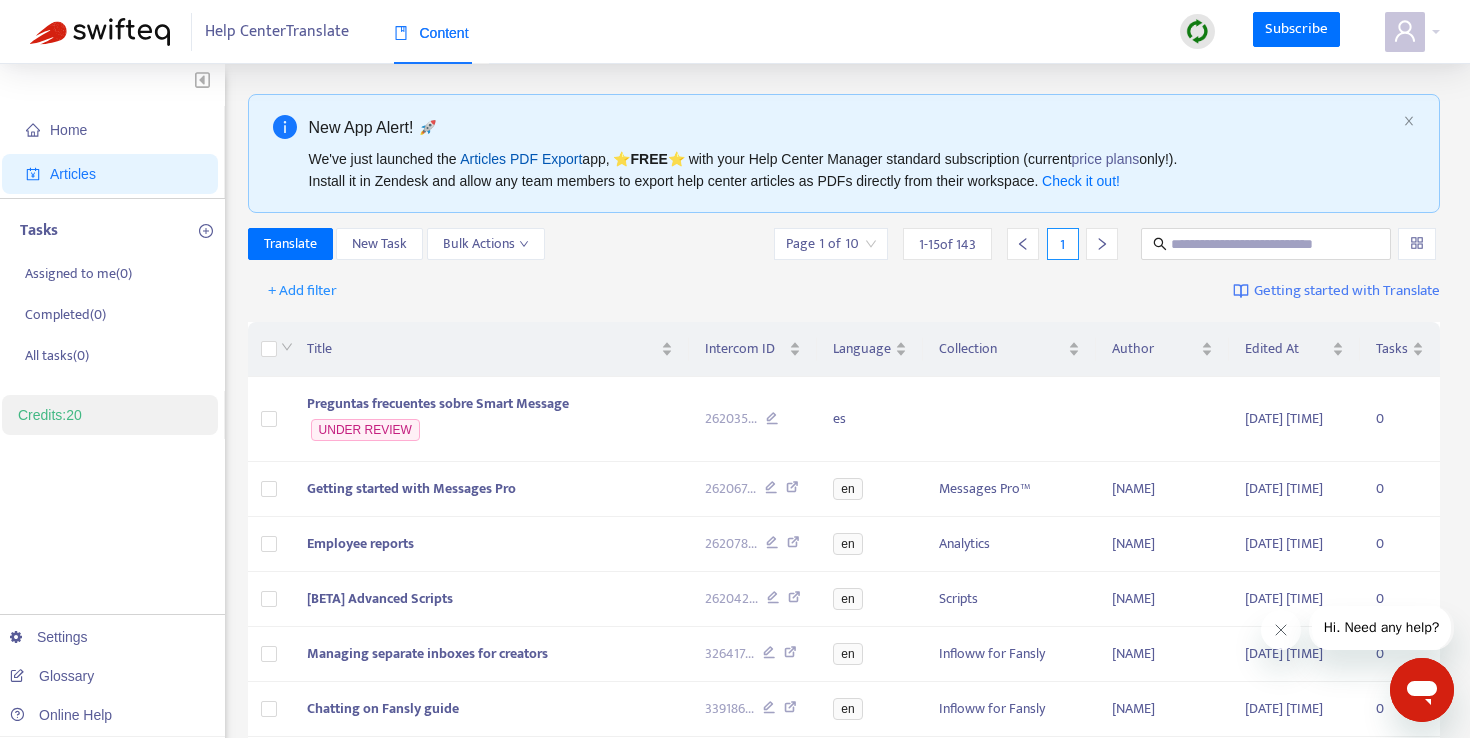 click on "Articles PDF Export" at bounding box center [521, 159] 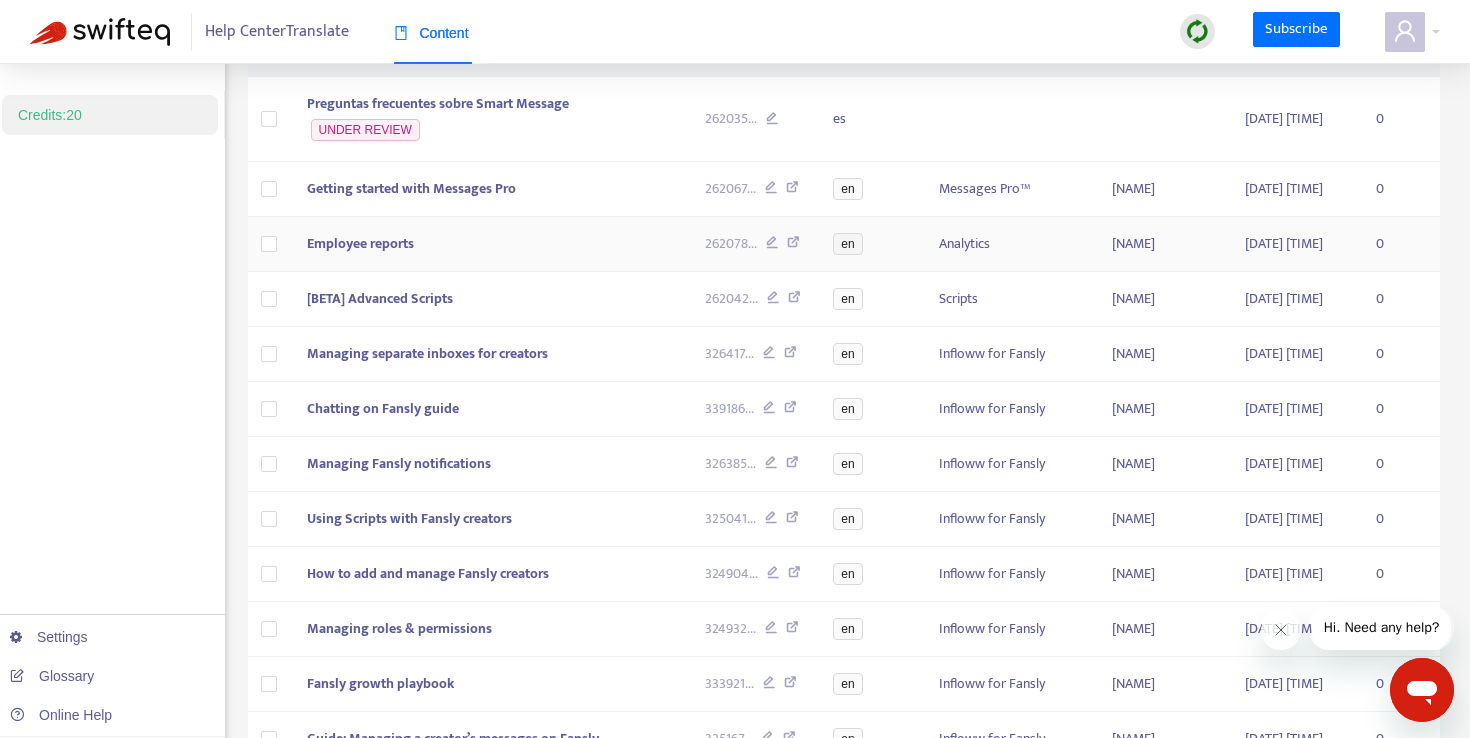 scroll, scrollTop: 0, scrollLeft: 0, axis: both 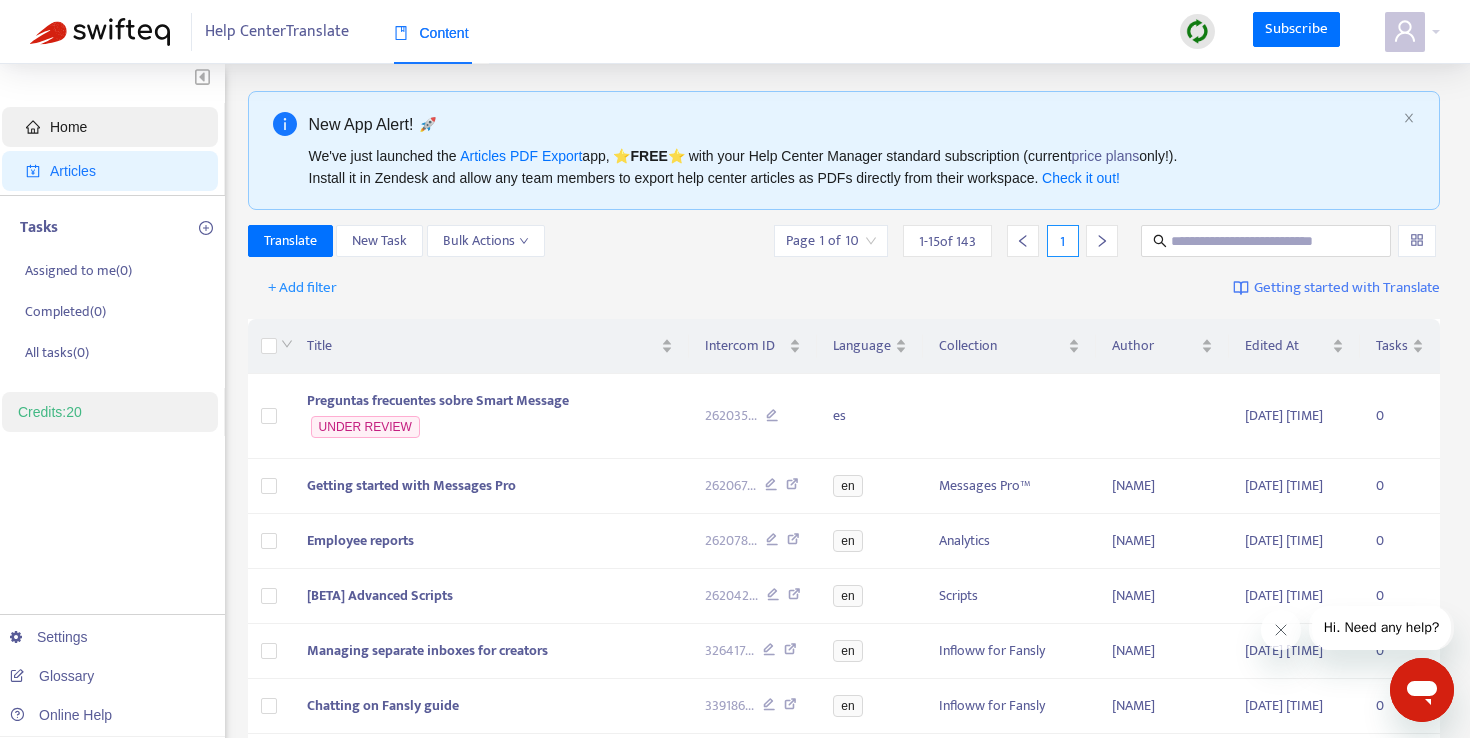click on "Home" at bounding box center (68, 127) 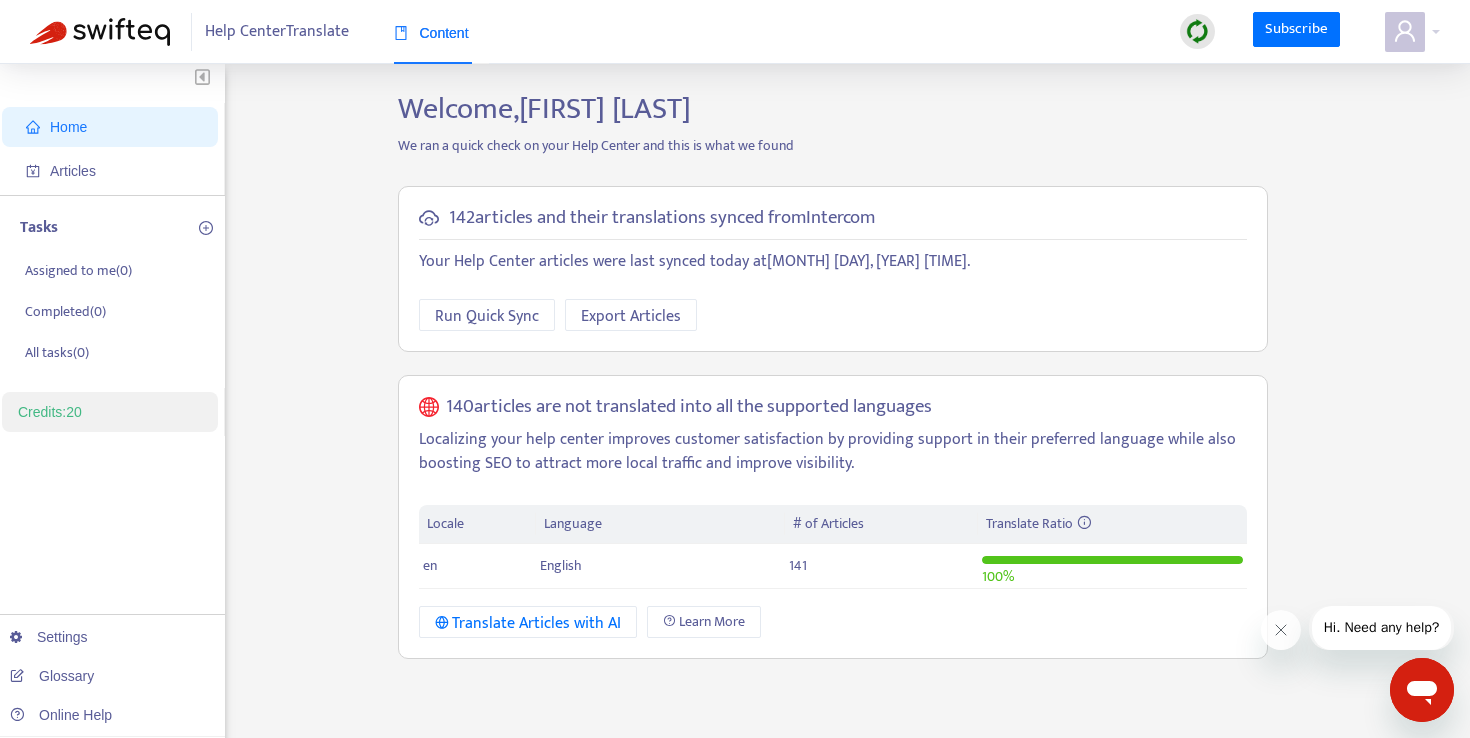 scroll, scrollTop: 0, scrollLeft: 0, axis: both 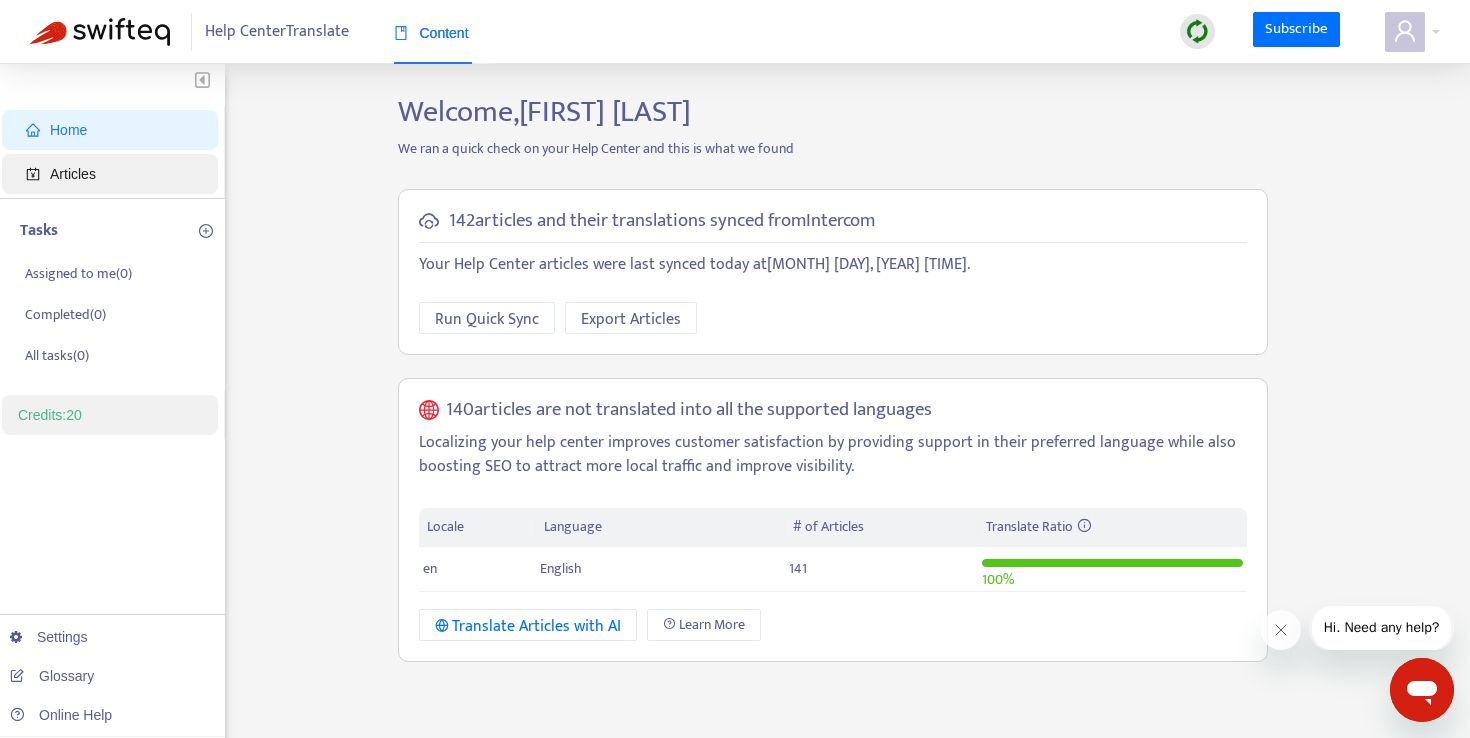 click on "Articles" at bounding box center [114, 174] 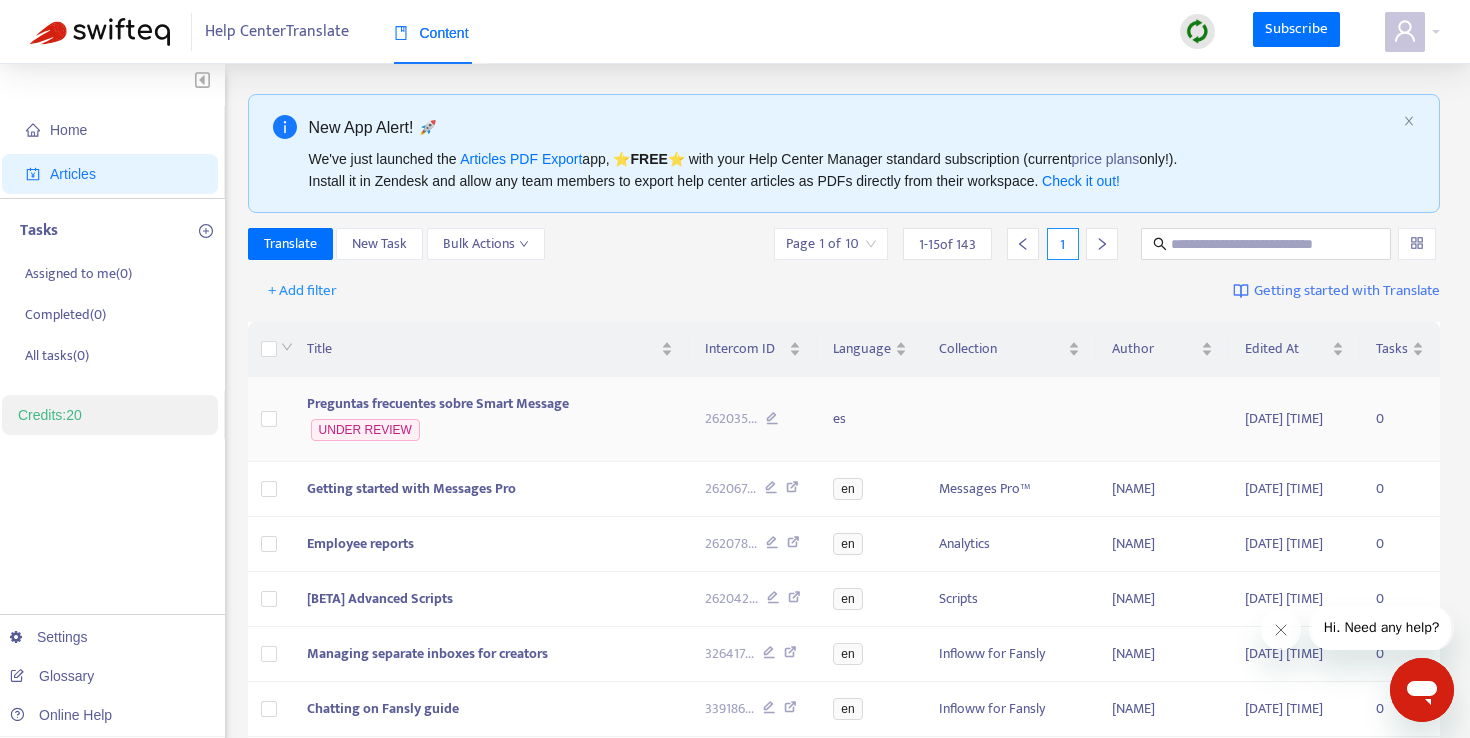 scroll, scrollTop: 2, scrollLeft: 0, axis: vertical 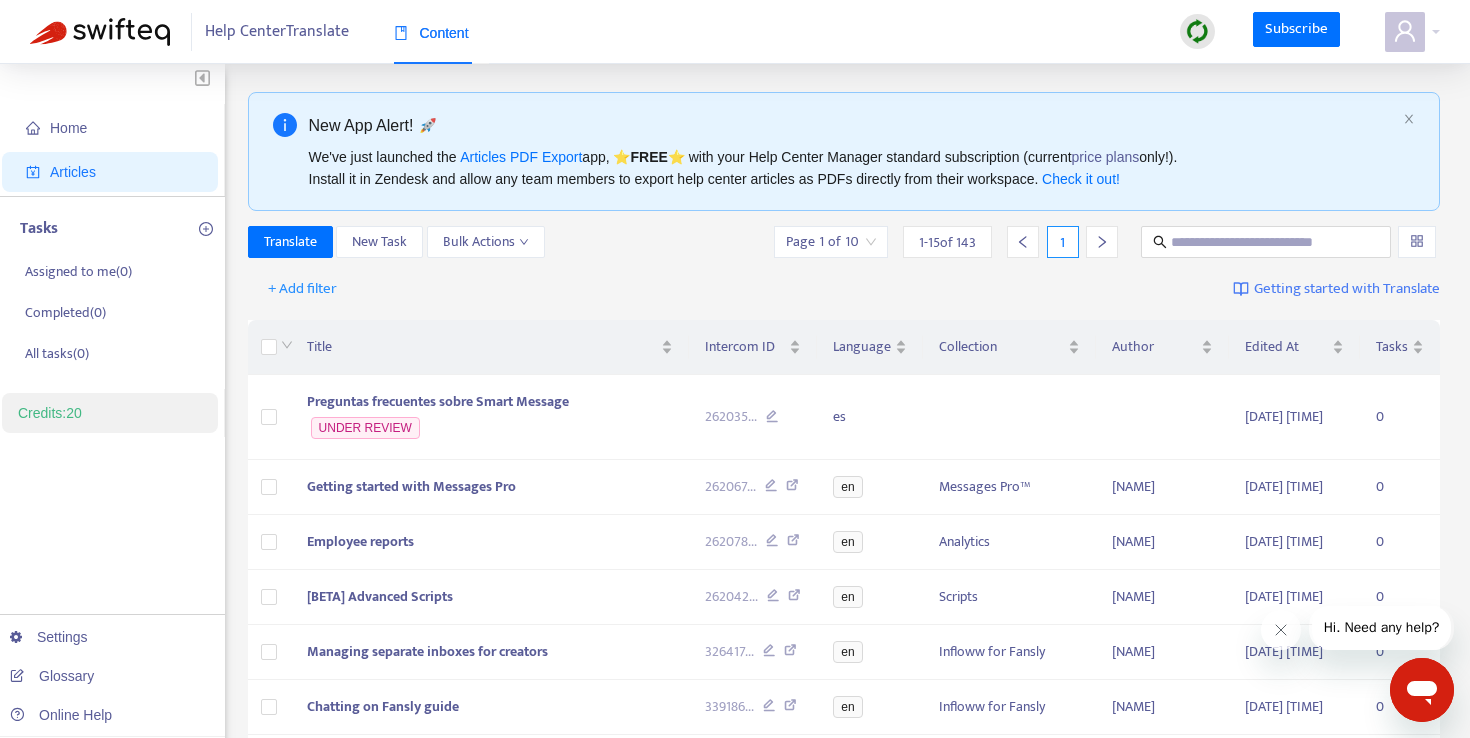 click 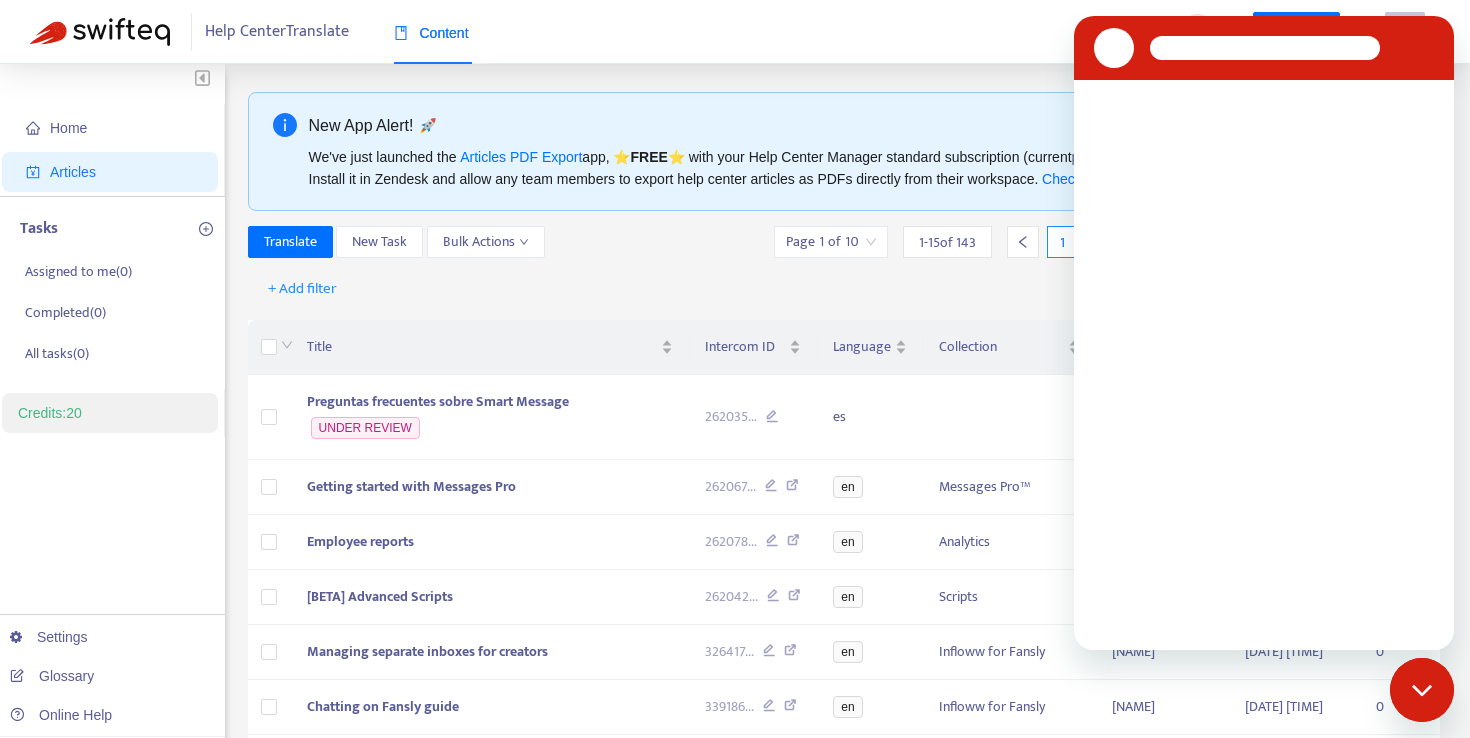 scroll, scrollTop: 0, scrollLeft: 0, axis: both 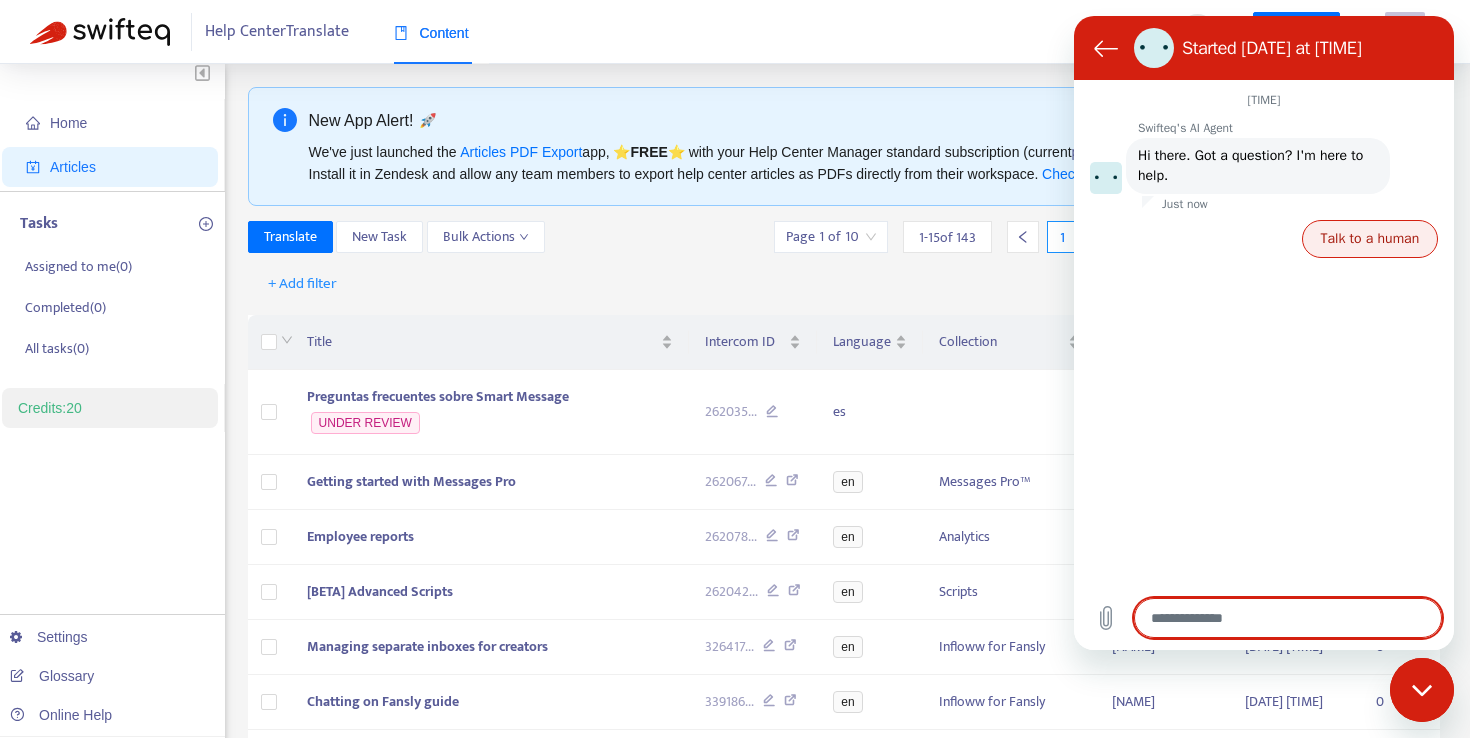click on "Talk to a human" at bounding box center [1370, 239] 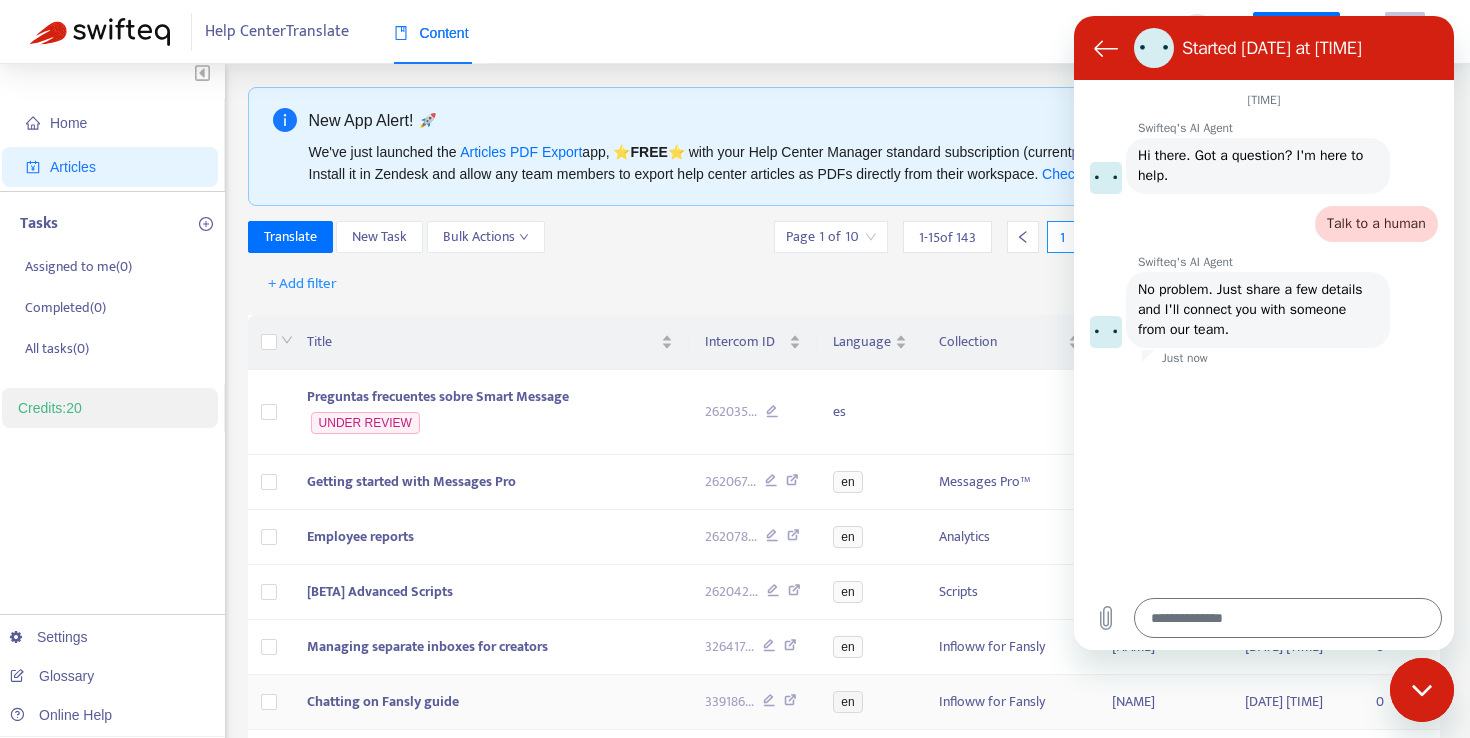 type on "*" 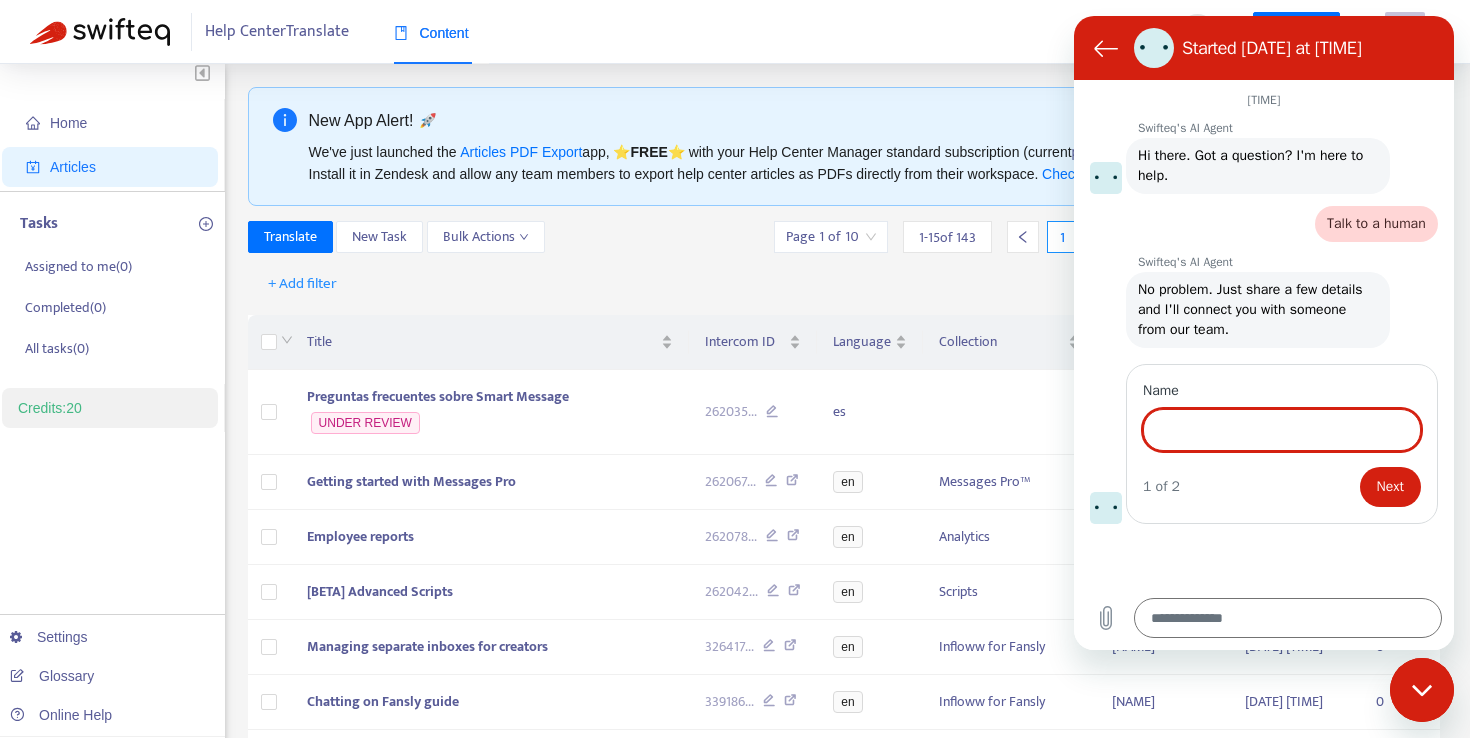 click on "Name" at bounding box center (1282, 430) 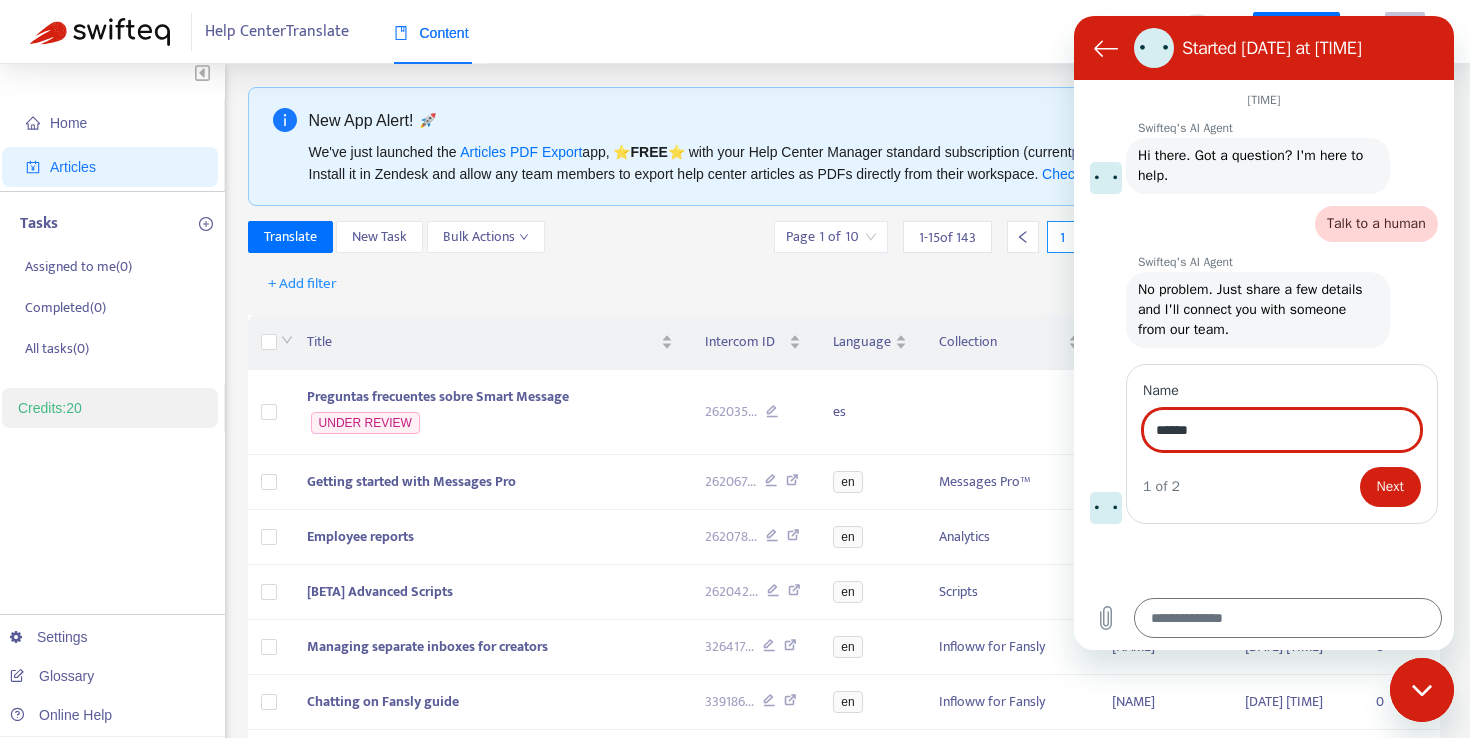 type on "******" 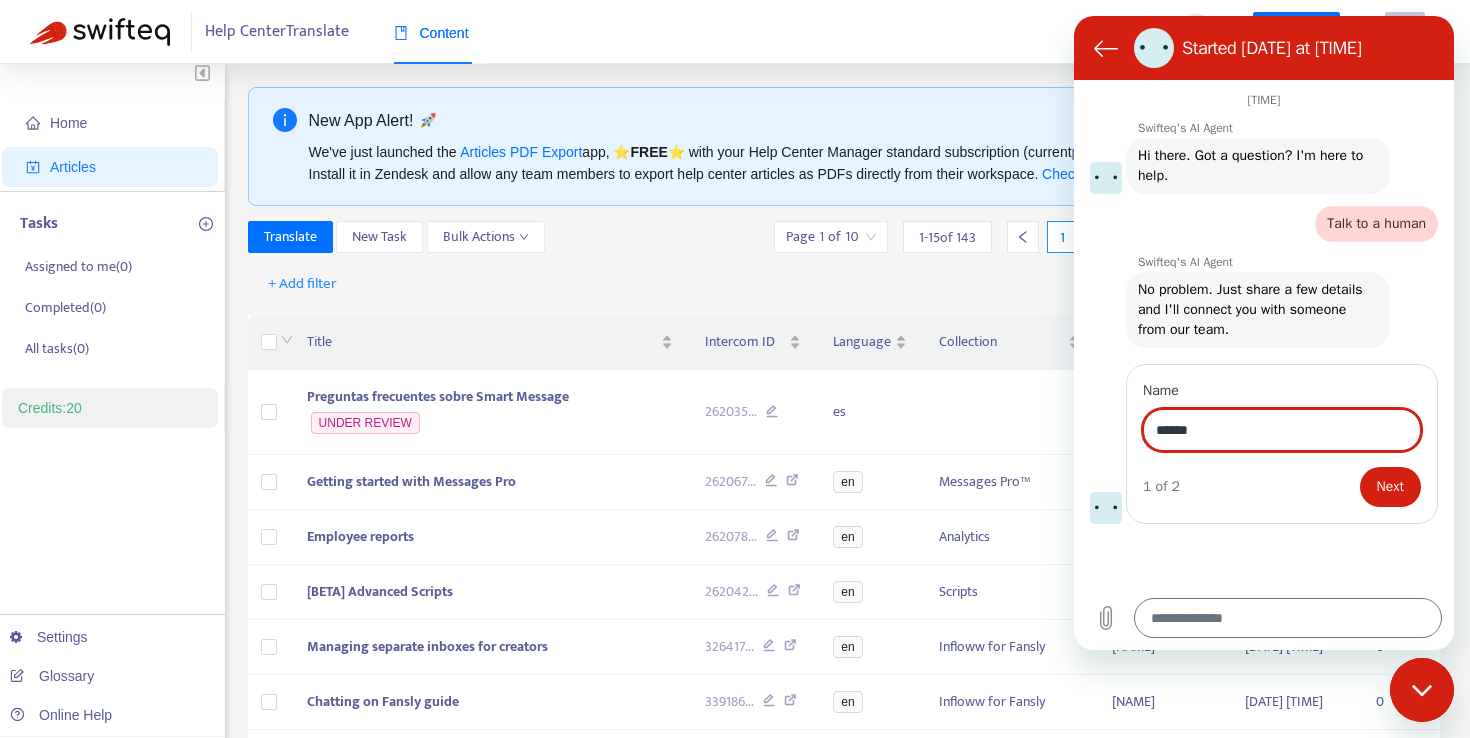 type on "*" 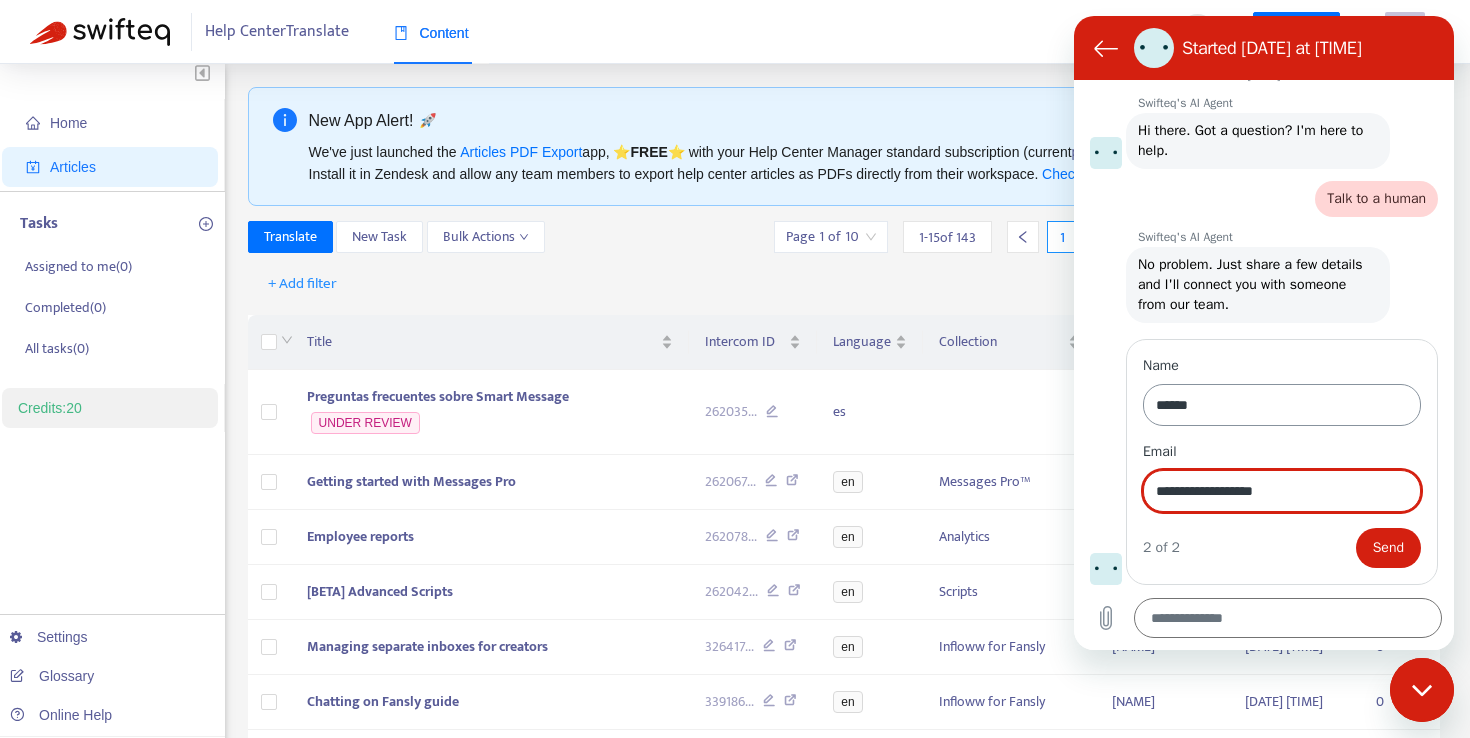 type on "**********" 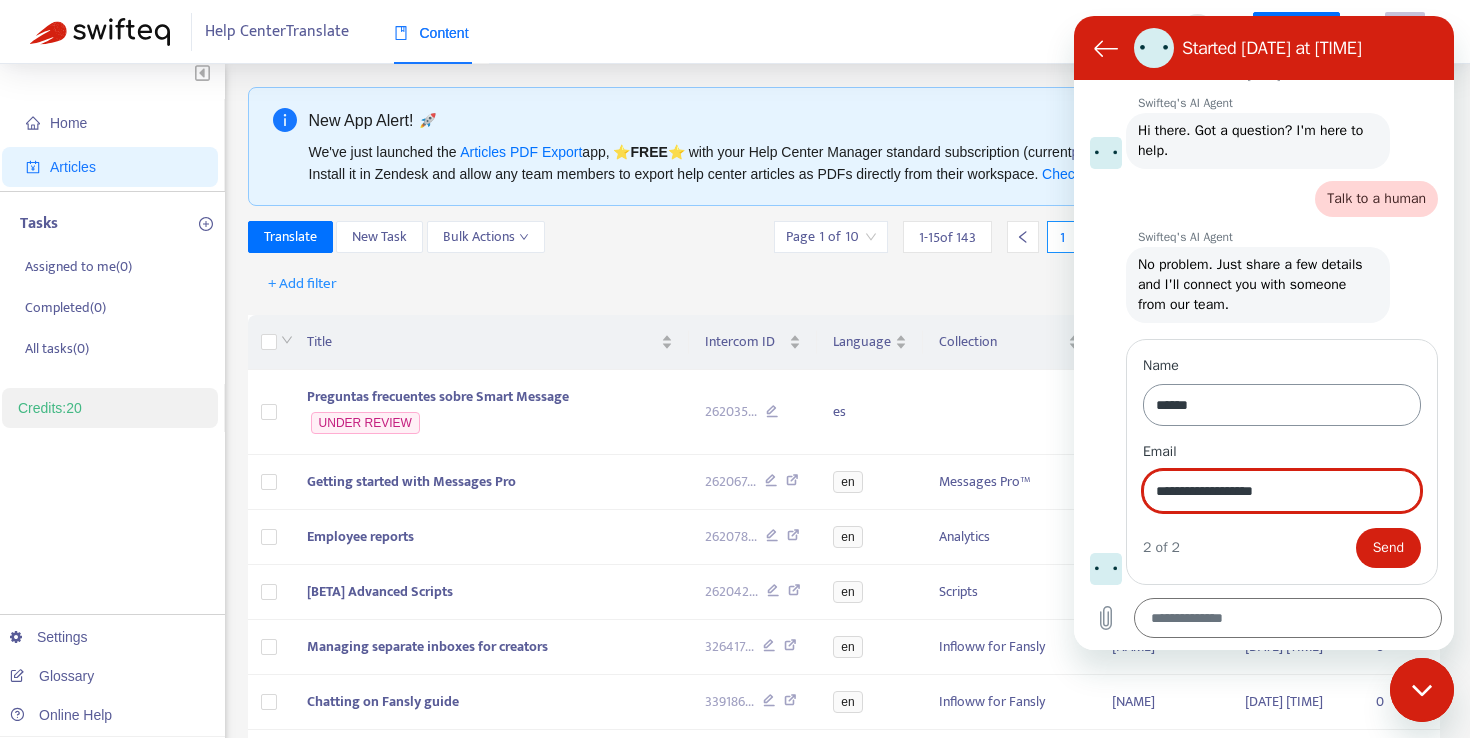 click on "Send" at bounding box center (1388, 548) 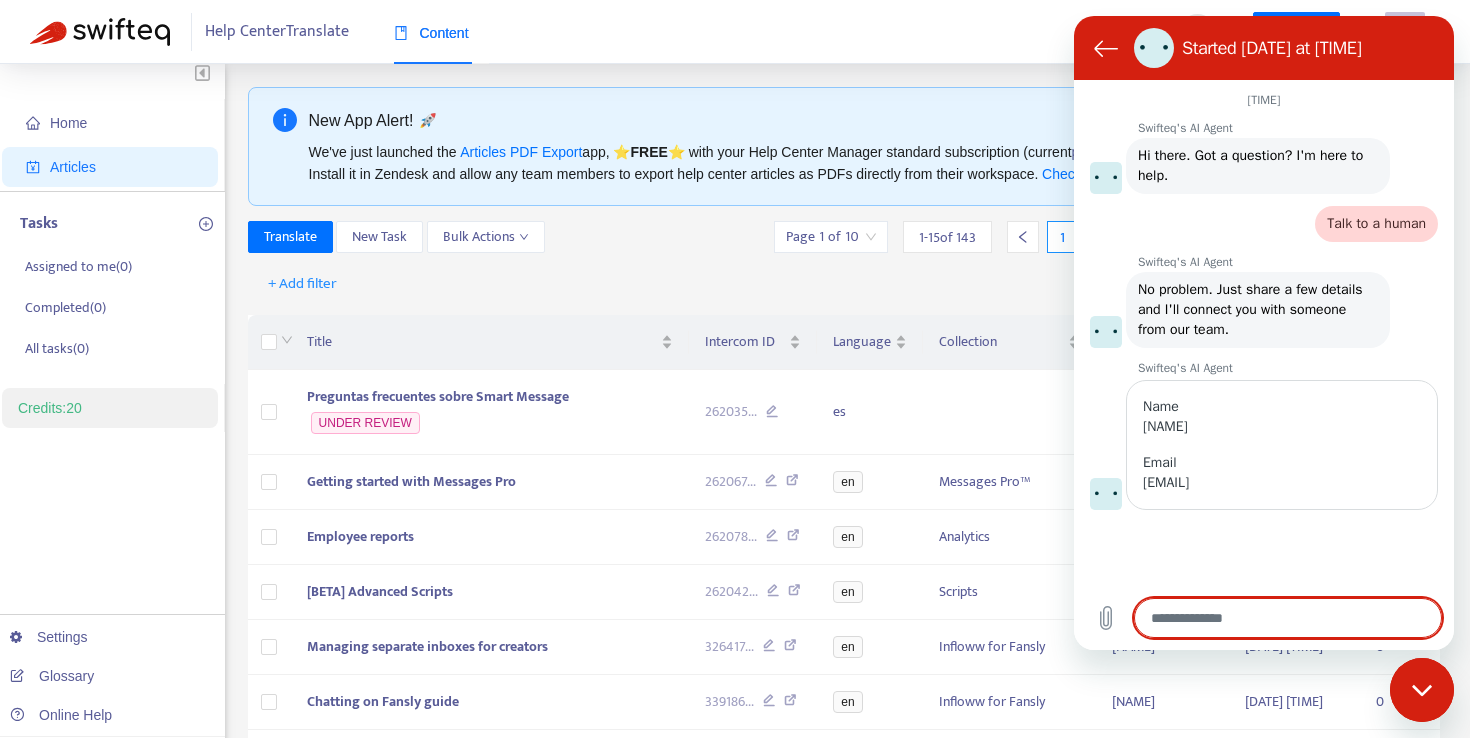 scroll, scrollTop: 0, scrollLeft: 0, axis: both 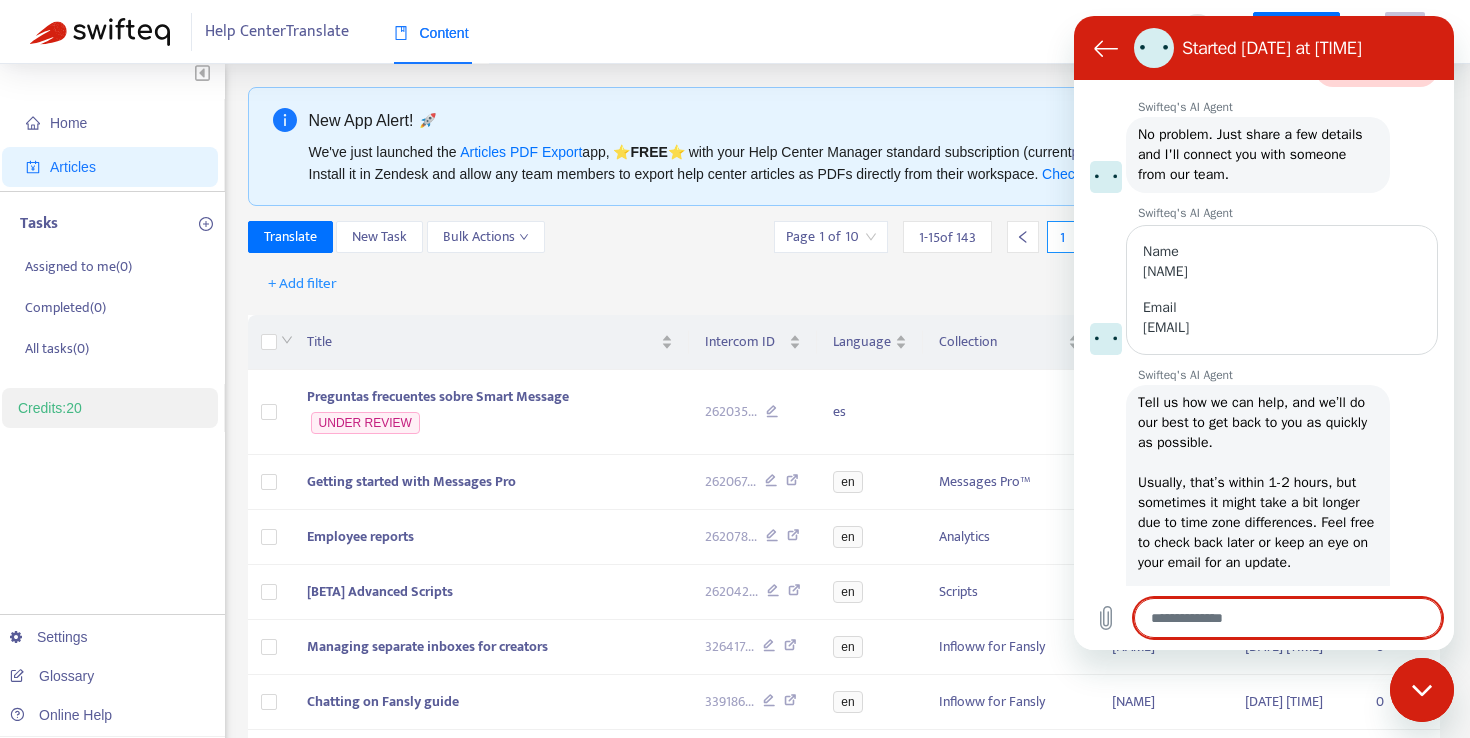 type on "*" 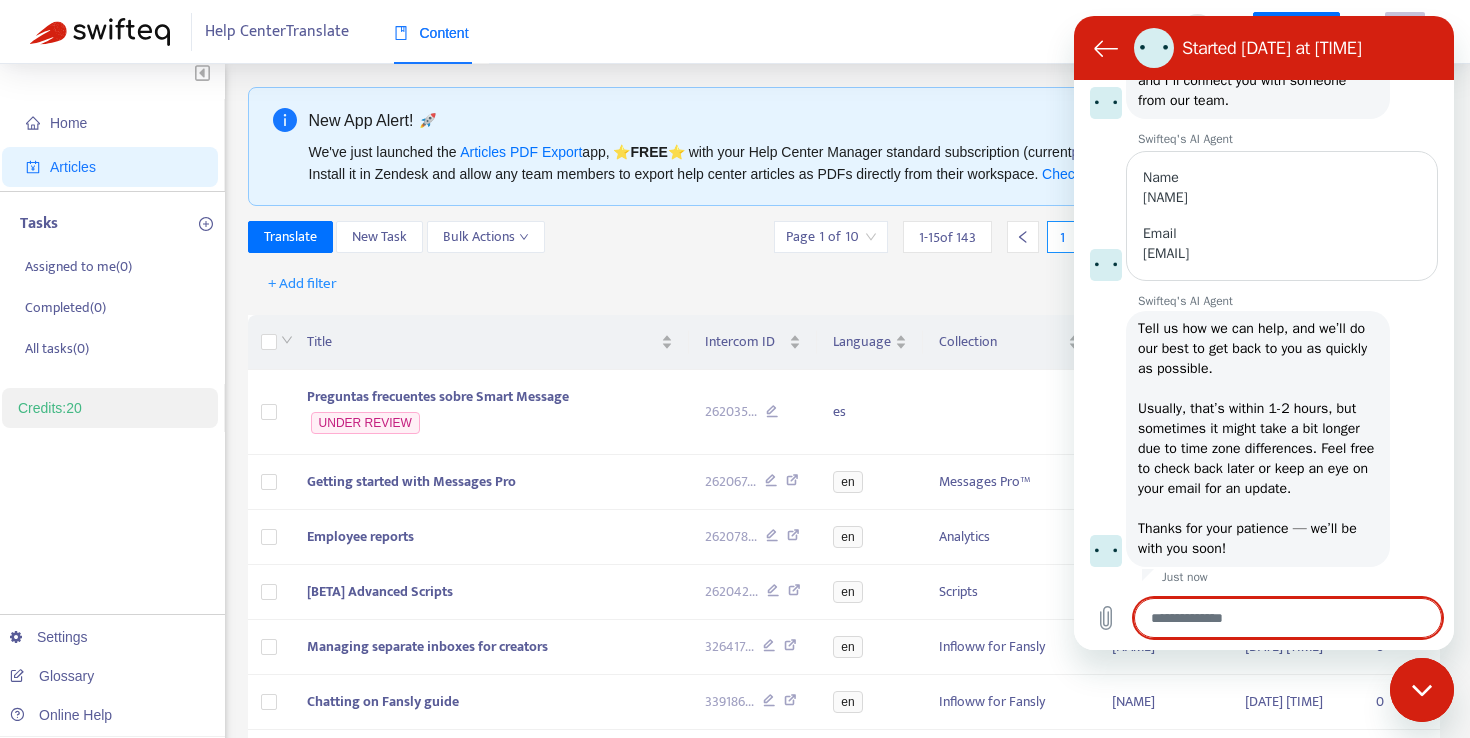 scroll, scrollTop: 233, scrollLeft: 0, axis: vertical 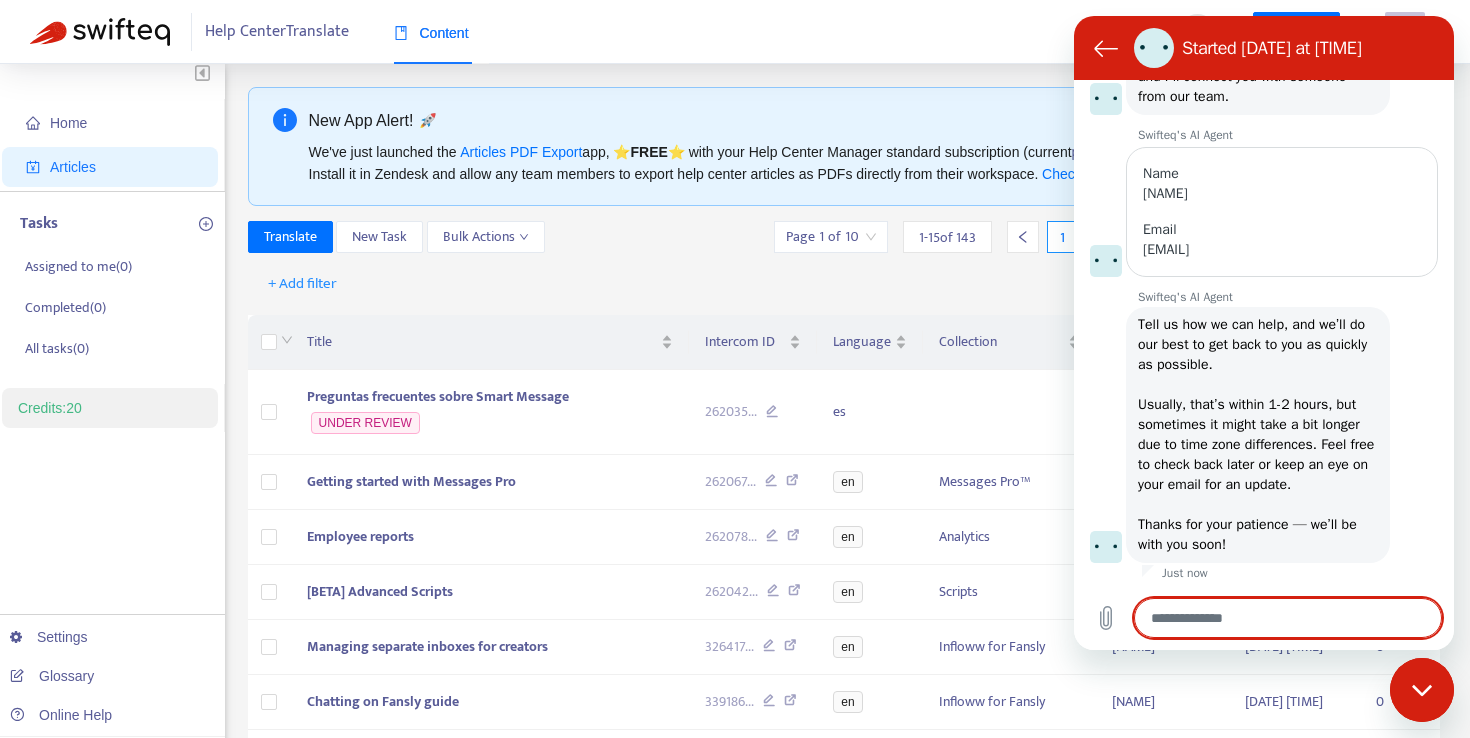 type on "*" 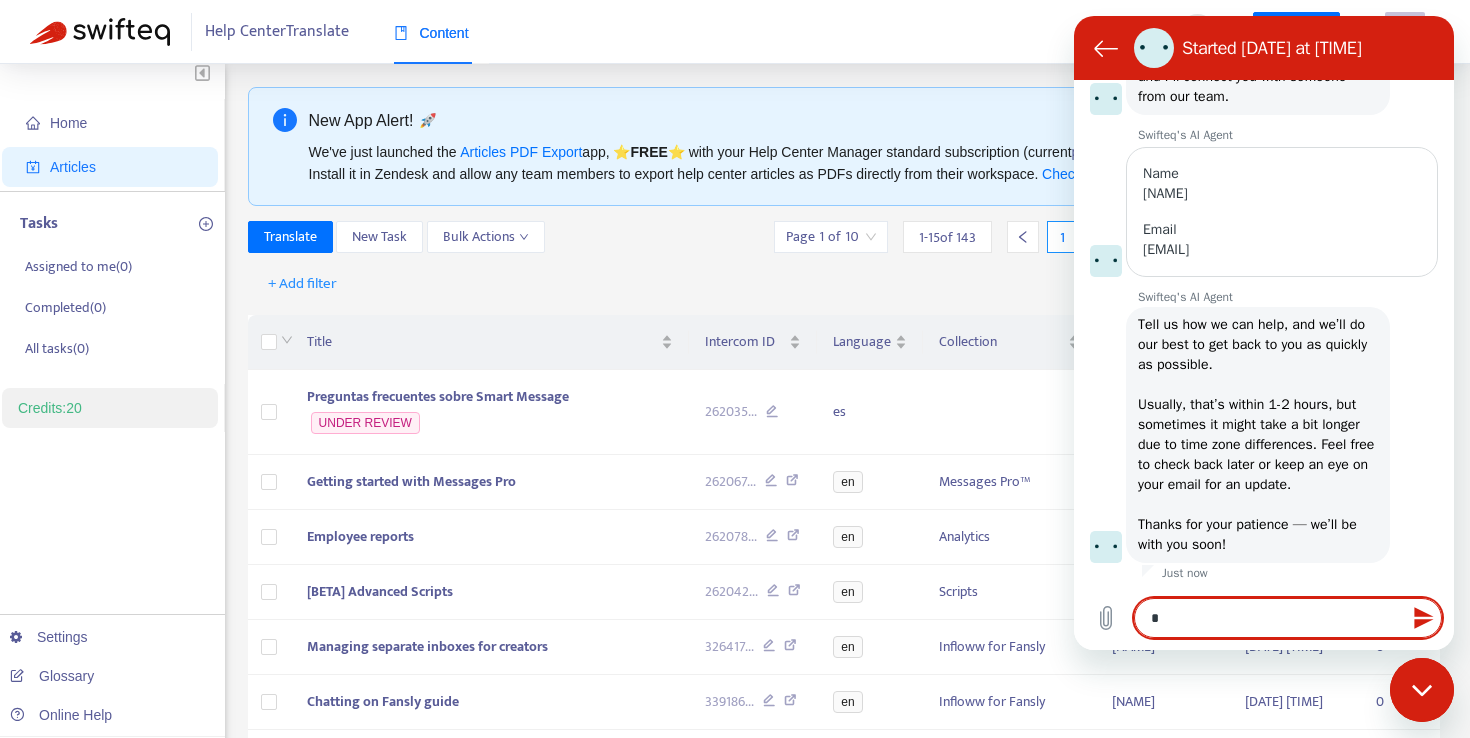 type on "*" 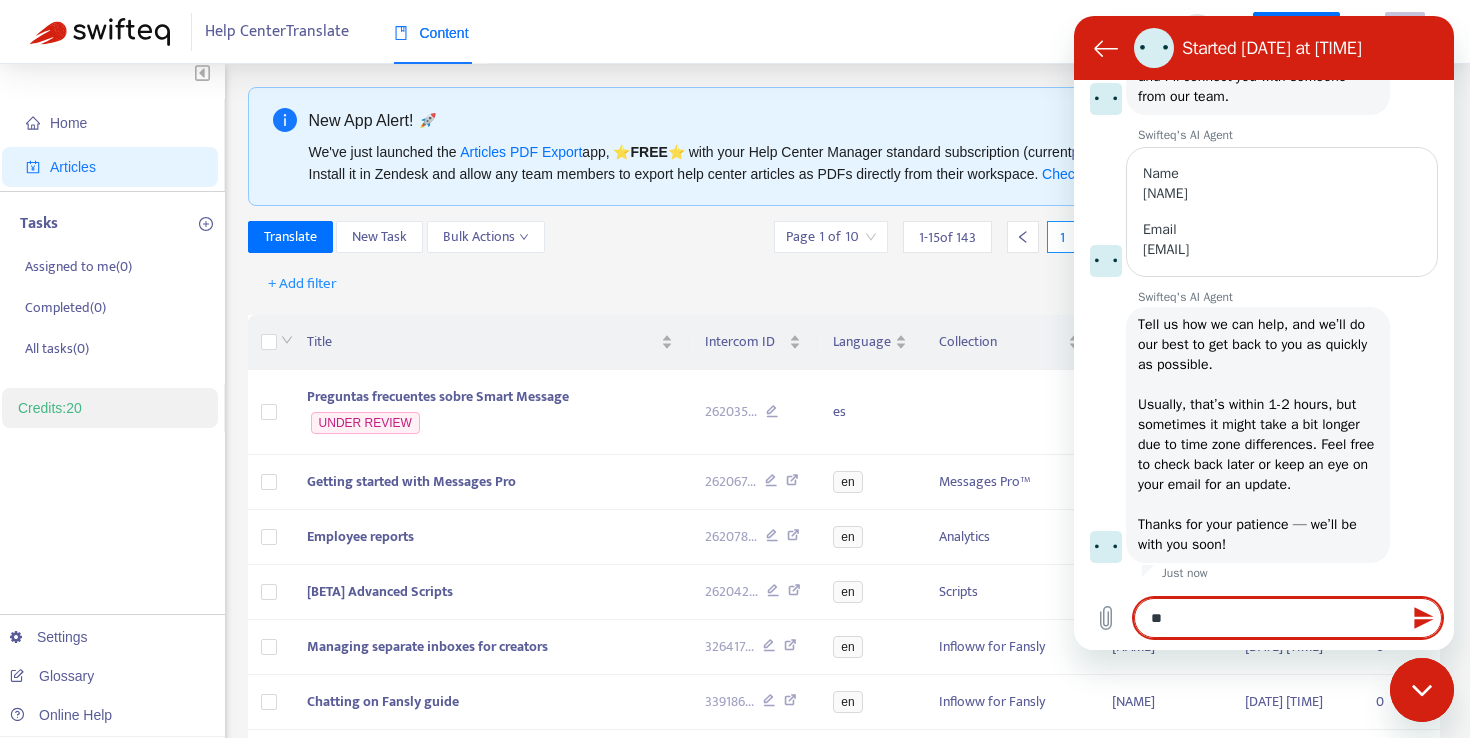 type on "***" 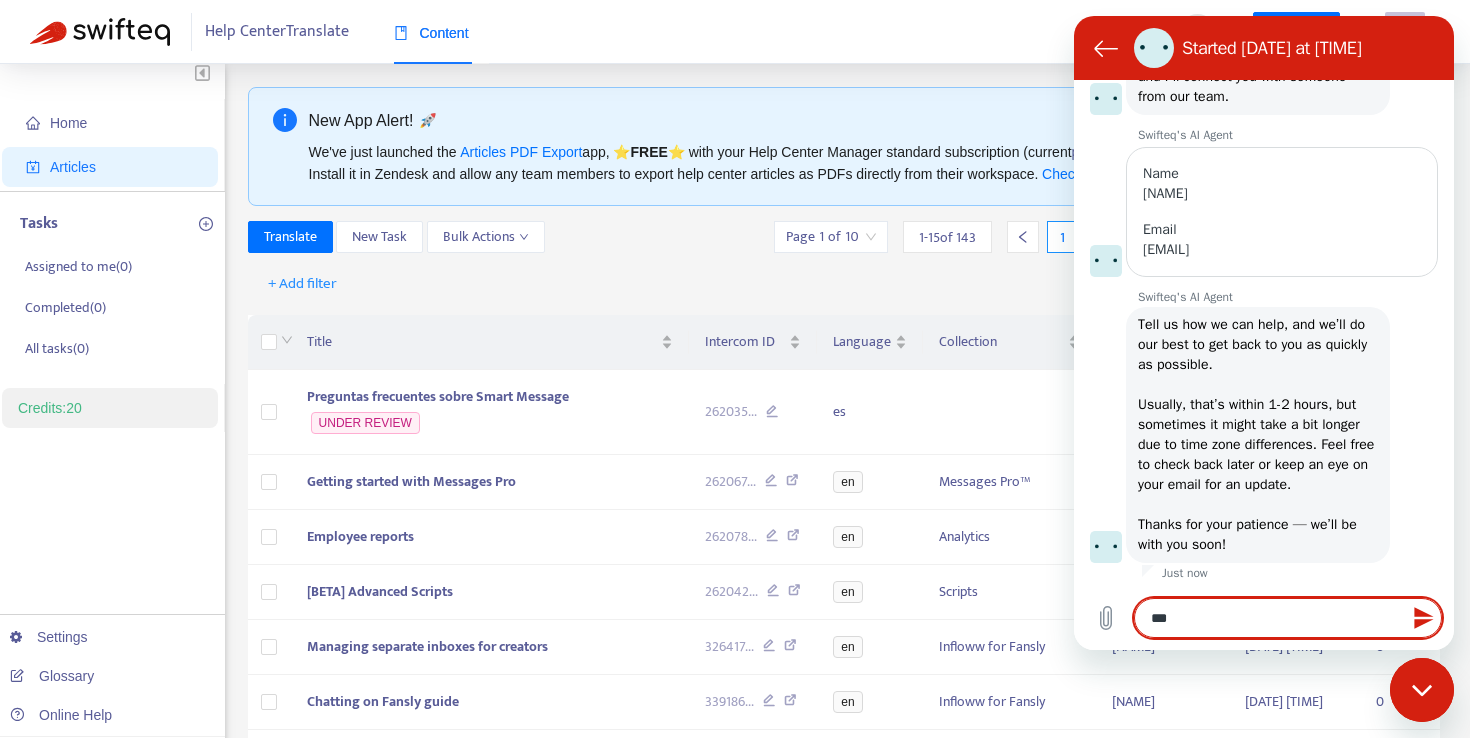 type on "****" 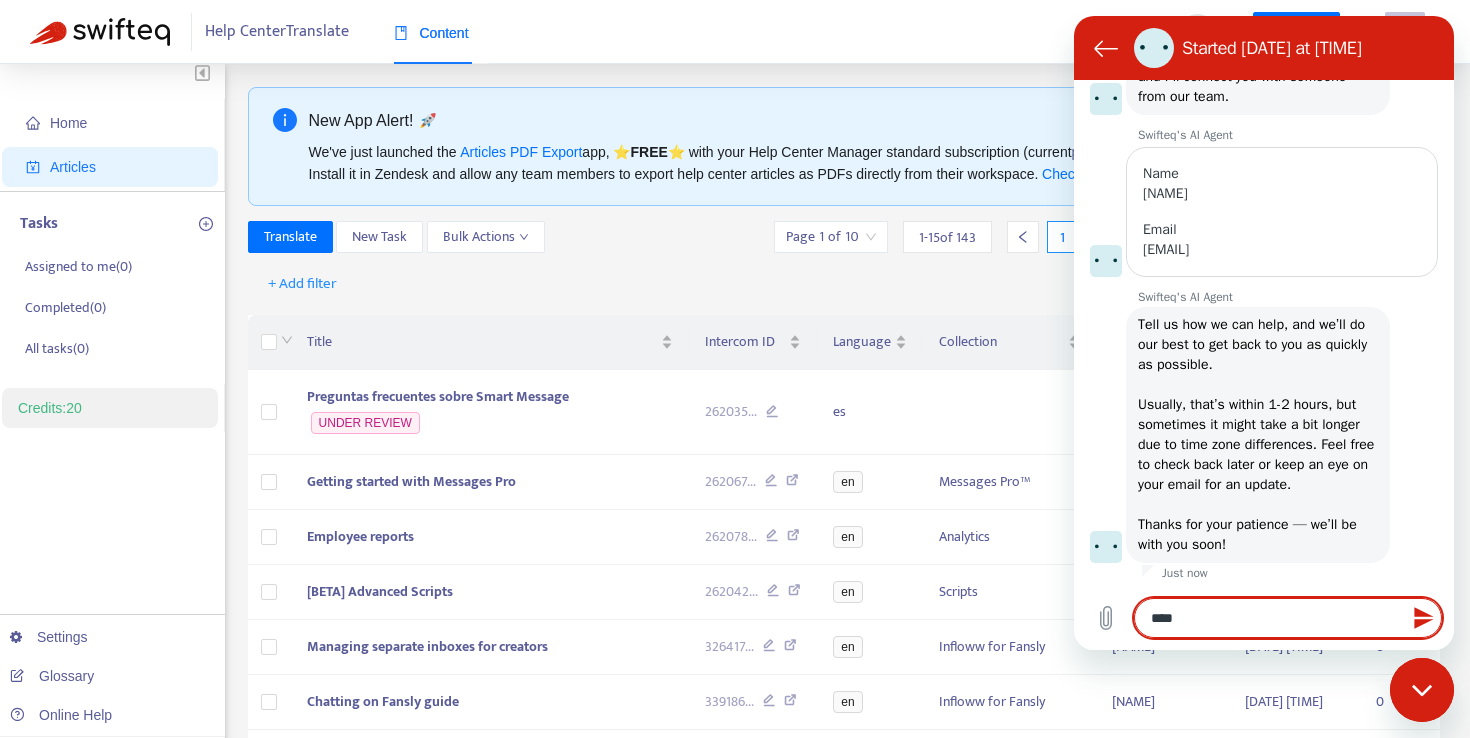 type on "*****" 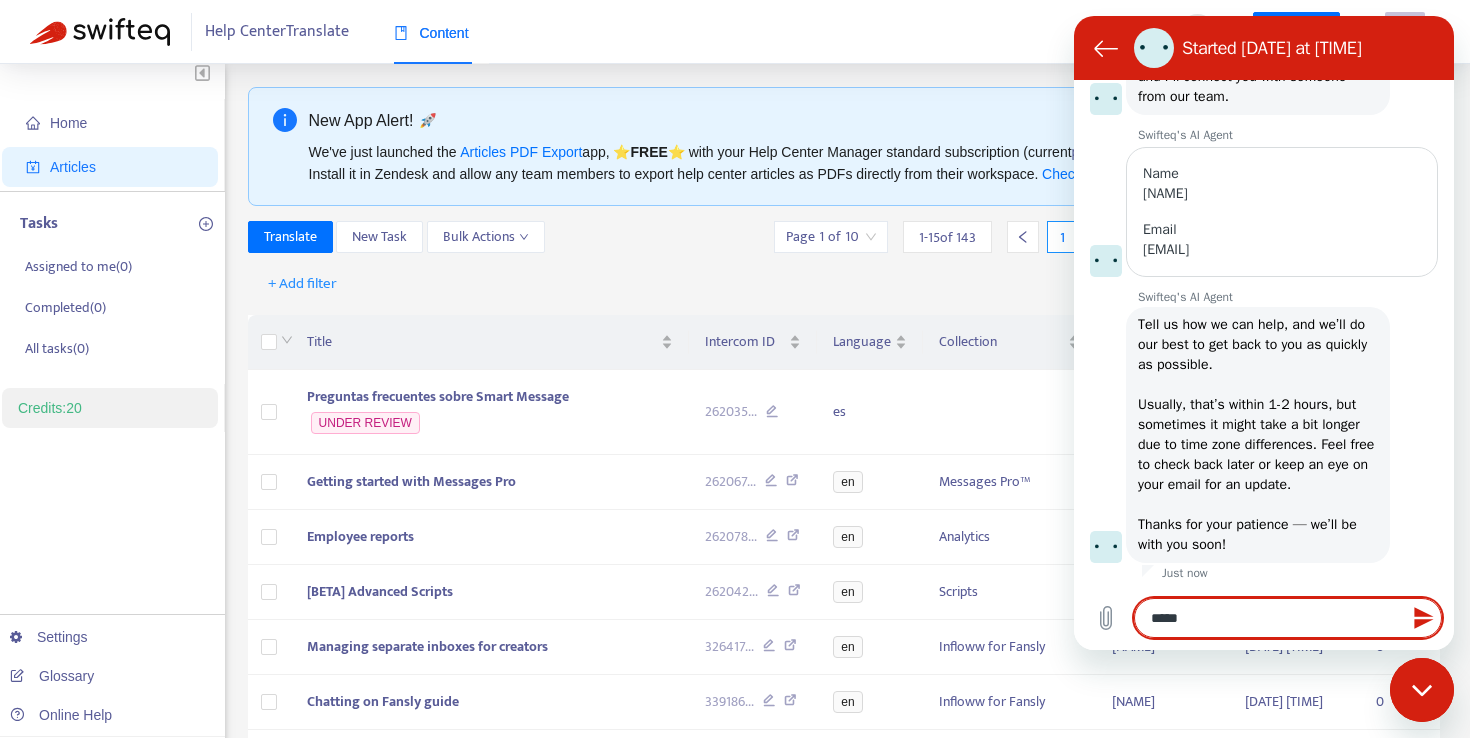 type on "******" 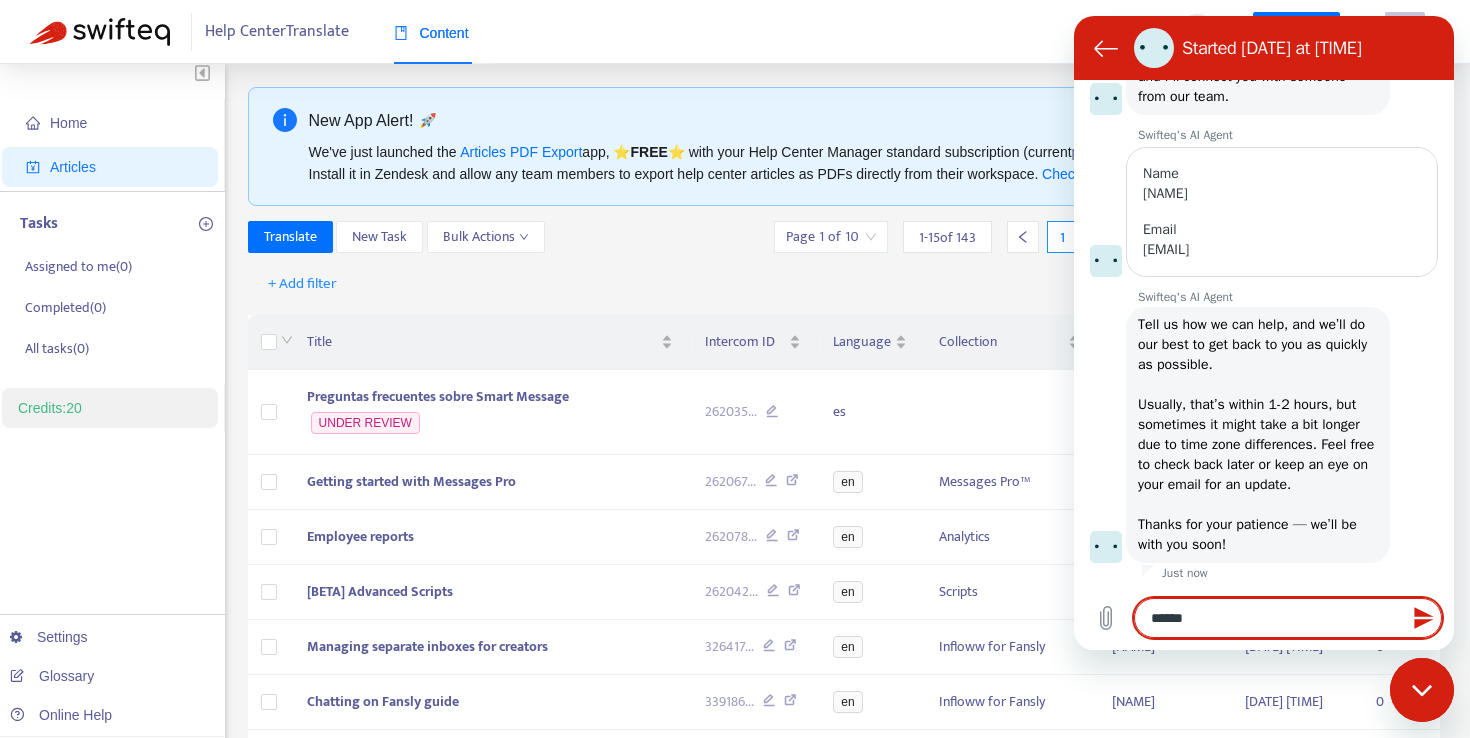 type on "*******" 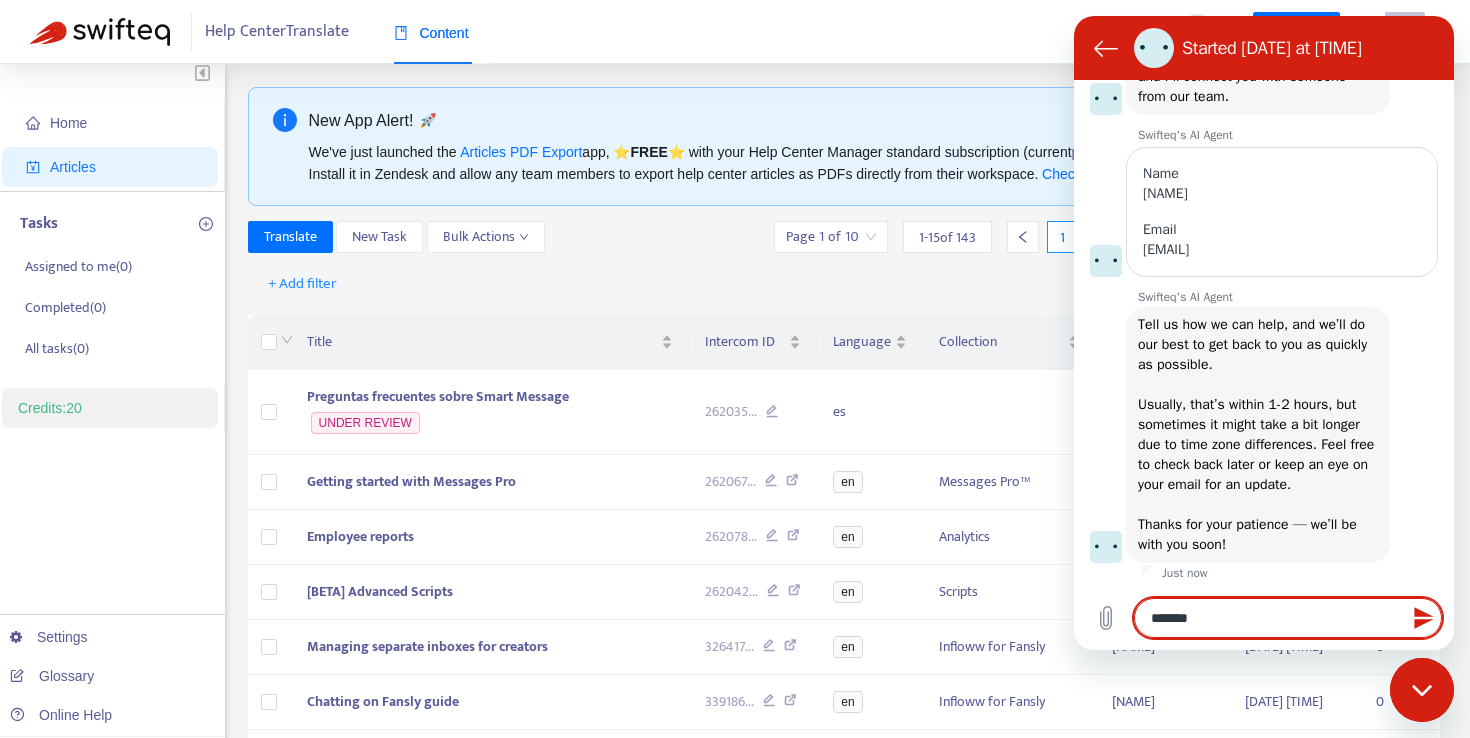 type on "*******" 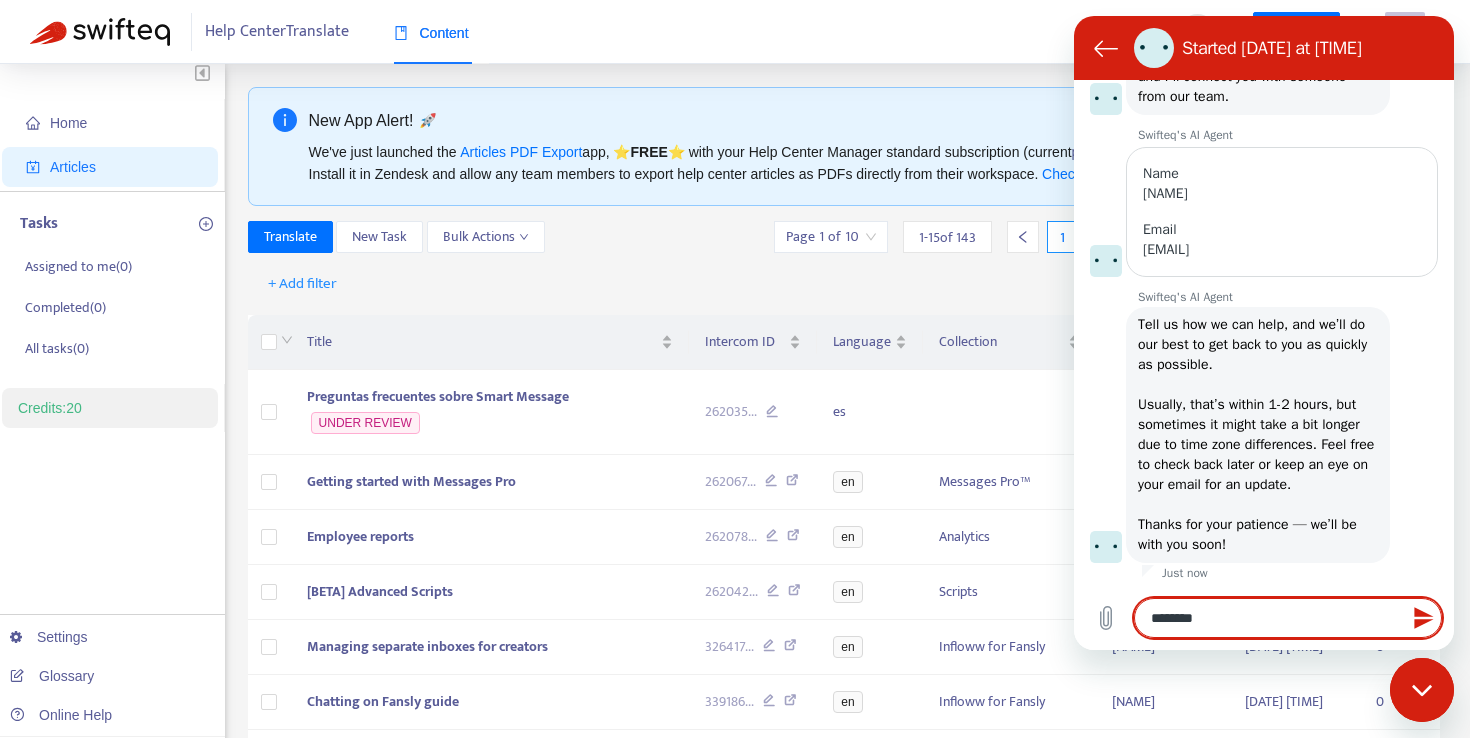 type on "*********" 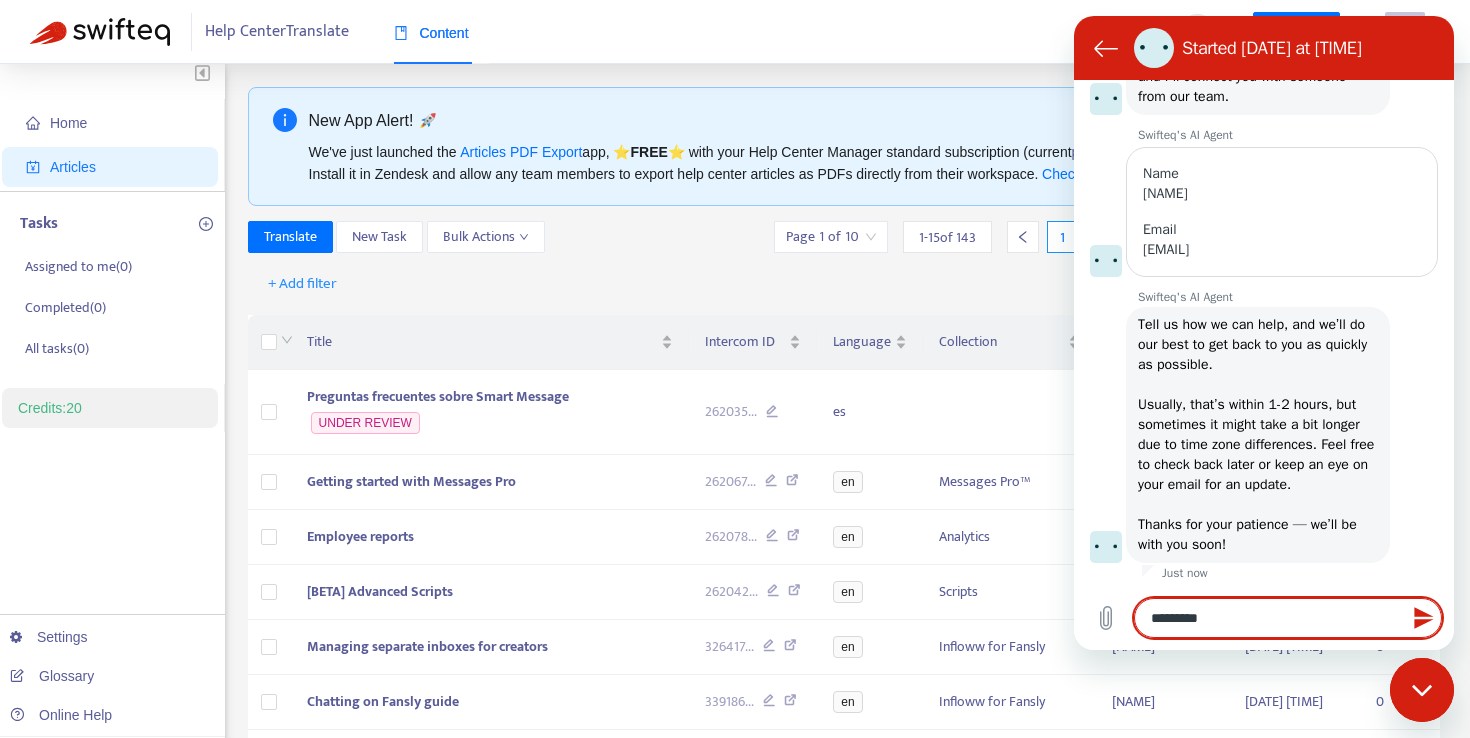 type on "**********" 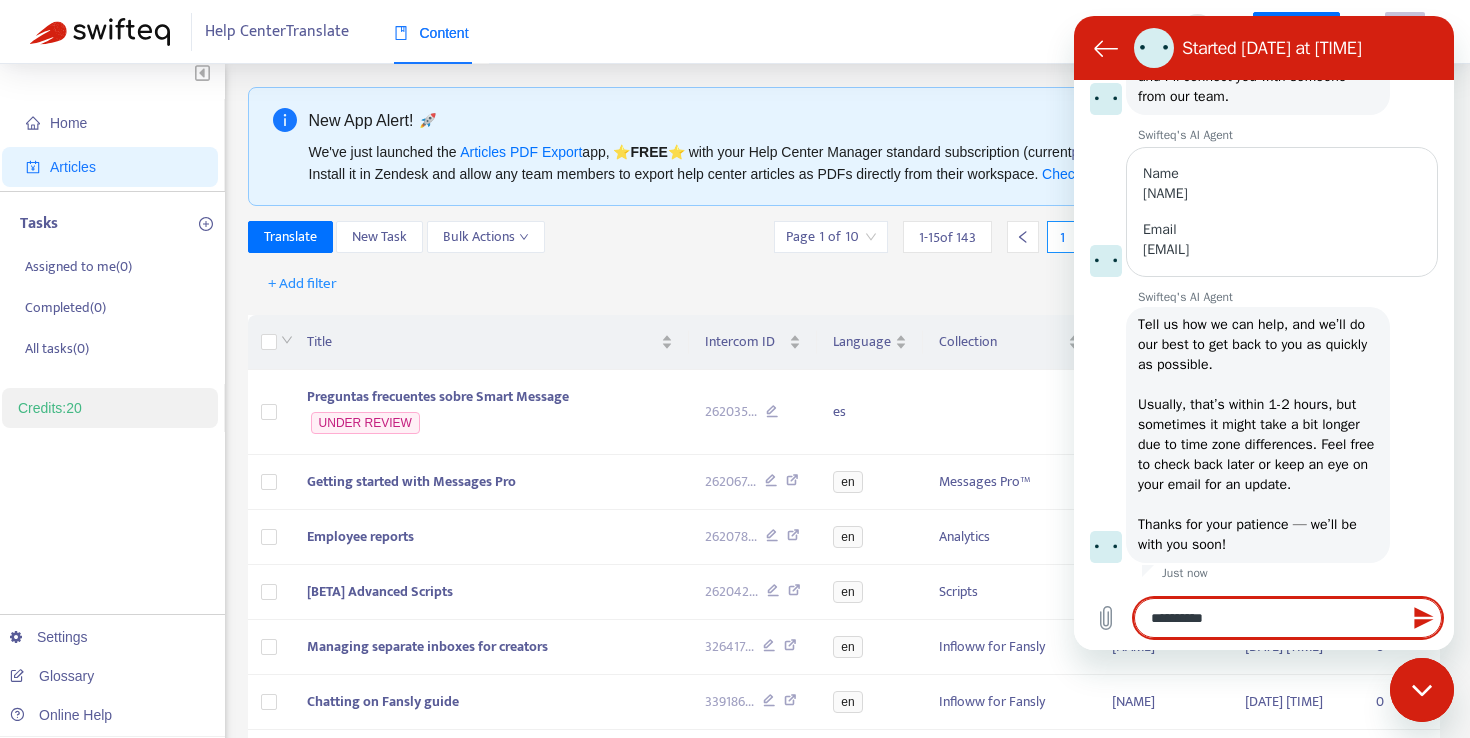 type on "**********" 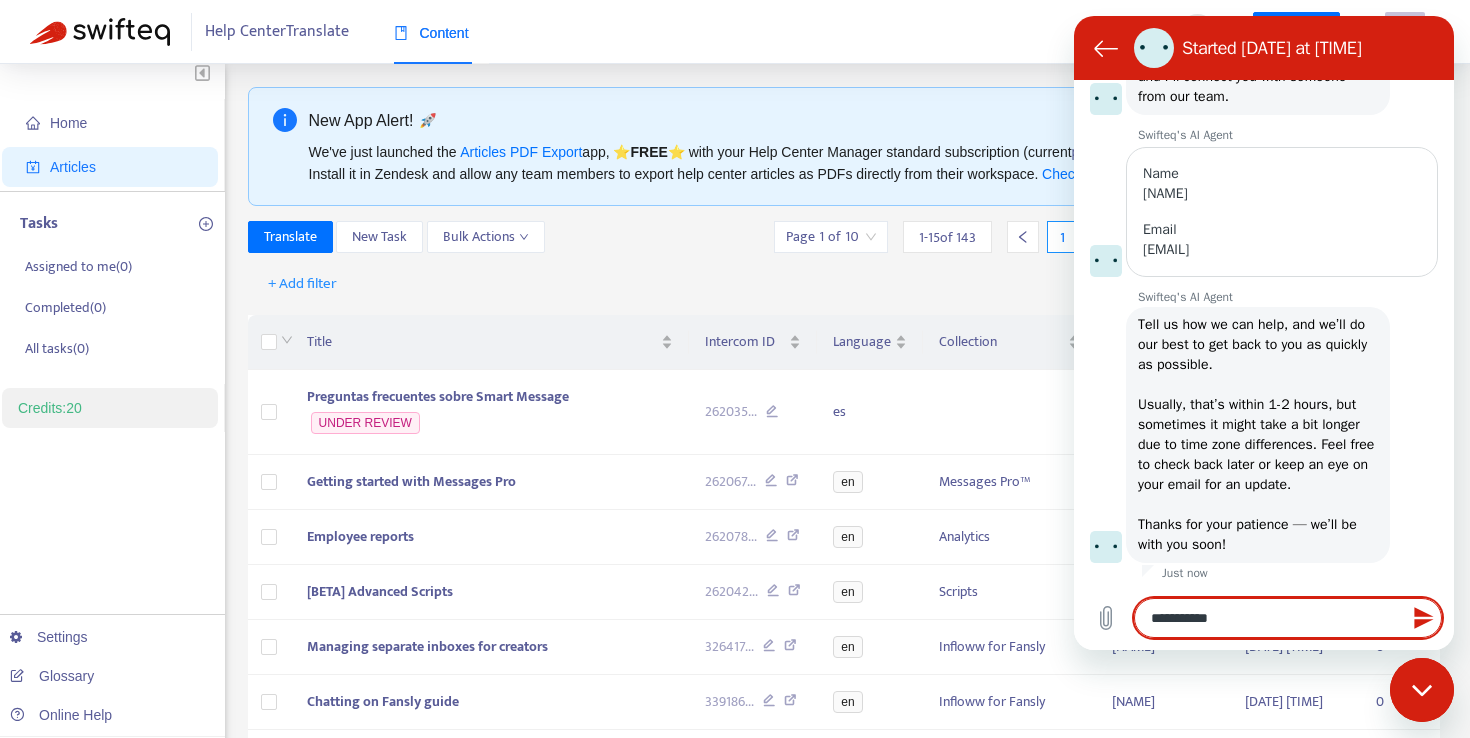 type on "**********" 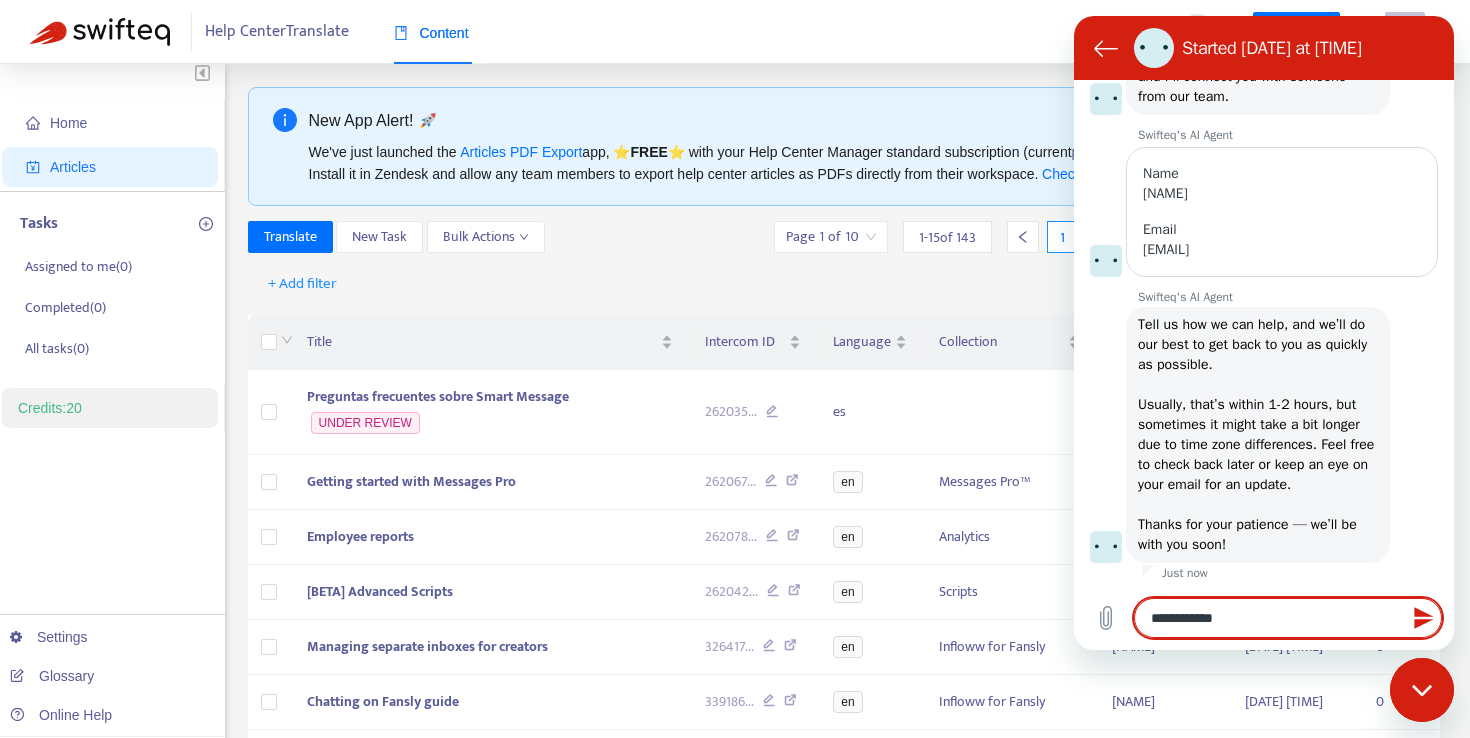 type on "**********" 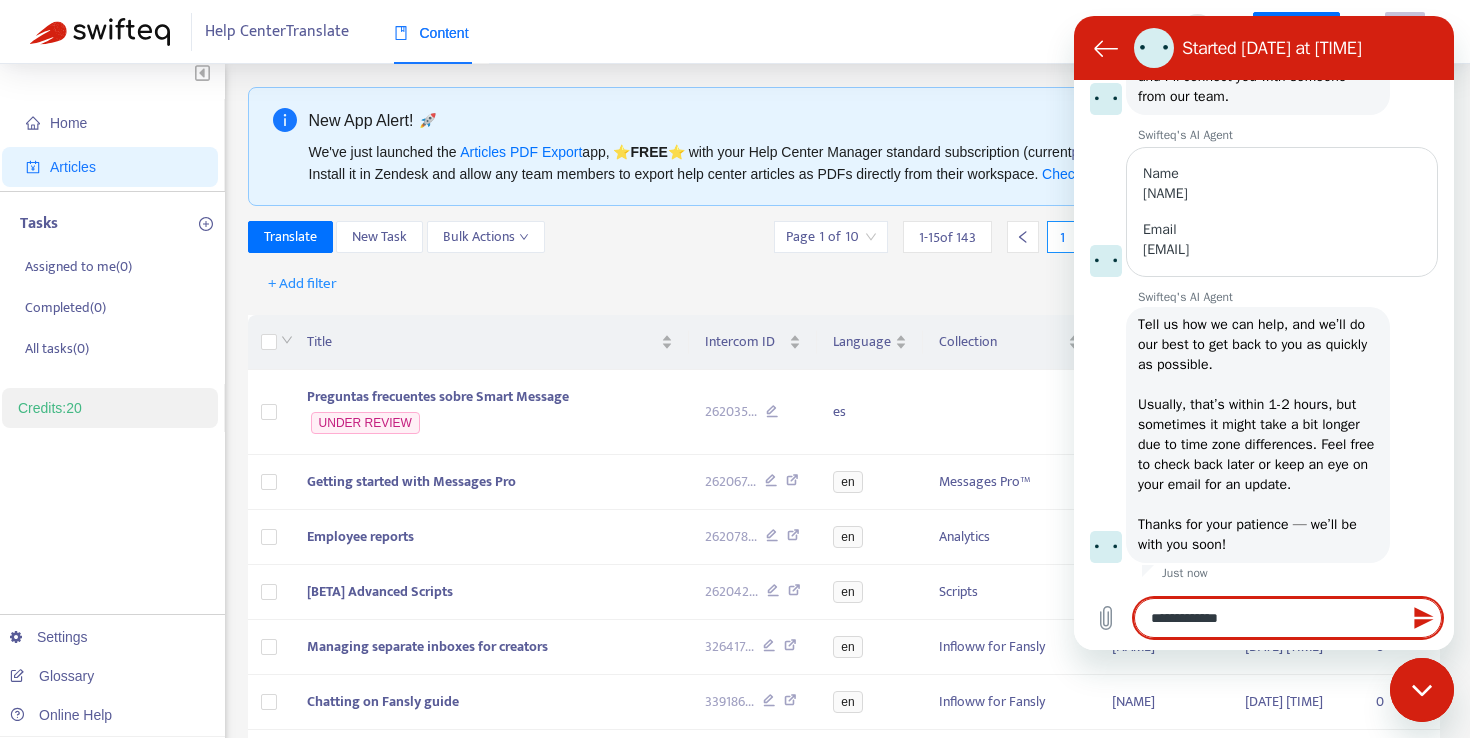 type on "**********" 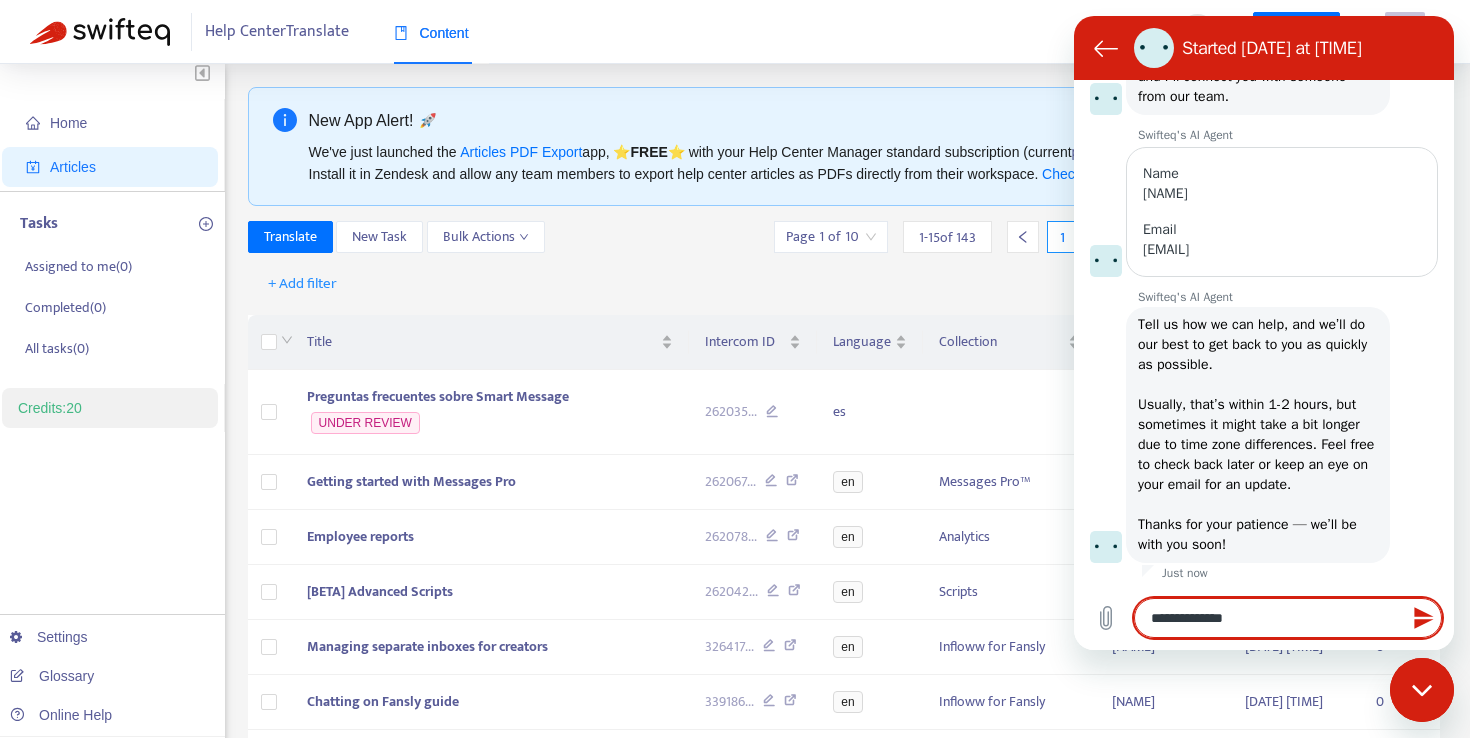 type on "**********" 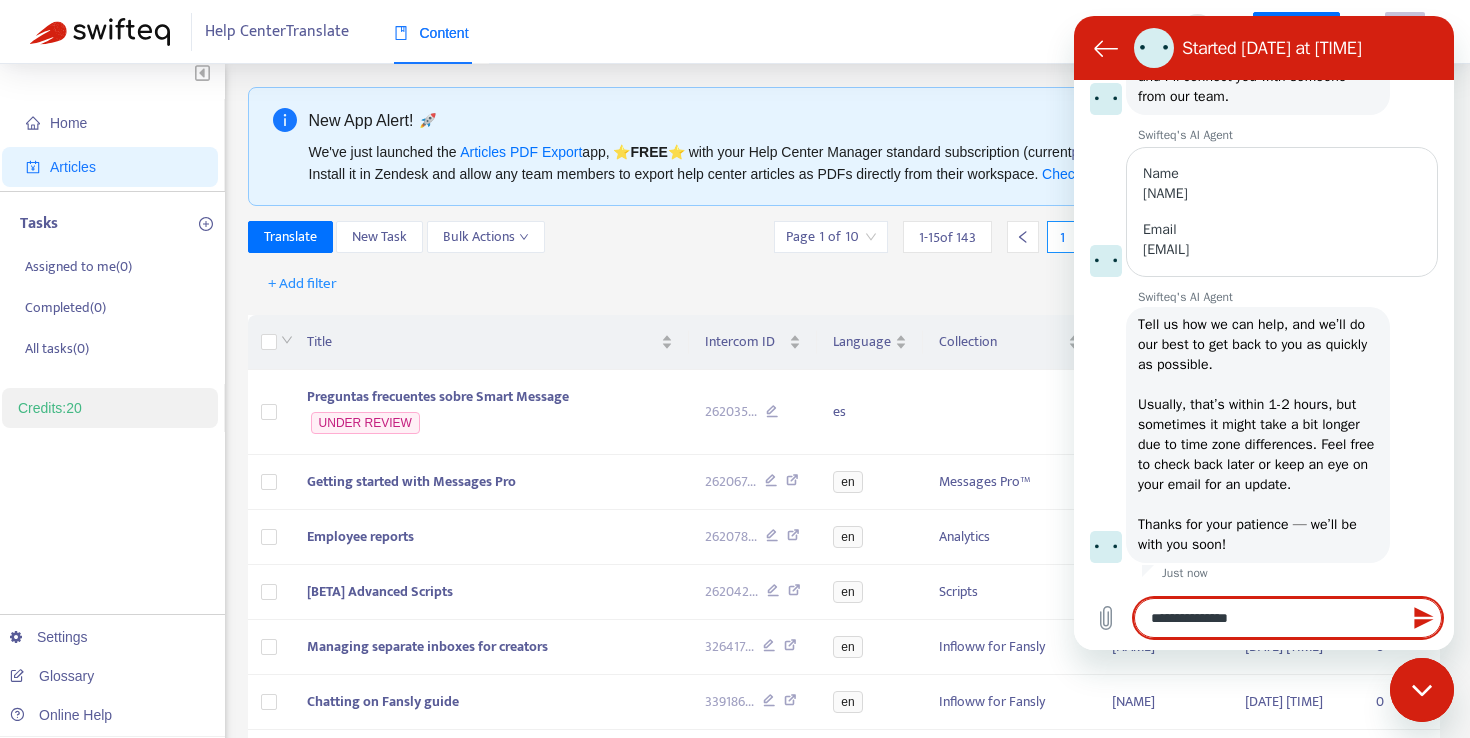 type on "**********" 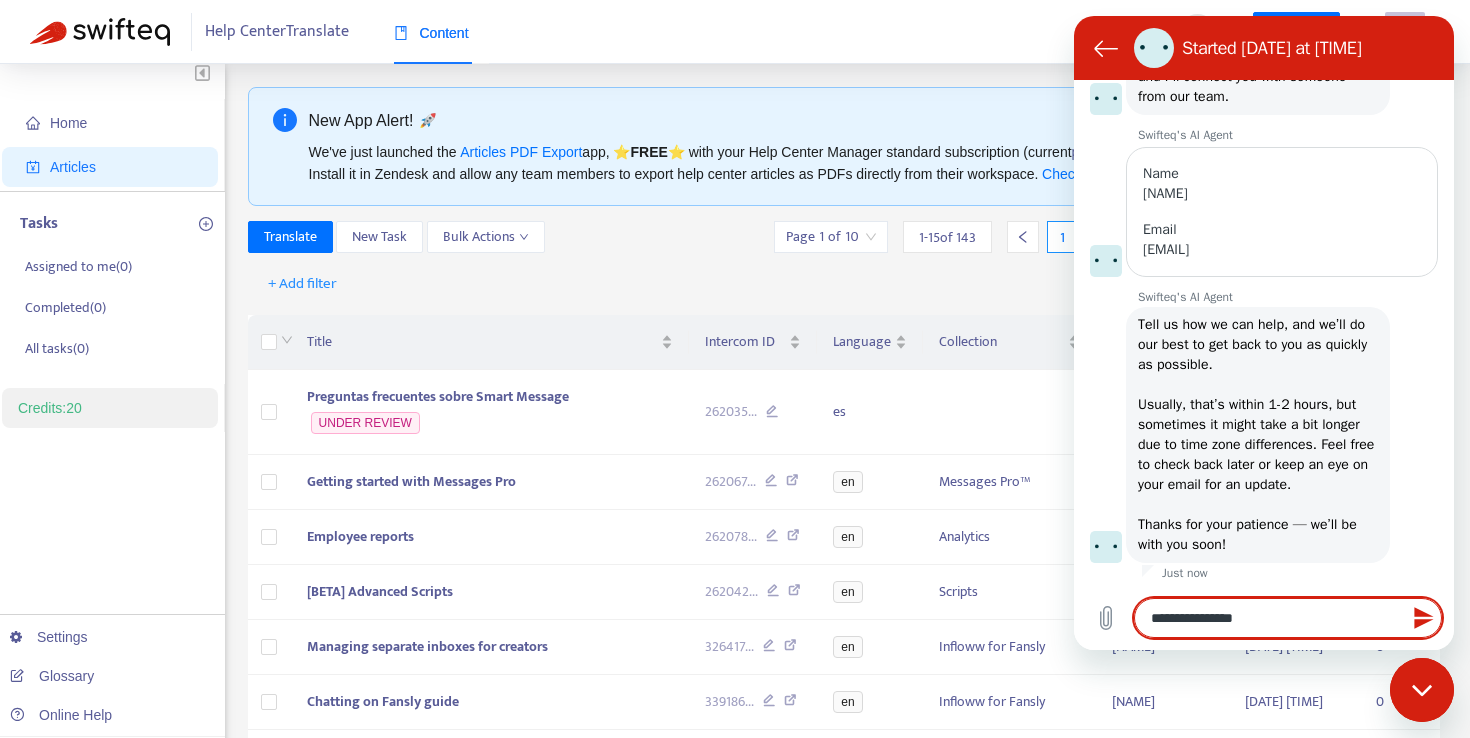 type on "**********" 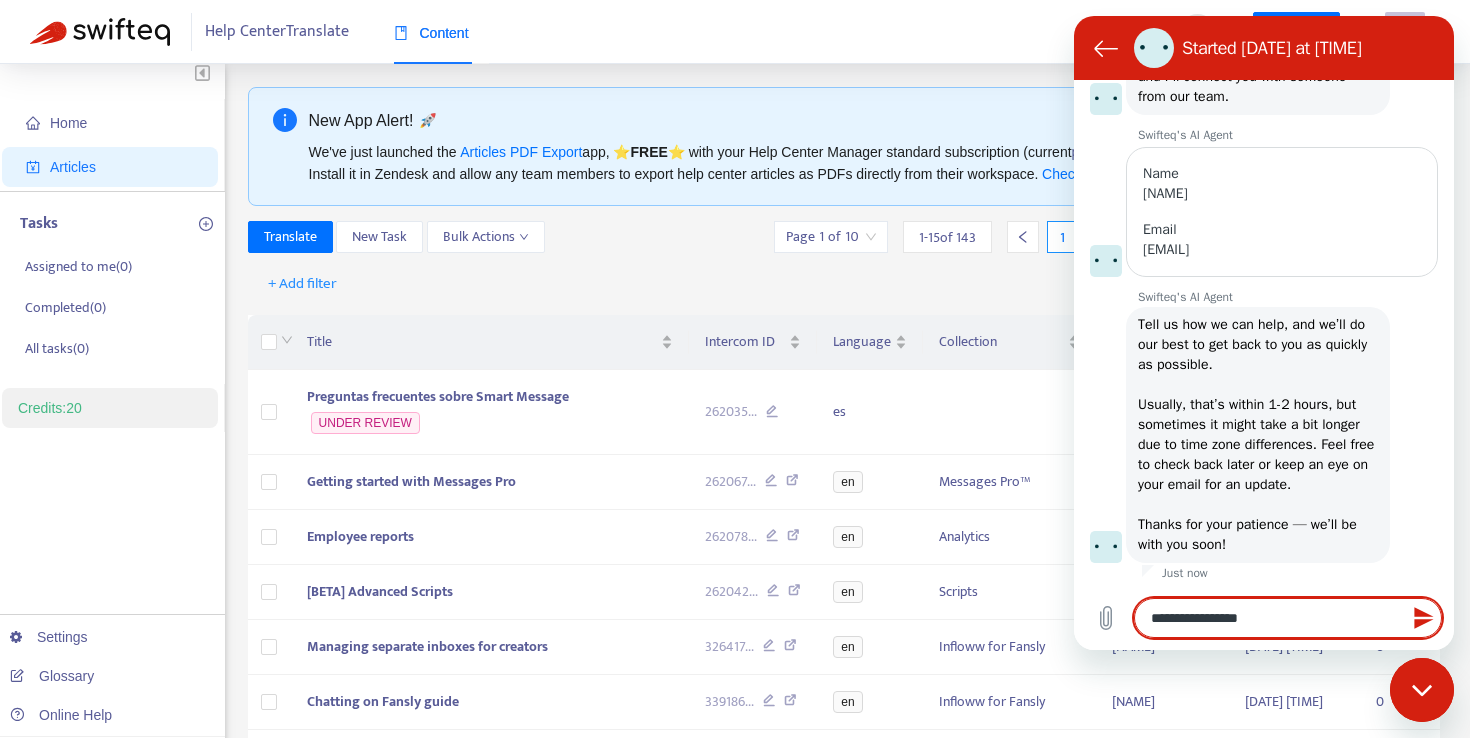 type on "**********" 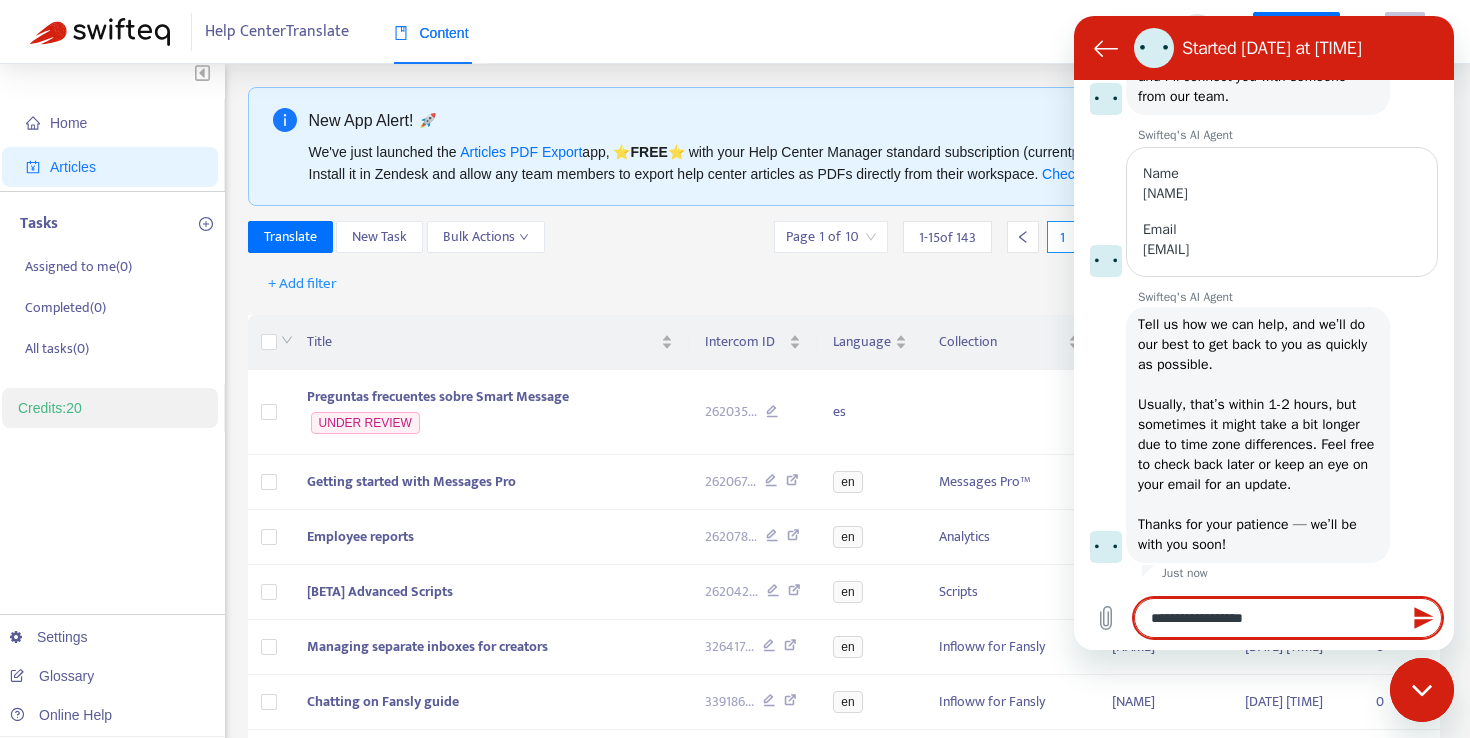 type on "**********" 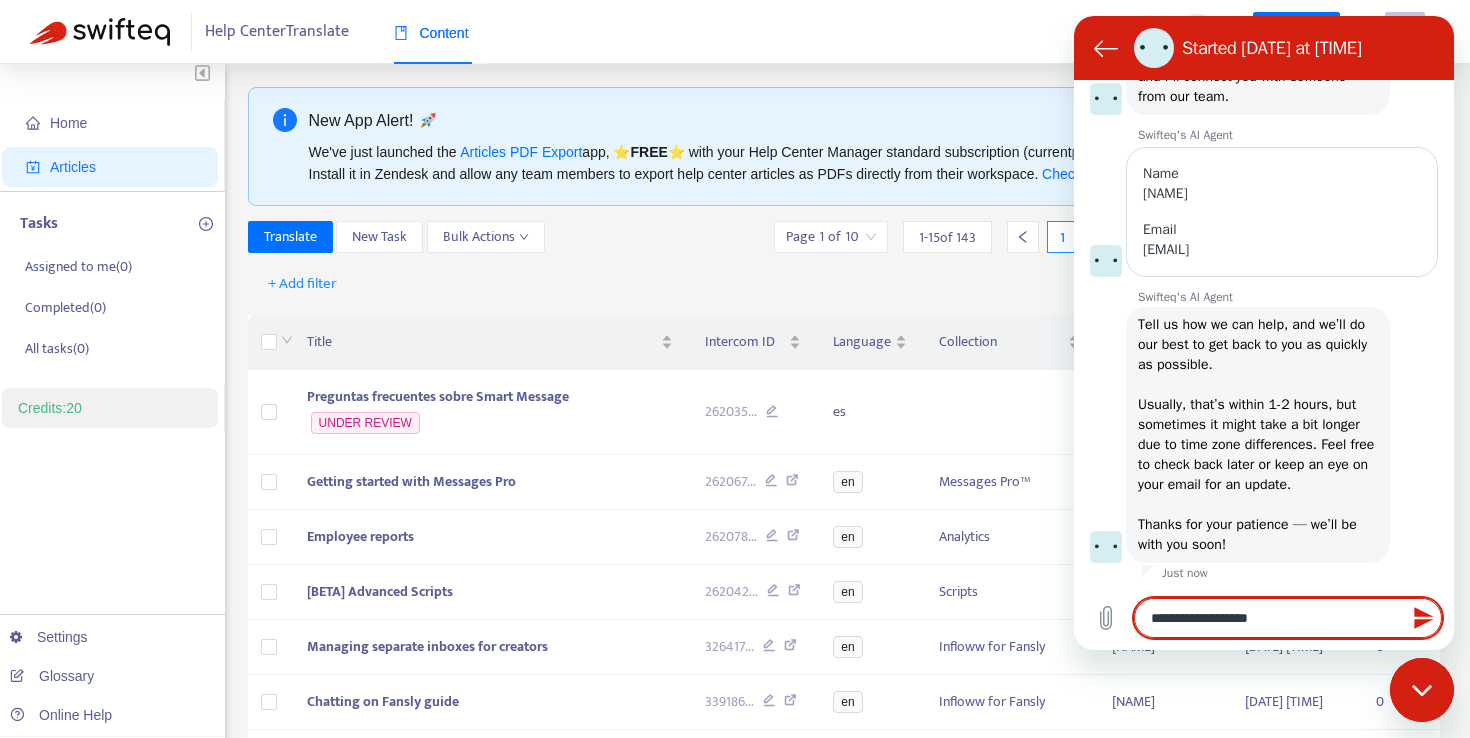 type on "**********" 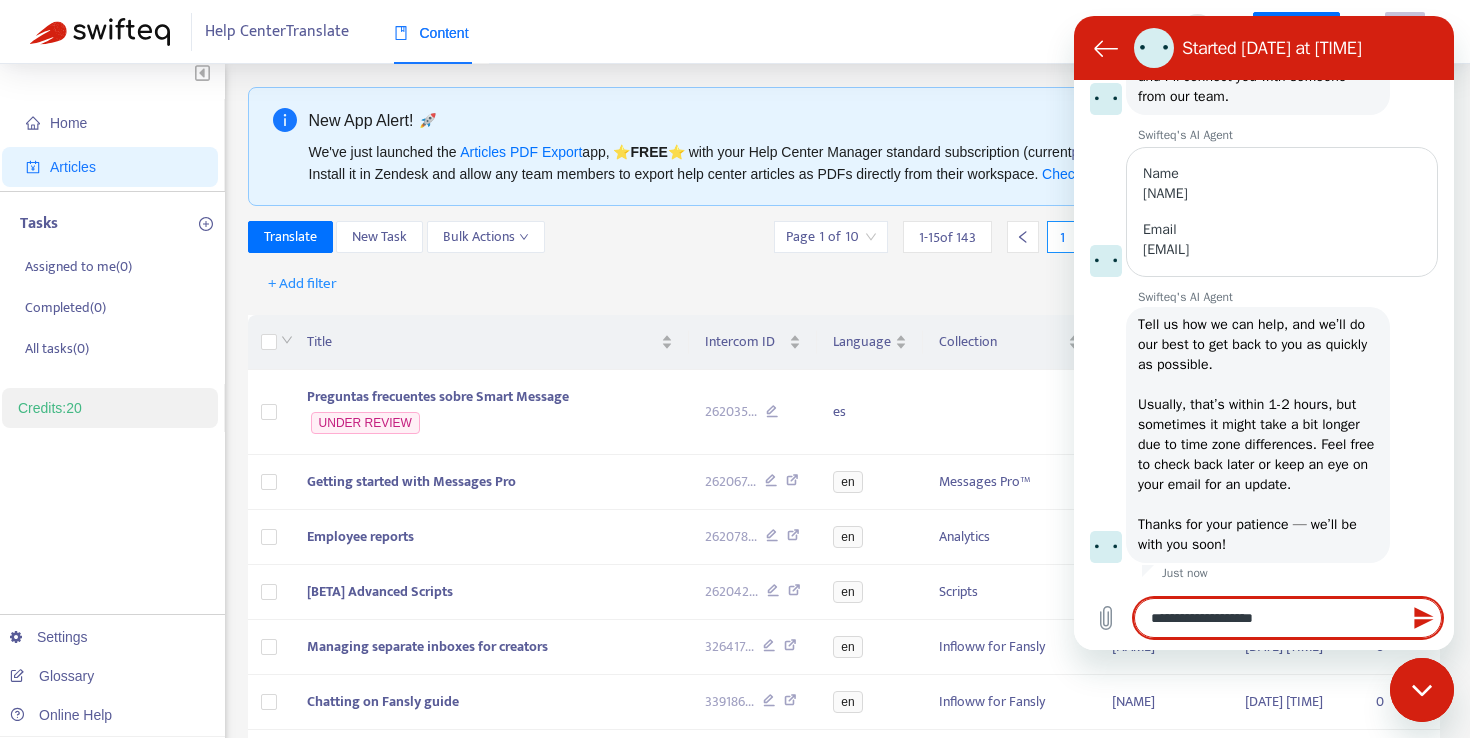 type on "**********" 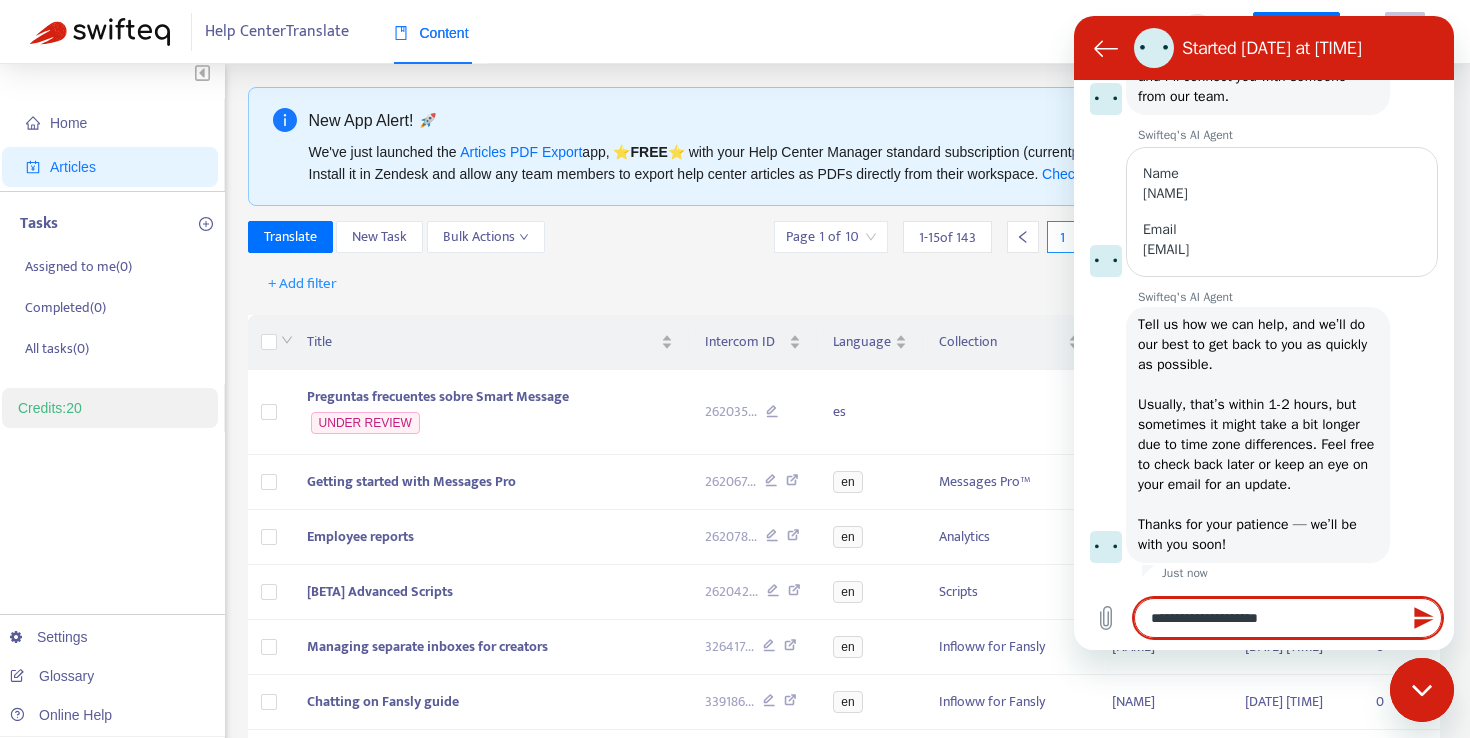 type on "**********" 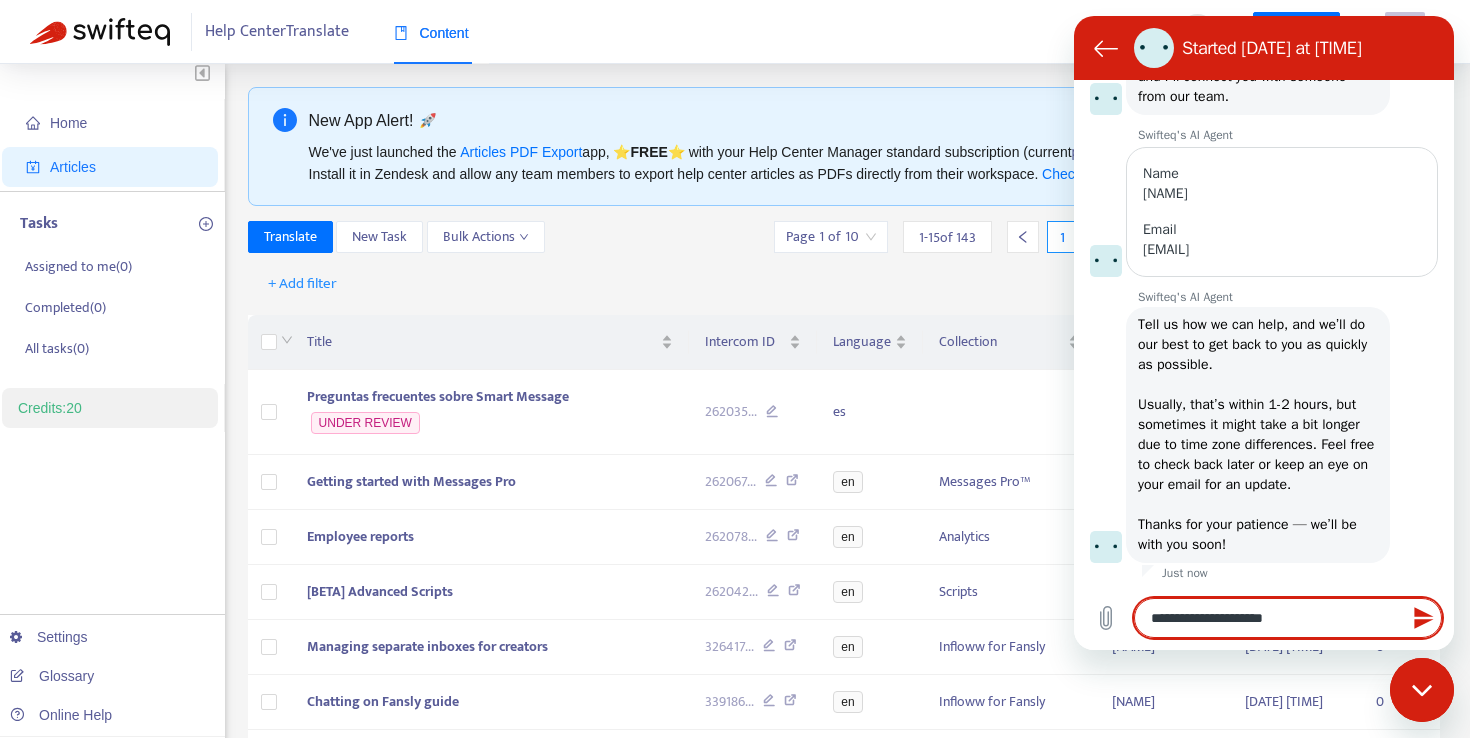 type on "**********" 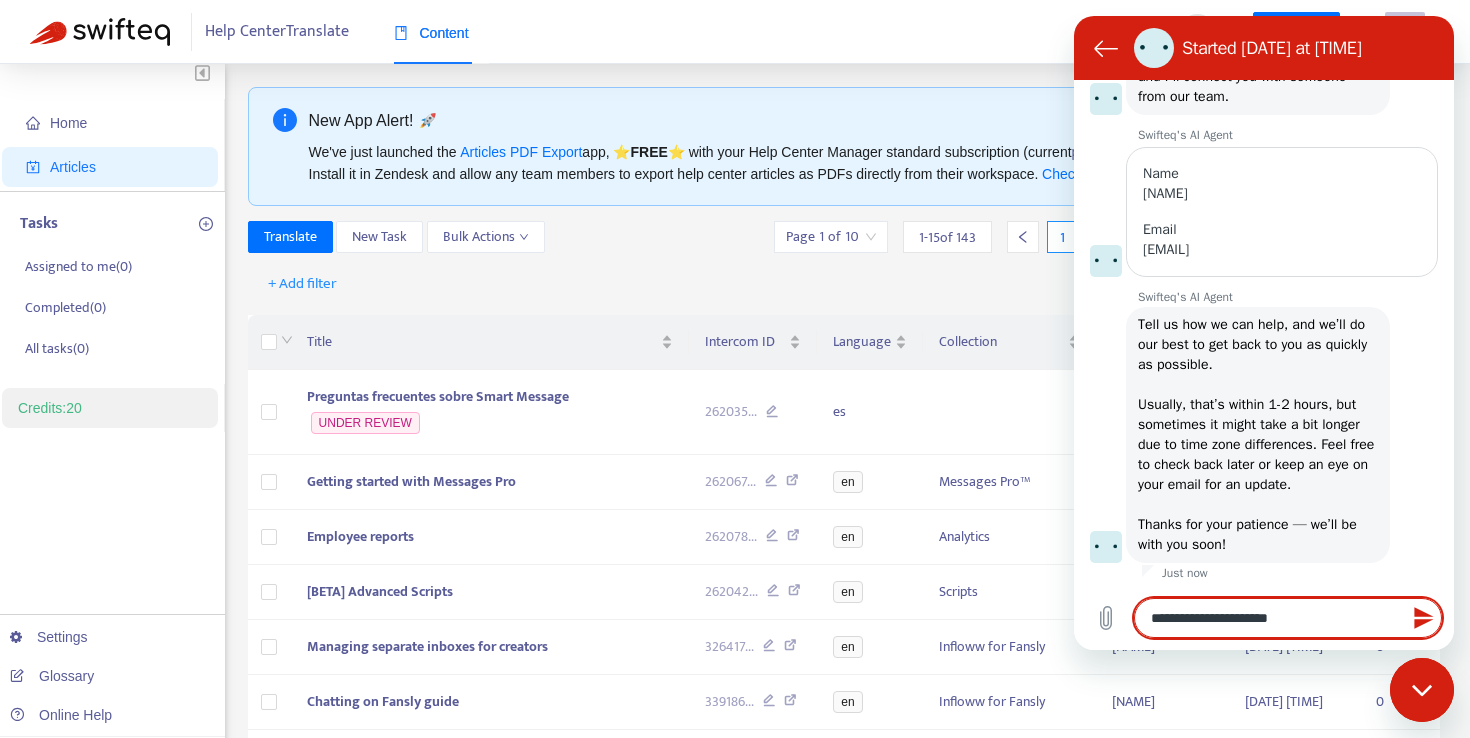 type on "**********" 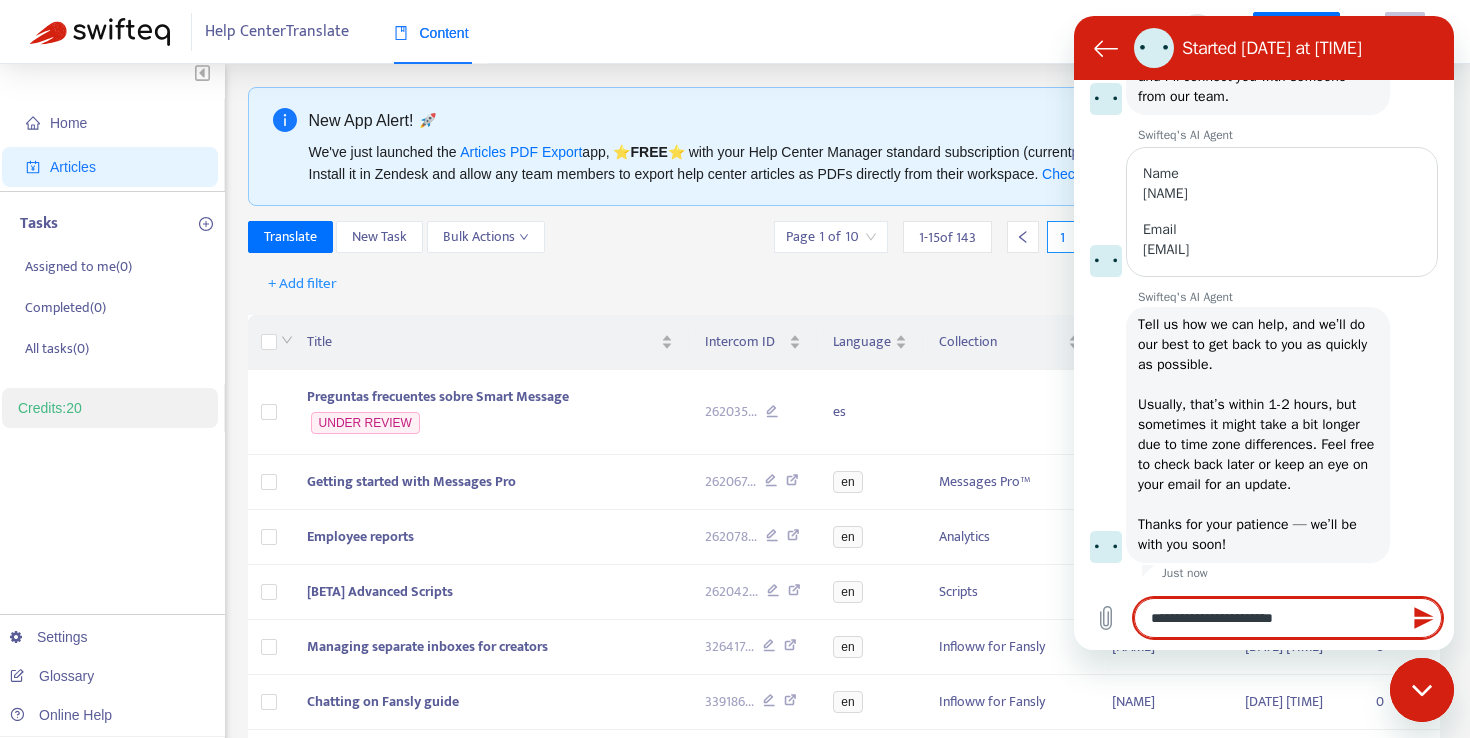 type on "**********" 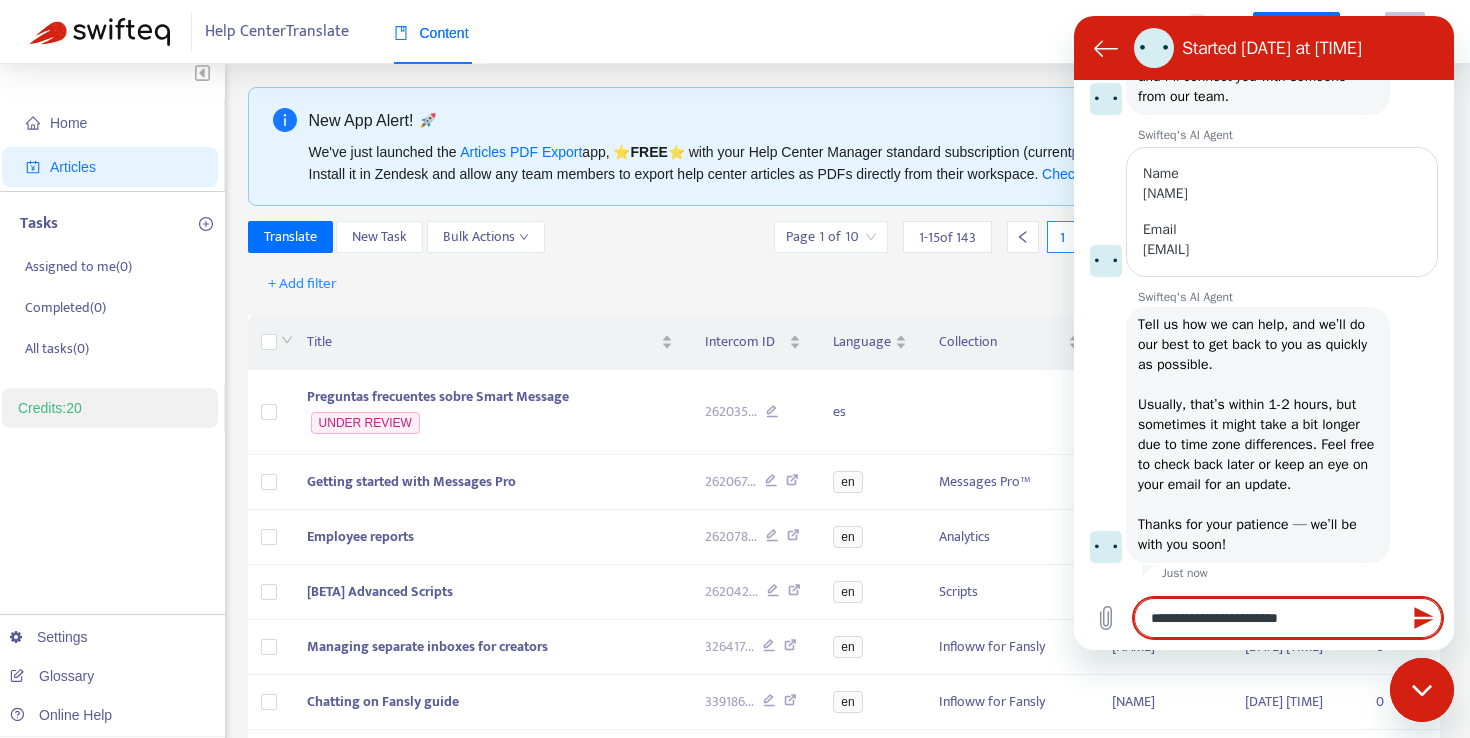 type on "*" 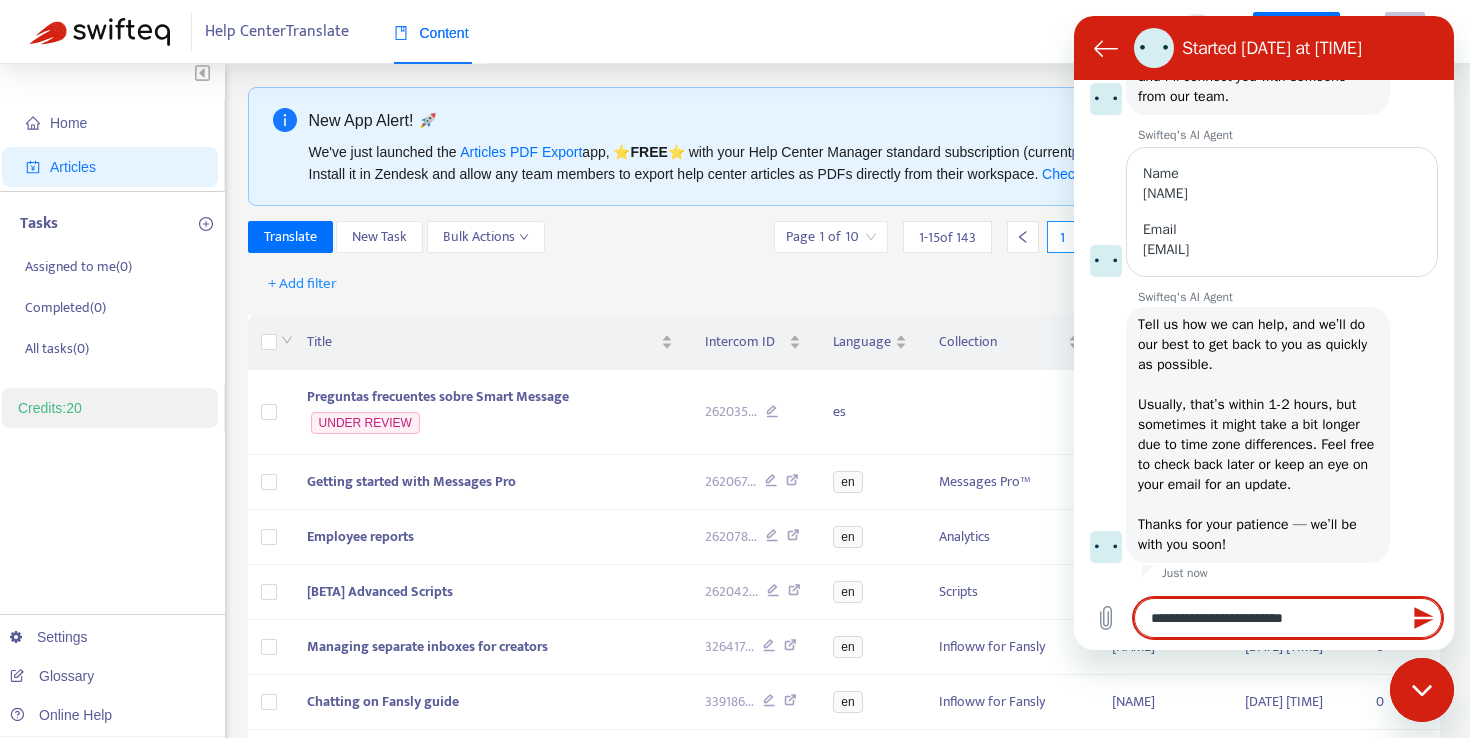 type on "**********" 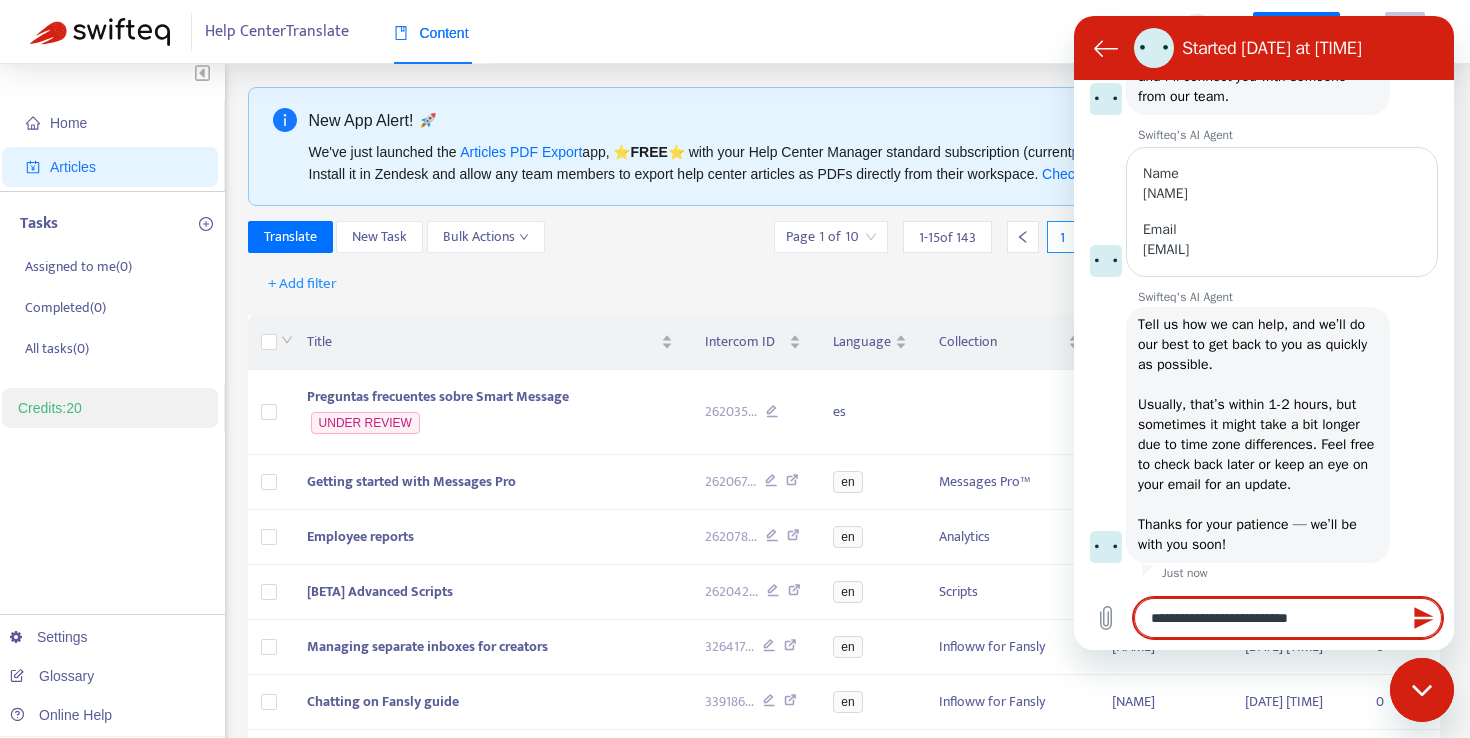 type on "*" 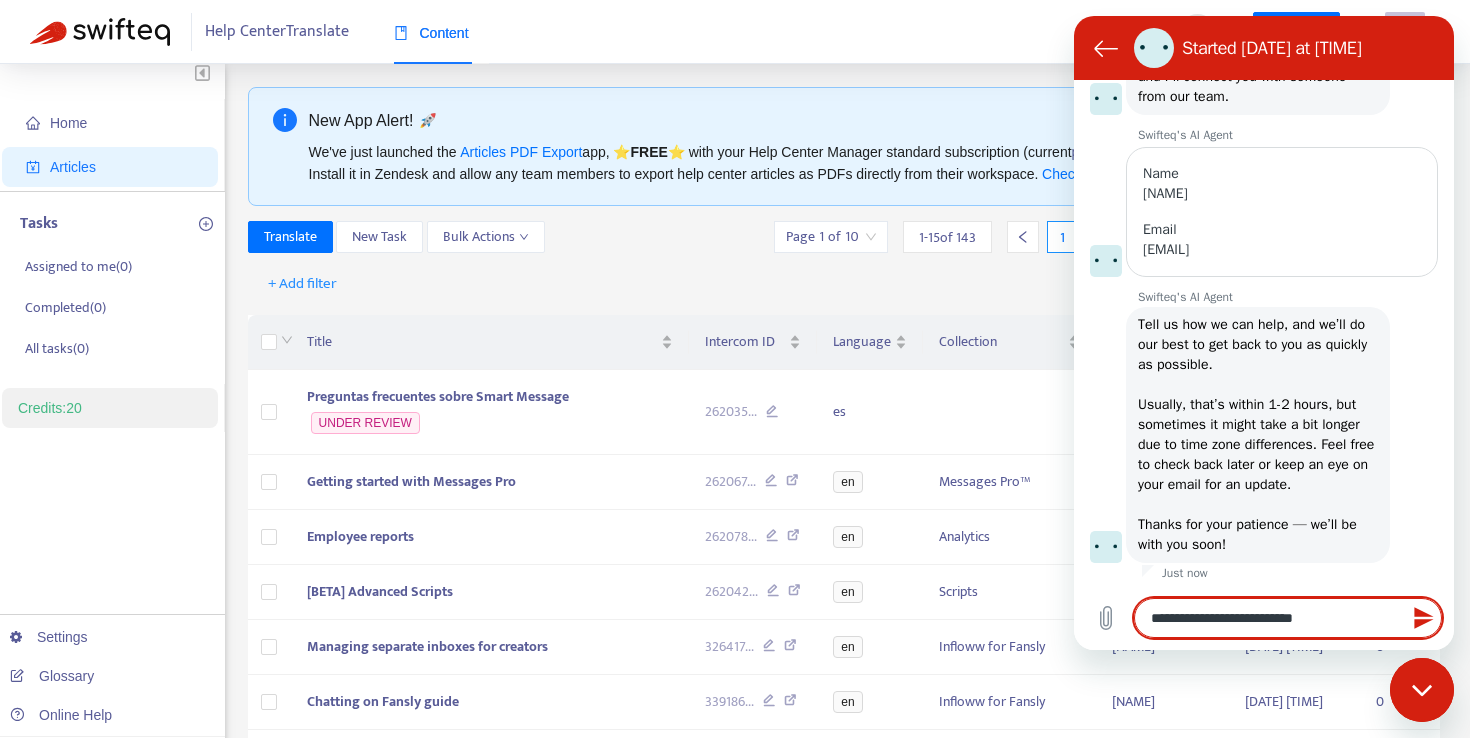 type on "**********" 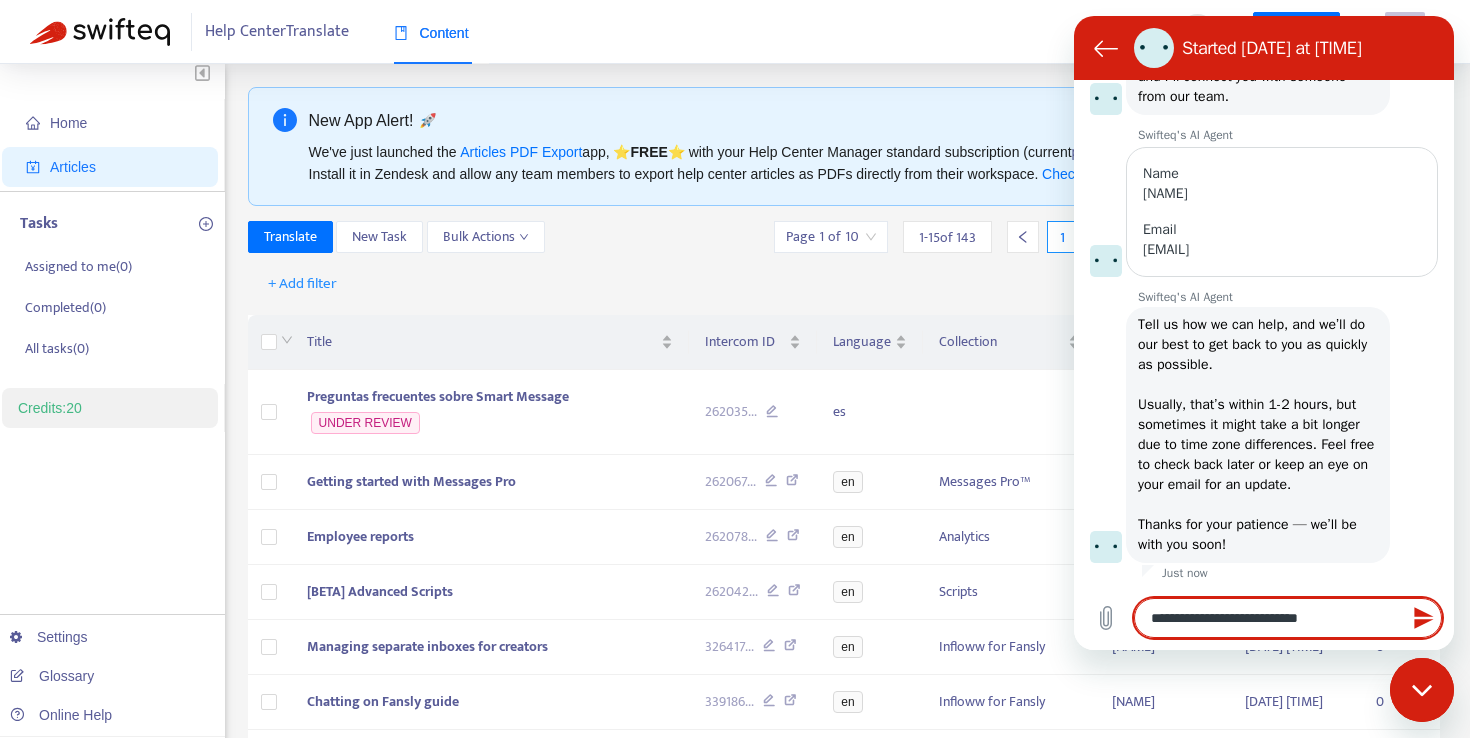 type on "**********" 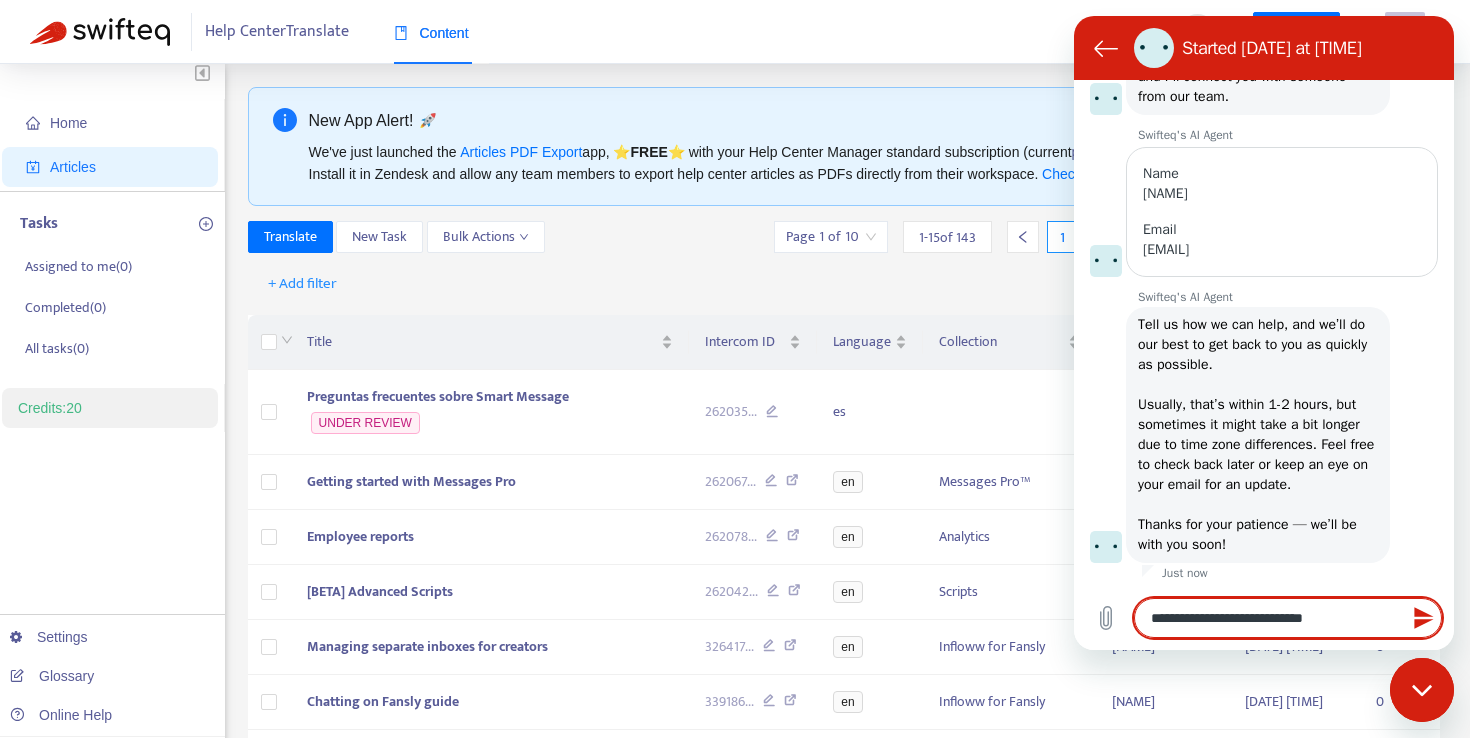 type on "**********" 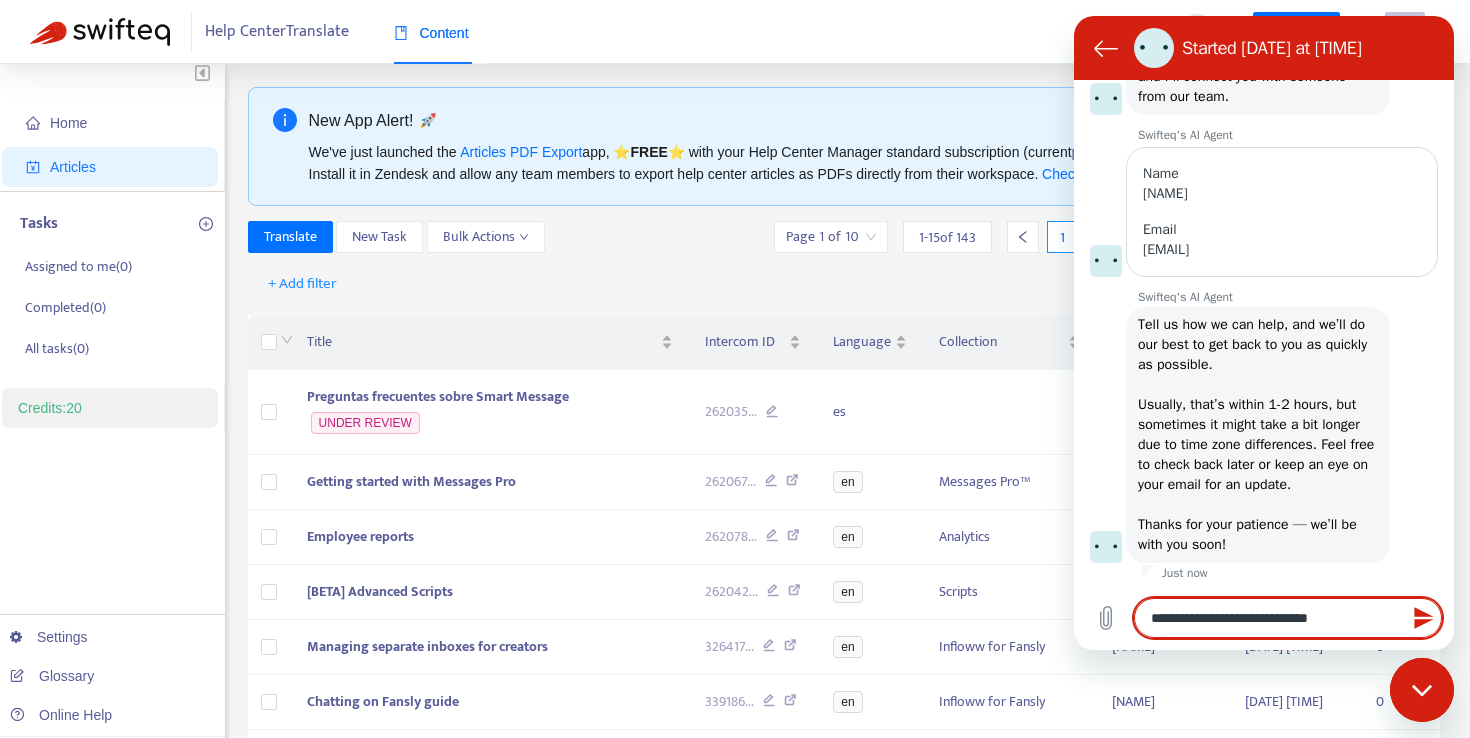 type on "**********" 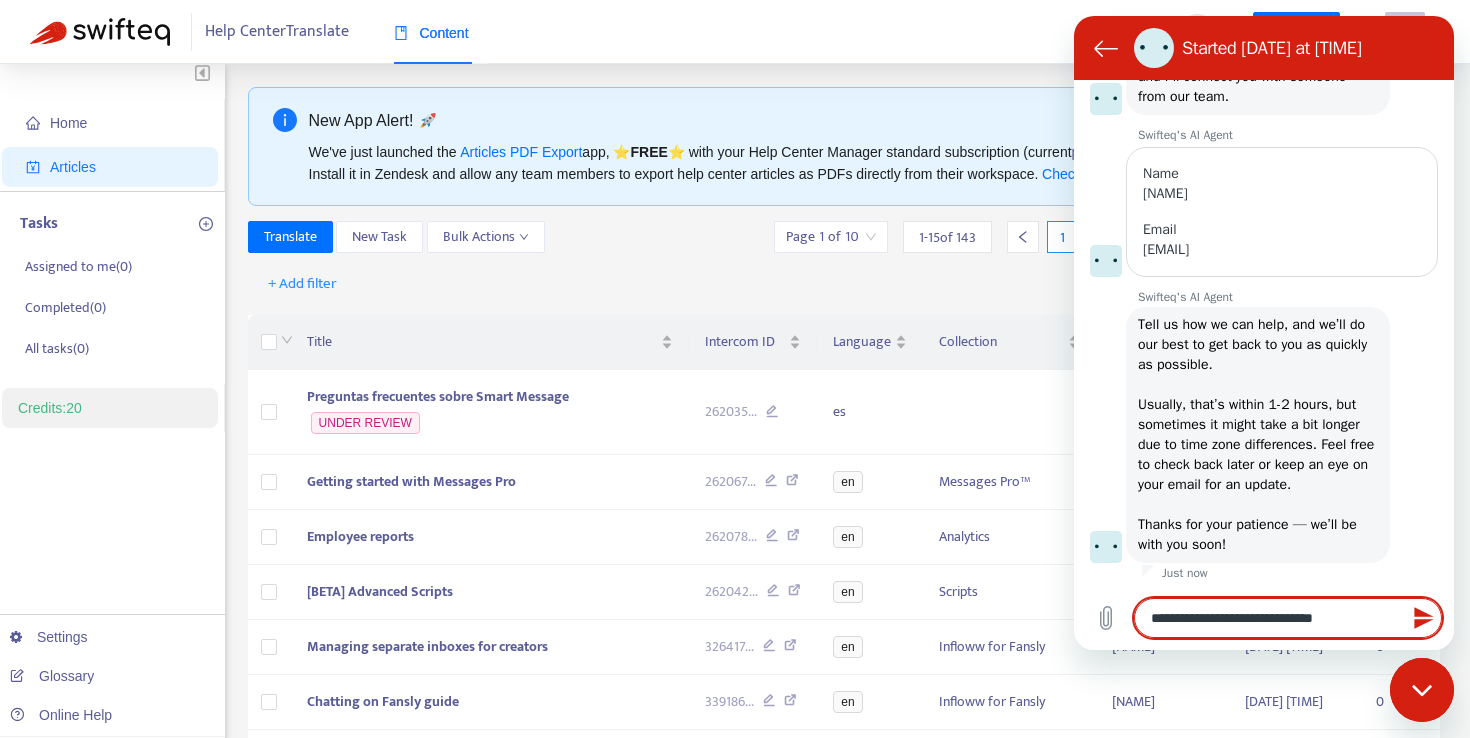 type on "**********" 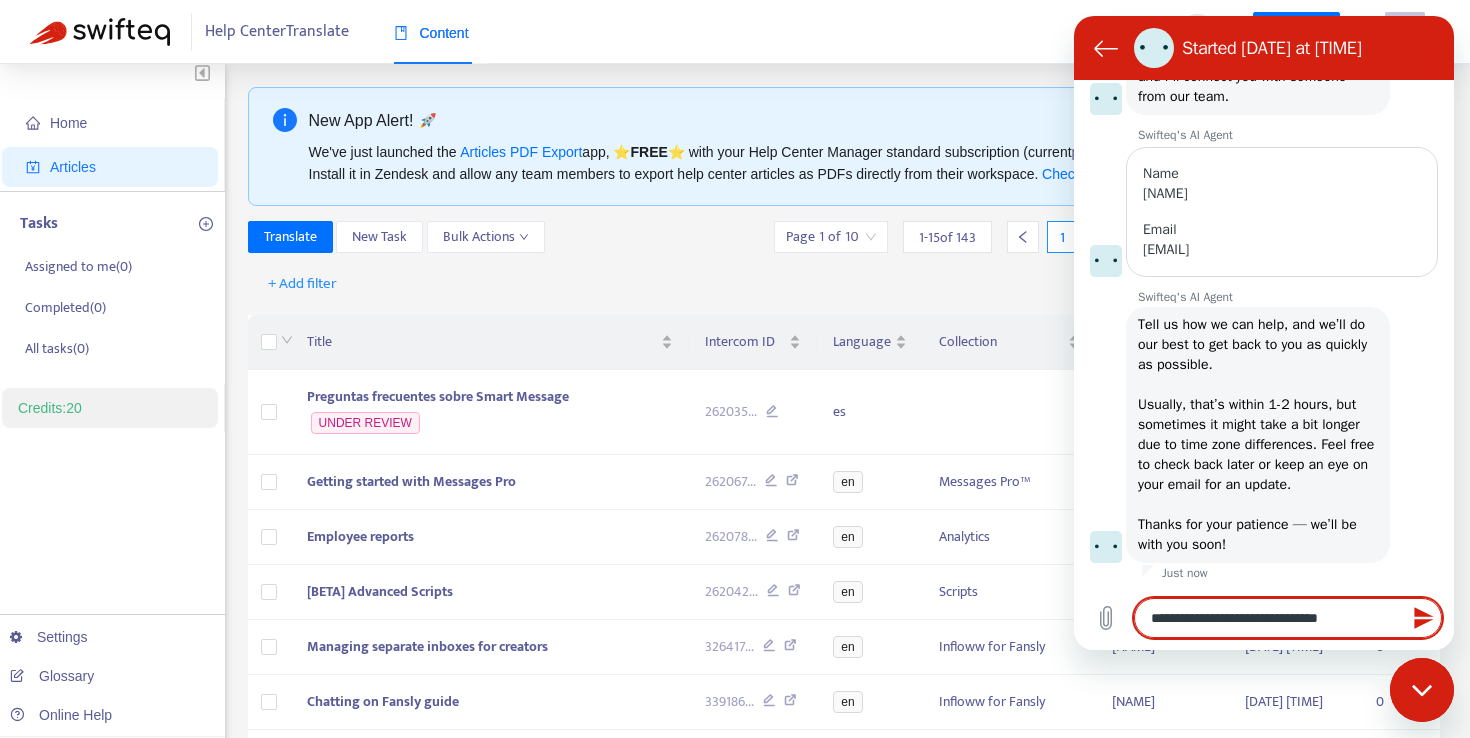 type on "*" 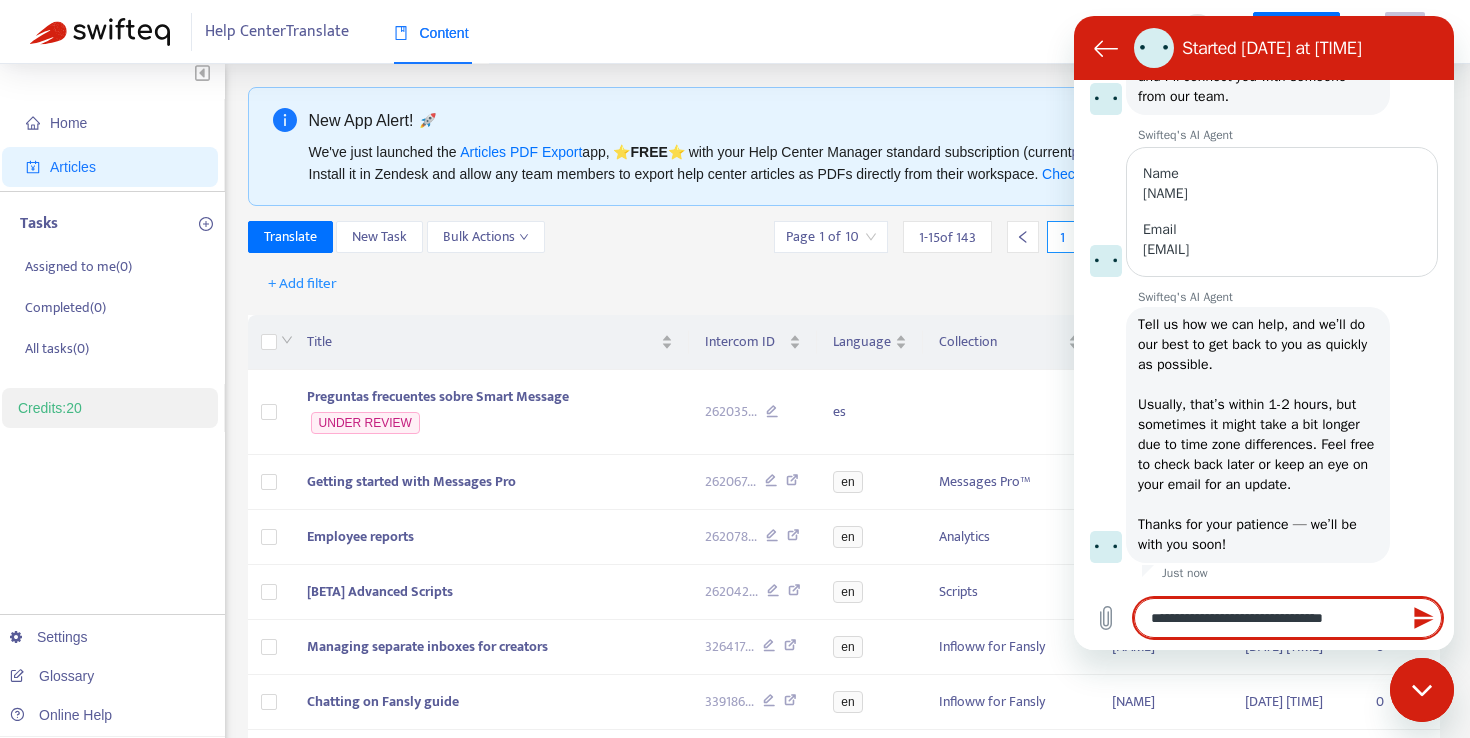 type on "**********" 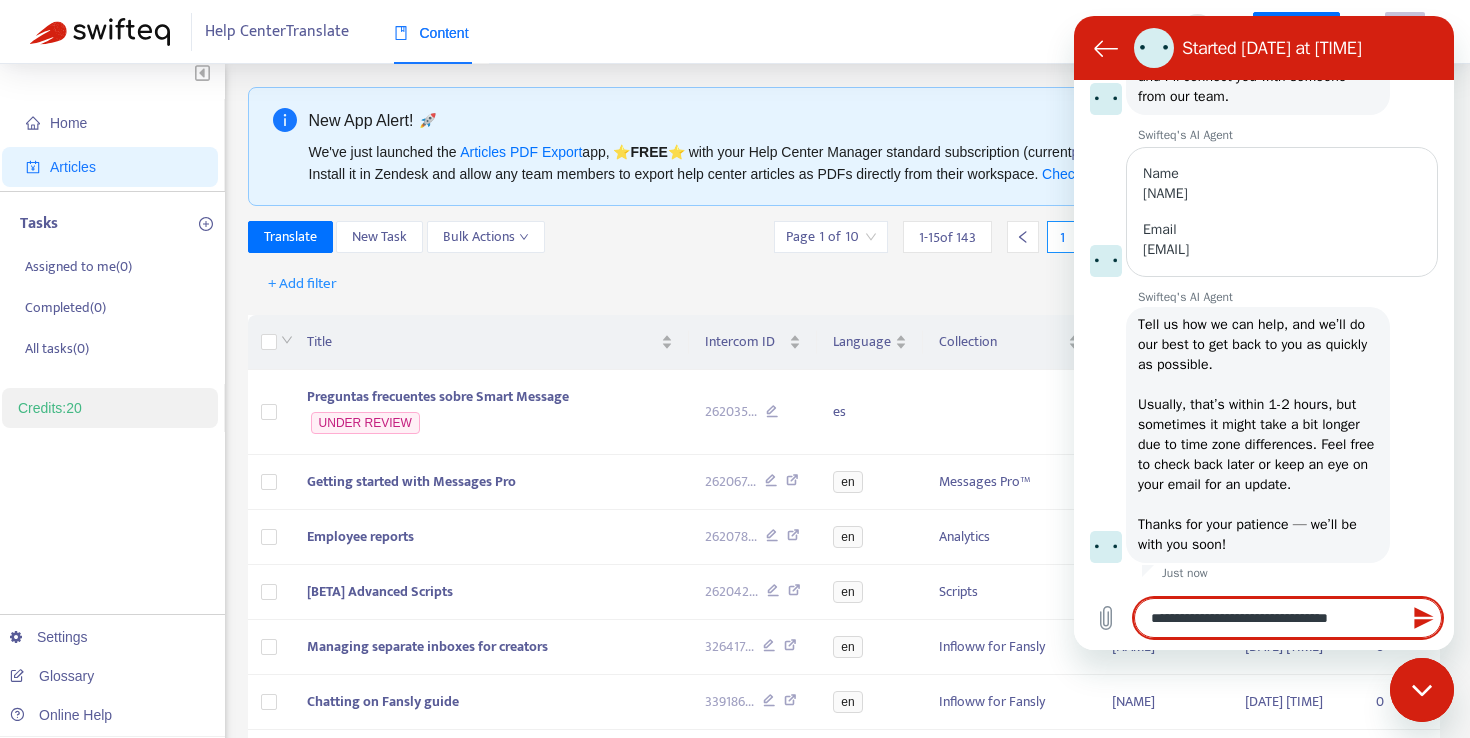 type on "**********" 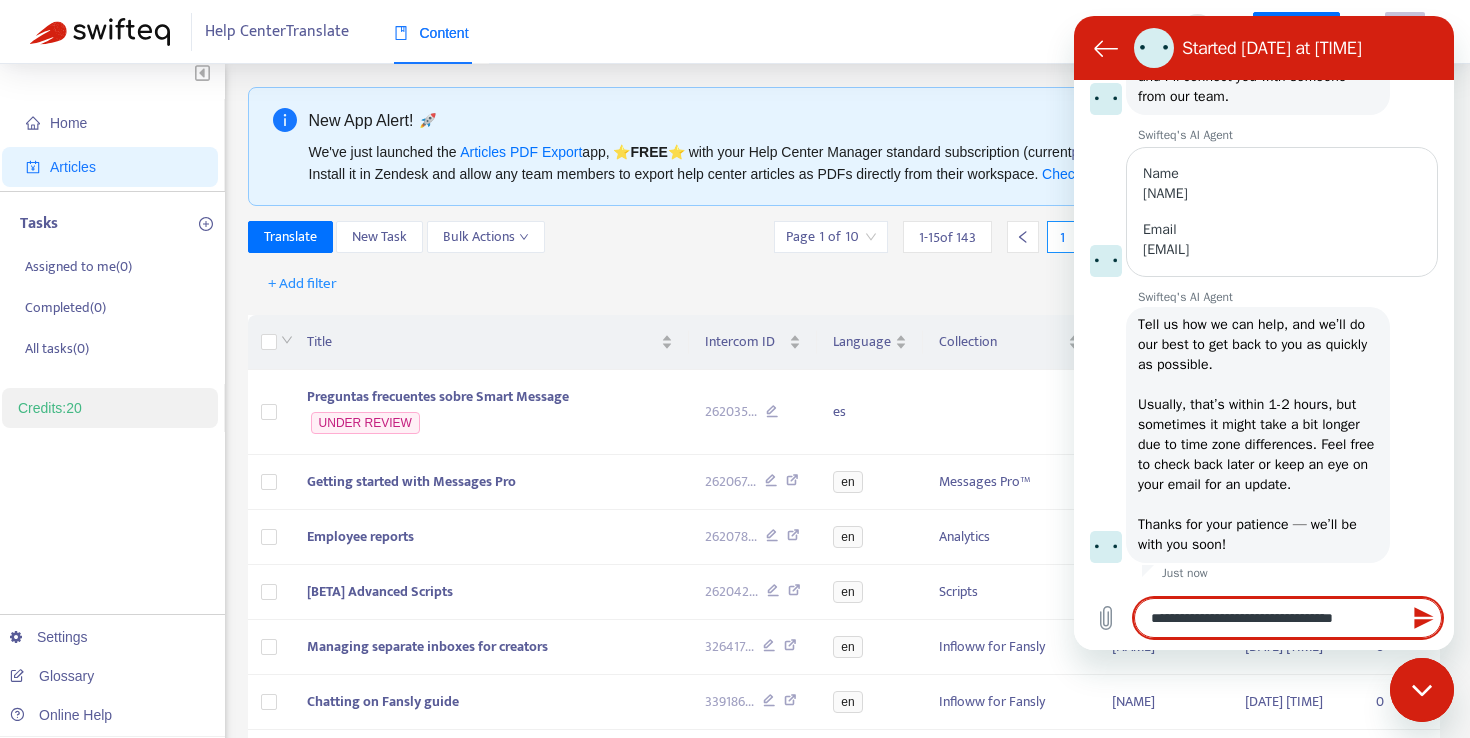 type on "**********" 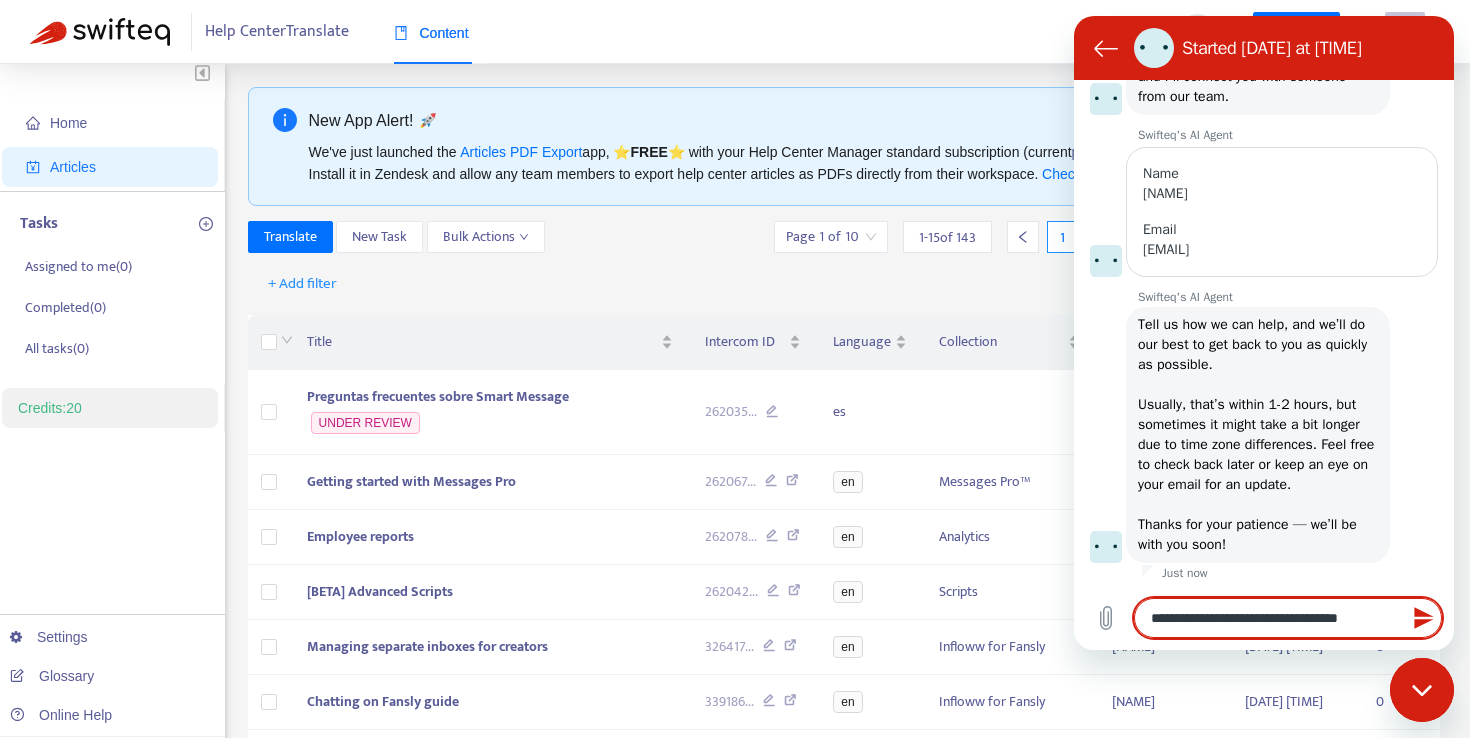 type on "**********" 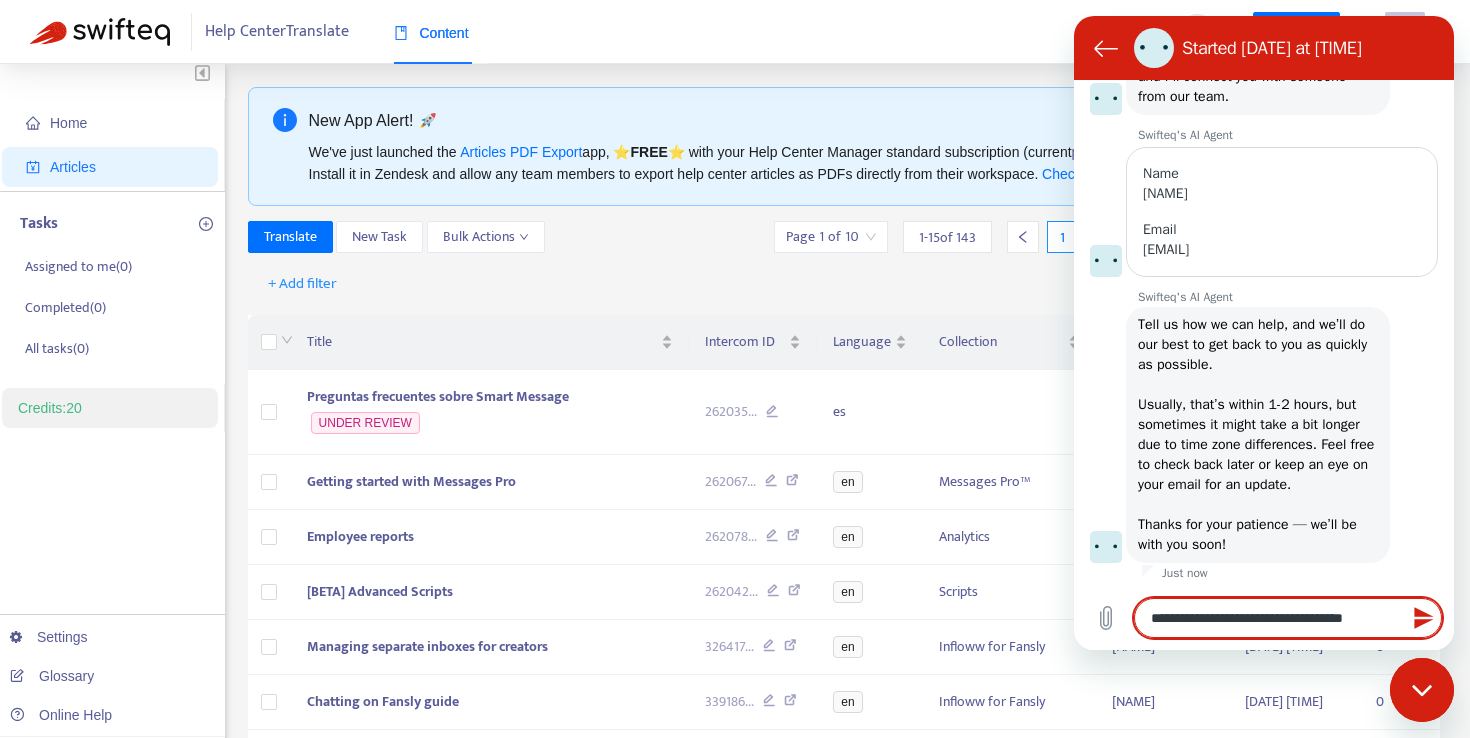 type on "**********" 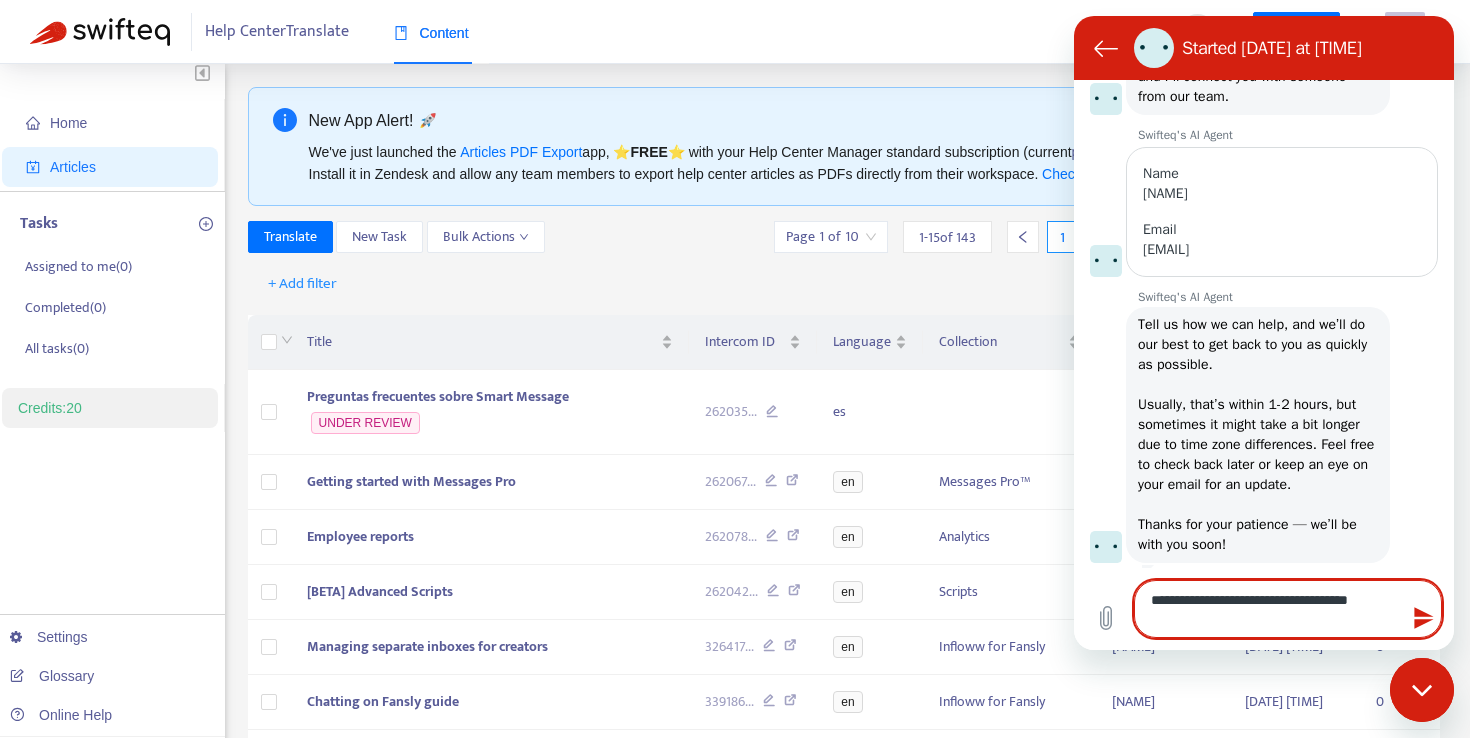 type on "**********" 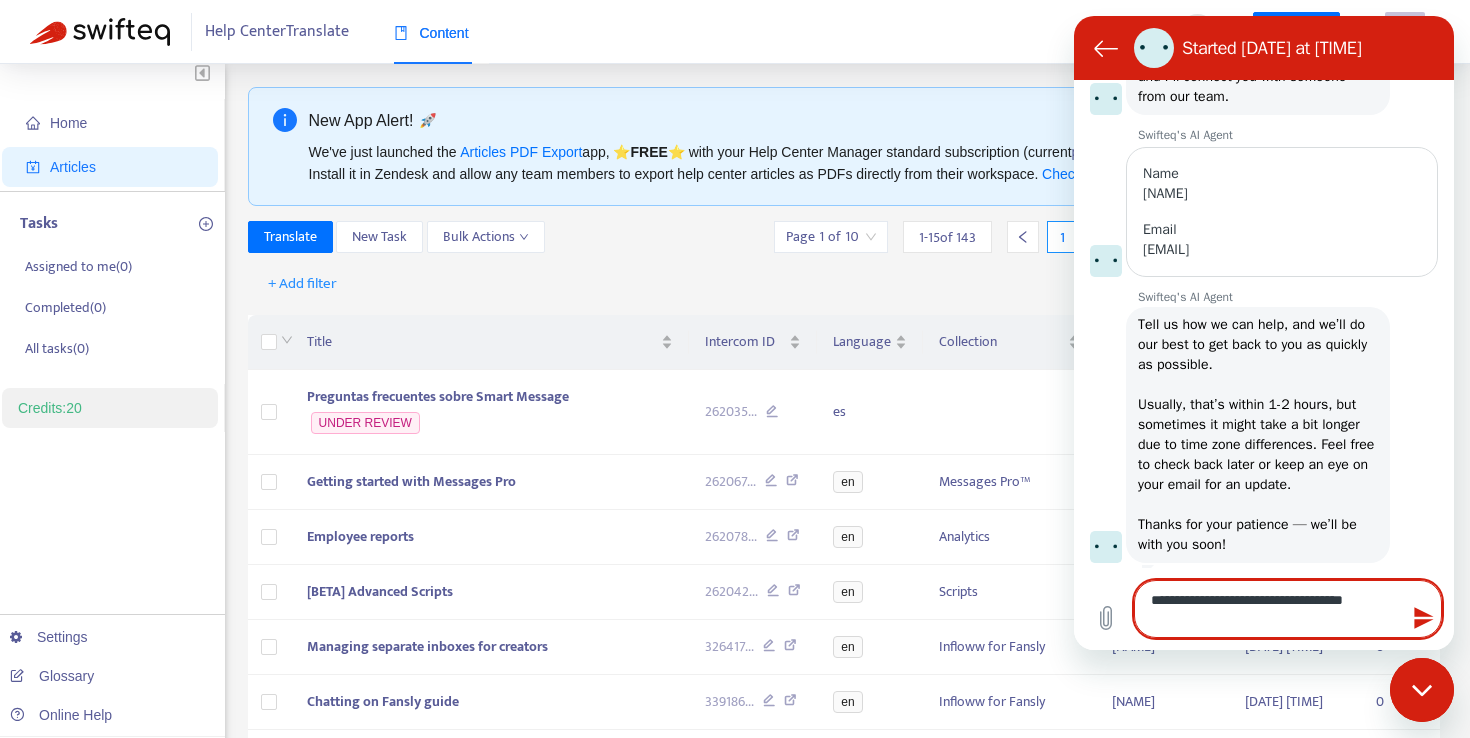 type on "**********" 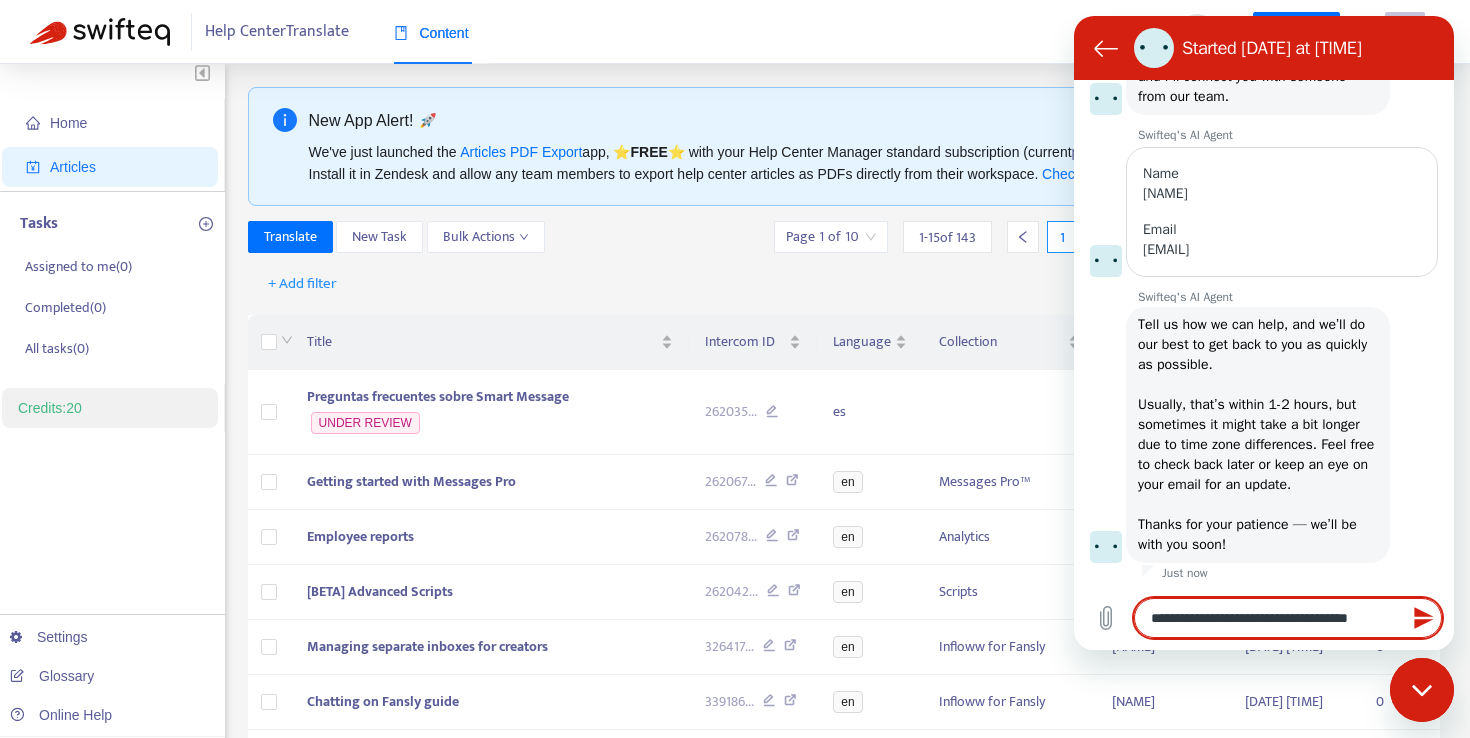 type on "**********" 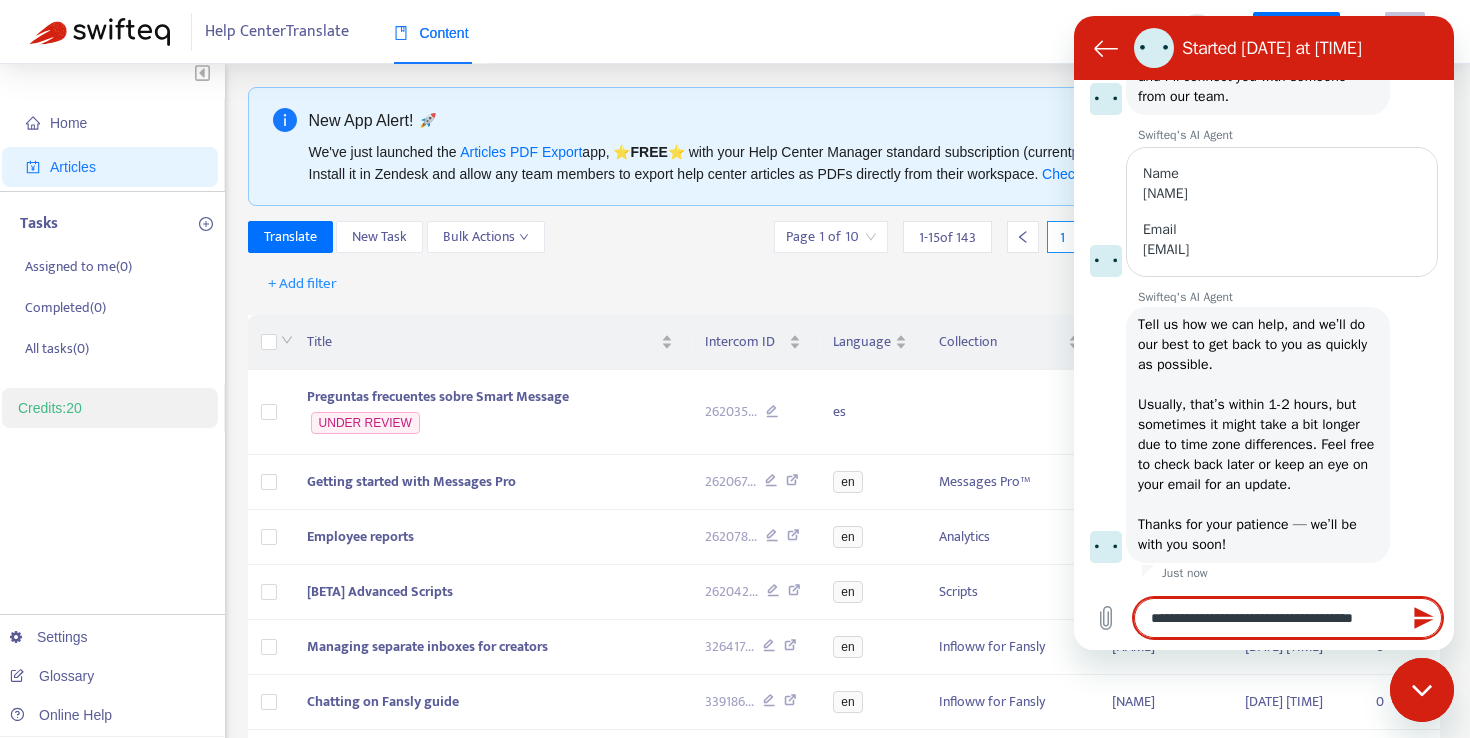 type on "**********" 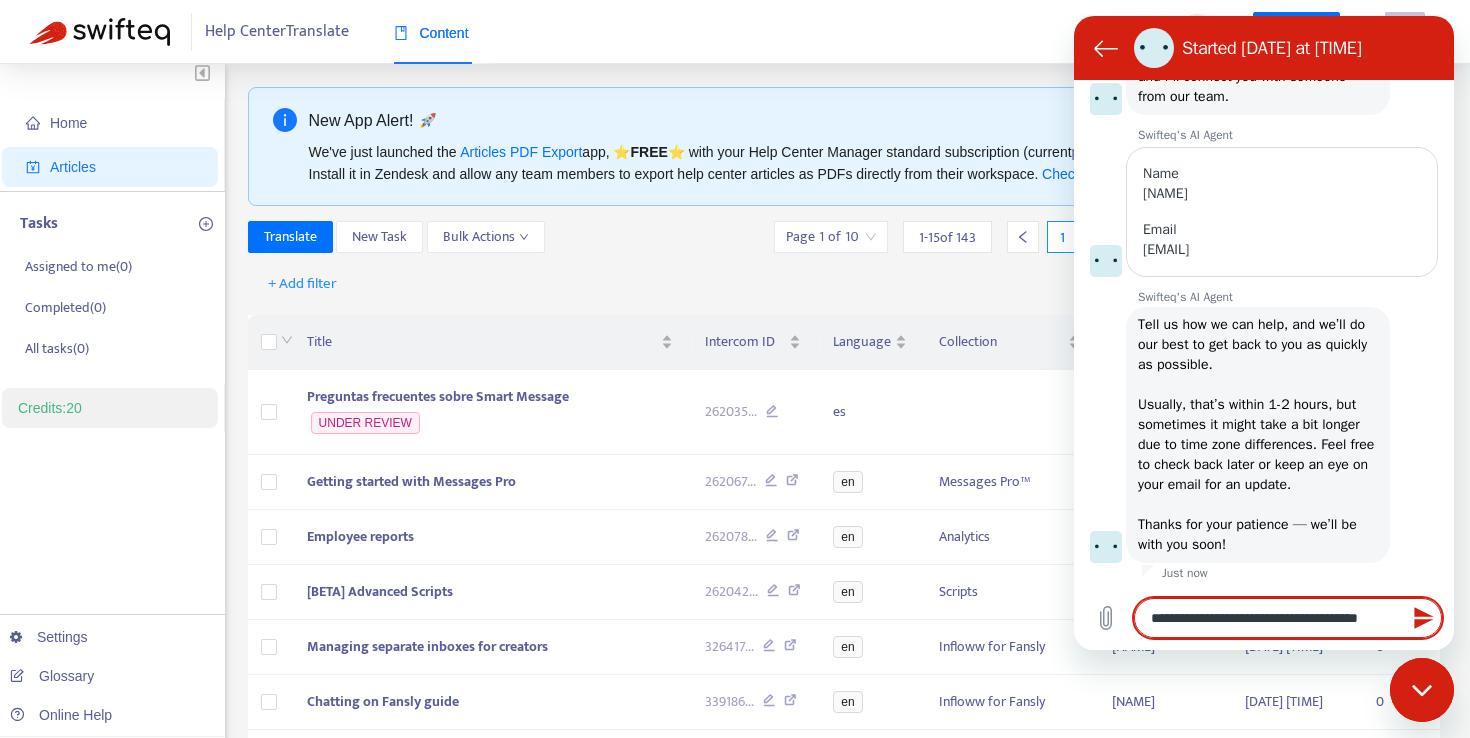 type on "**********" 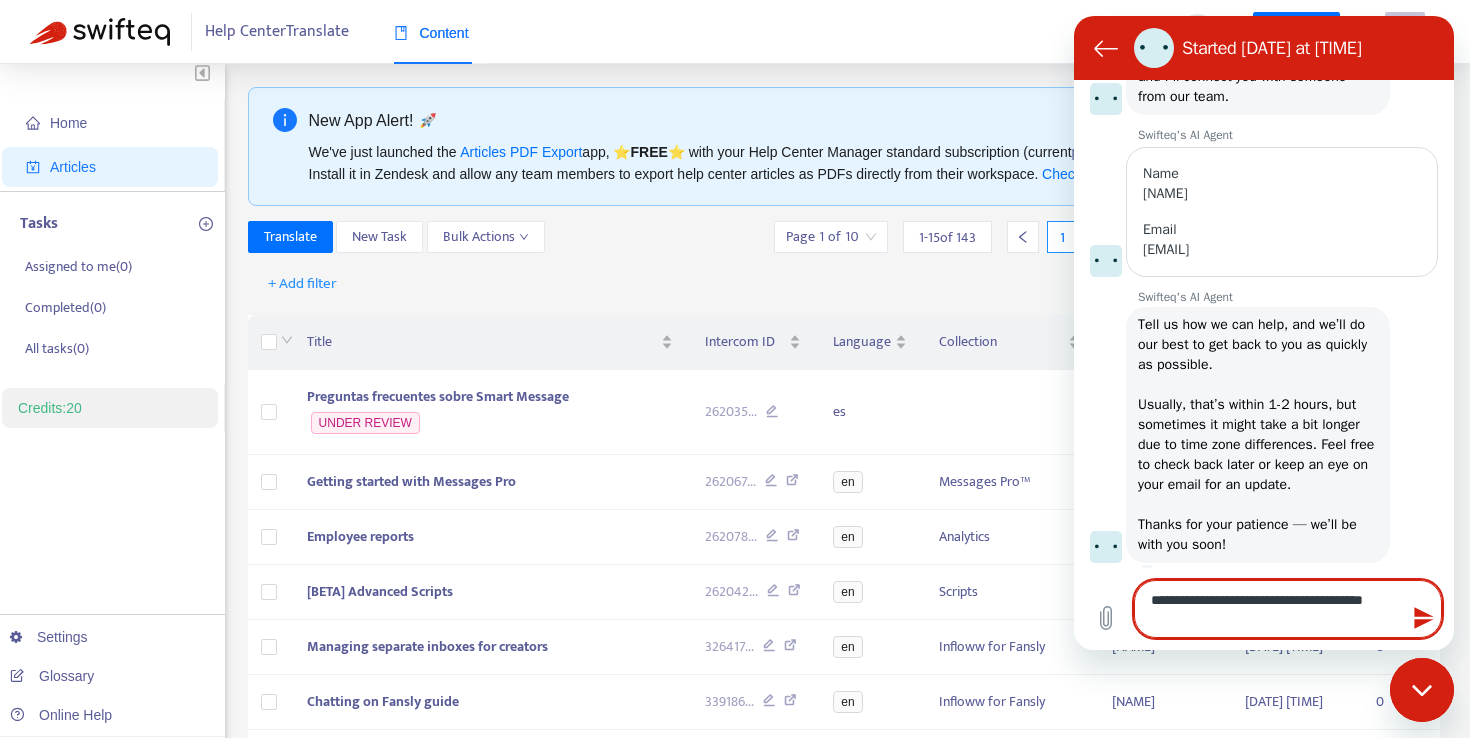type on "**********" 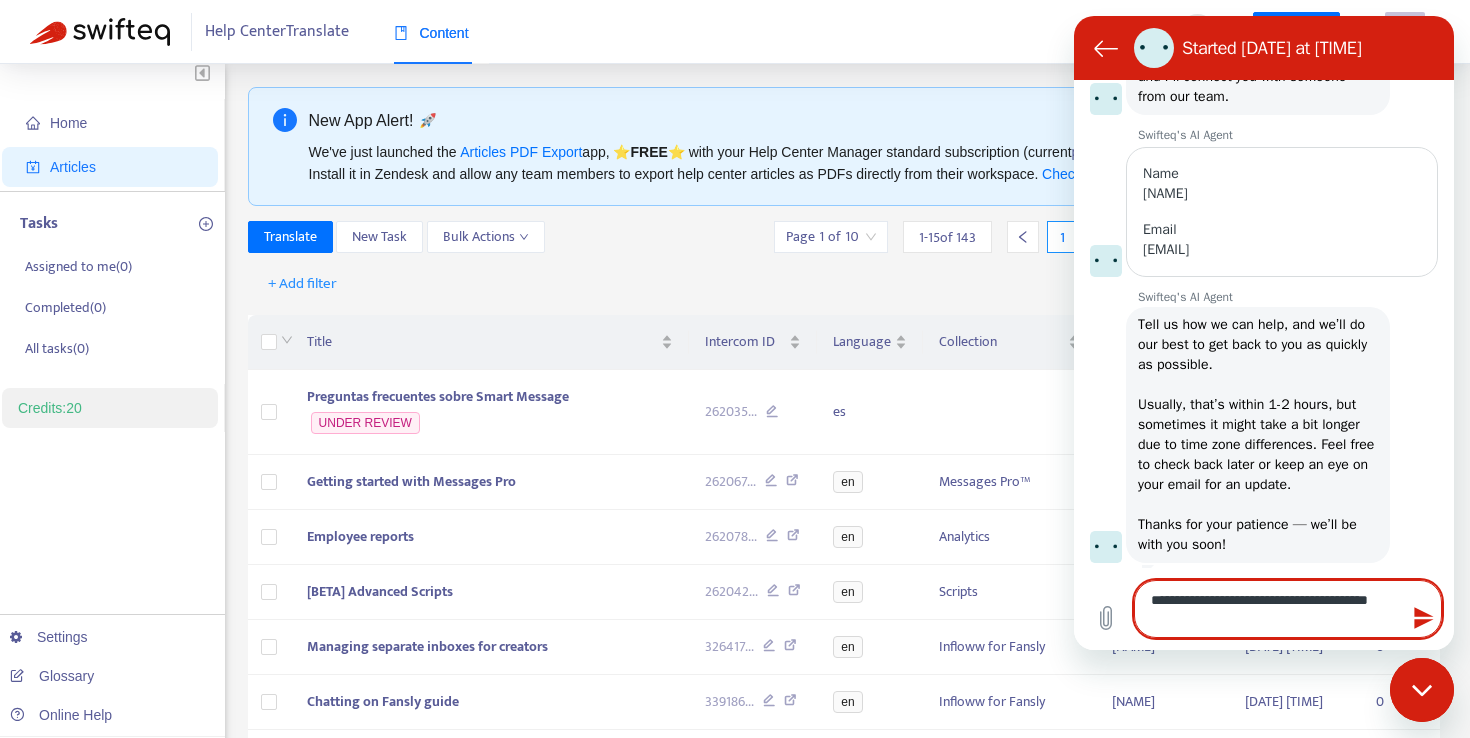 type on "**********" 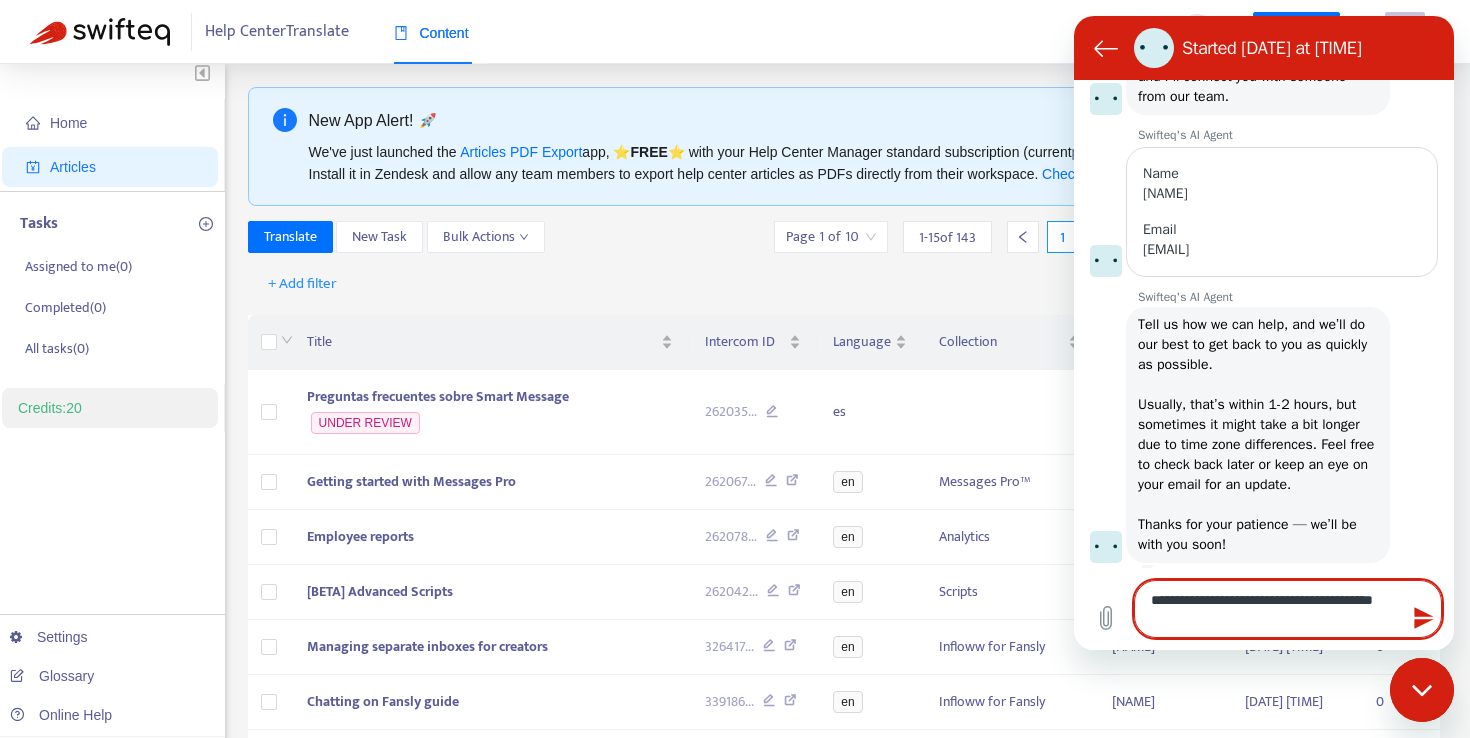type on "**********" 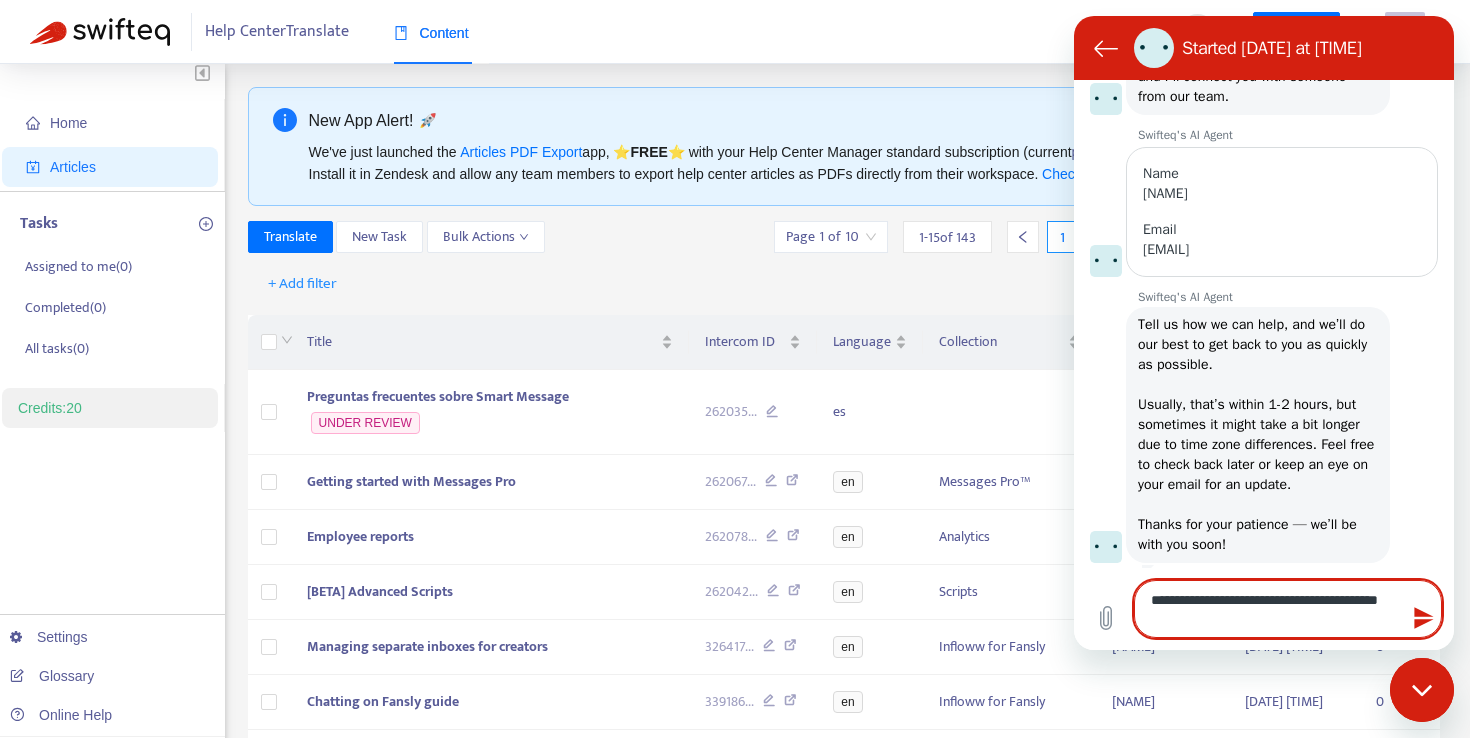 type on "**********" 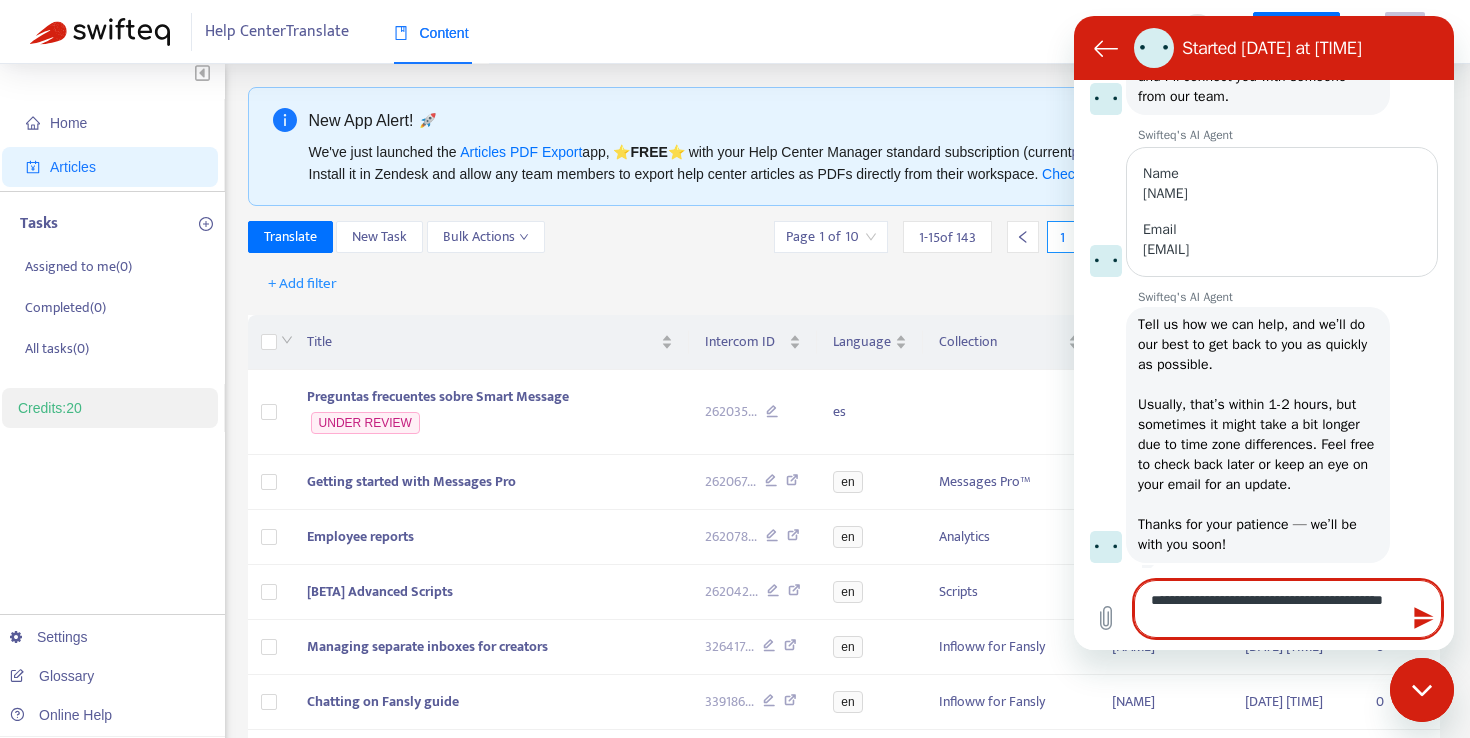 type on "**********" 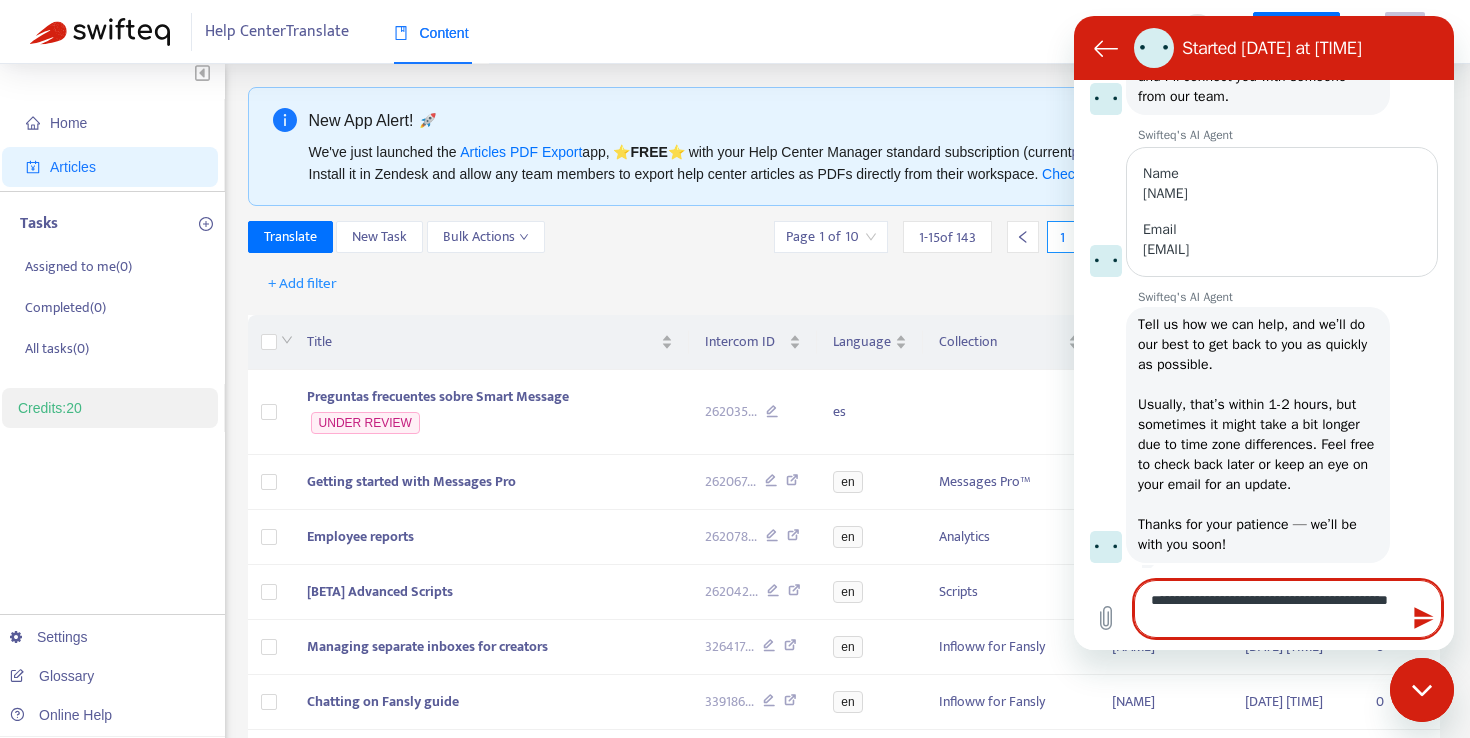 type on "**********" 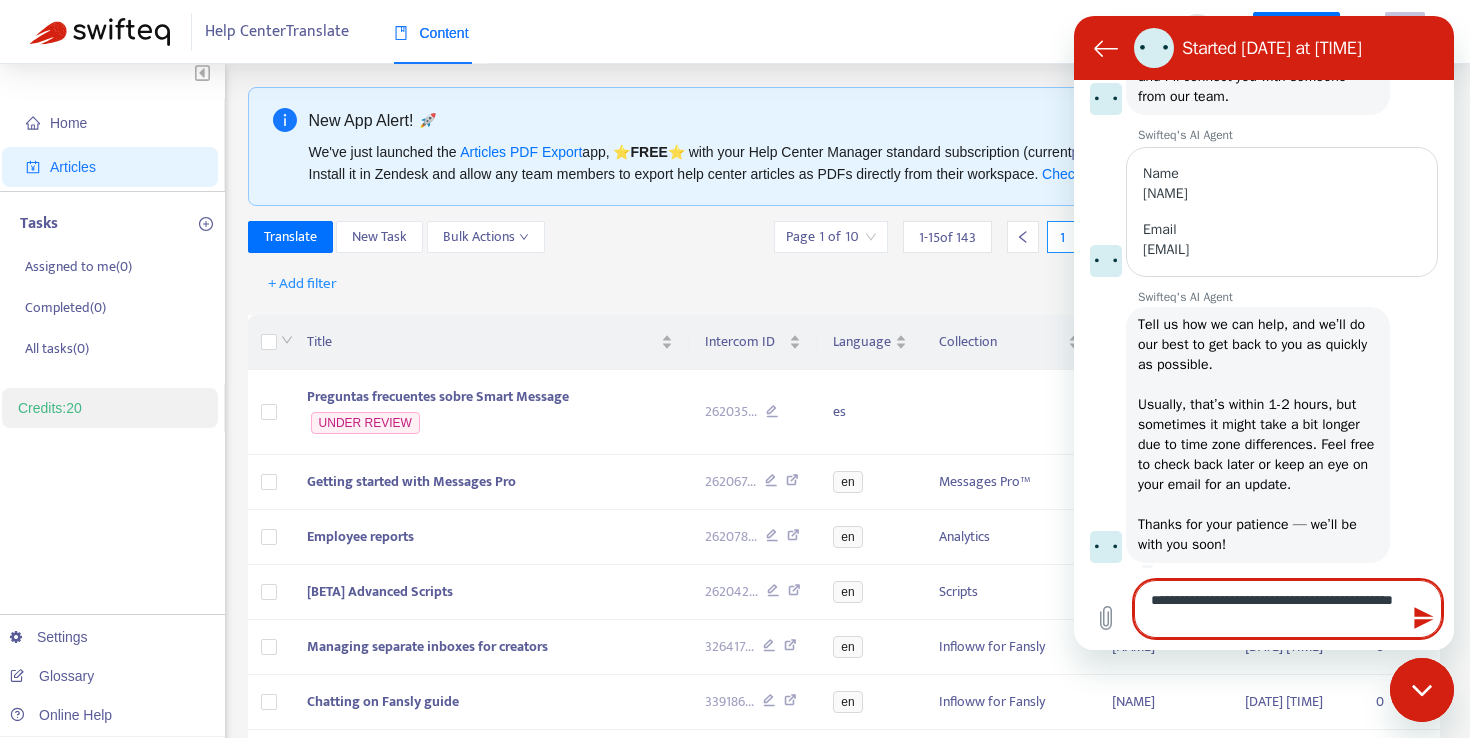 type on "**********" 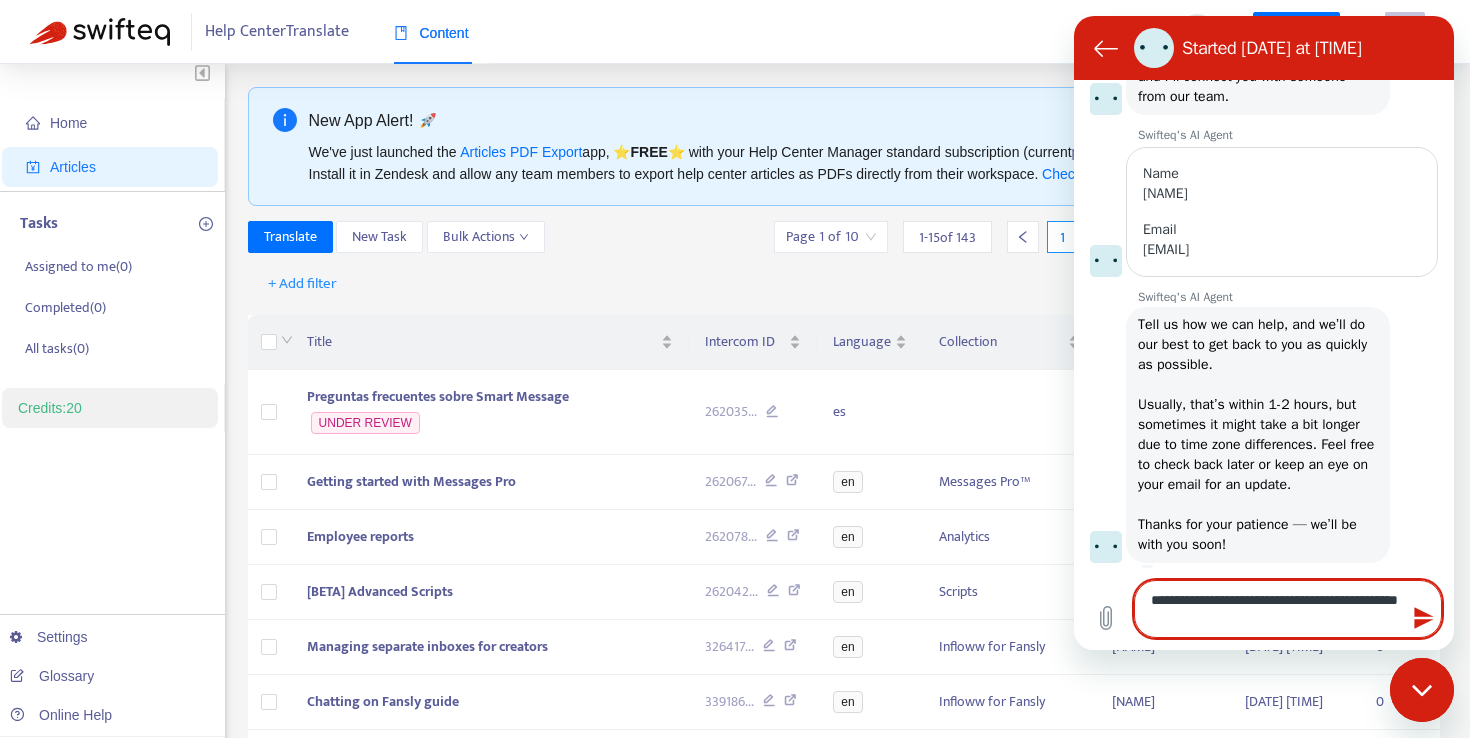 type on "**********" 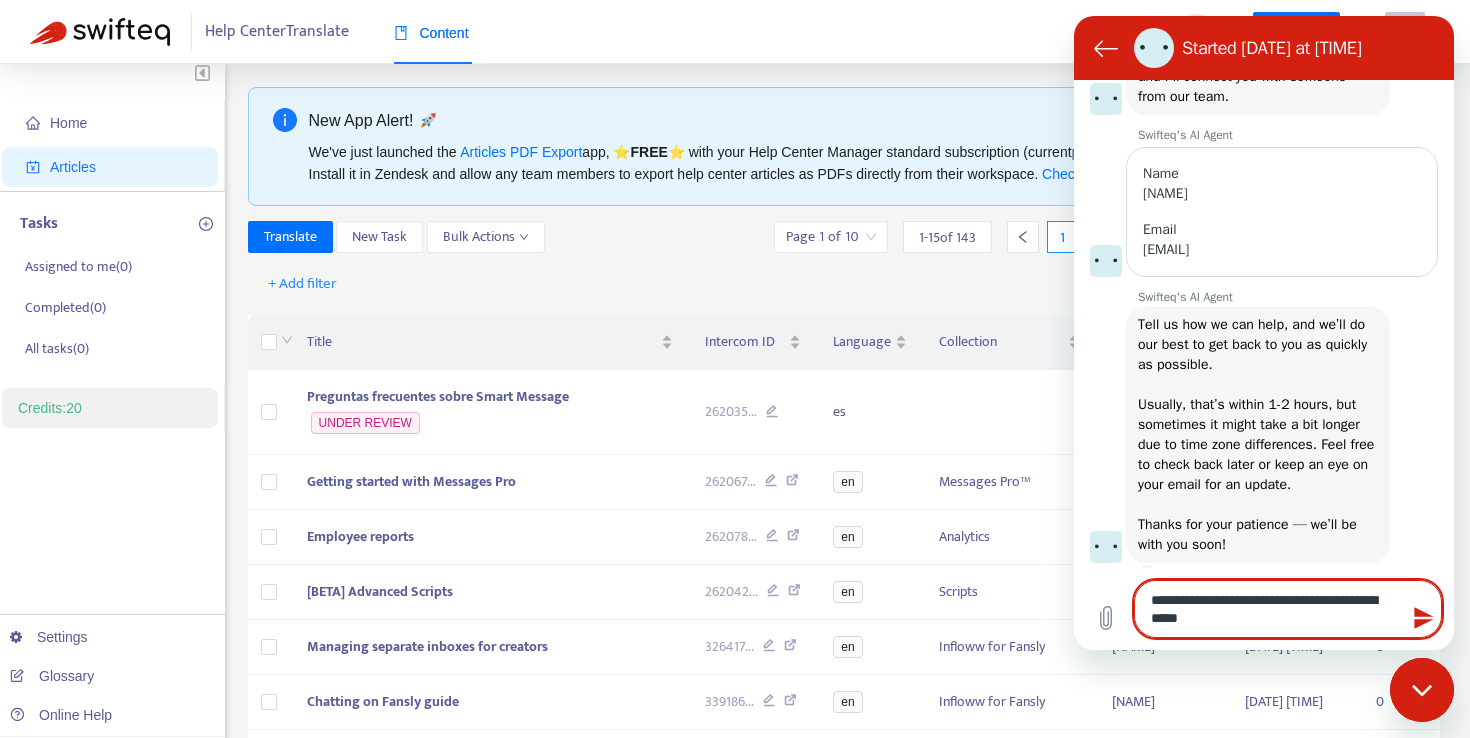 type on "**********" 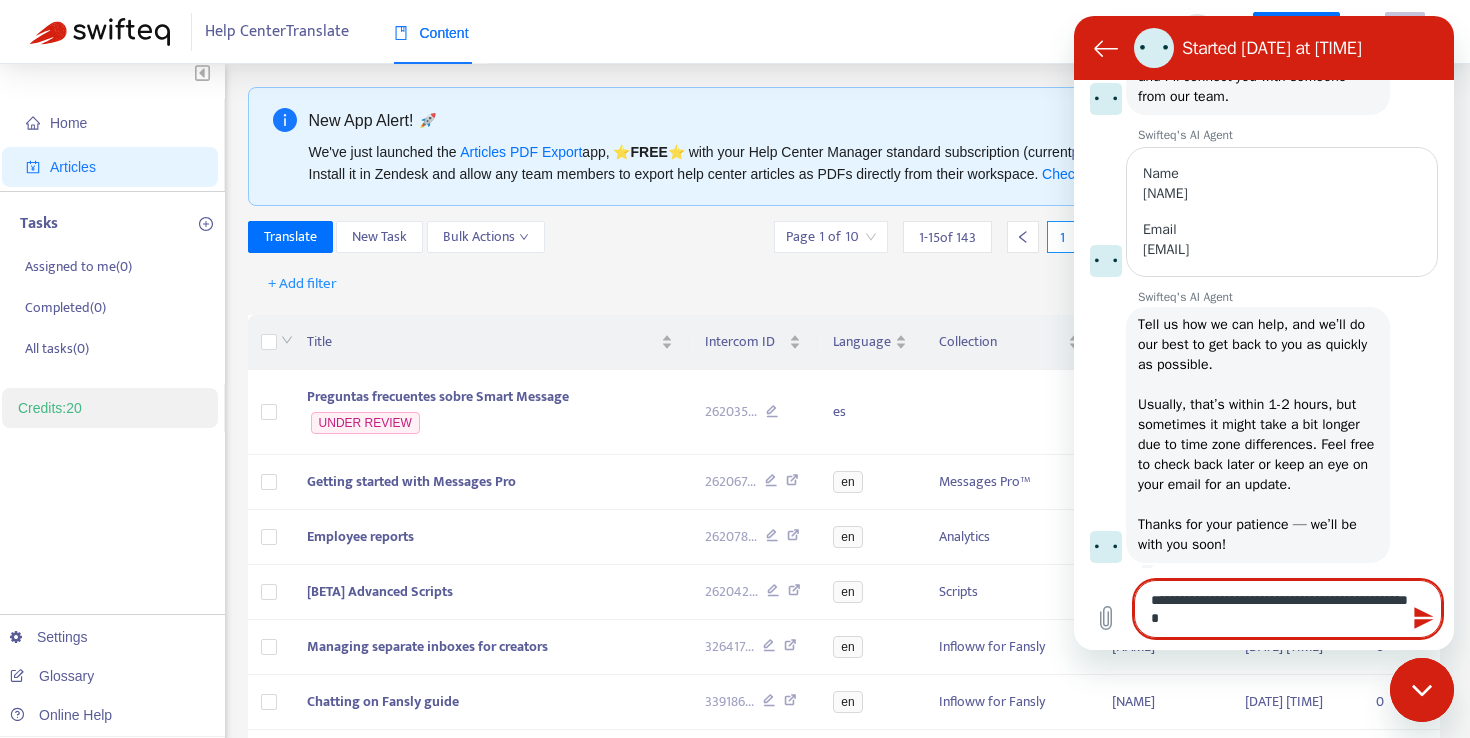 type on "**********" 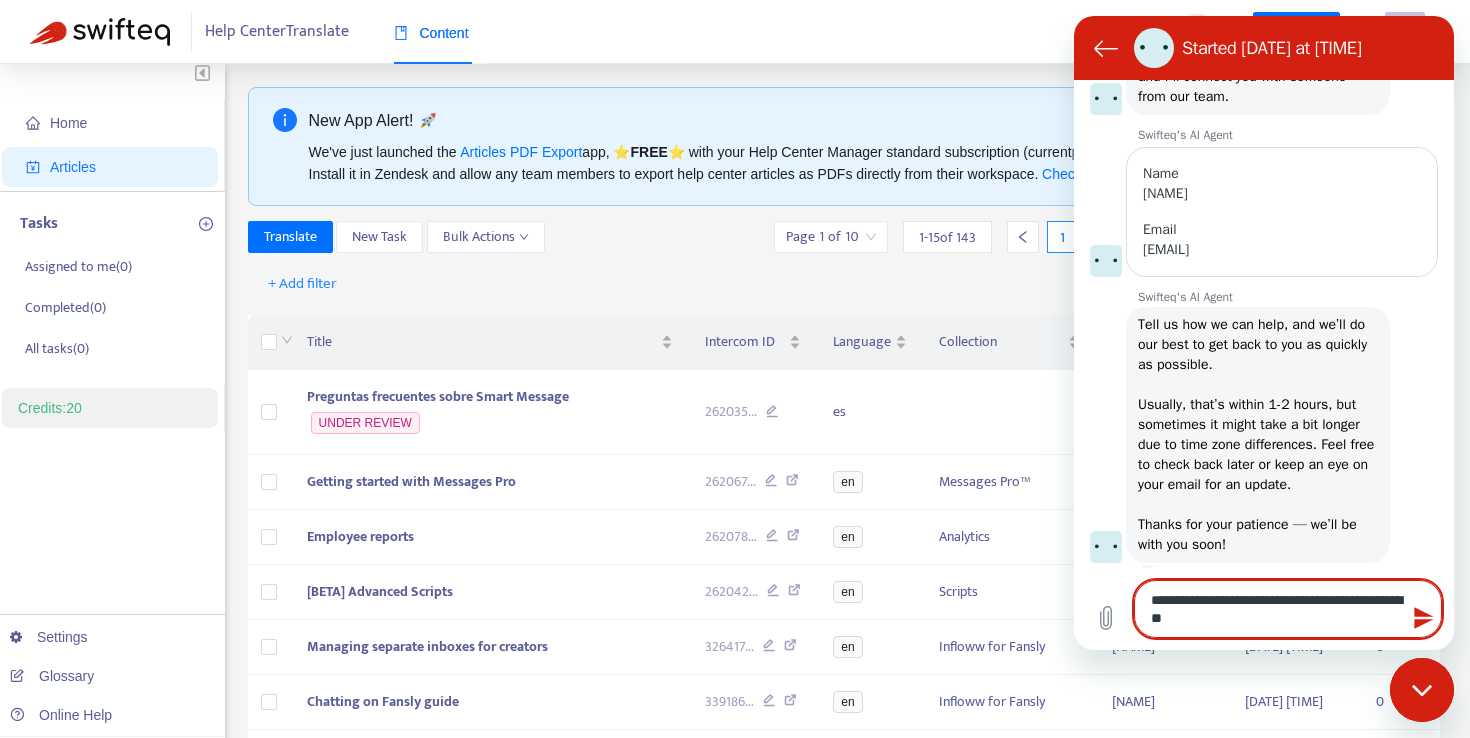 type on "**********" 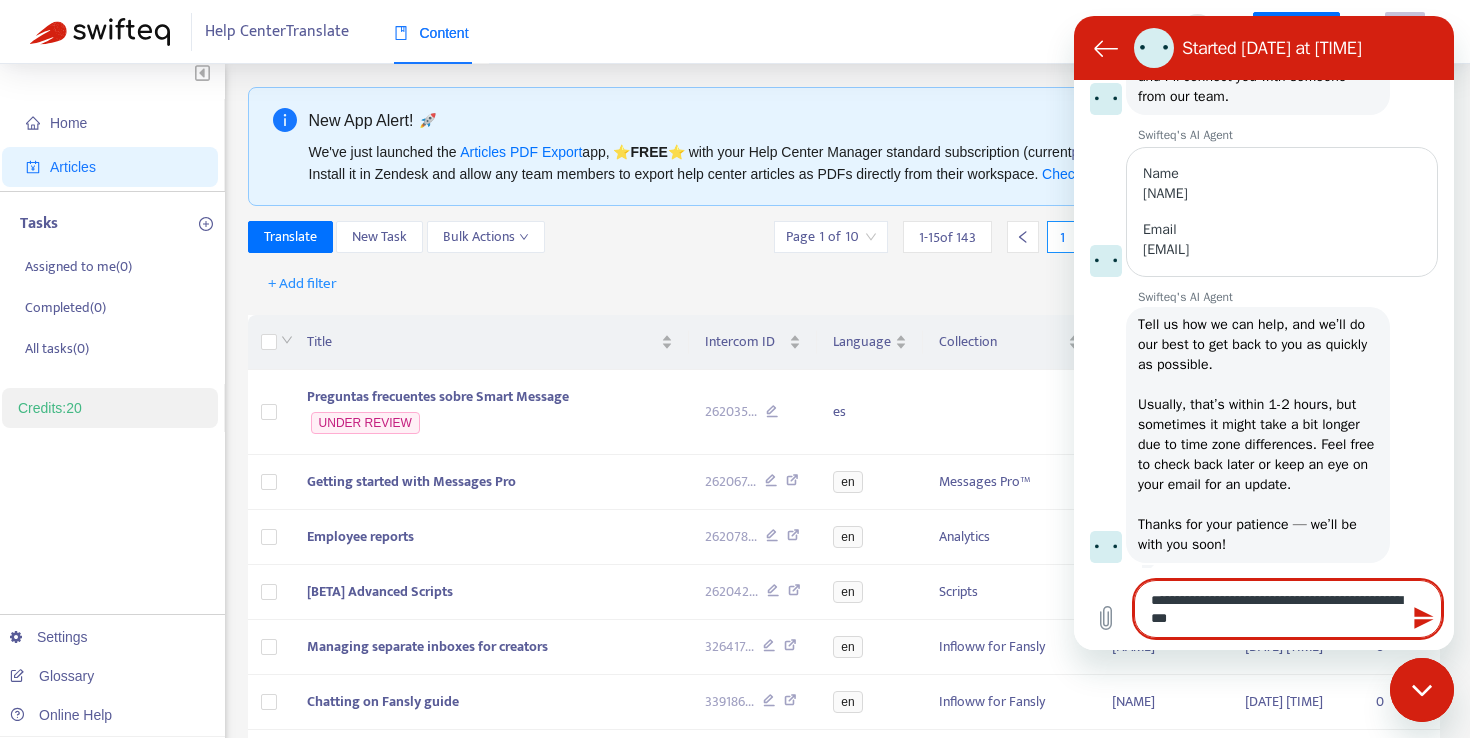 type on "**********" 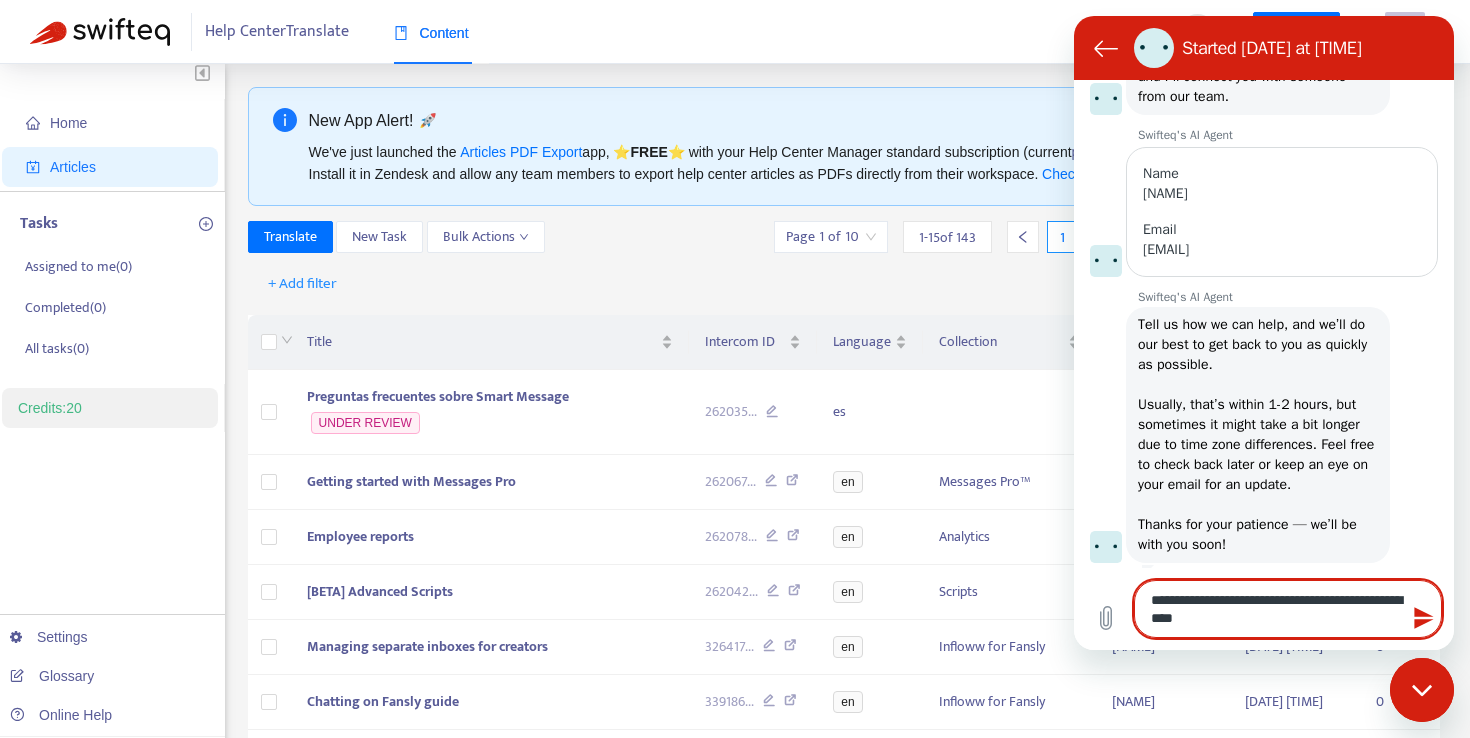 type on "*" 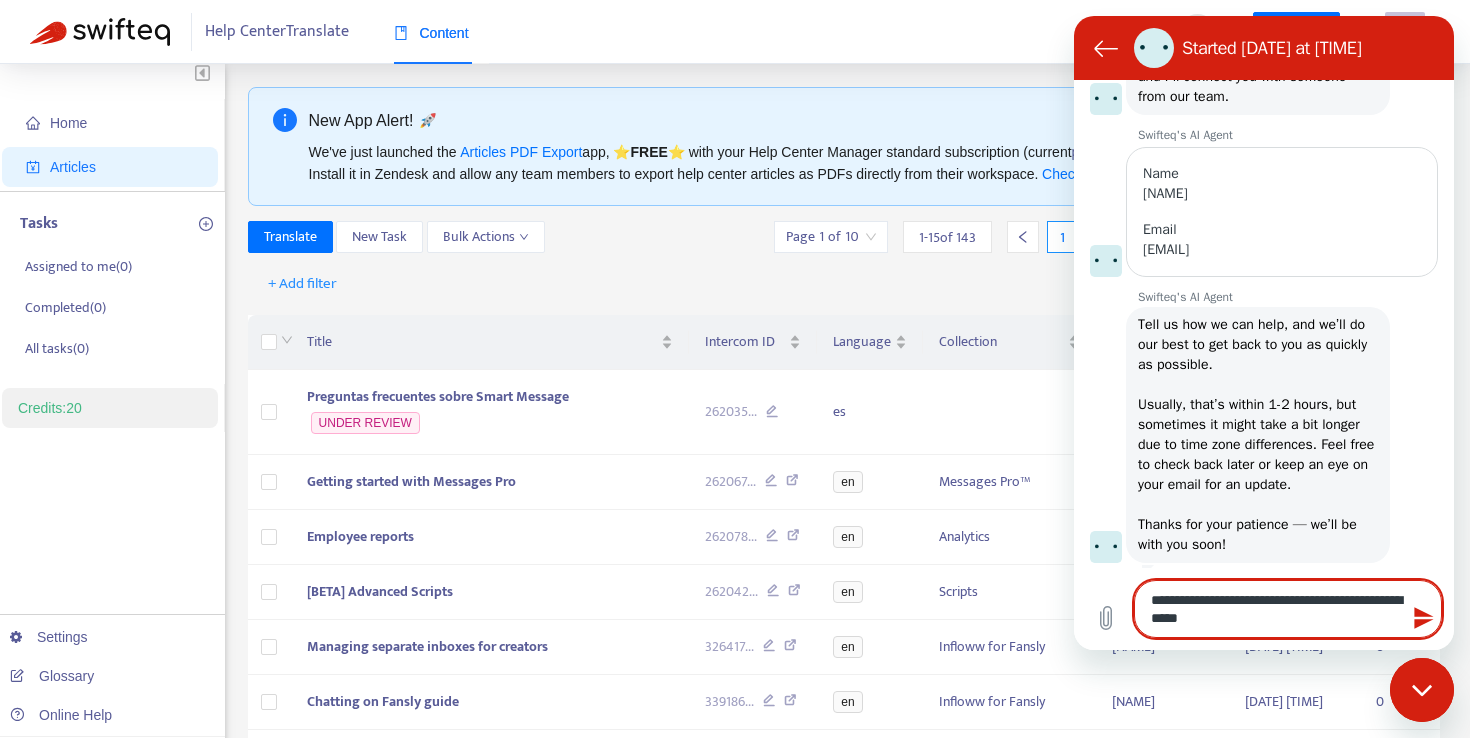 type on "**********" 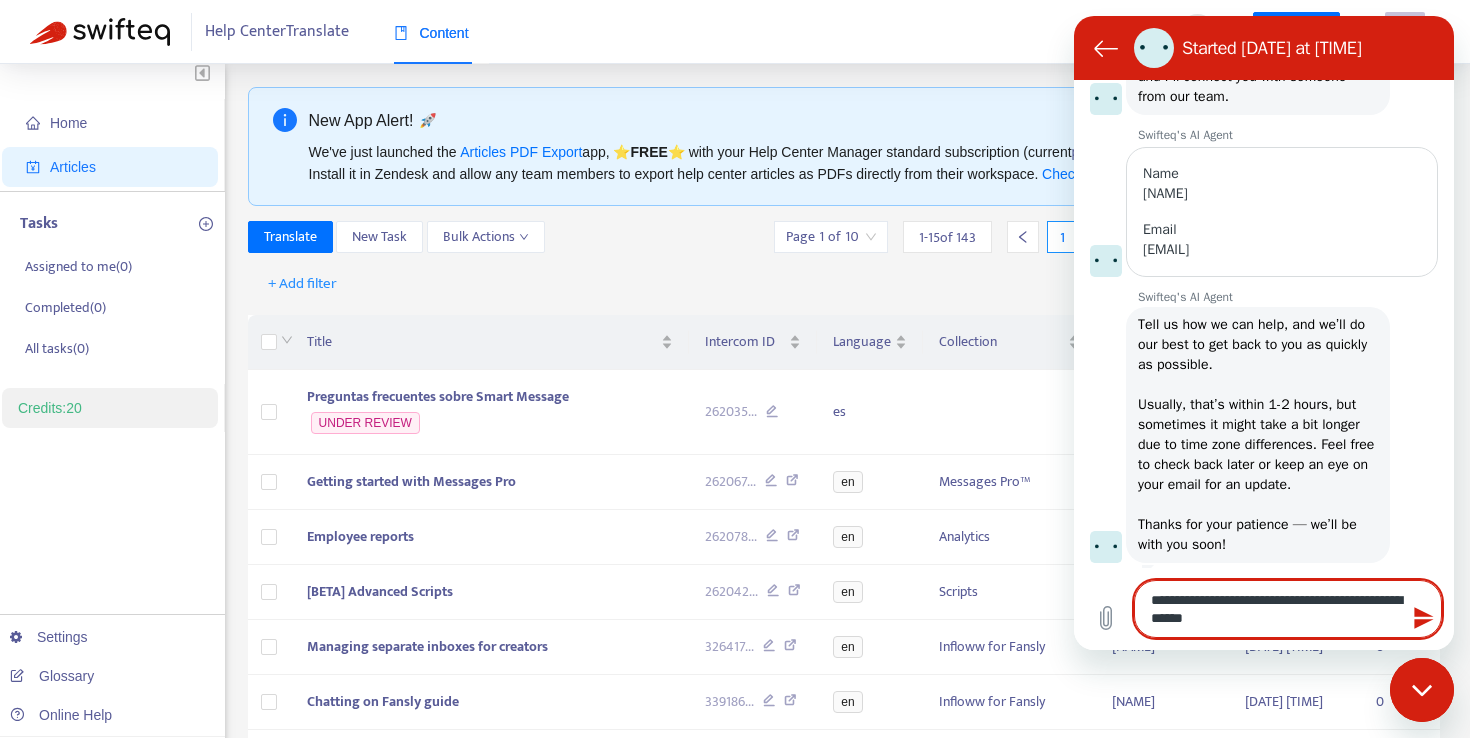 type on "*" 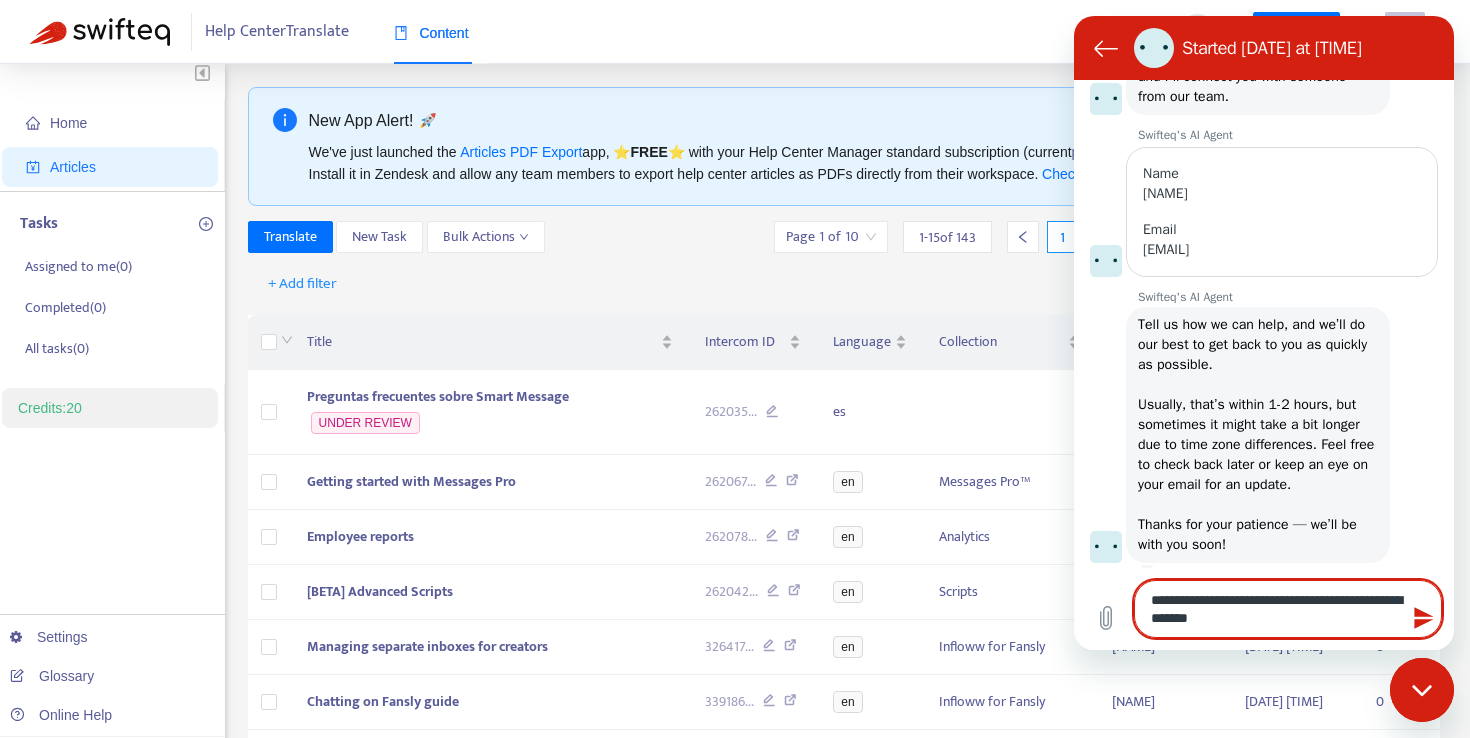 type on "**********" 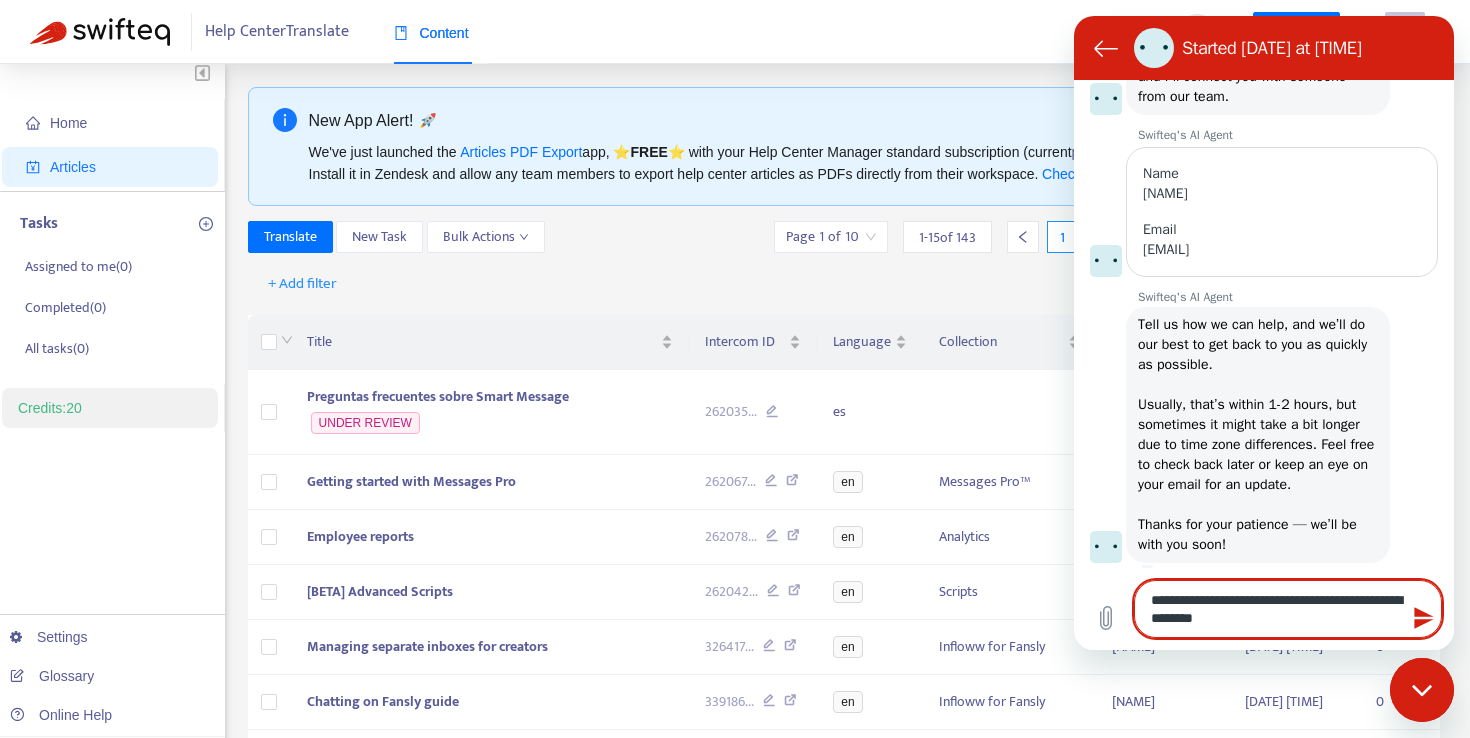 type on "**********" 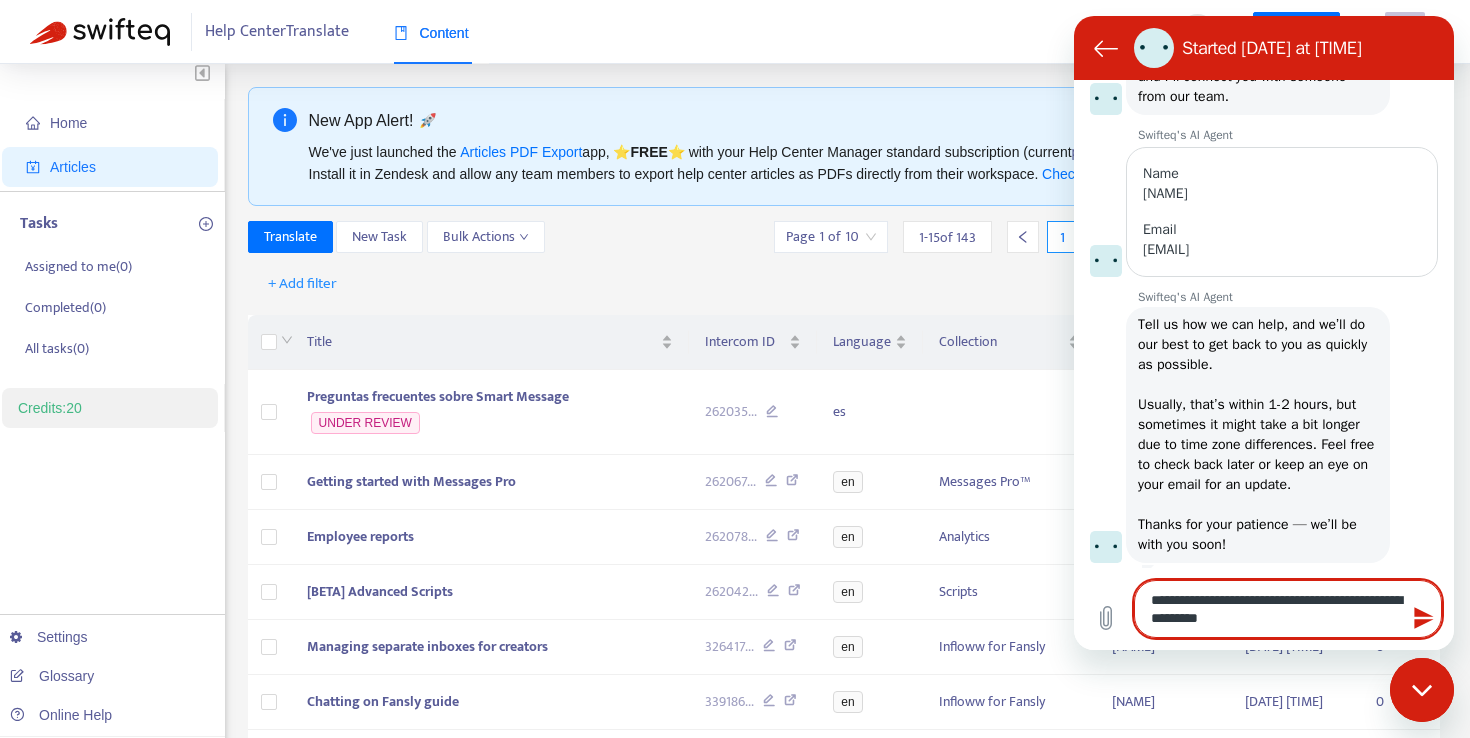 type on "**********" 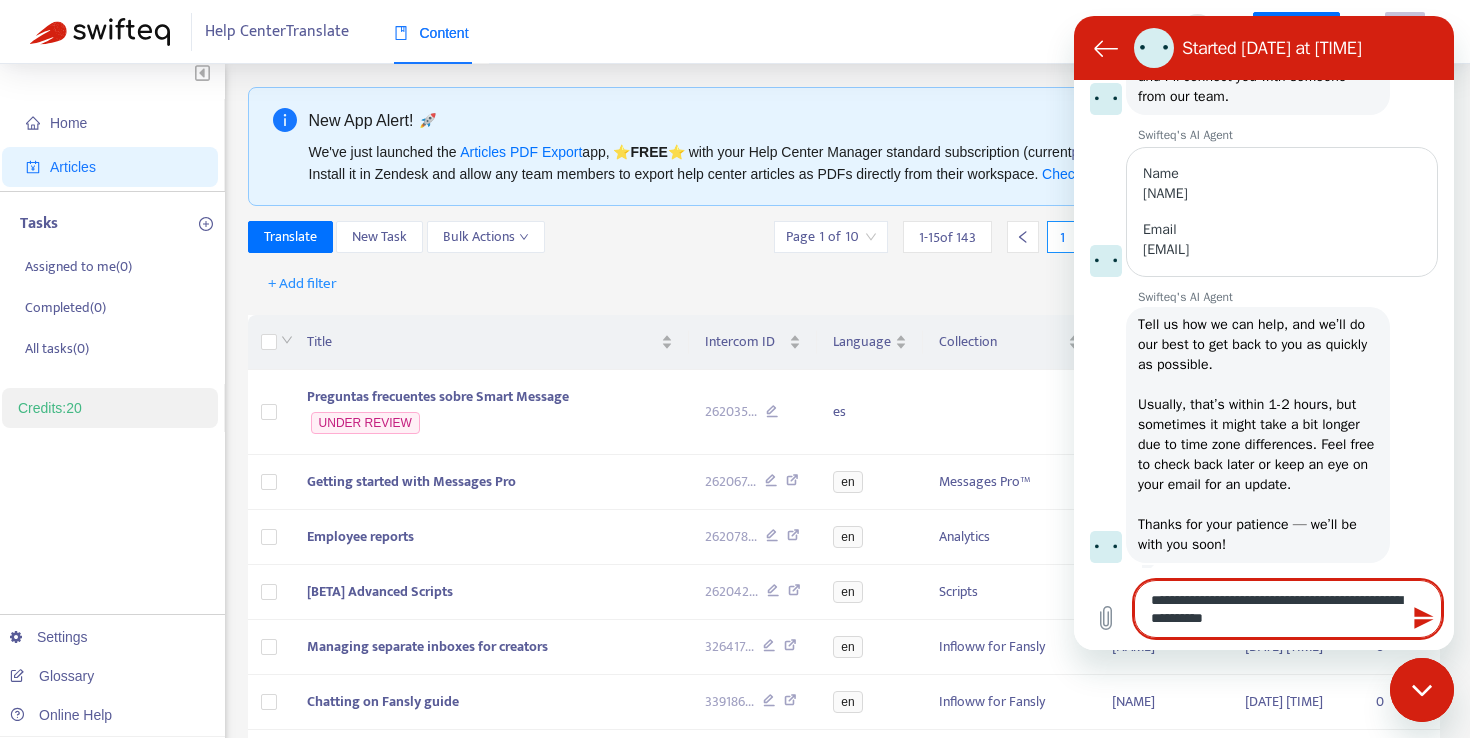 type on "**********" 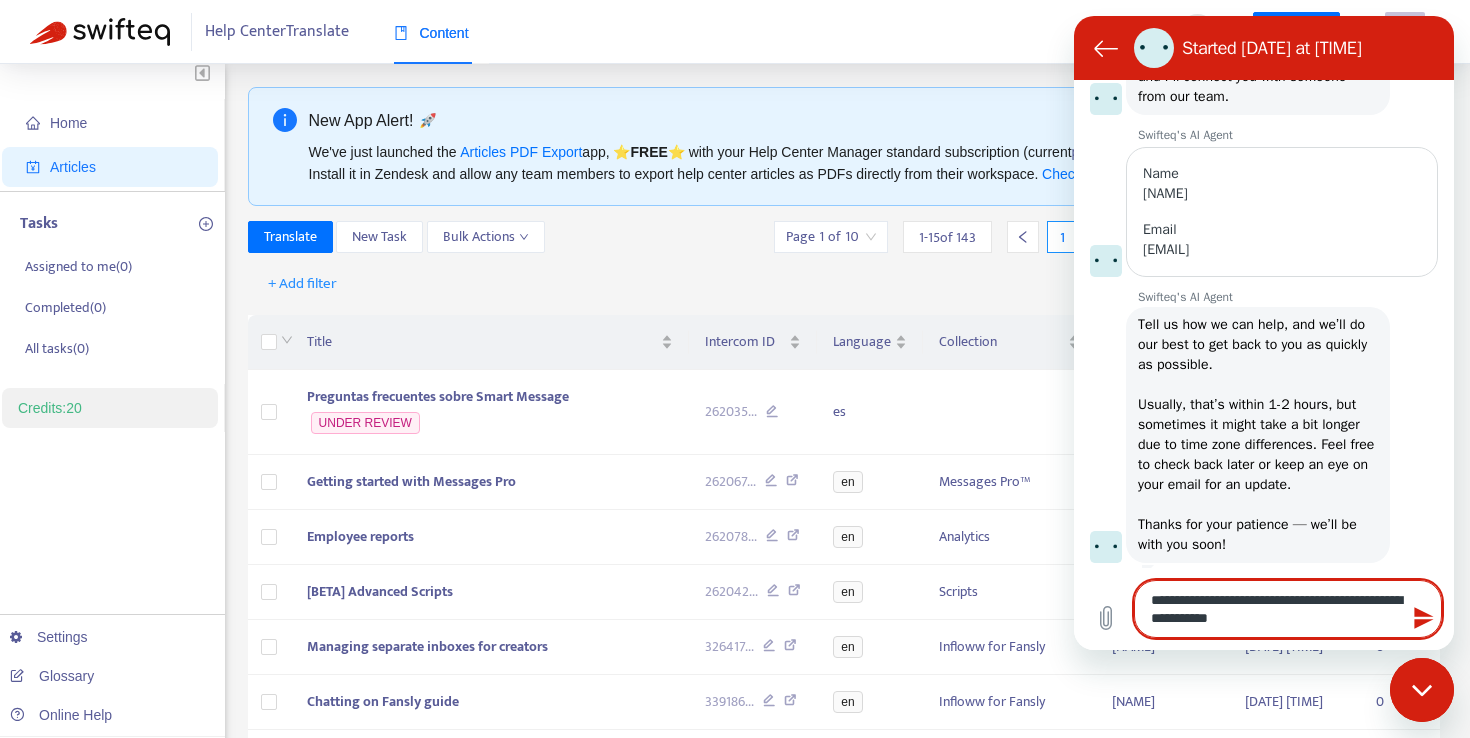 type on "**********" 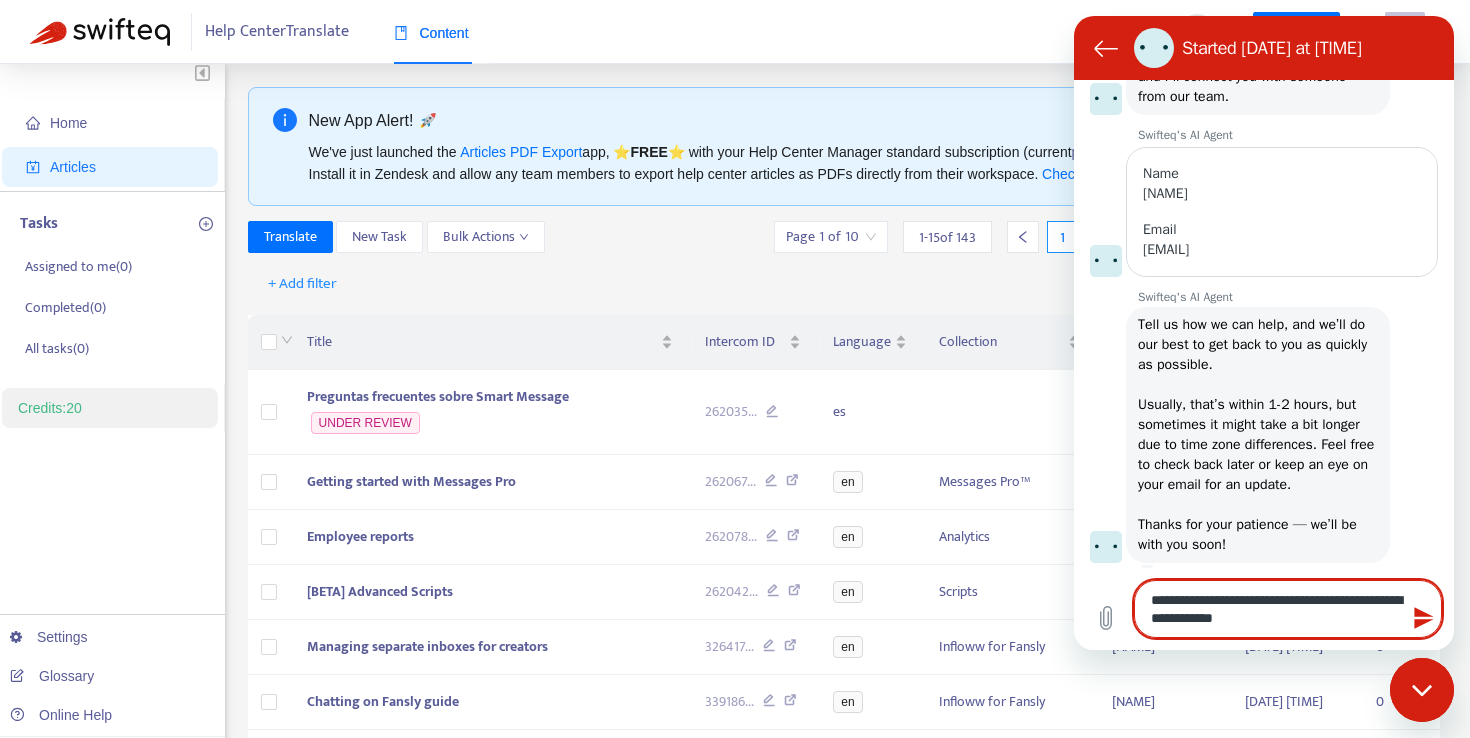 type on "**********" 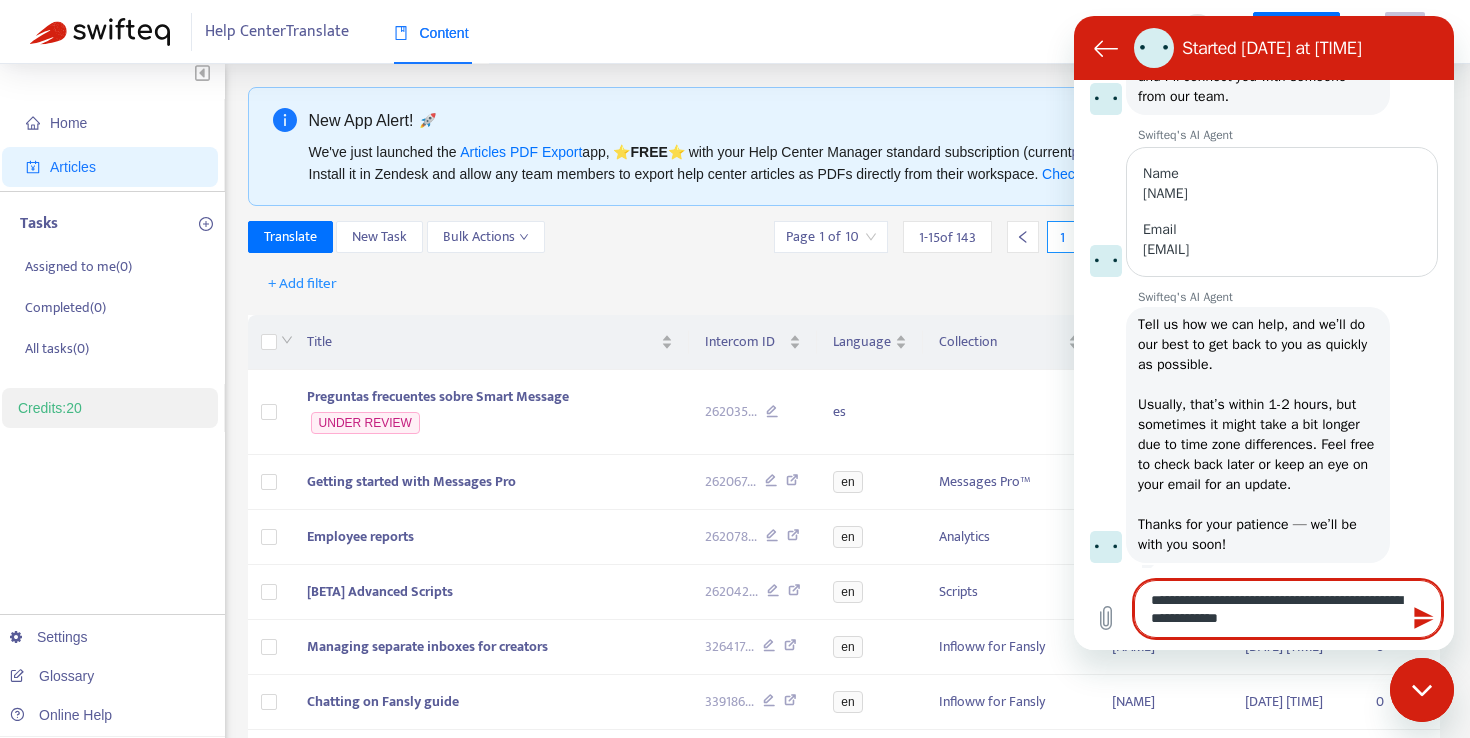 type on "**********" 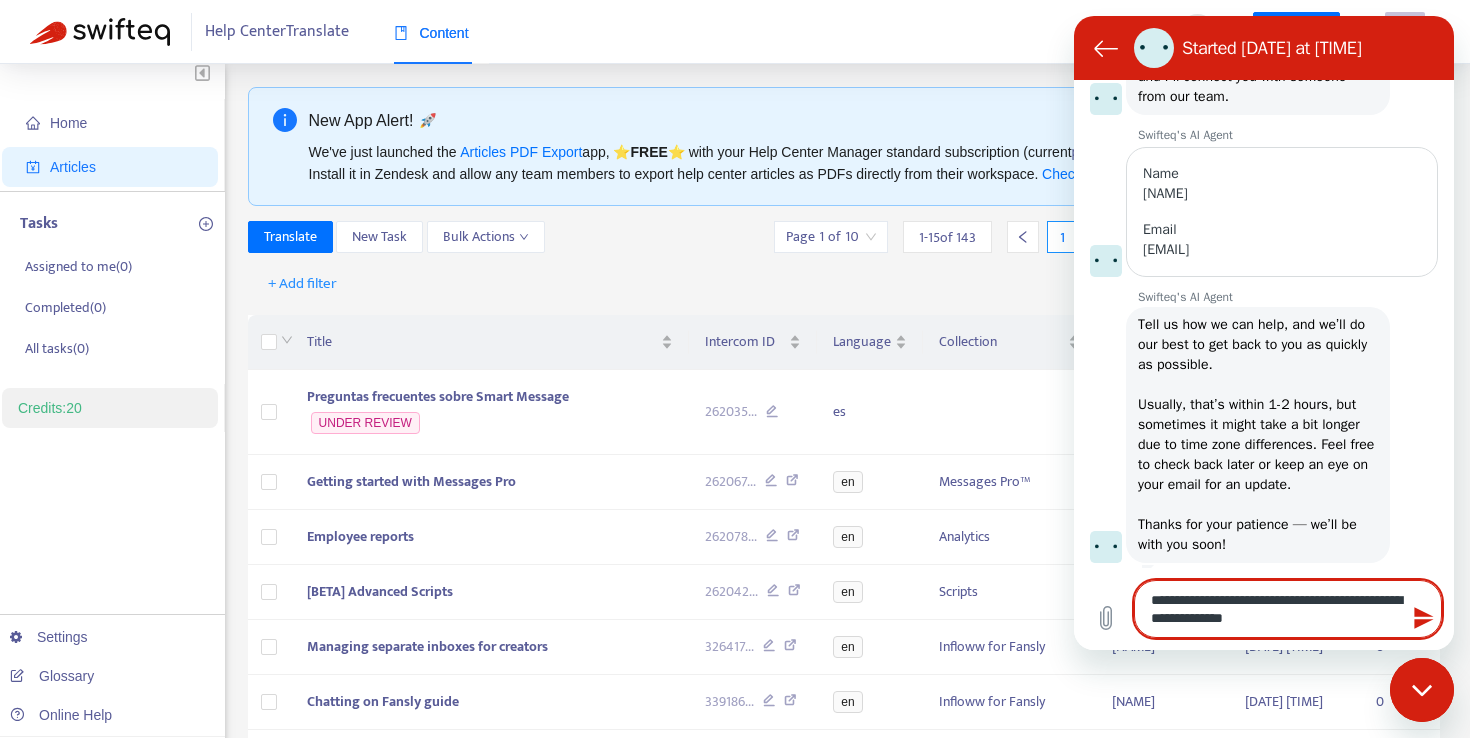 type on "**********" 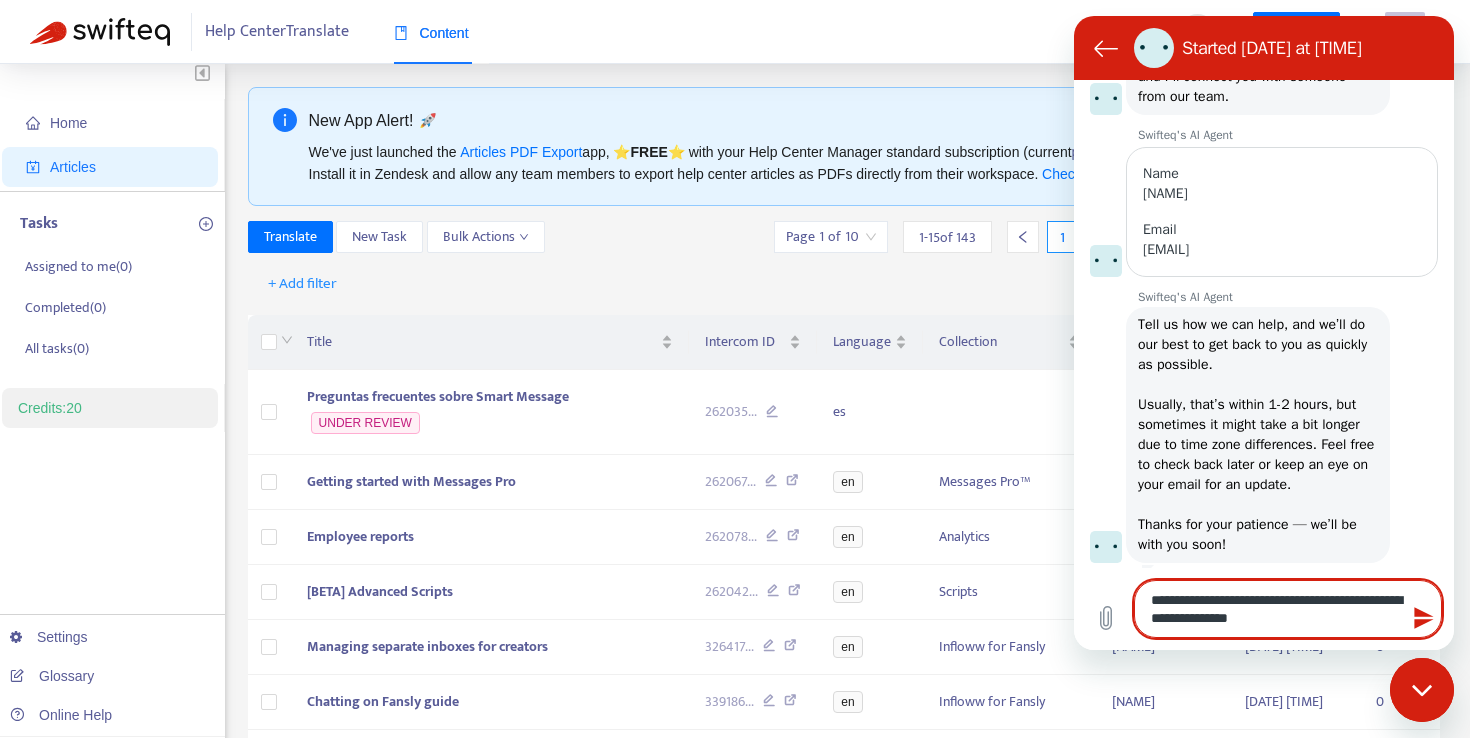 type on "**********" 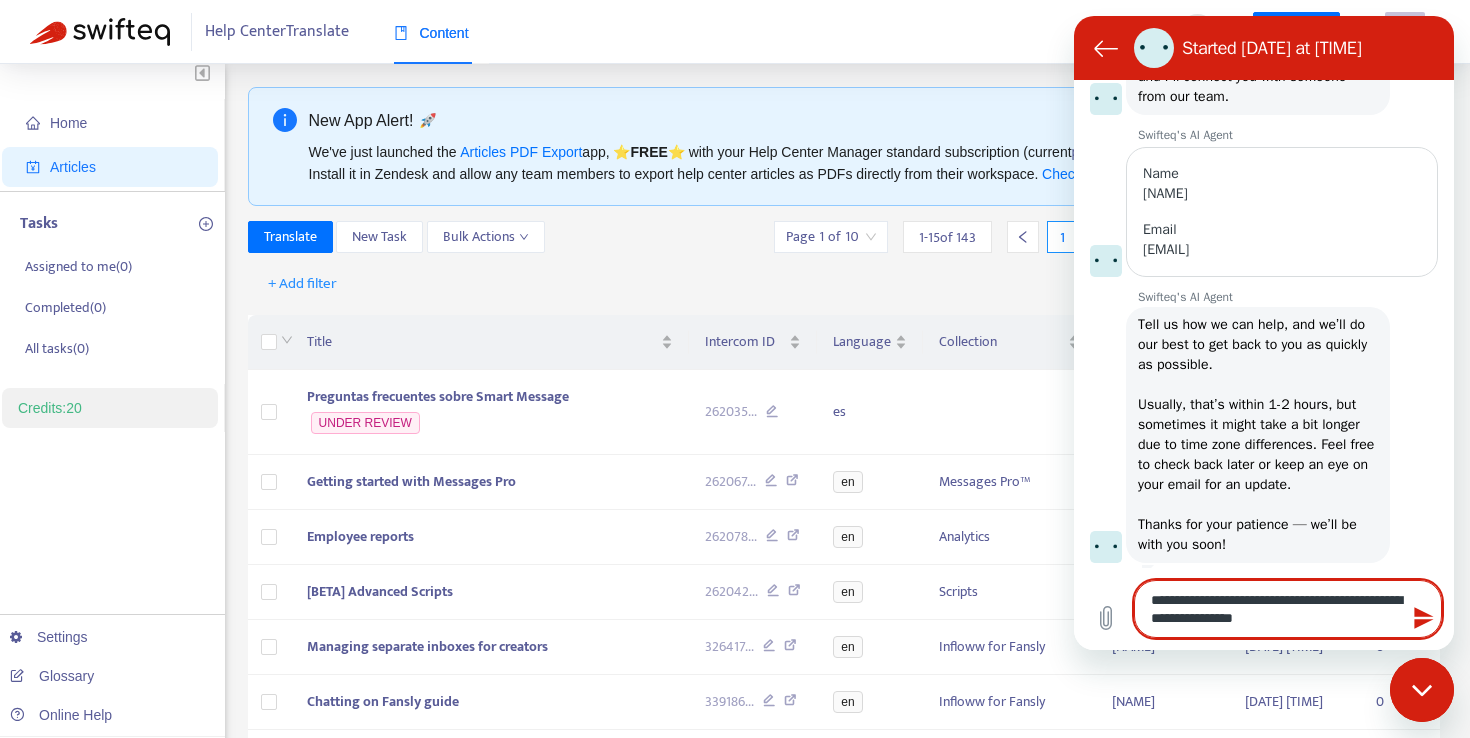 type on "*" 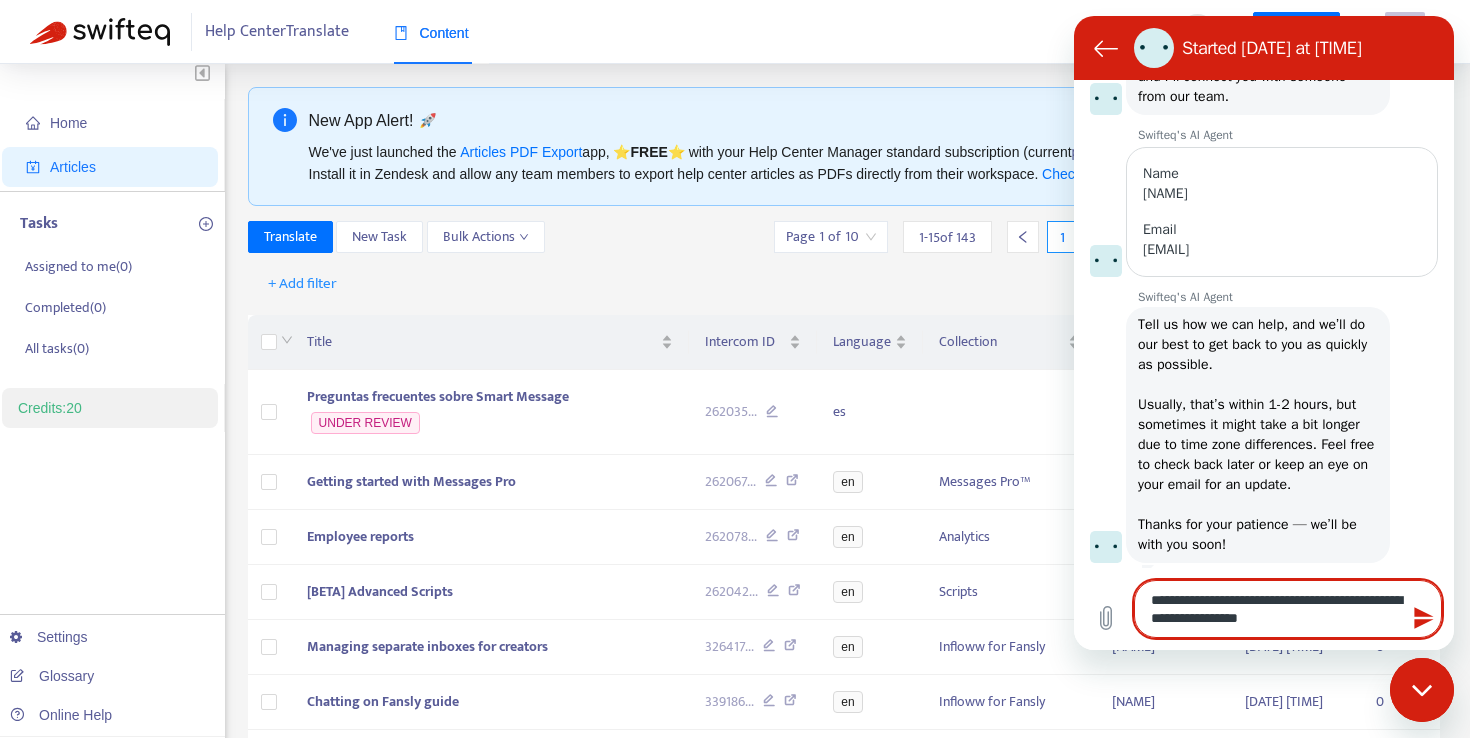 type on "**********" 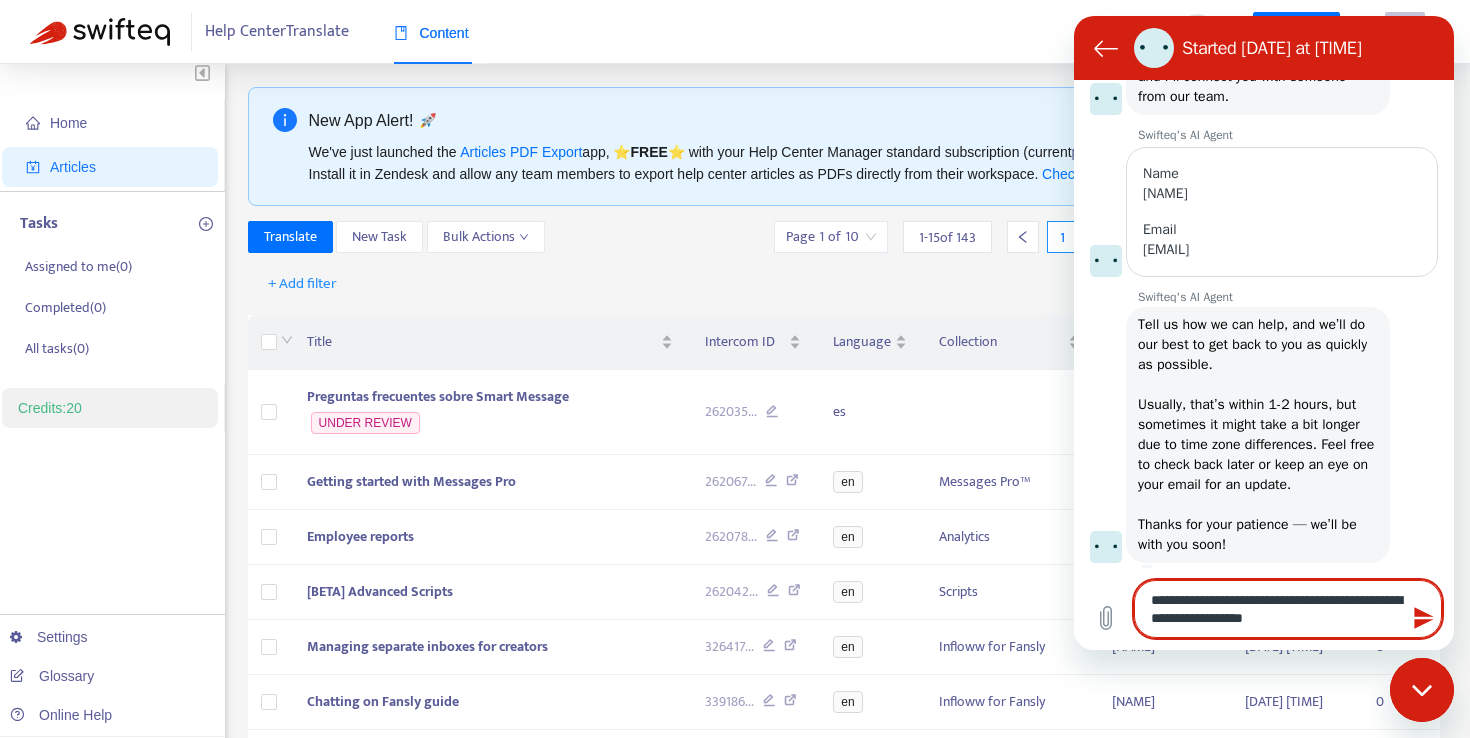 type on "*" 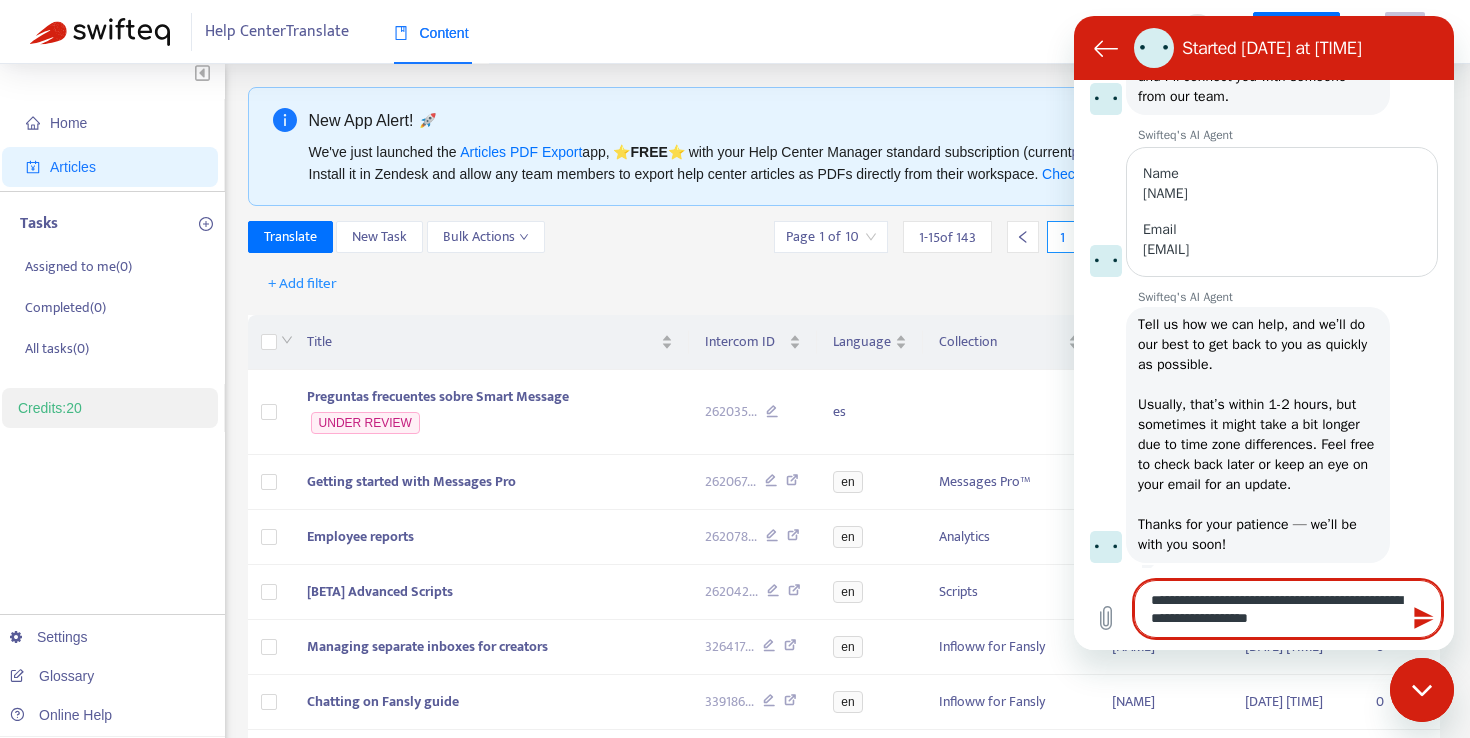 type on "**********" 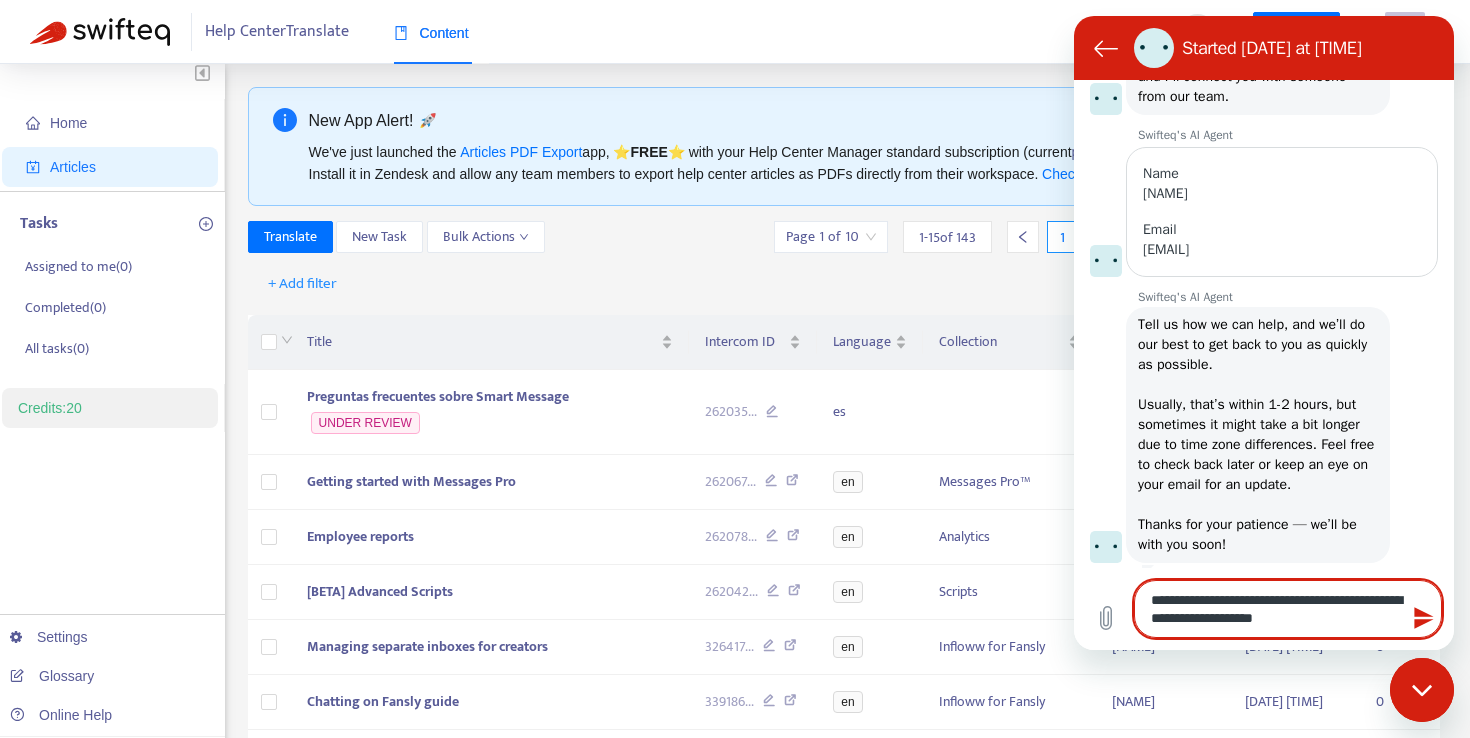 type on "**********" 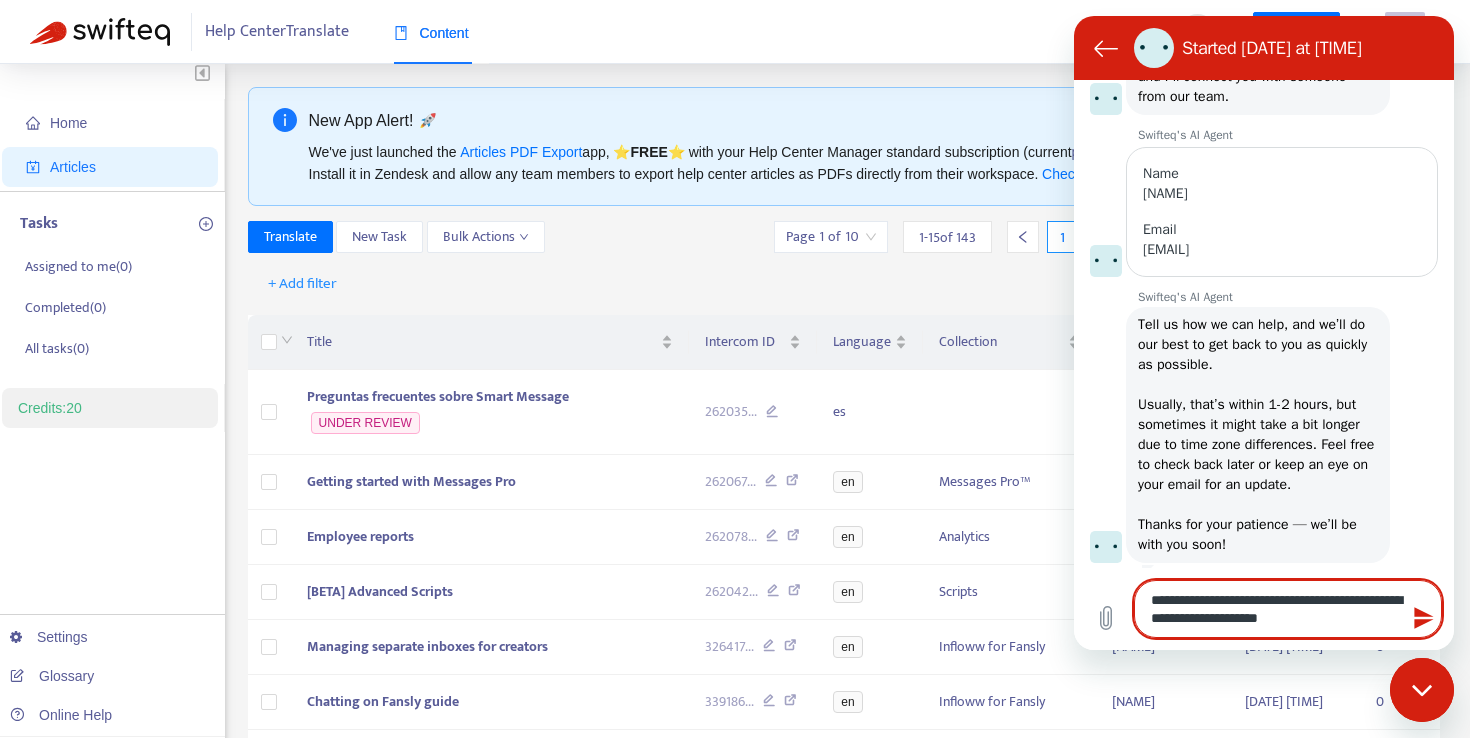 type on "**********" 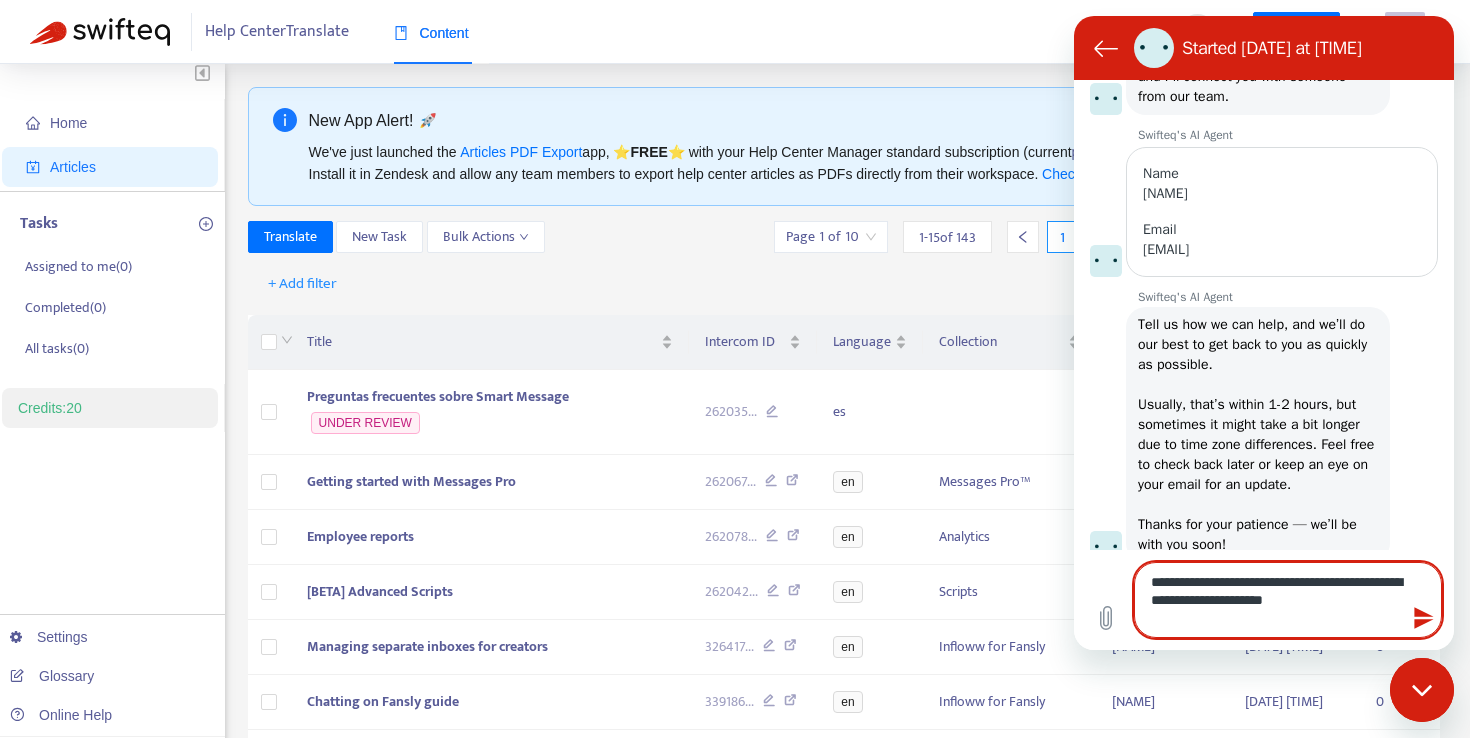 type on "**********" 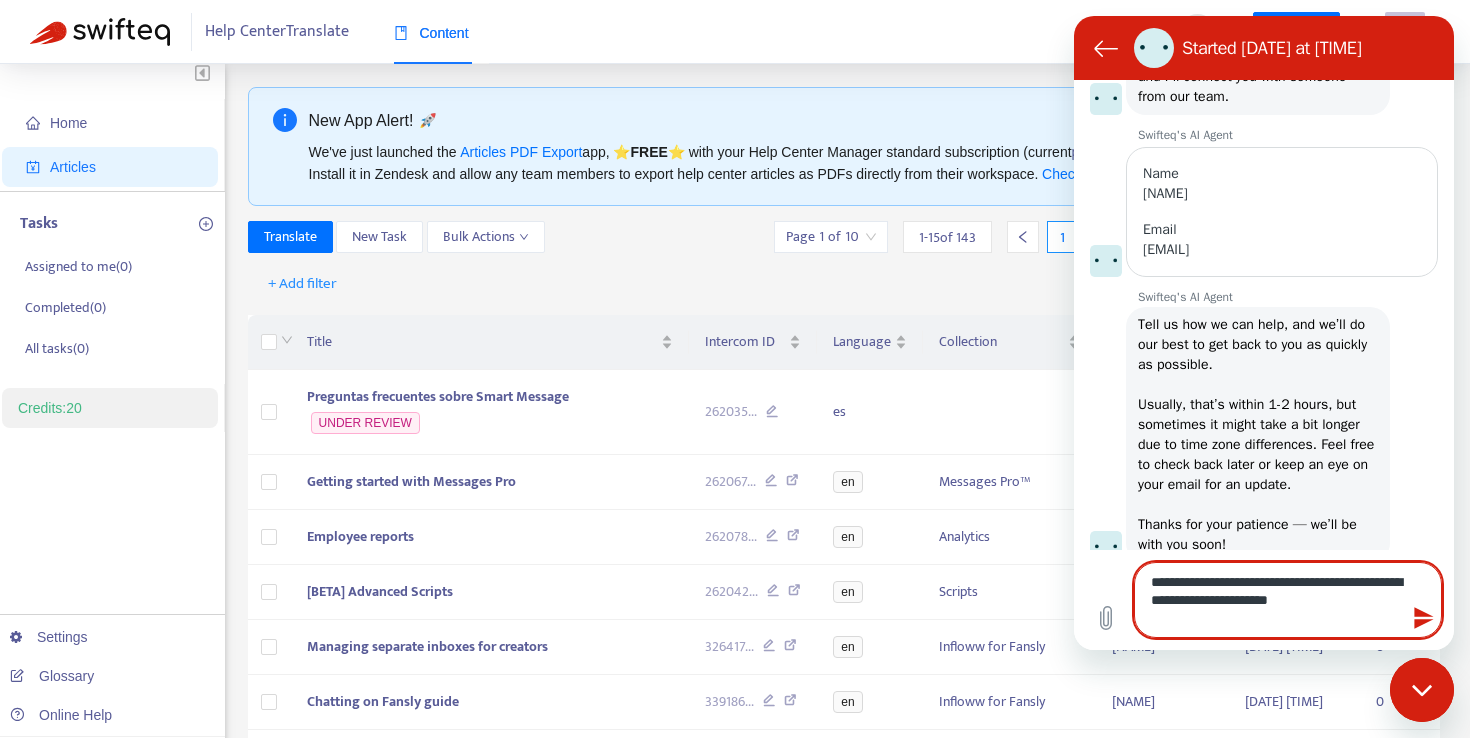type on "**********" 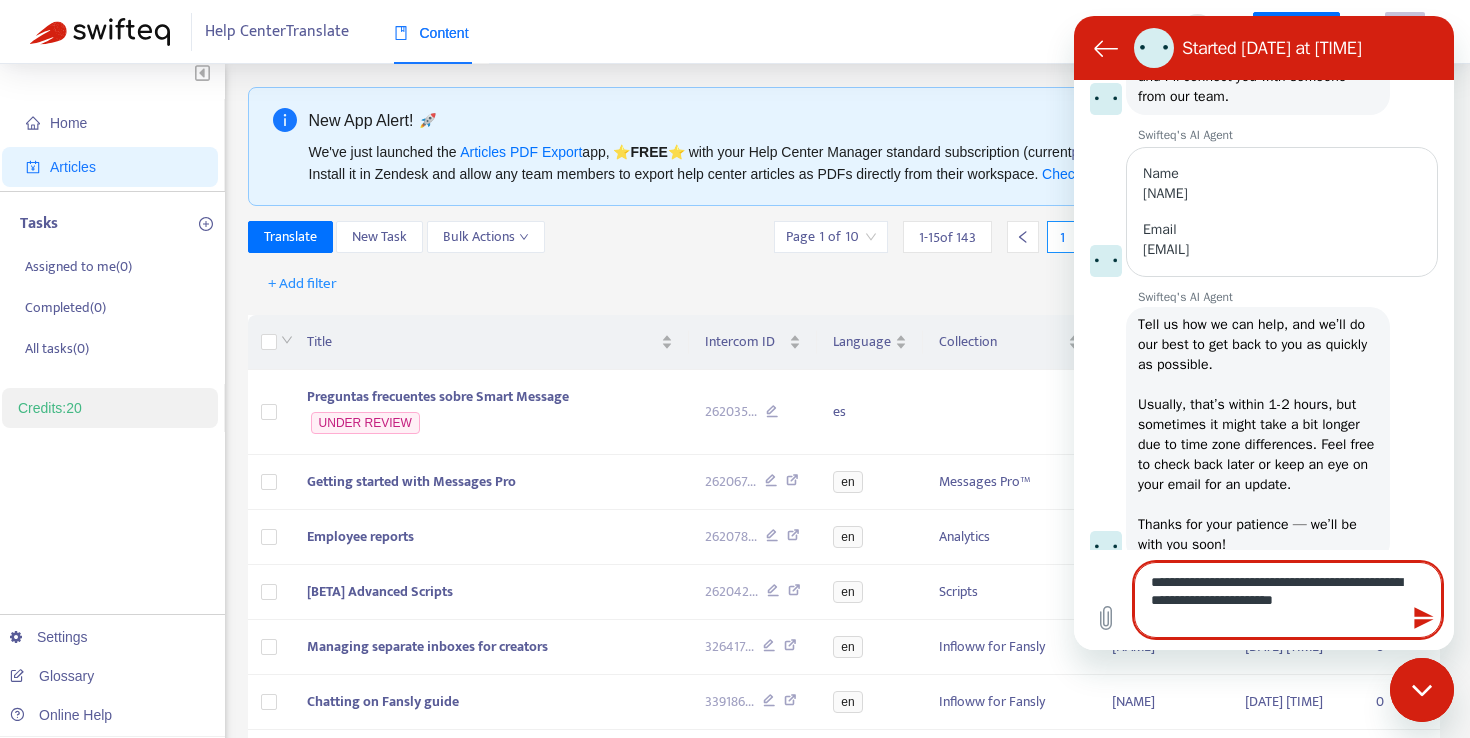 type on "**********" 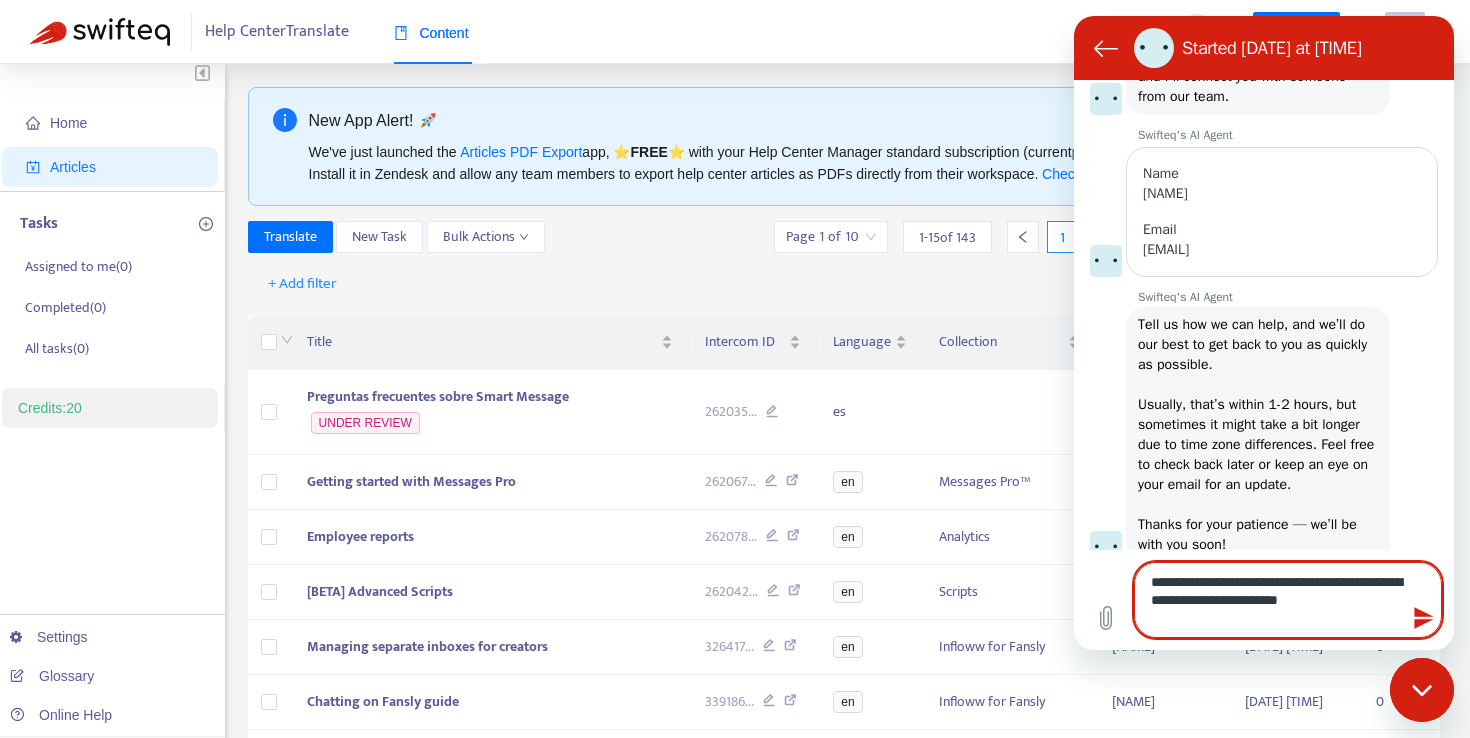 type on "**********" 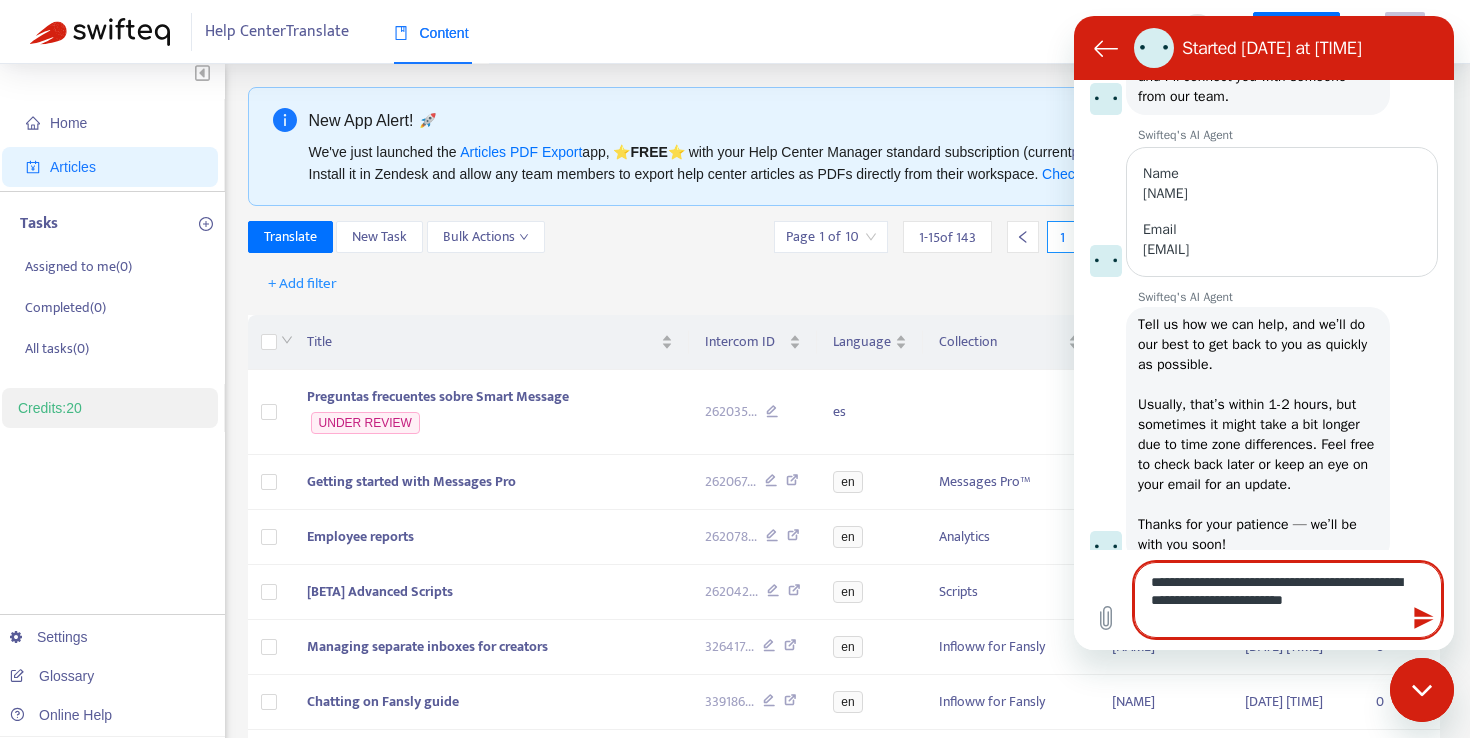 type on "**********" 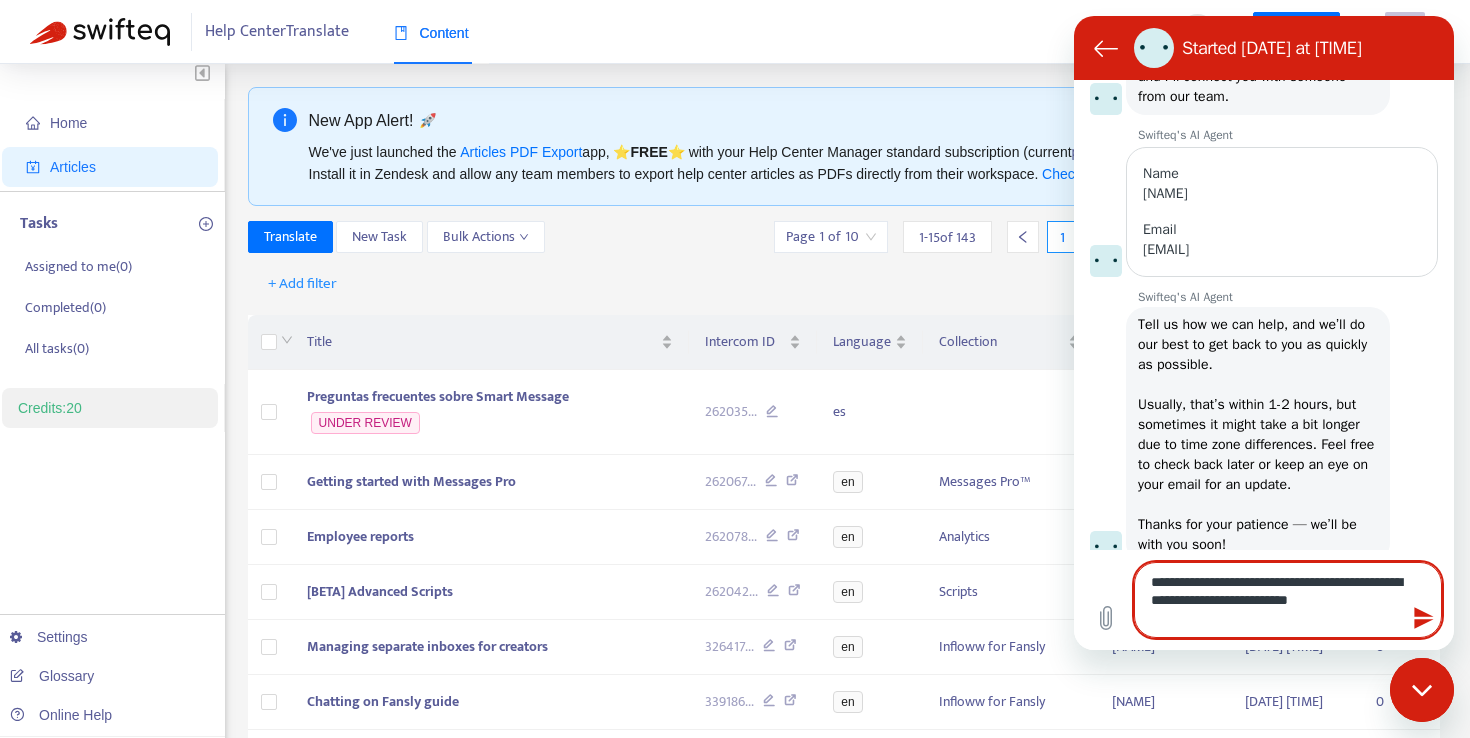 type on "**********" 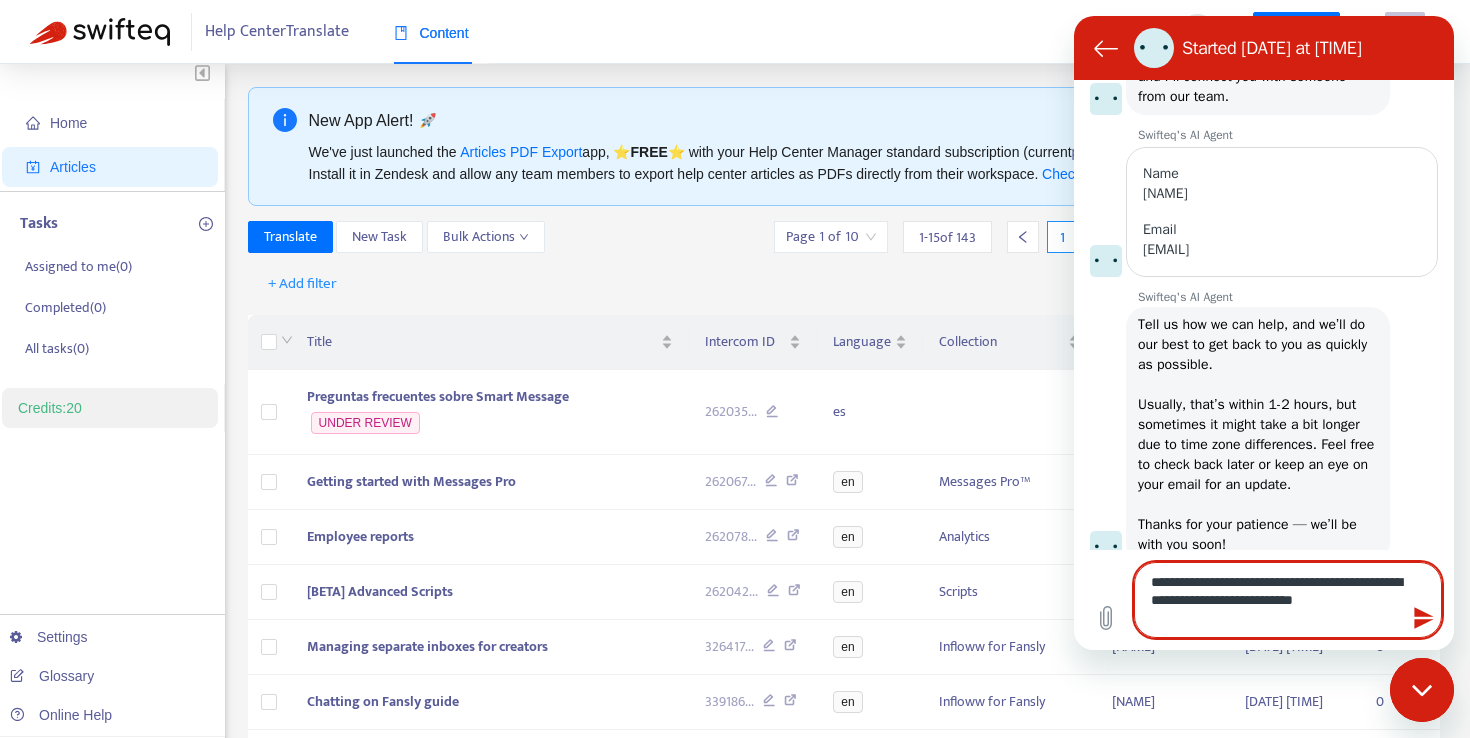 type on "**********" 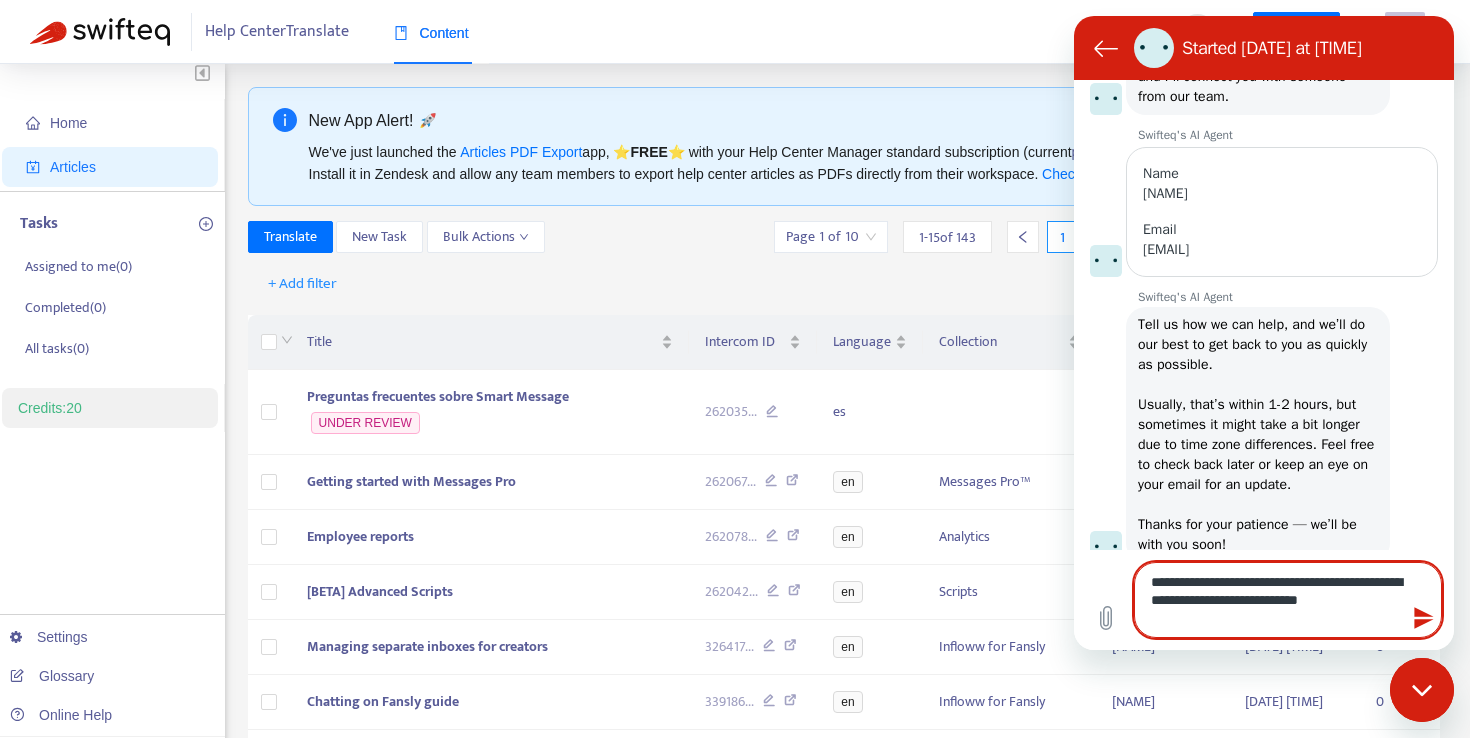 type on "**********" 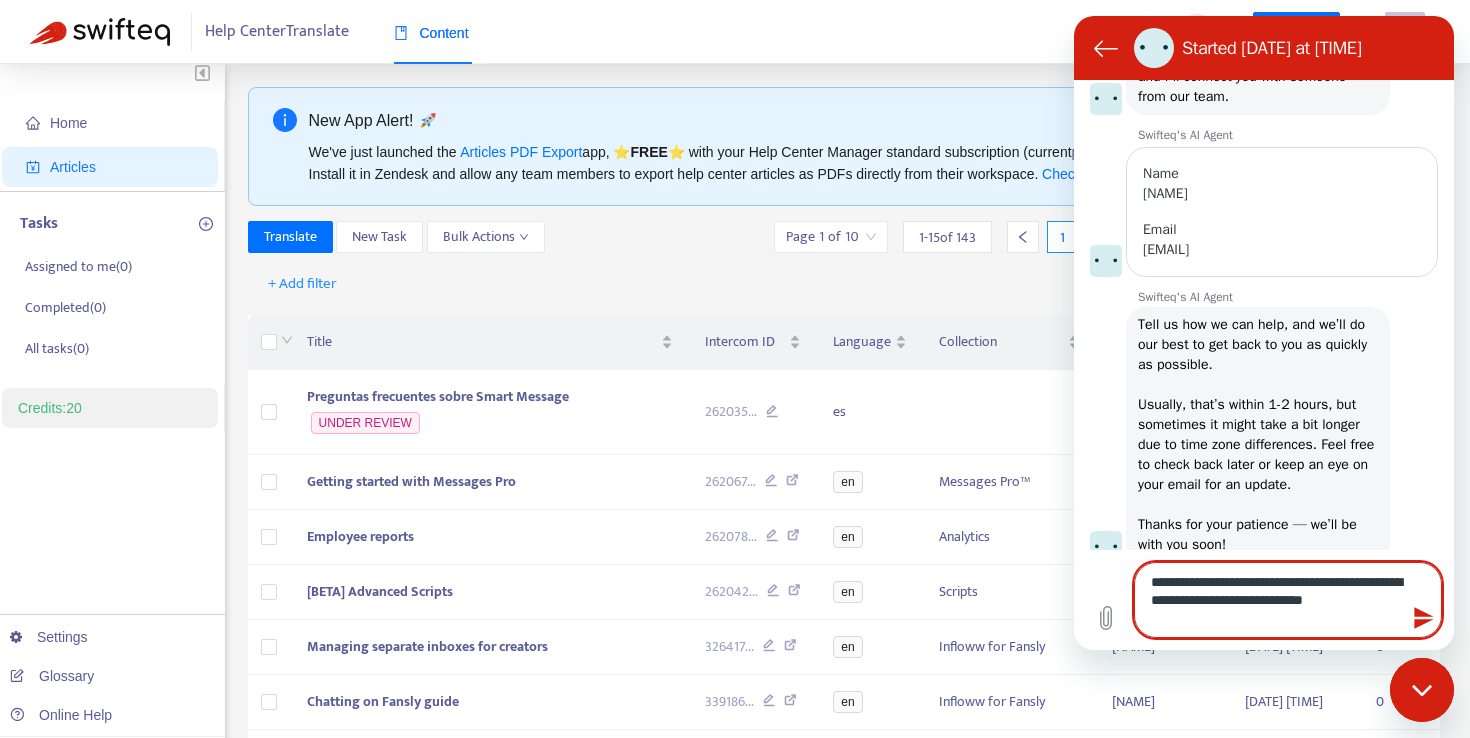 type on "**********" 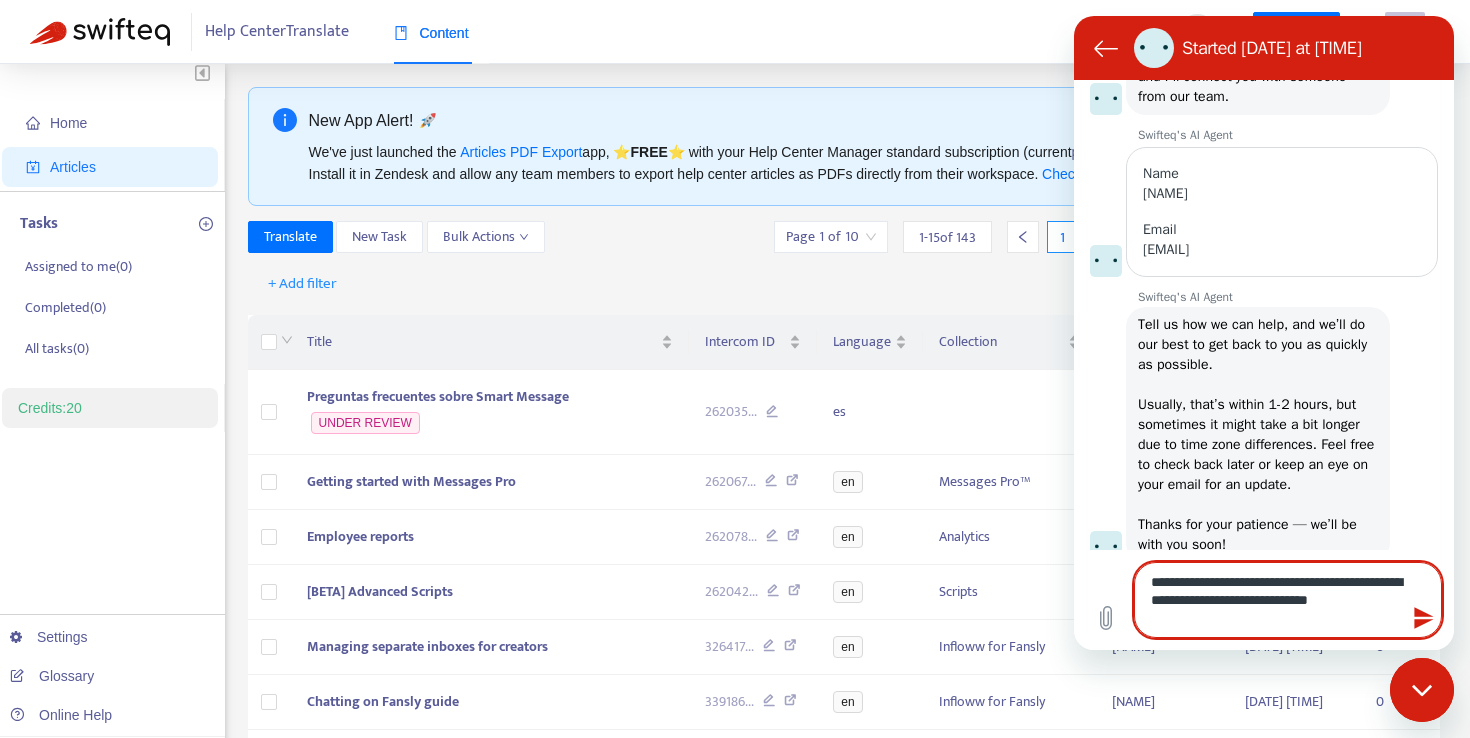 type on "**********" 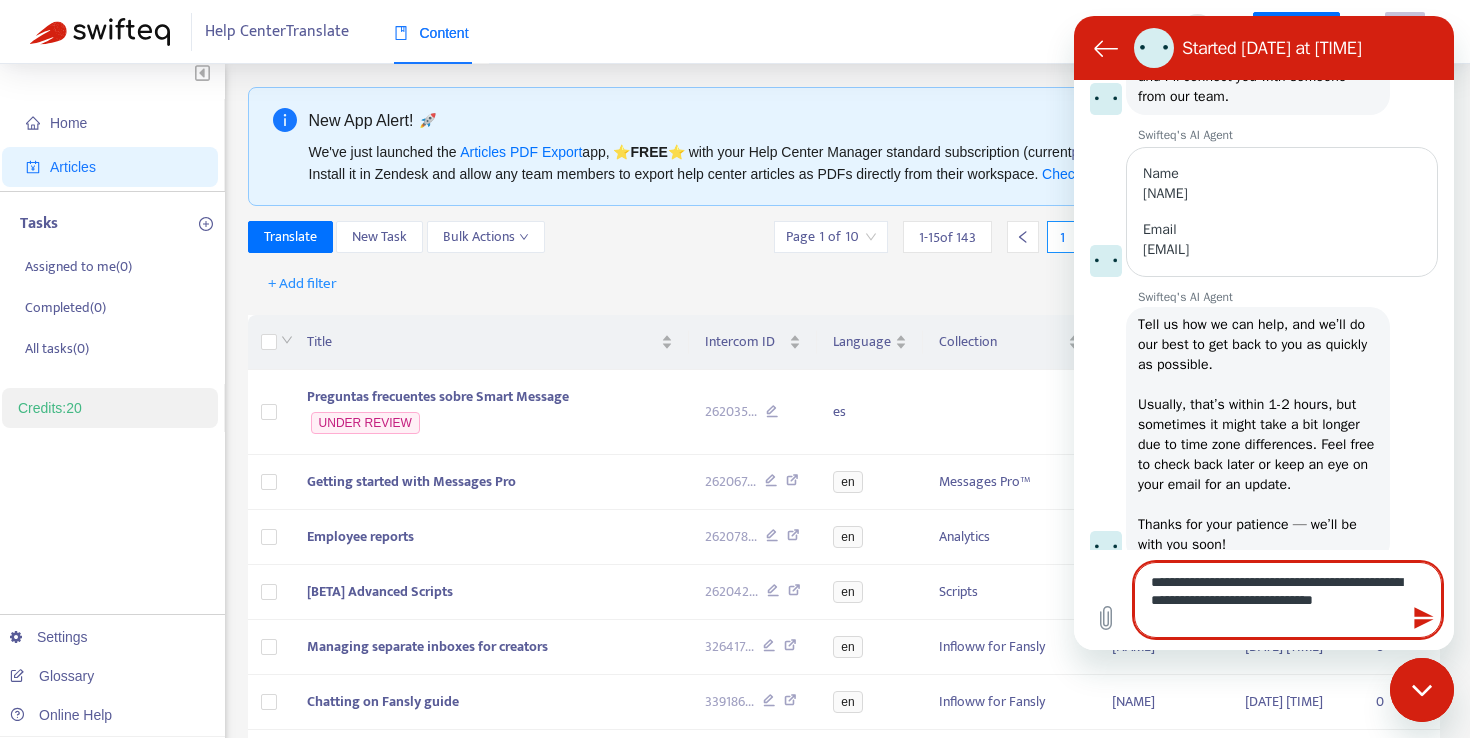 type on "**********" 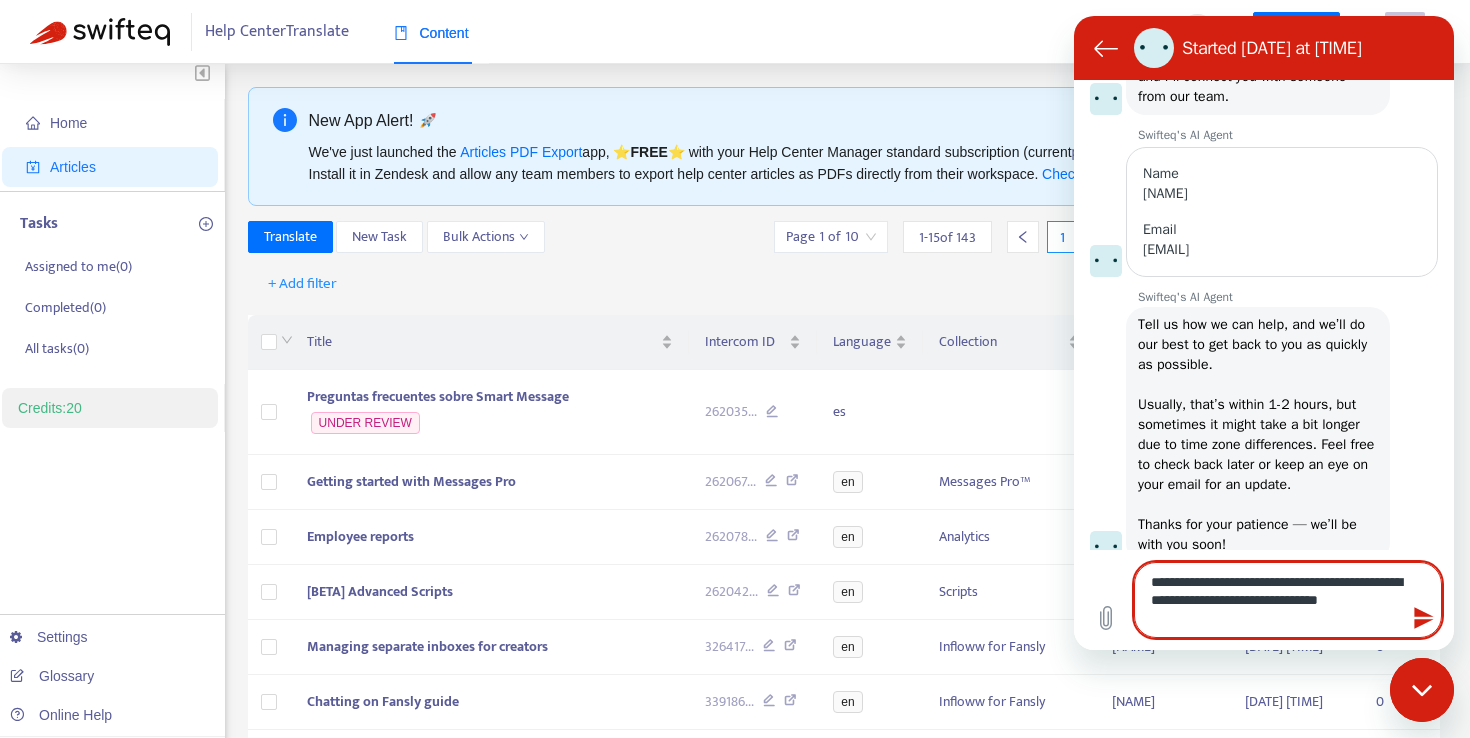 type 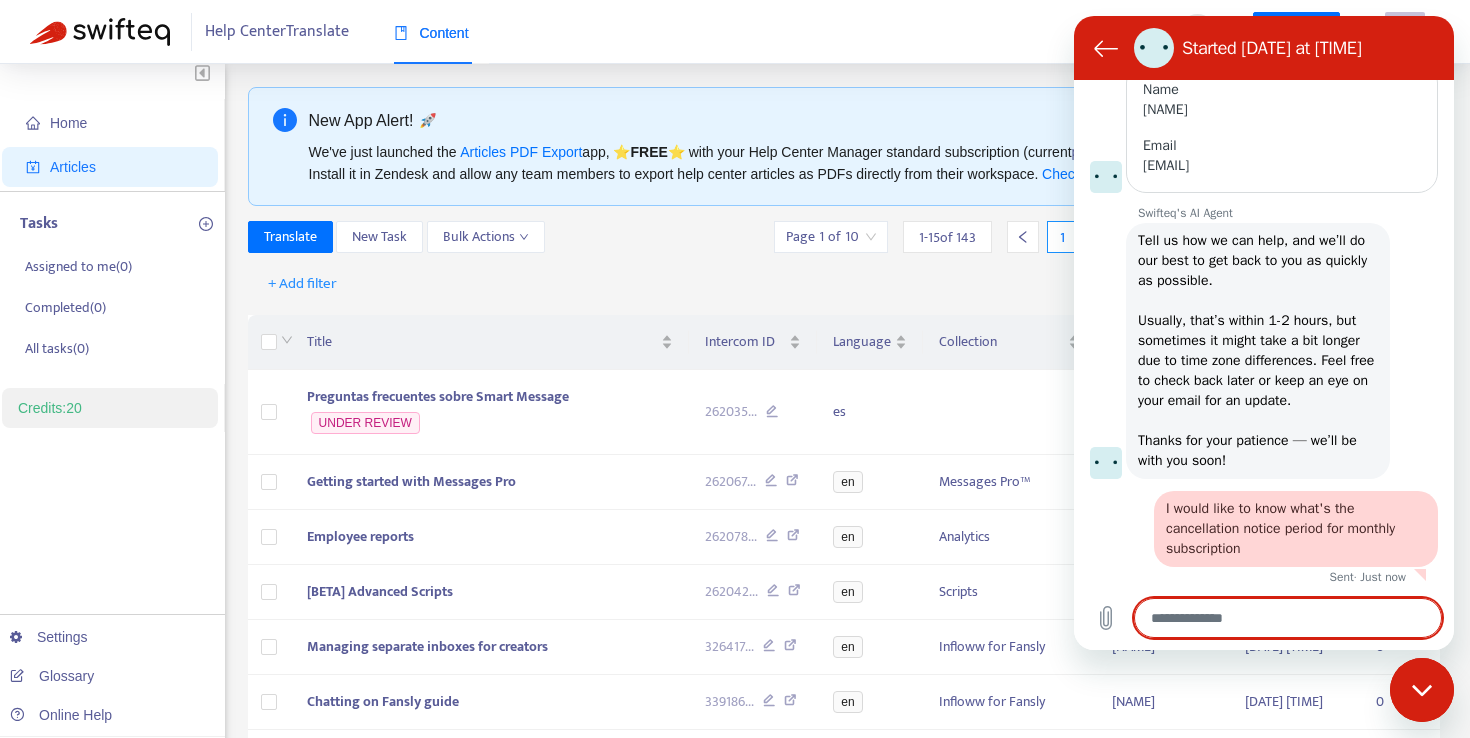 scroll, scrollTop: 321, scrollLeft: 0, axis: vertical 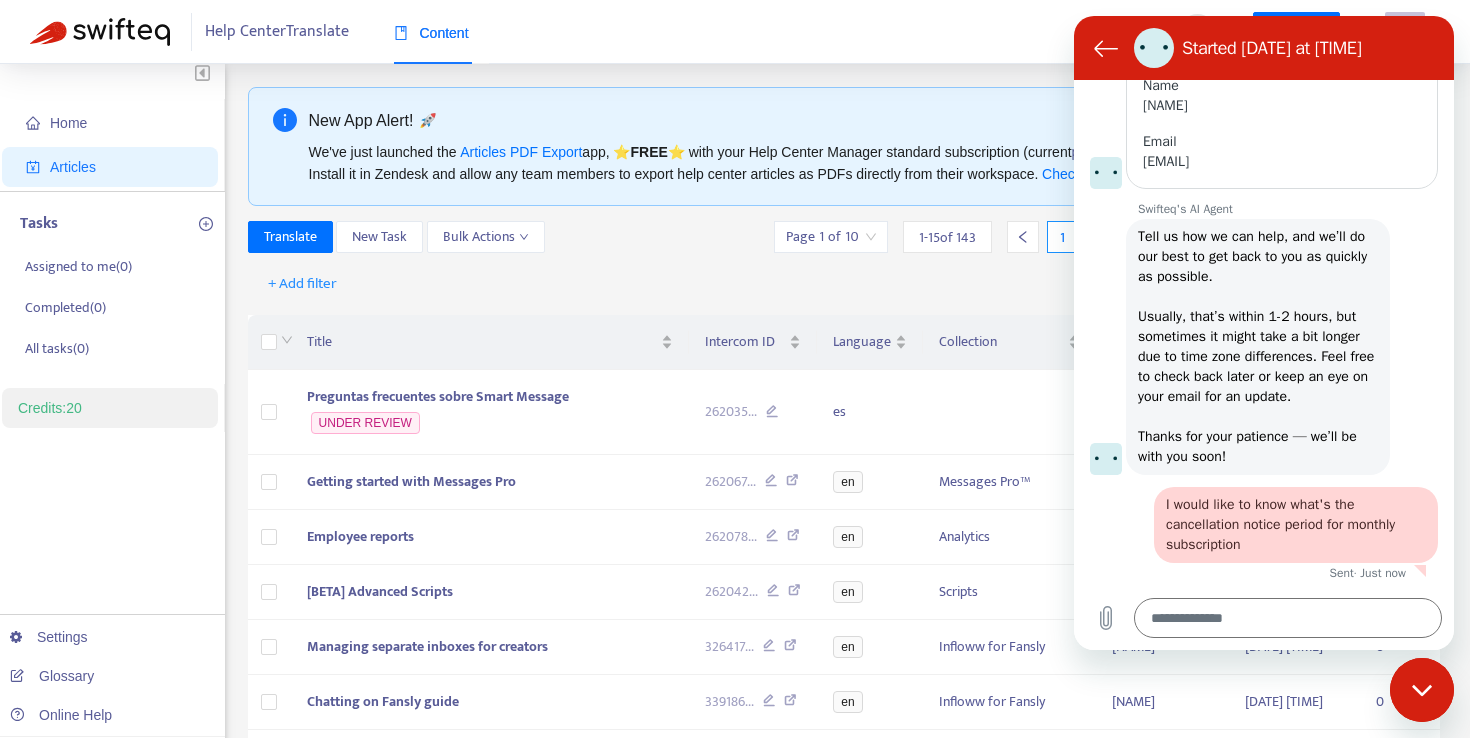click at bounding box center [1422, 690] 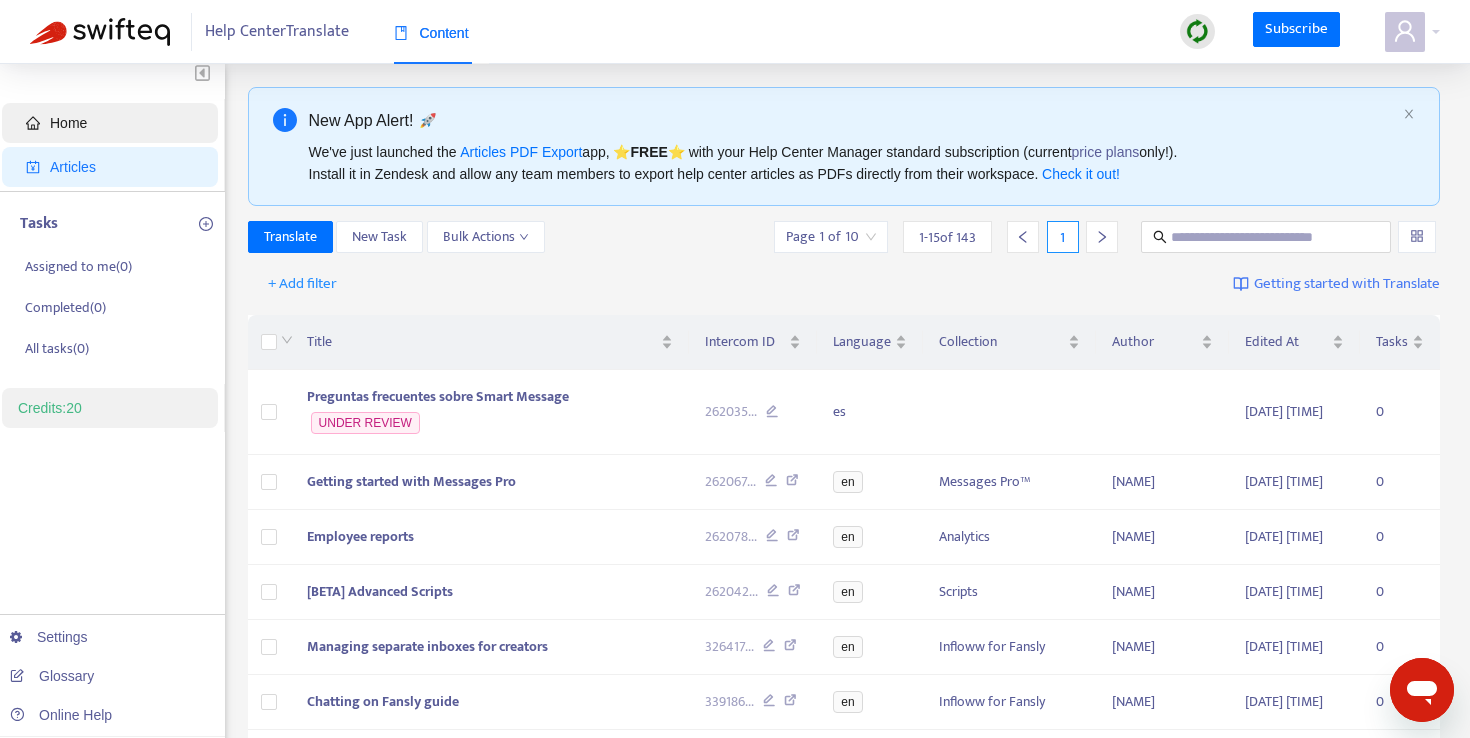 click on "Home" at bounding box center [68, 123] 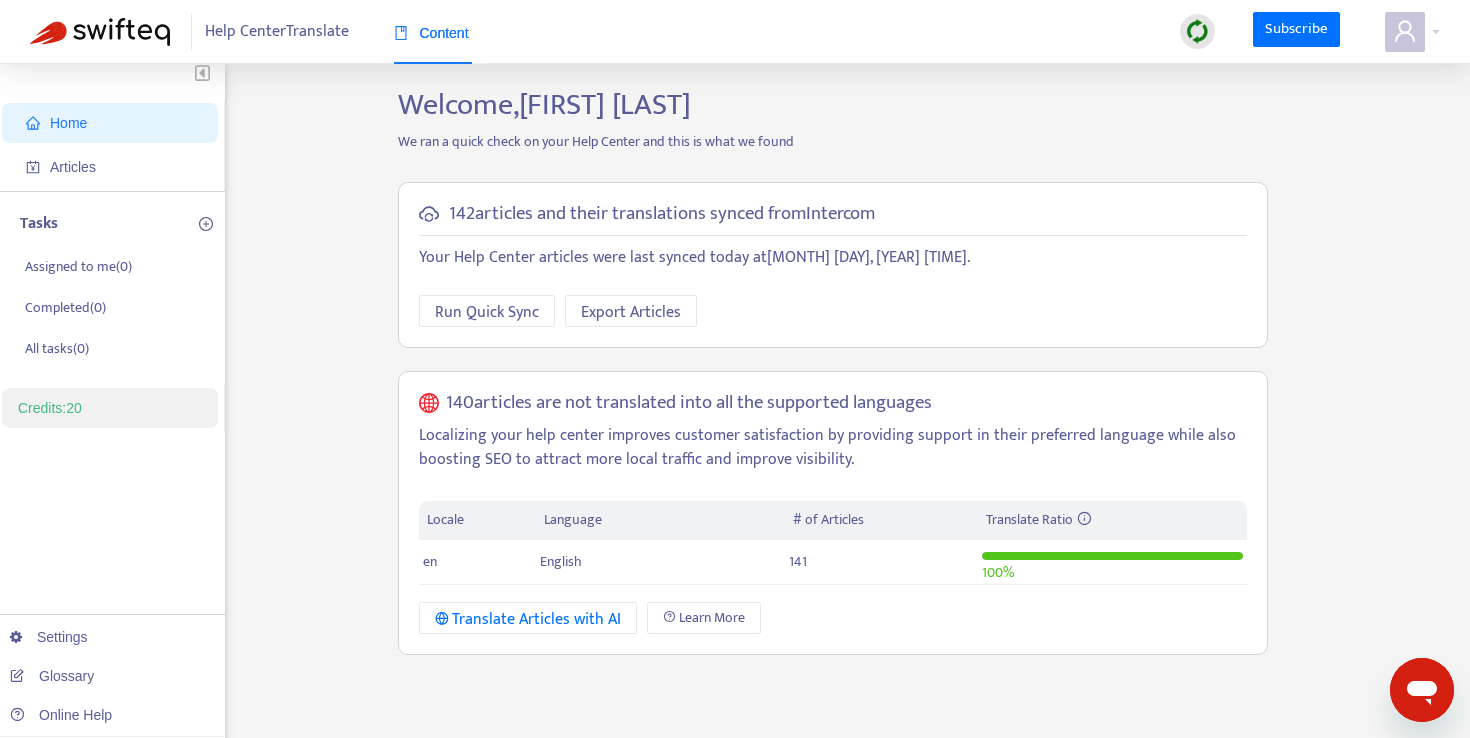 click 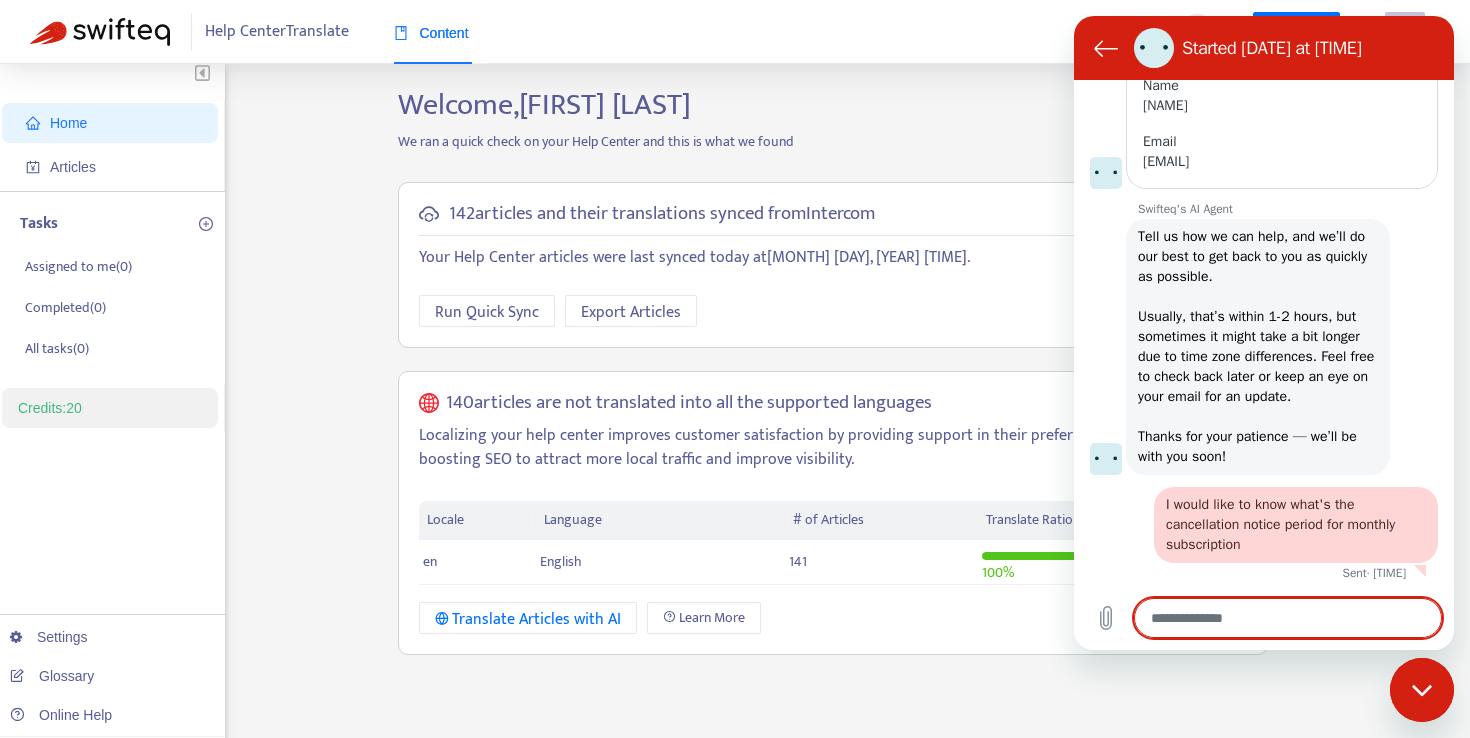 scroll, scrollTop: 0, scrollLeft: 0, axis: both 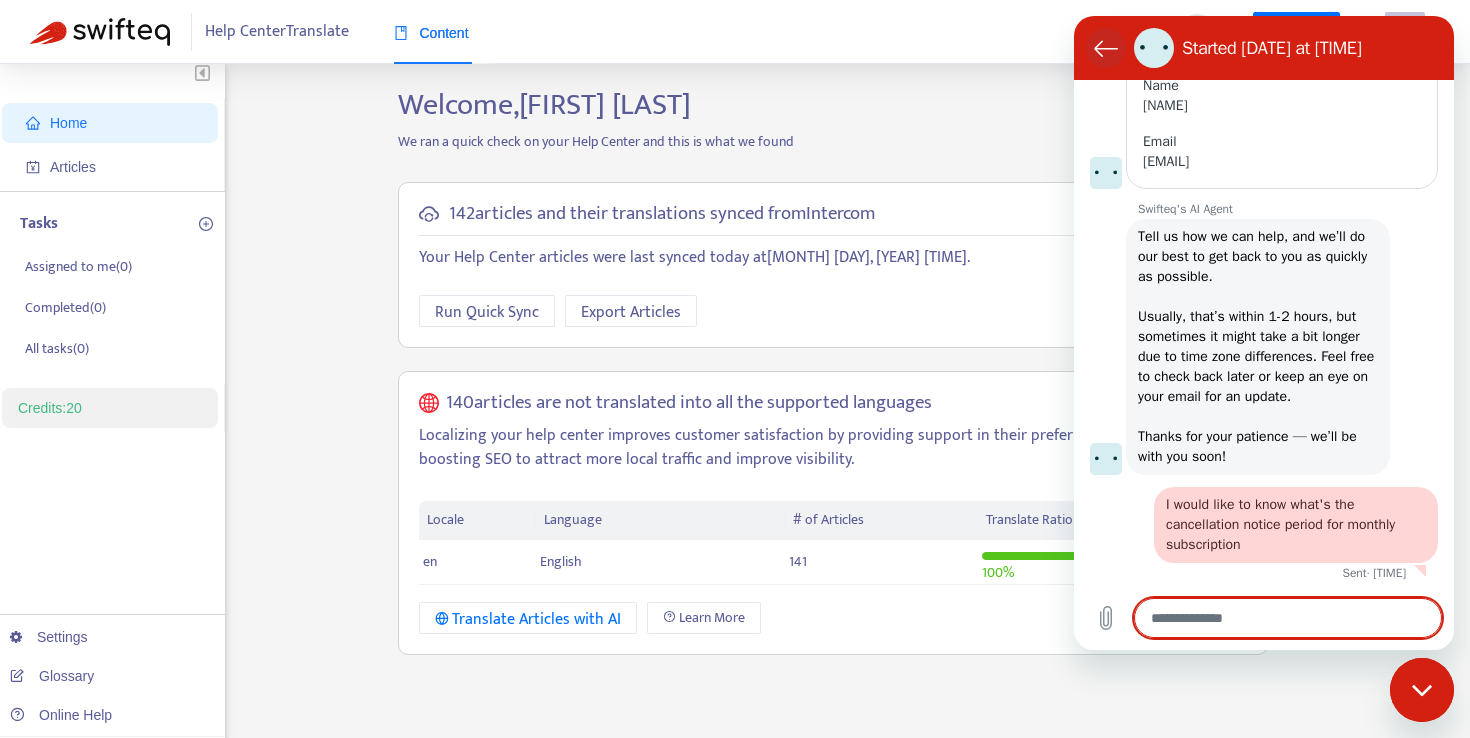 click 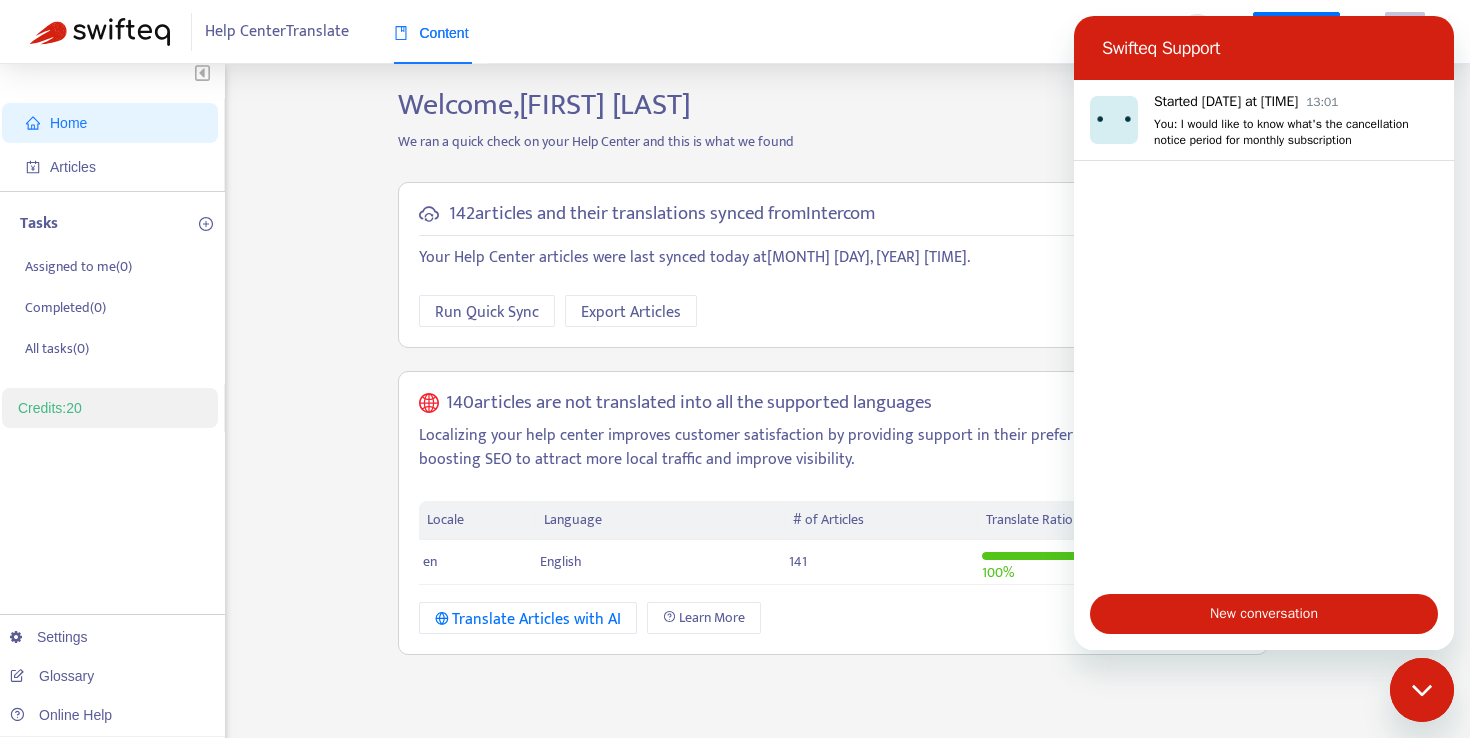 click at bounding box center (1422, 690) 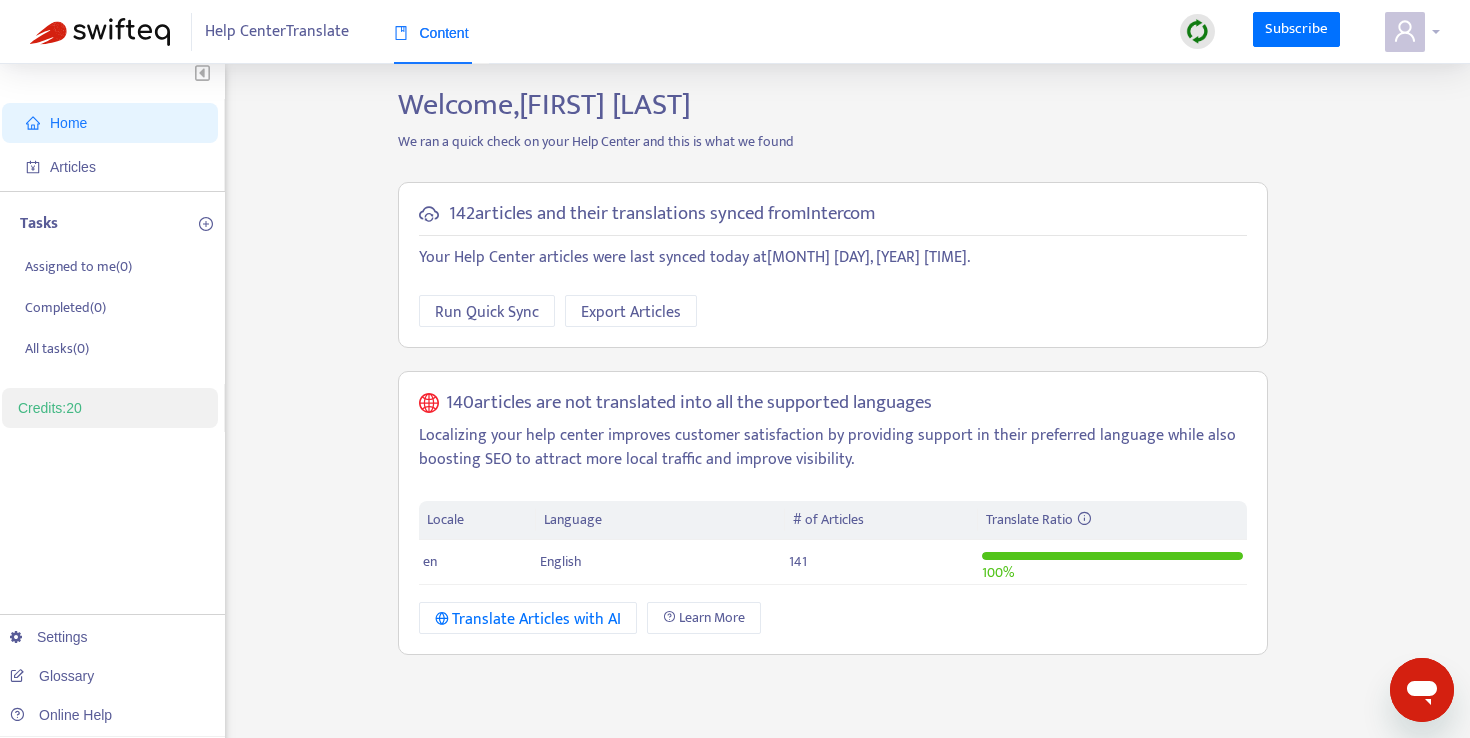 click at bounding box center [1412, 32] 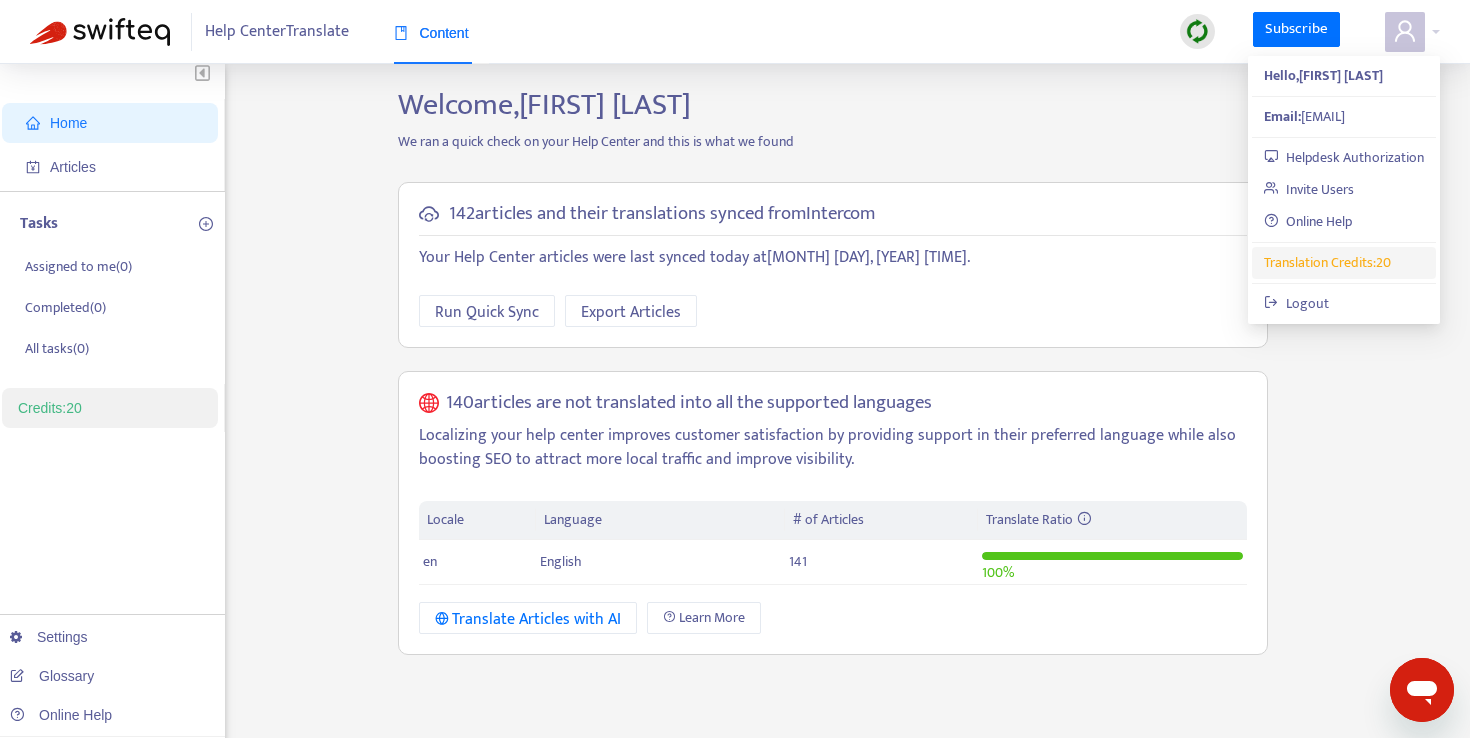 click on "Translation Credits:  20" at bounding box center [1327, 262] 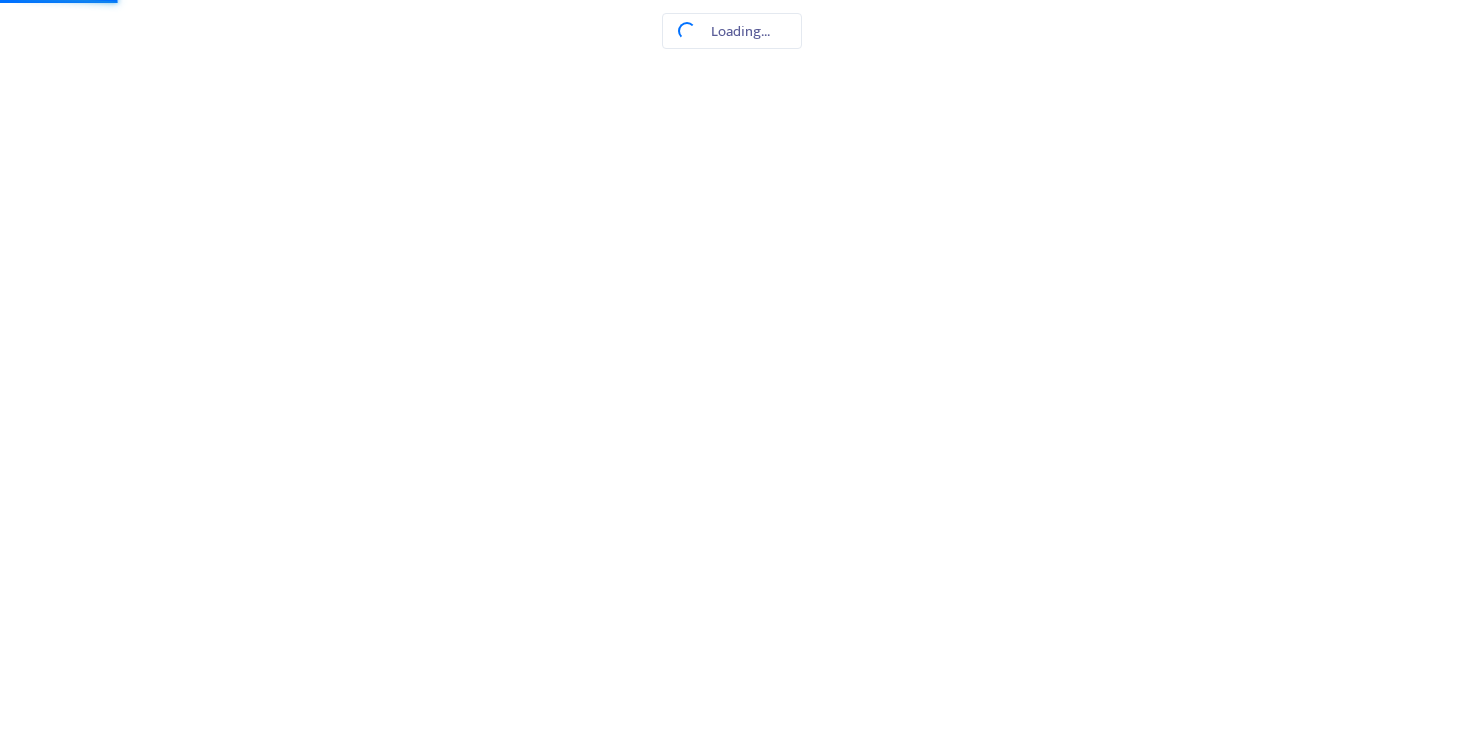 scroll, scrollTop: 0, scrollLeft: 0, axis: both 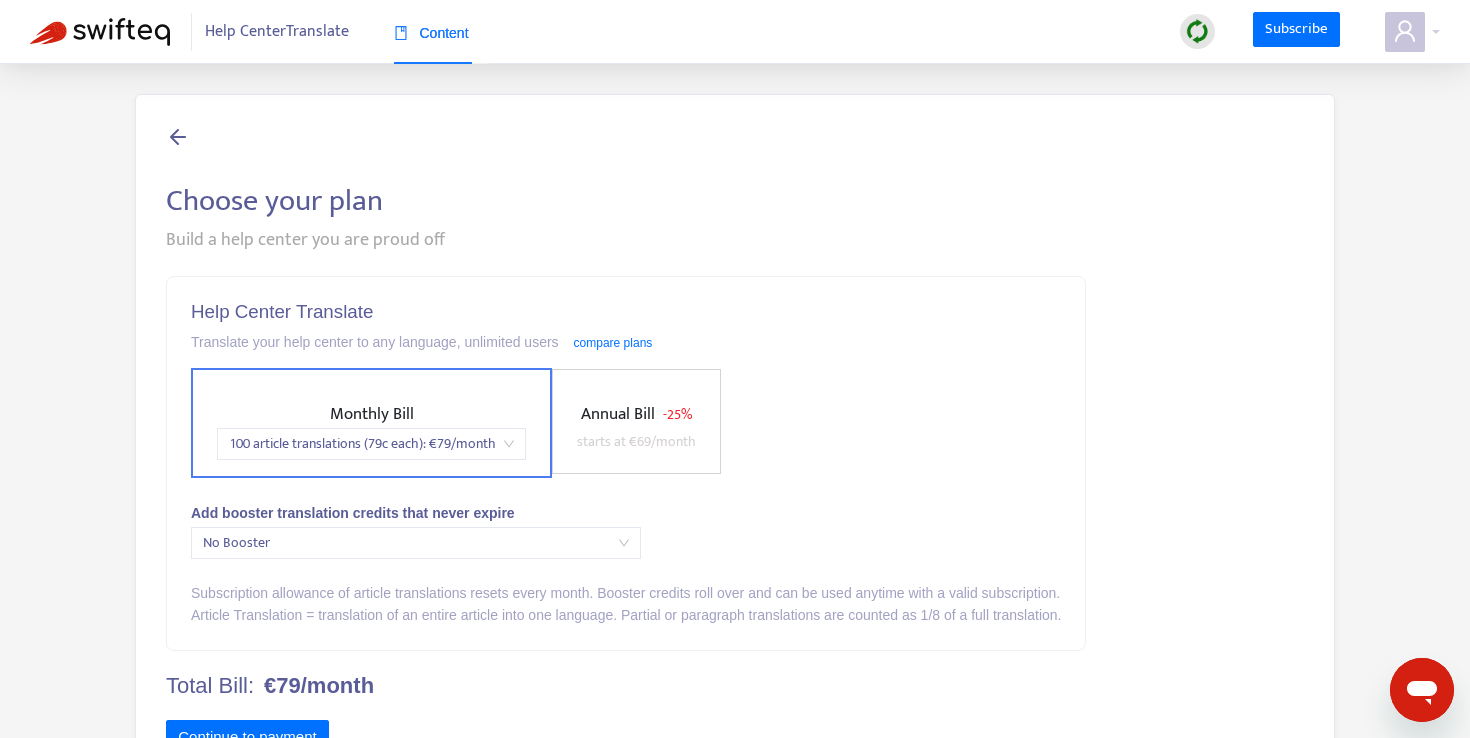 click on "100 article translations (79c each) : € 79 /month" at bounding box center [371, 444] 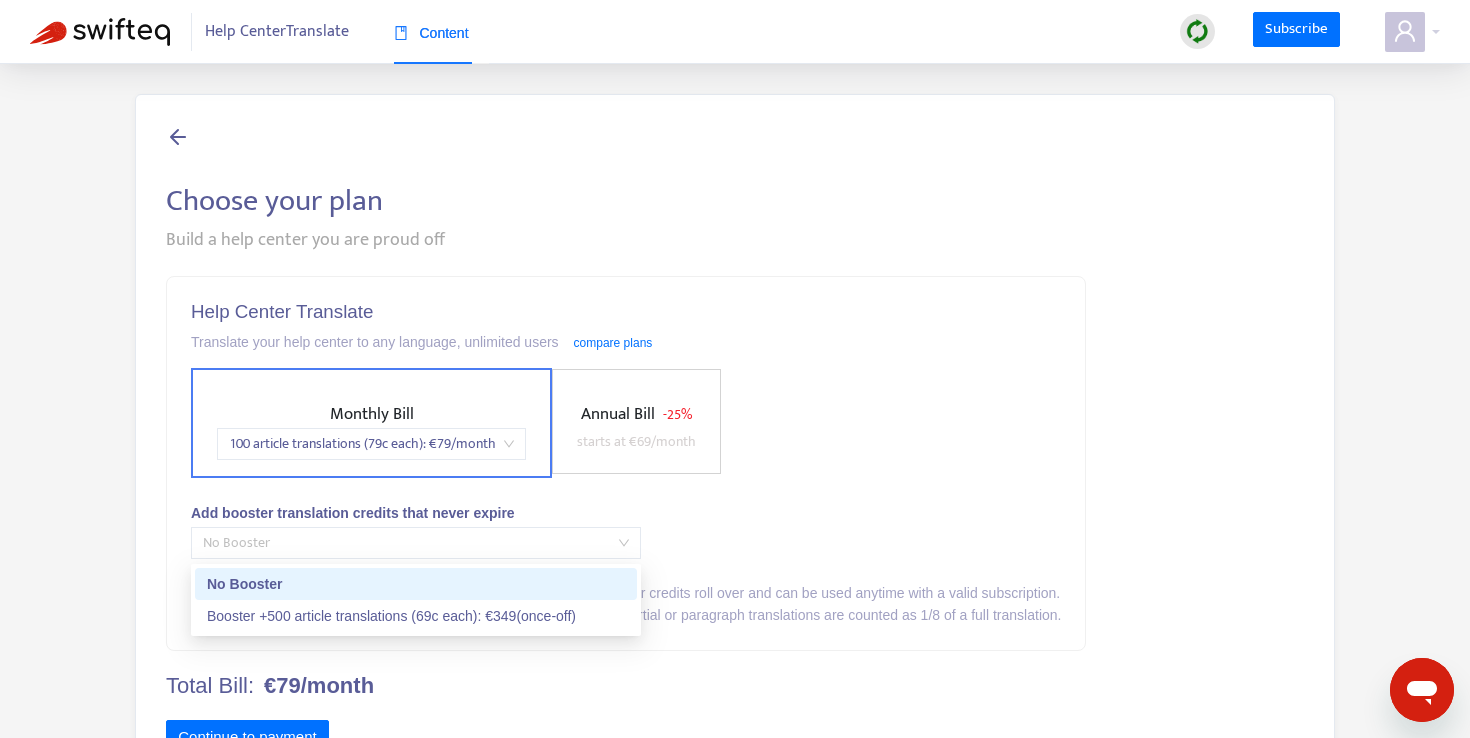 click on "No Booster" at bounding box center [416, 543] 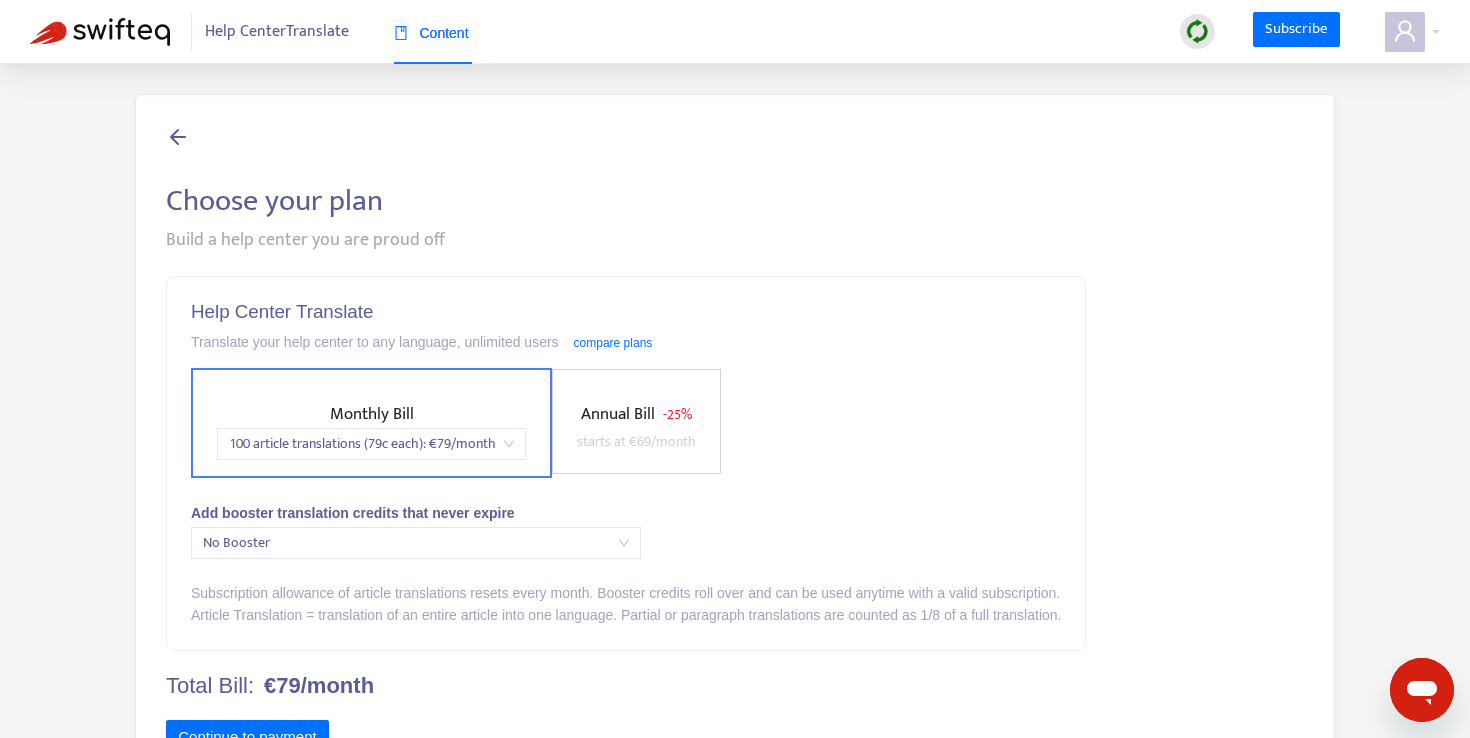 click on "Add booster translation credits that never expire" at bounding box center (626, 513) 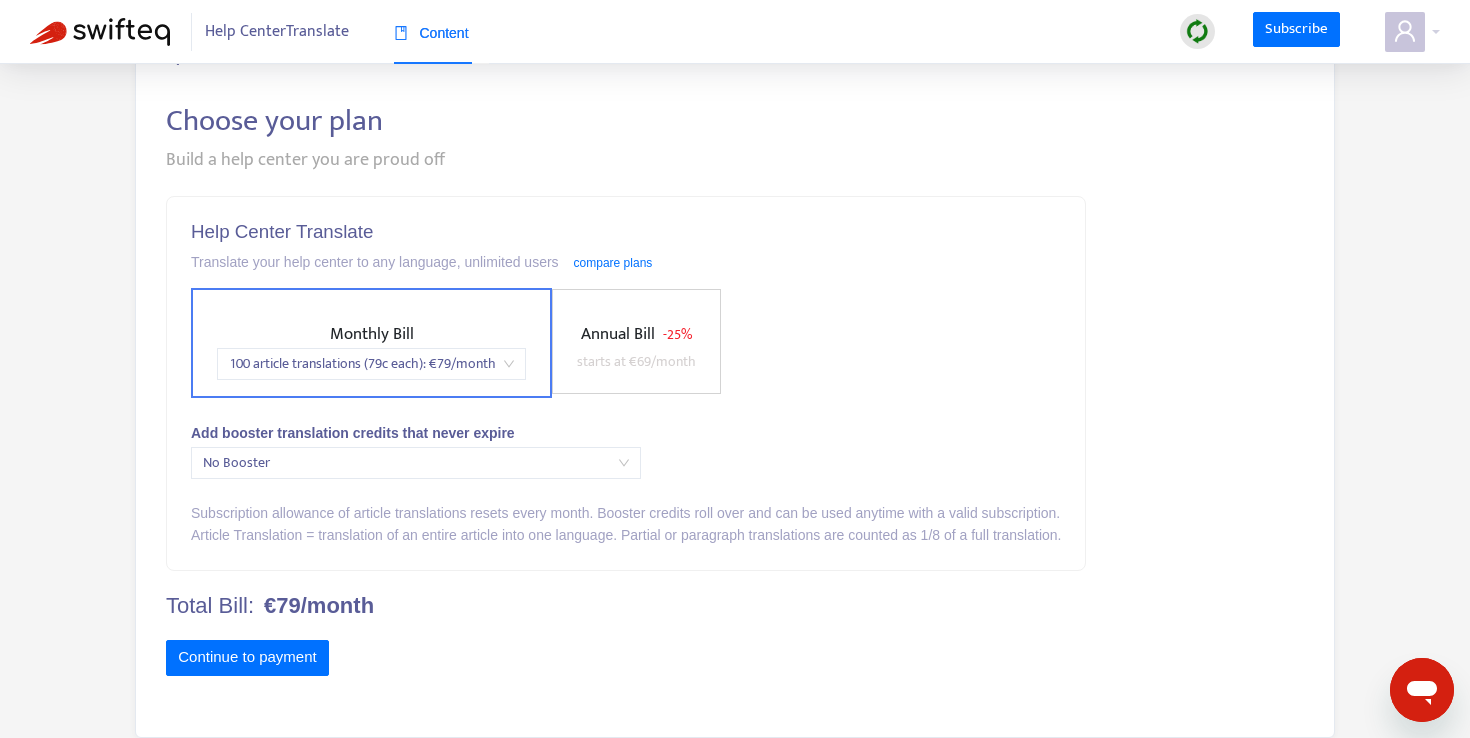 scroll, scrollTop: 0, scrollLeft: 0, axis: both 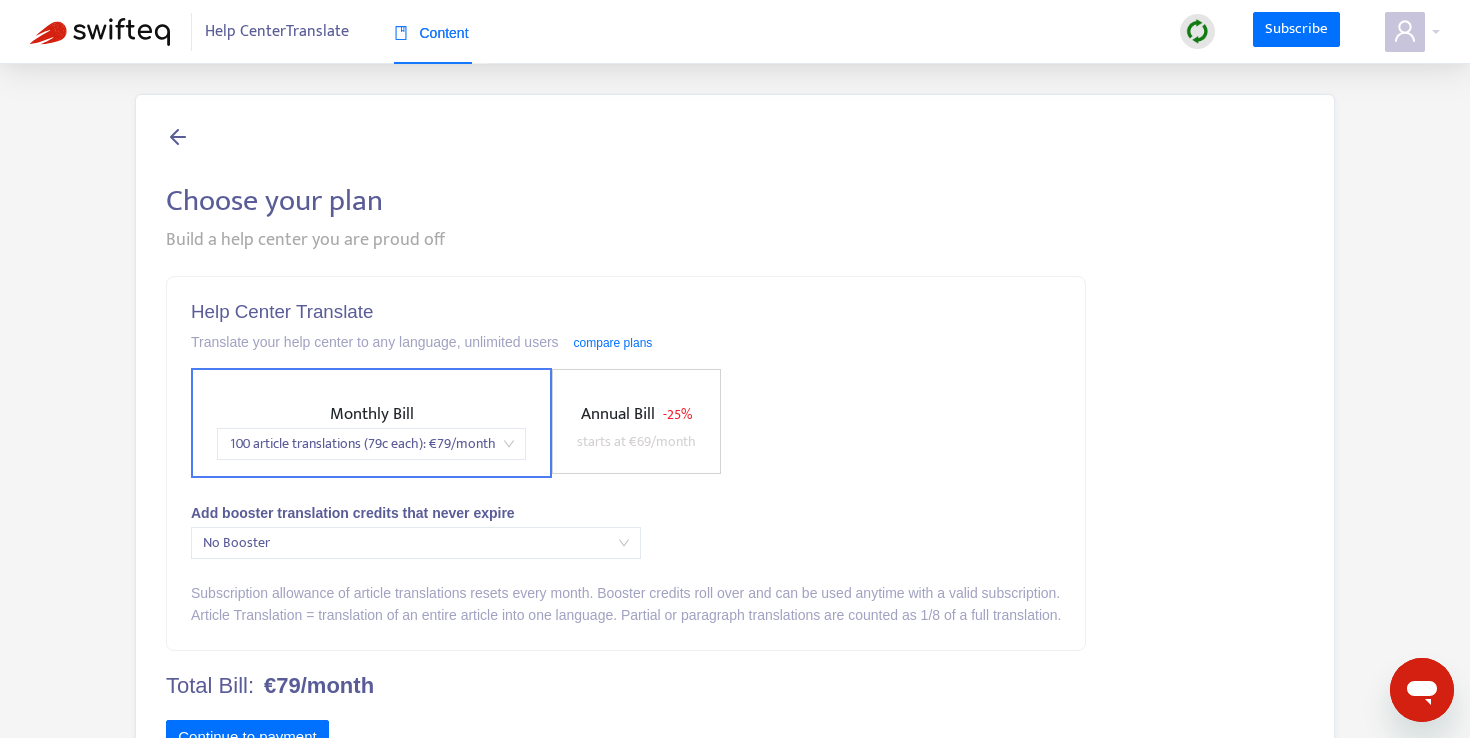 click at bounding box center (178, 136) 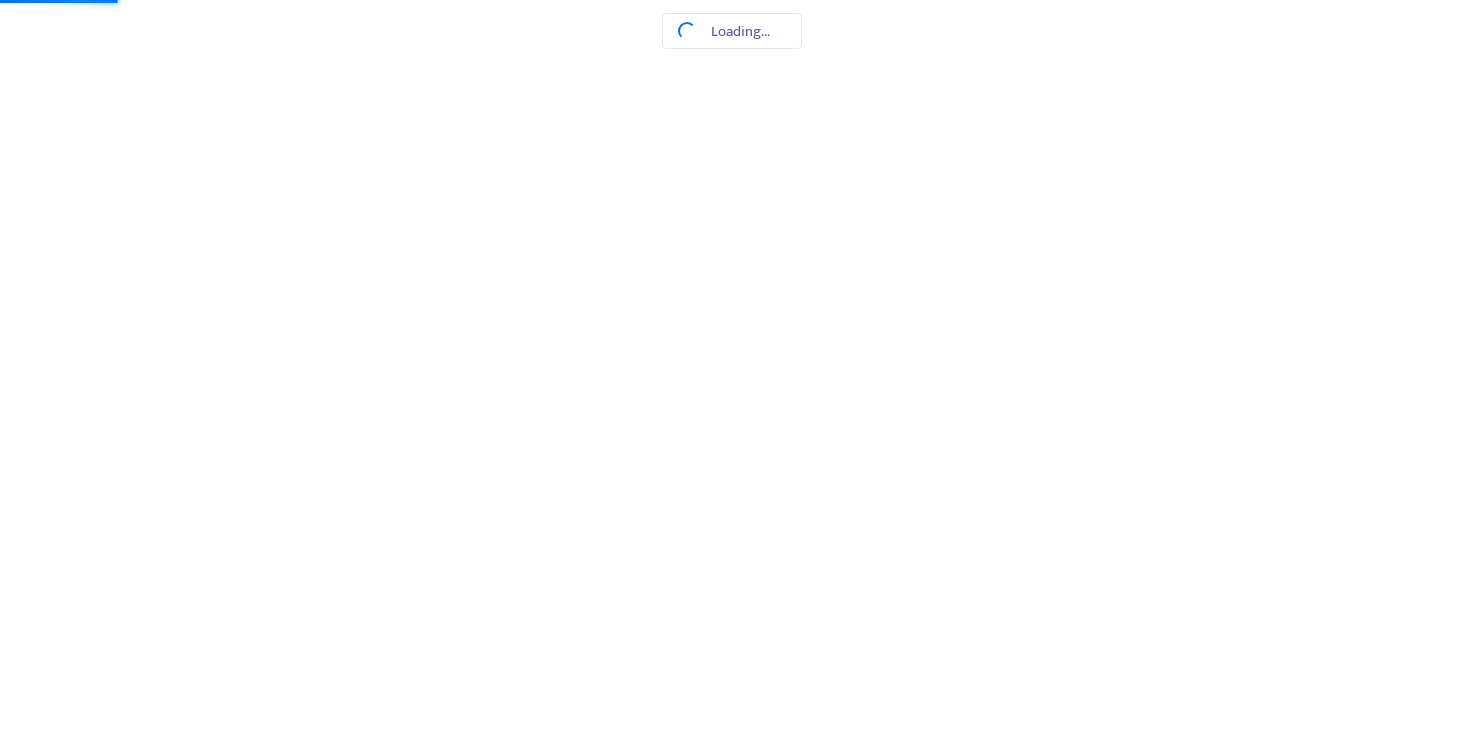 scroll, scrollTop: 0, scrollLeft: 0, axis: both 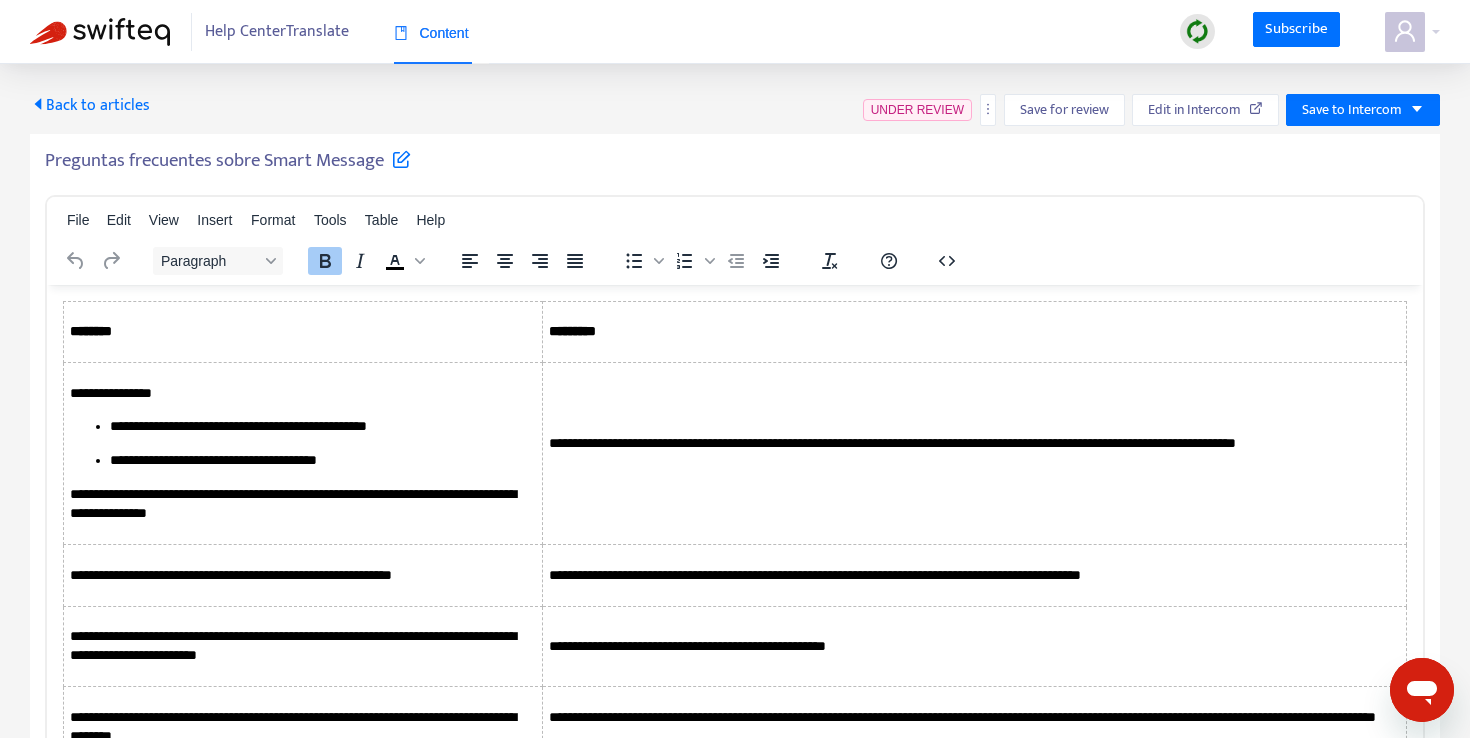 click at bounding box center [100, 32] 